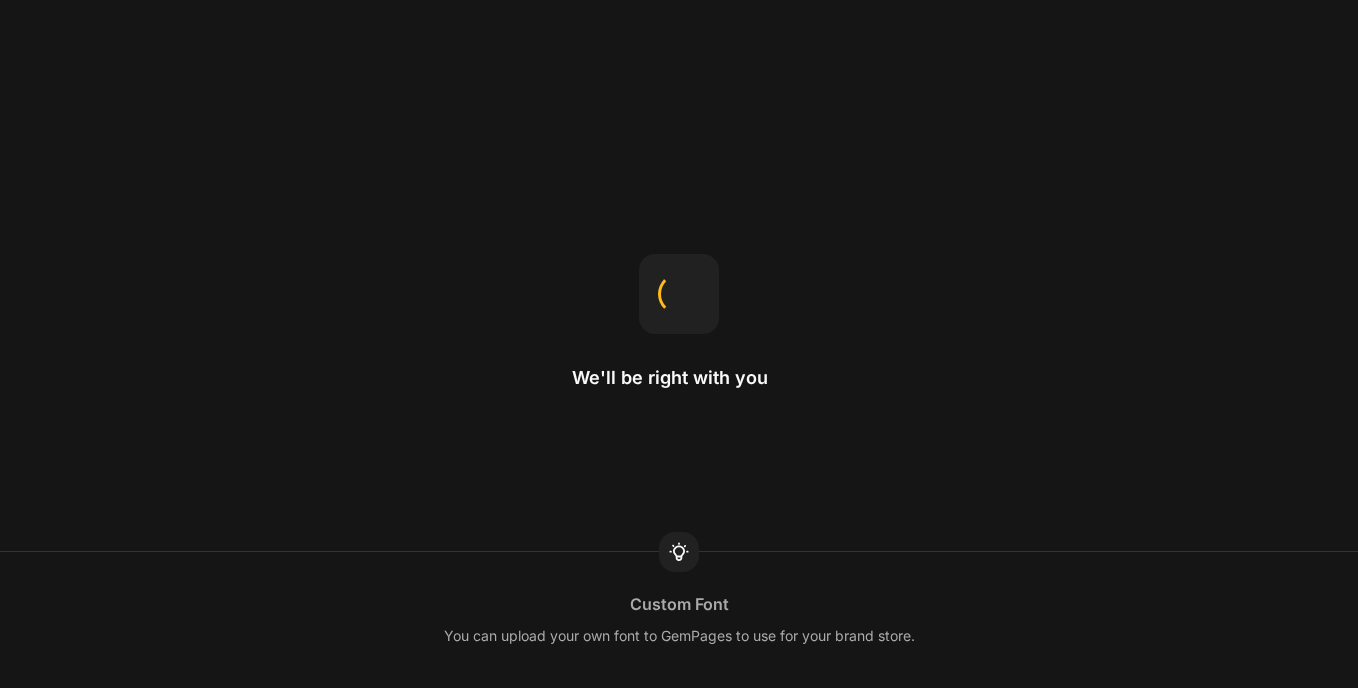 scroll, scrollTop: 0, scrollLeft: 0, axis: both 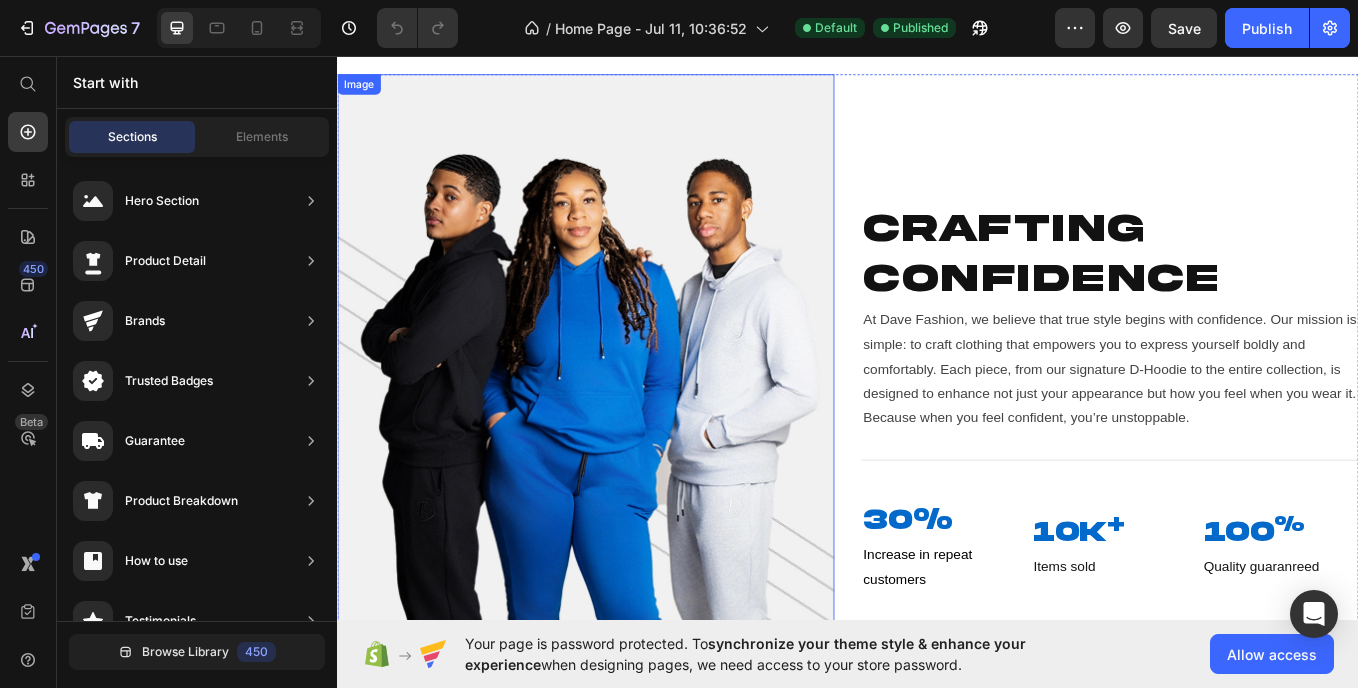 click at bounding box center [629, 456] 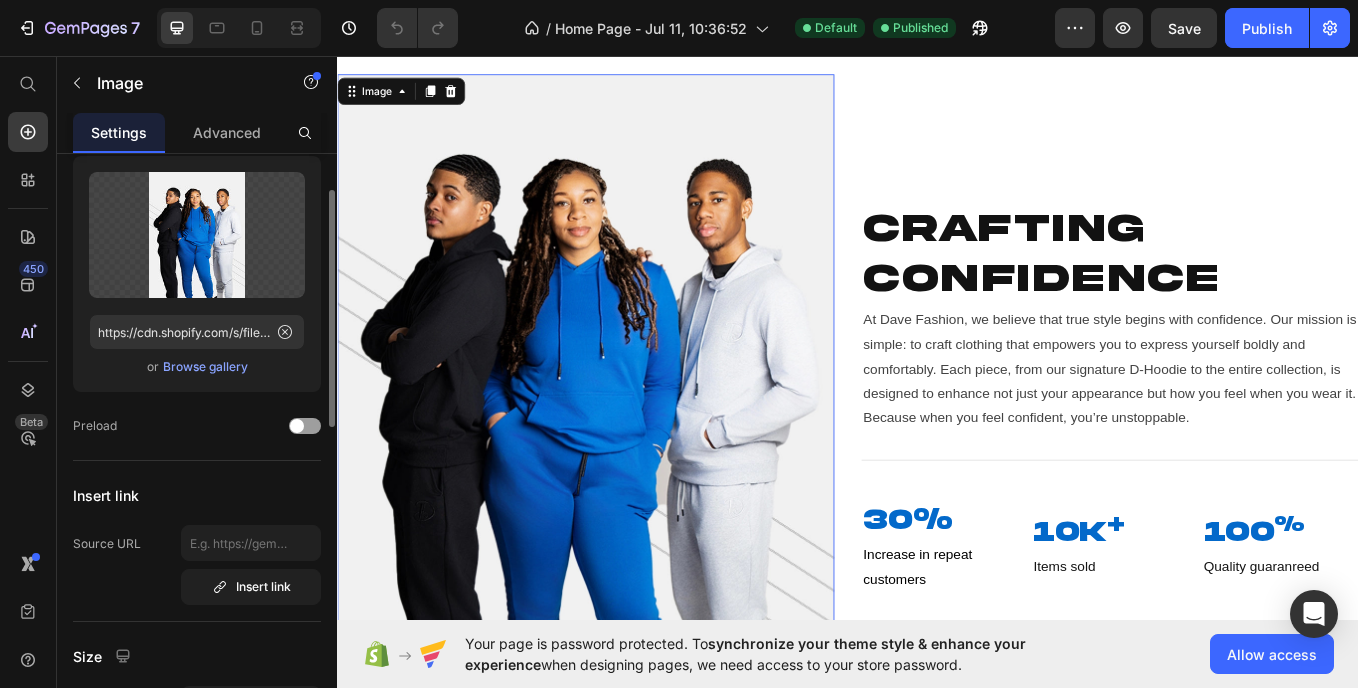 scroll, scrollTop: 0, scrollLeft: 0, axis: both 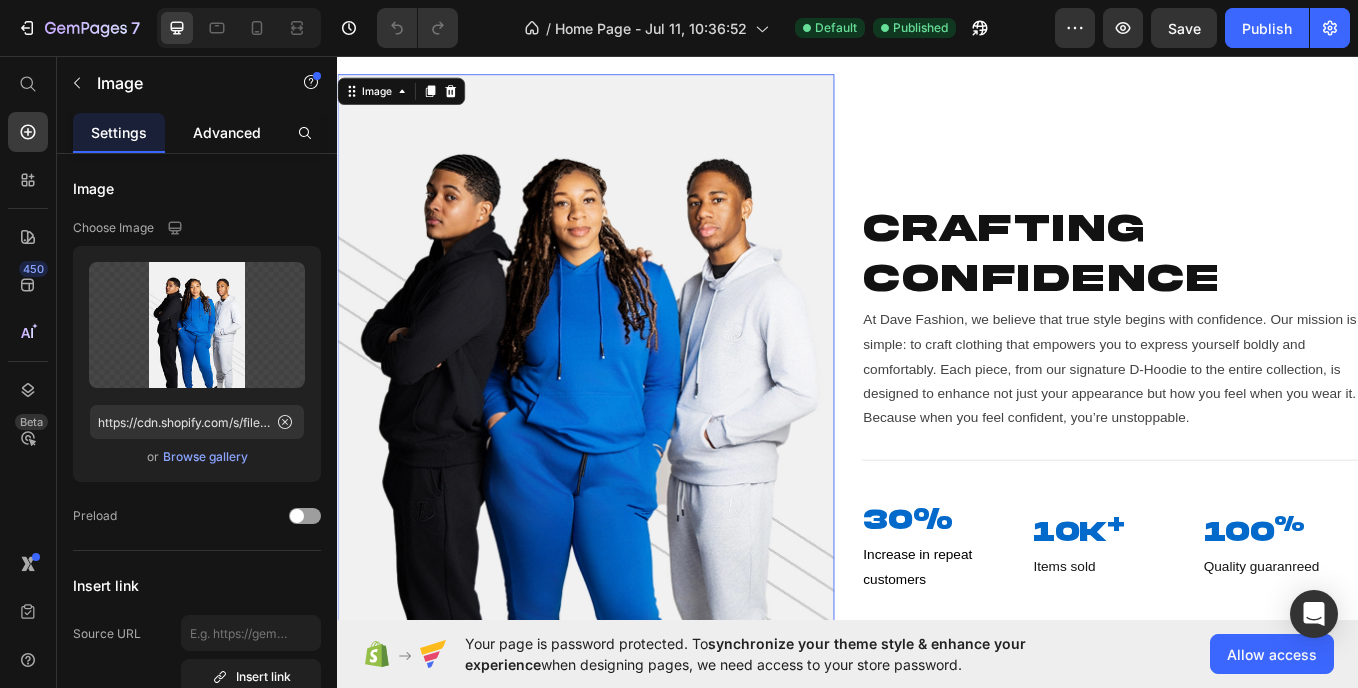 click on "Advanced" 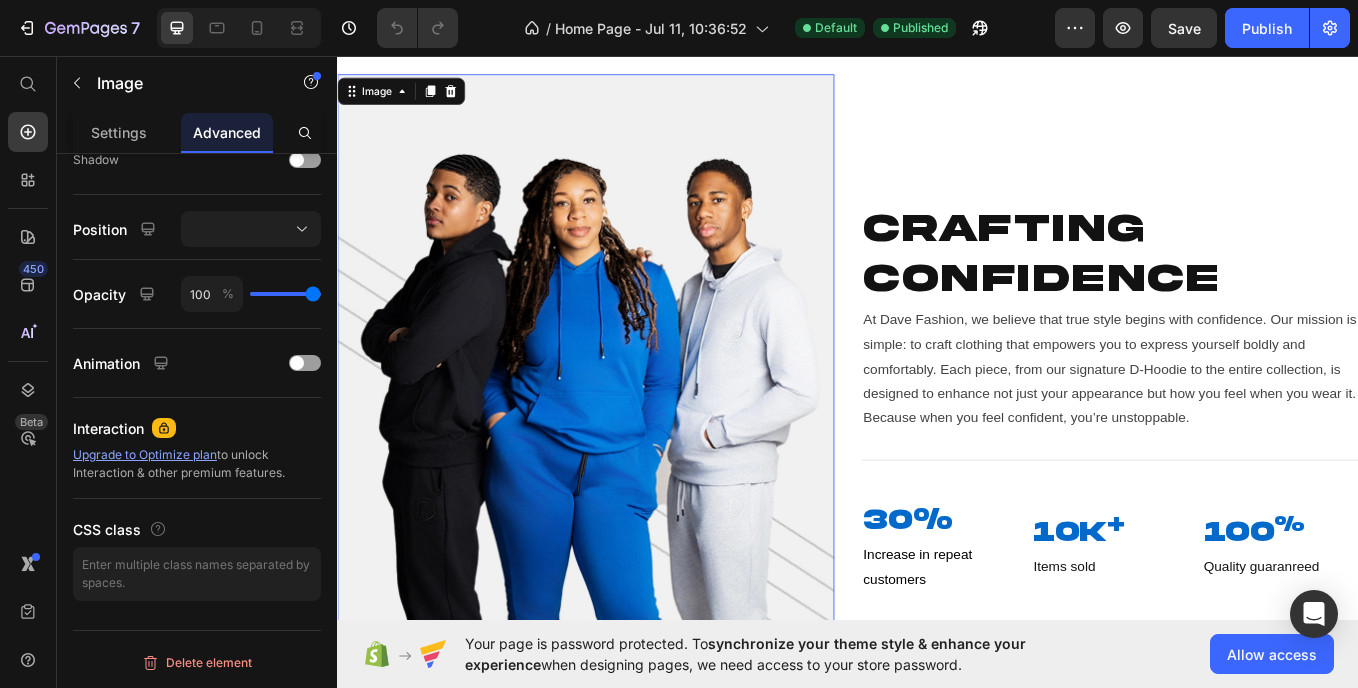 scroll, scrollTop: 0, scrollLeft: 0, axis: both 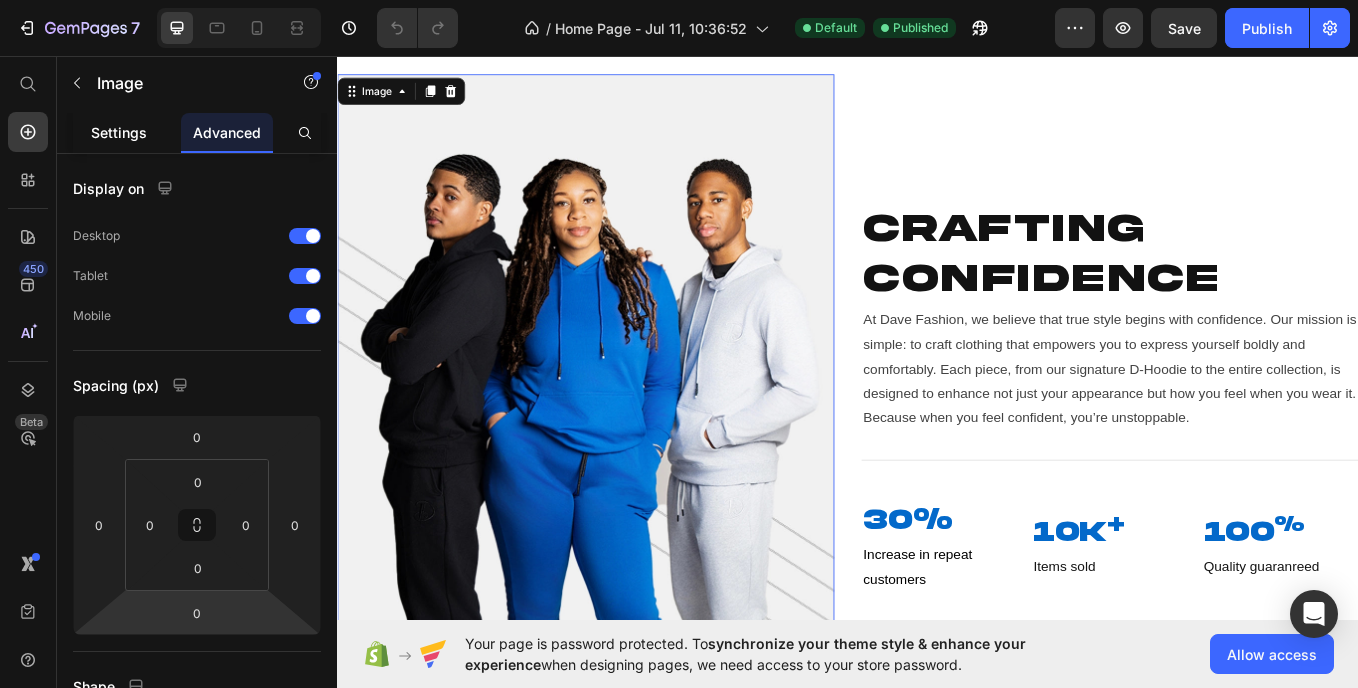 click on "Settings" at bounding box center (119, 132) 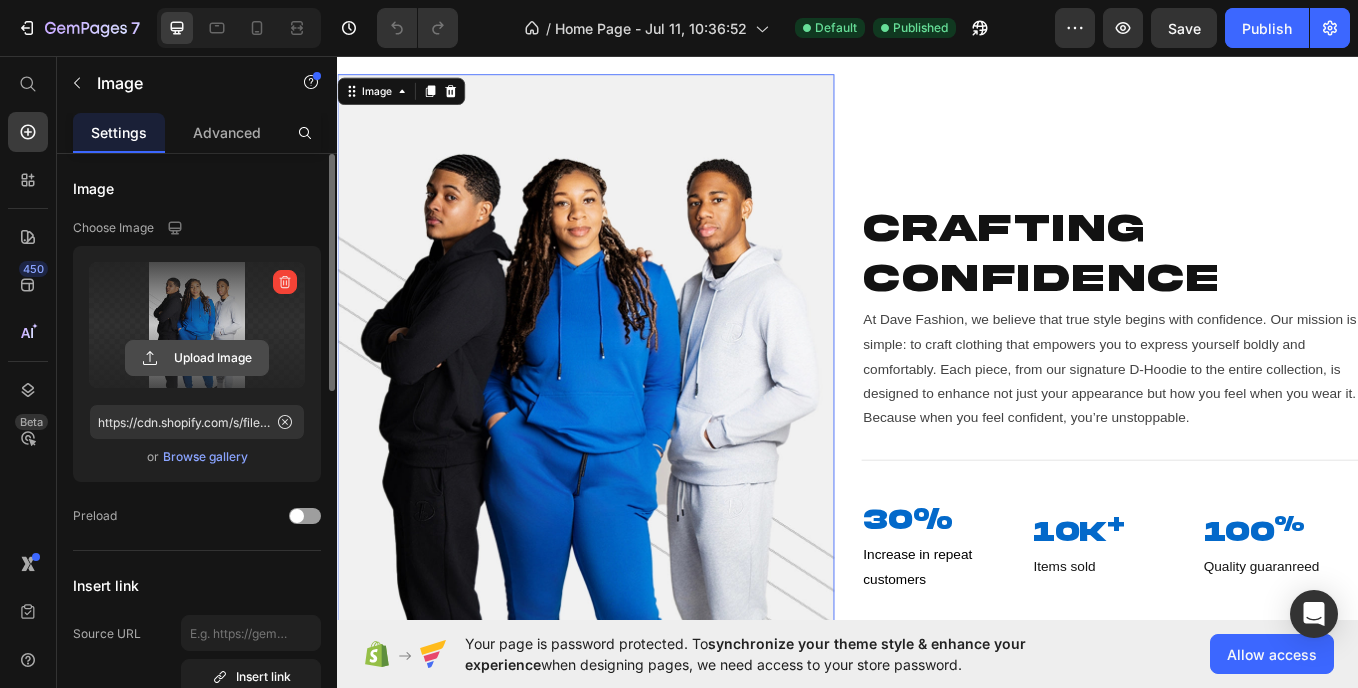 click 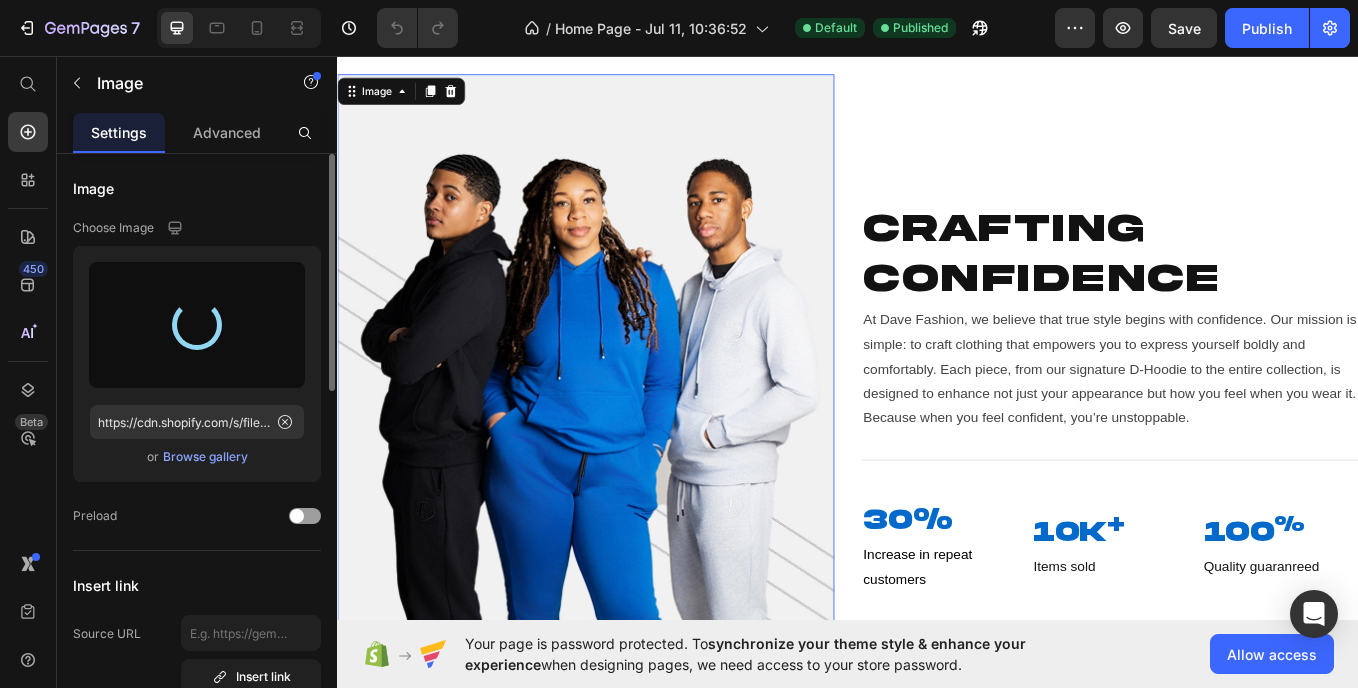 type on "https://cdn.shopify.com/s/files/1/0692/9429/3037/files/gempages_574980229496308511-15f181fd-c1da-4a57-b3e7-a7332bee5dd5.jpg" 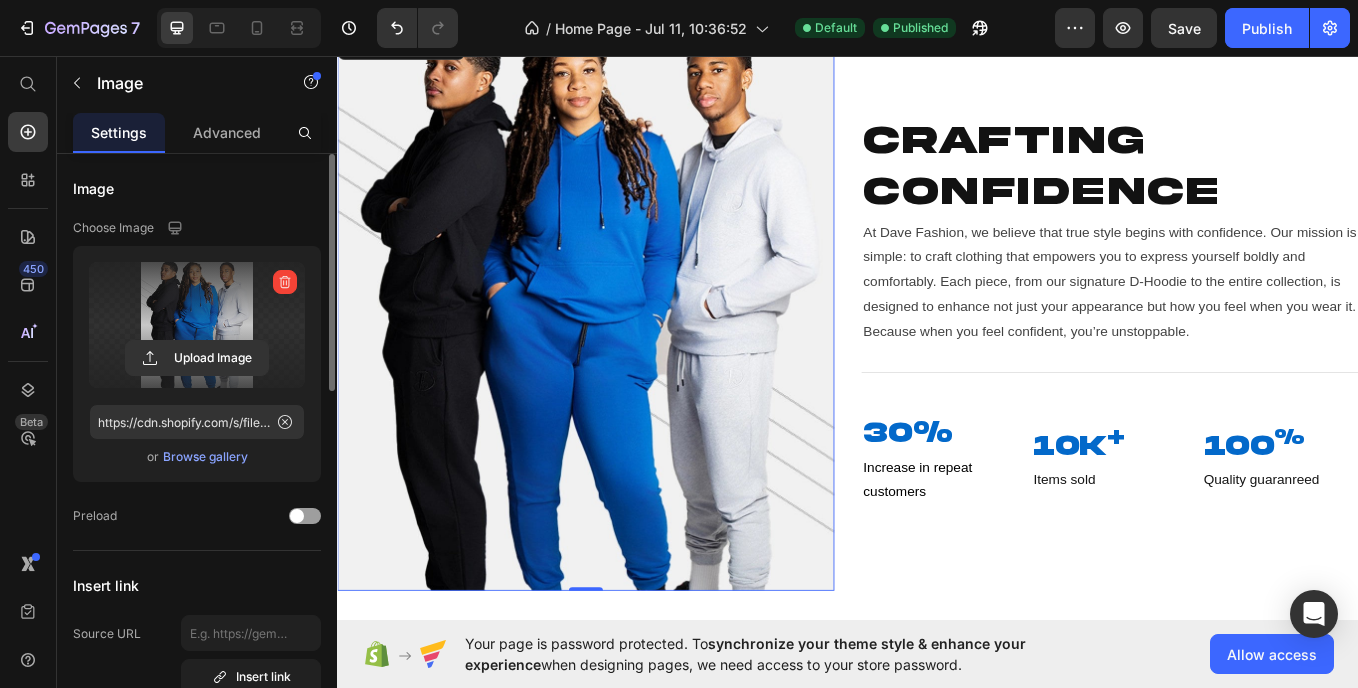 scroll, scrollTop: 2244, scrollLeft: 0, axis: vertical 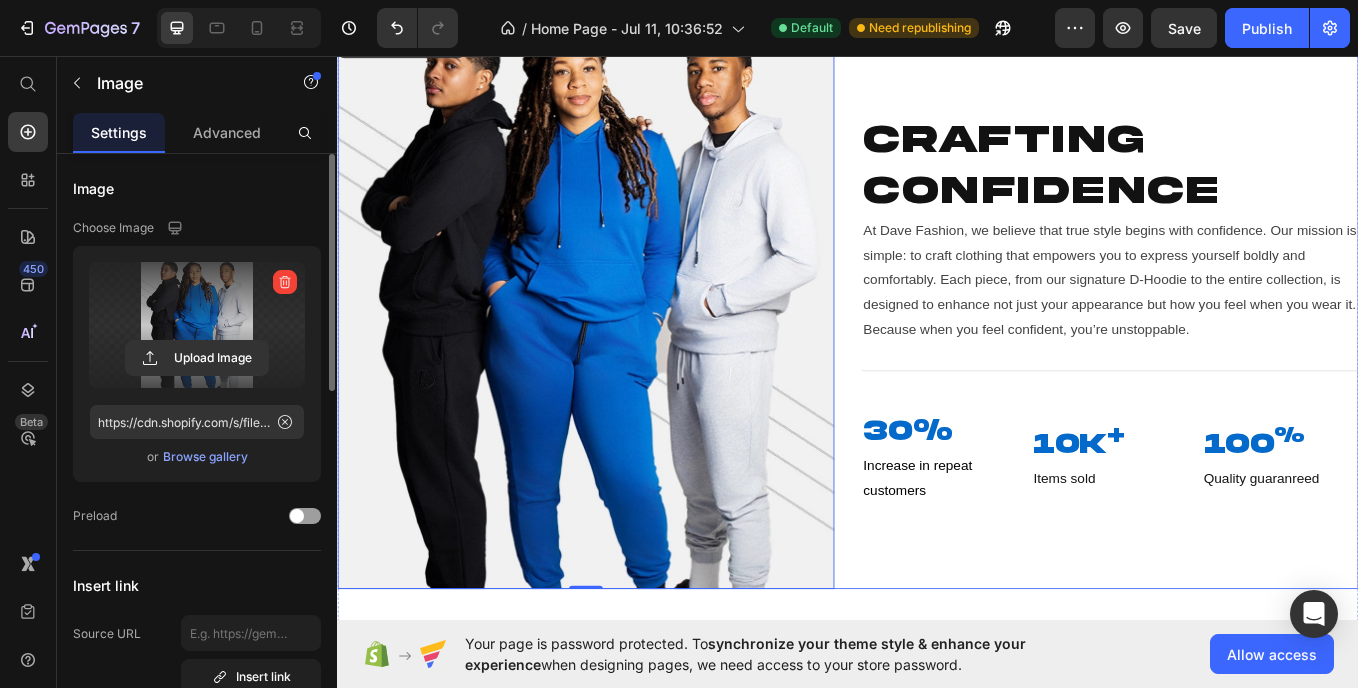 click on "Image   0 Crafting Confidence Heading At Dave Fashion, we believe that true style begins with confidence. Our mission is simple: to craft clothing that empowers you to express yourself boldly and comfortably. Each piece, from our signature D-Hoodie to the entire collection, is designed to enhance not just your appearance but how you feel when you wear it. Because when you feel confident, you’re unstoppable. Text Block                Title Line 30% Heading Increase in repeat customers Text Block 10k + Heading Items sold Text Block 100 % Heading Quality guaranreed Text Block Row Row" at bounding box center (937, 352) 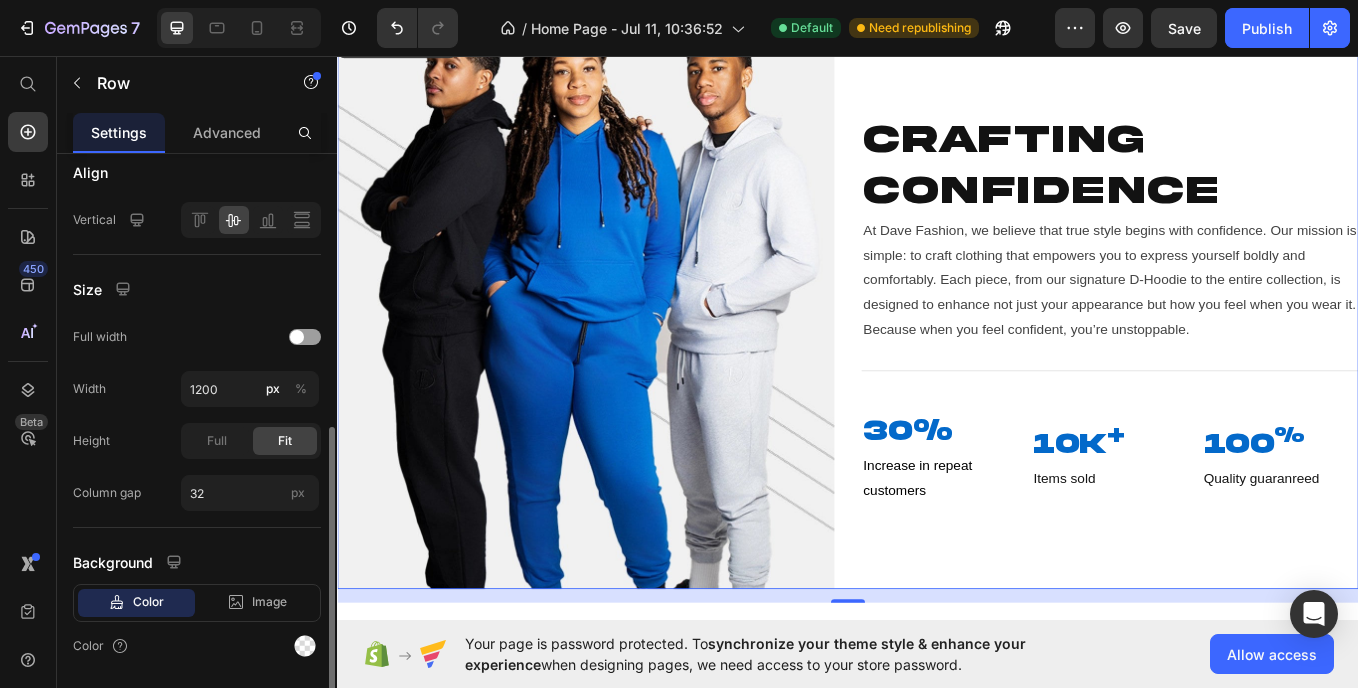 scroll, scrollTop: 501, scrollLeft: 0, axis: vertical 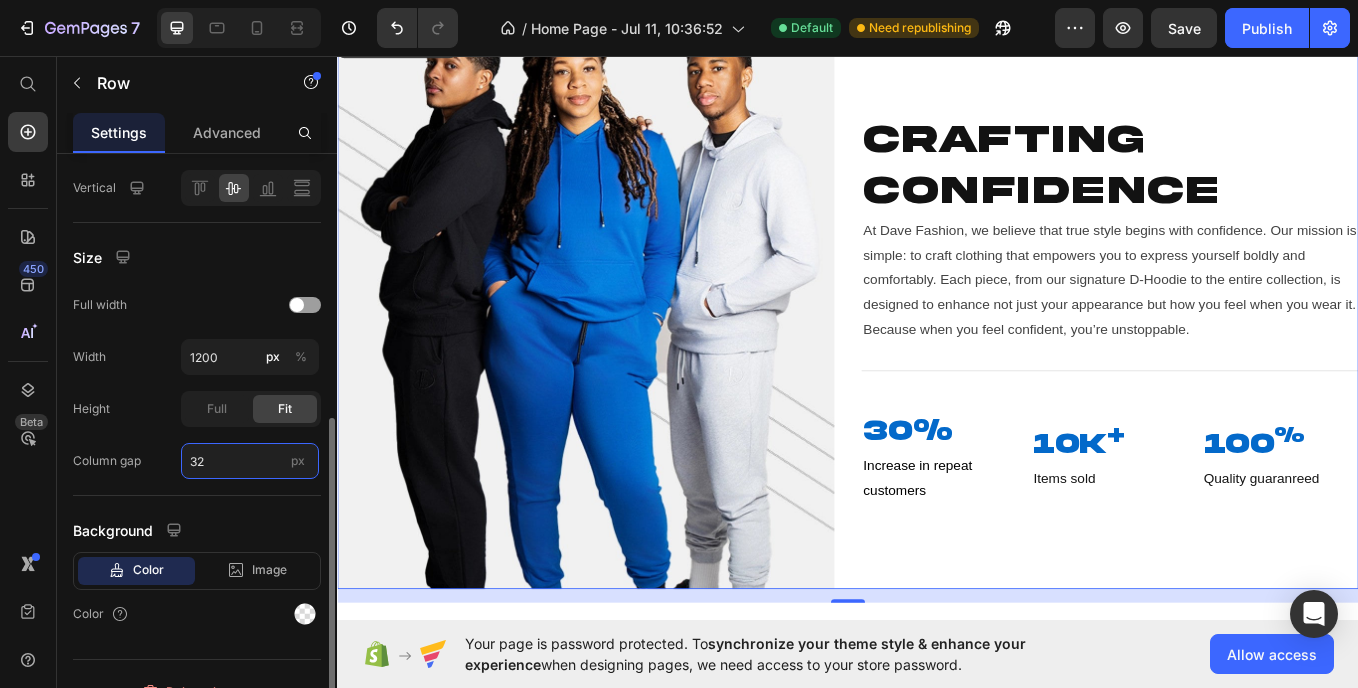 click on "32" at bounding box center (250, 461) 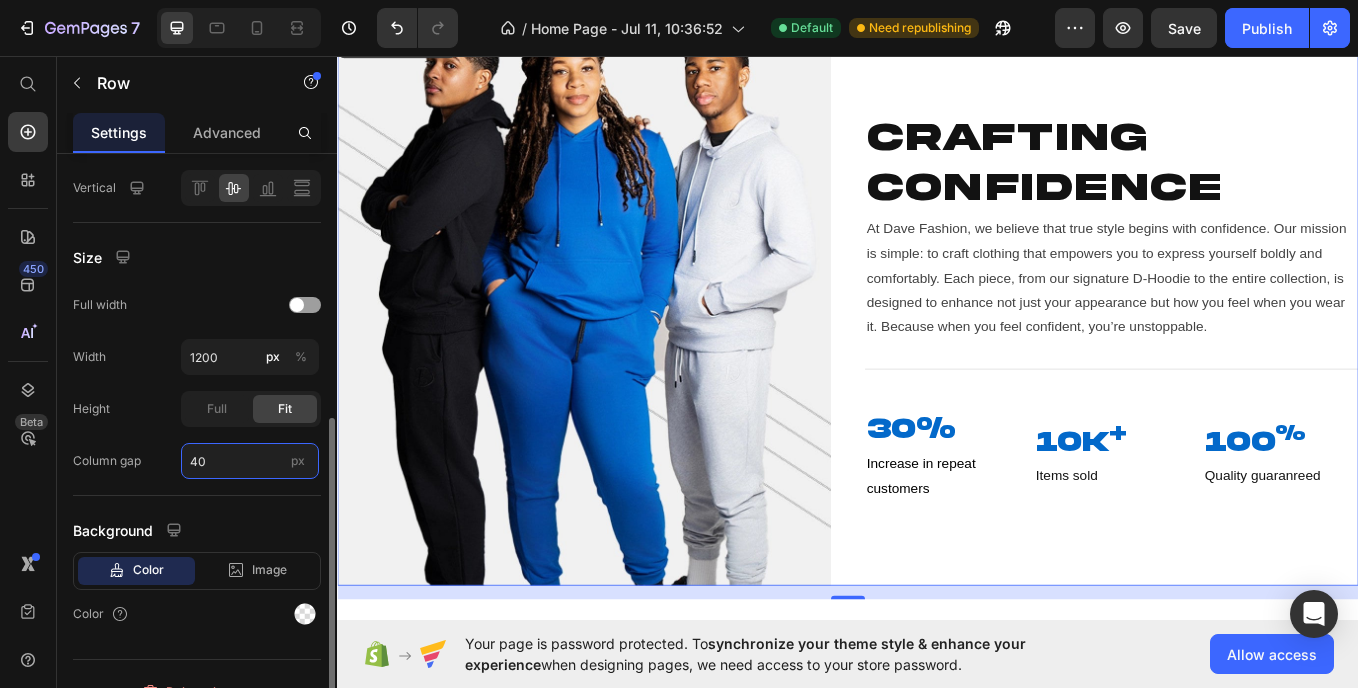 type on "4" 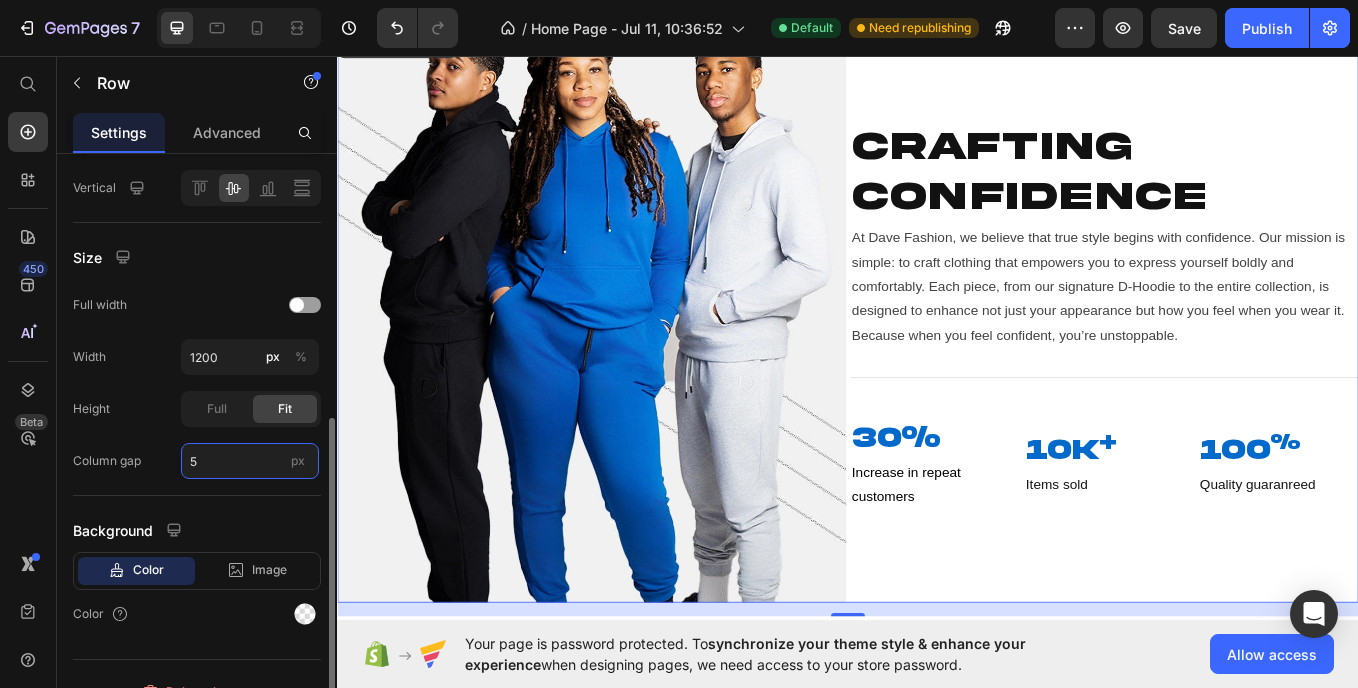 type on "50" 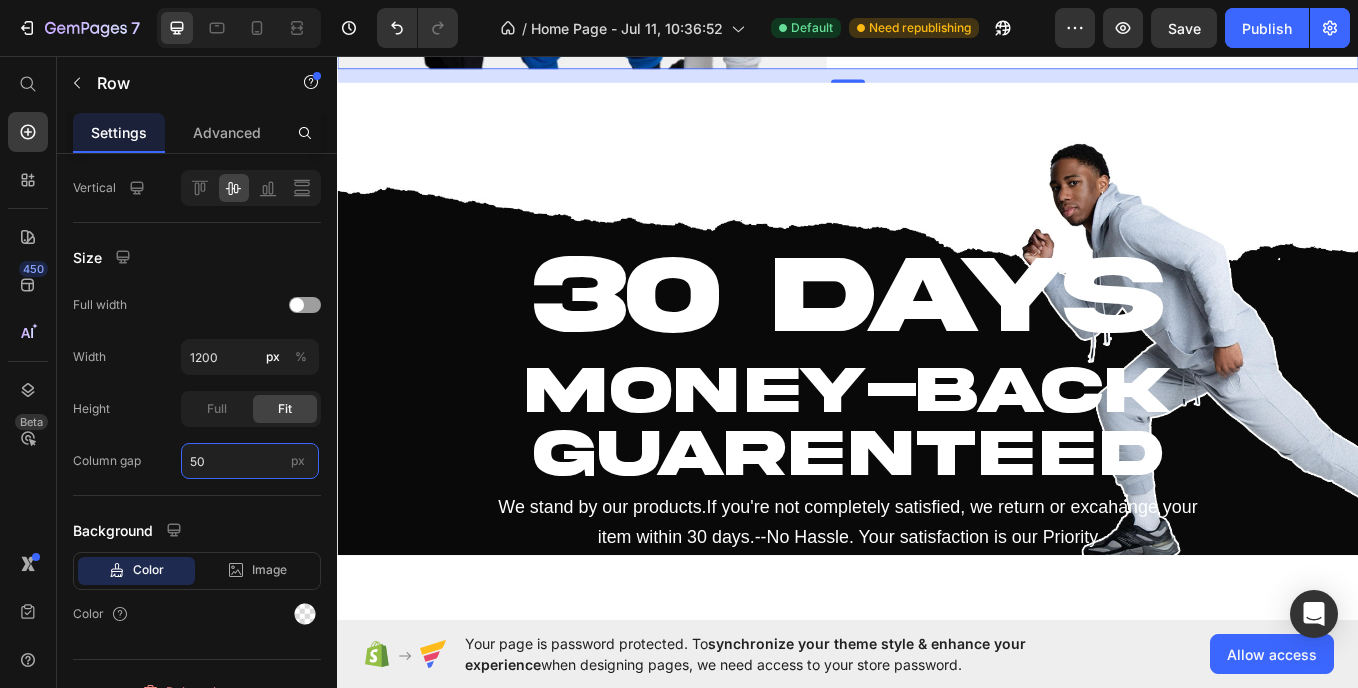 scroll, scrollTop: 2846, scrollLeft: 0, axis: vertical 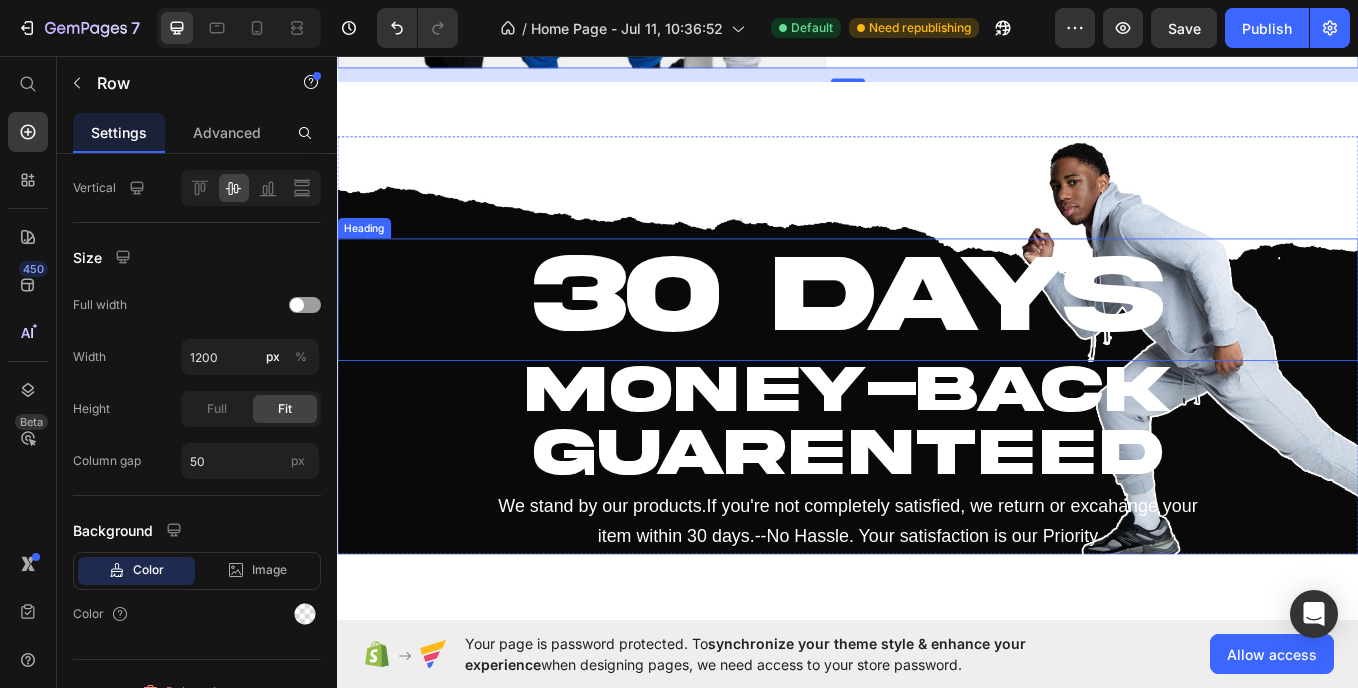 click on "30 DAYS" at bounding box center (937, 337) 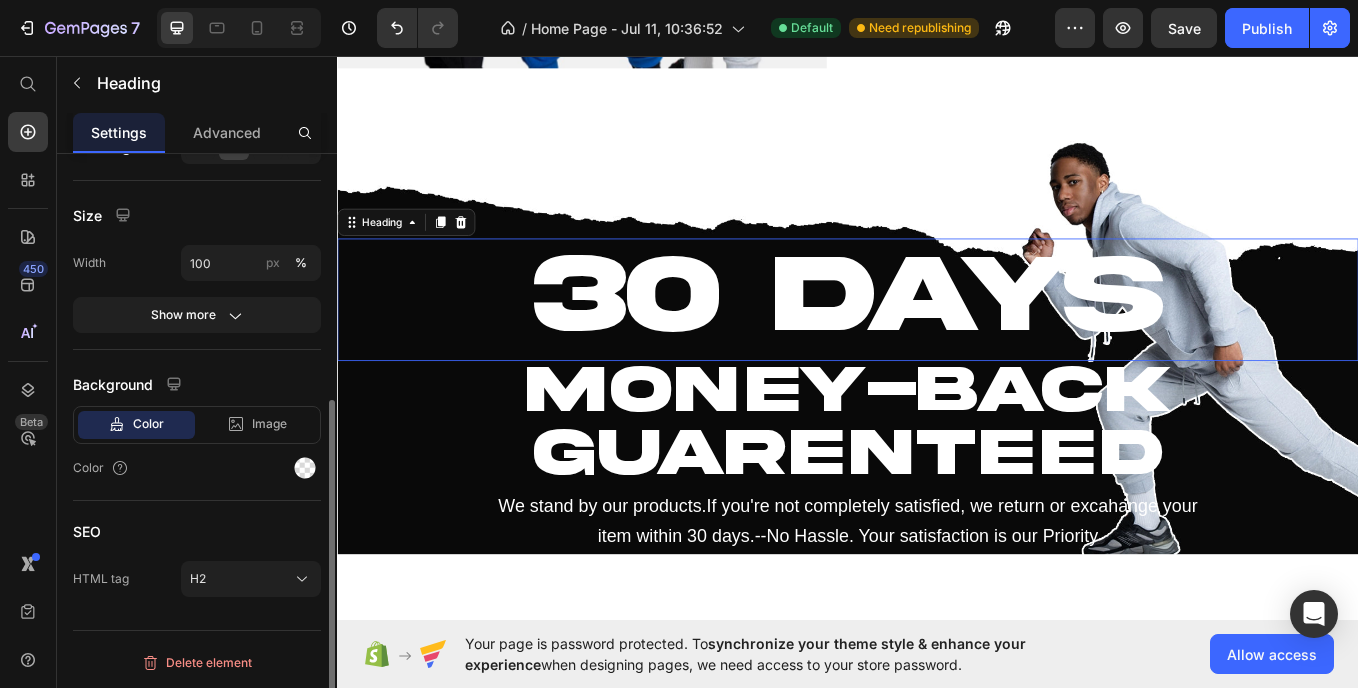 scroll, scrollTop: 0, scrollLeft: 0, axis: both 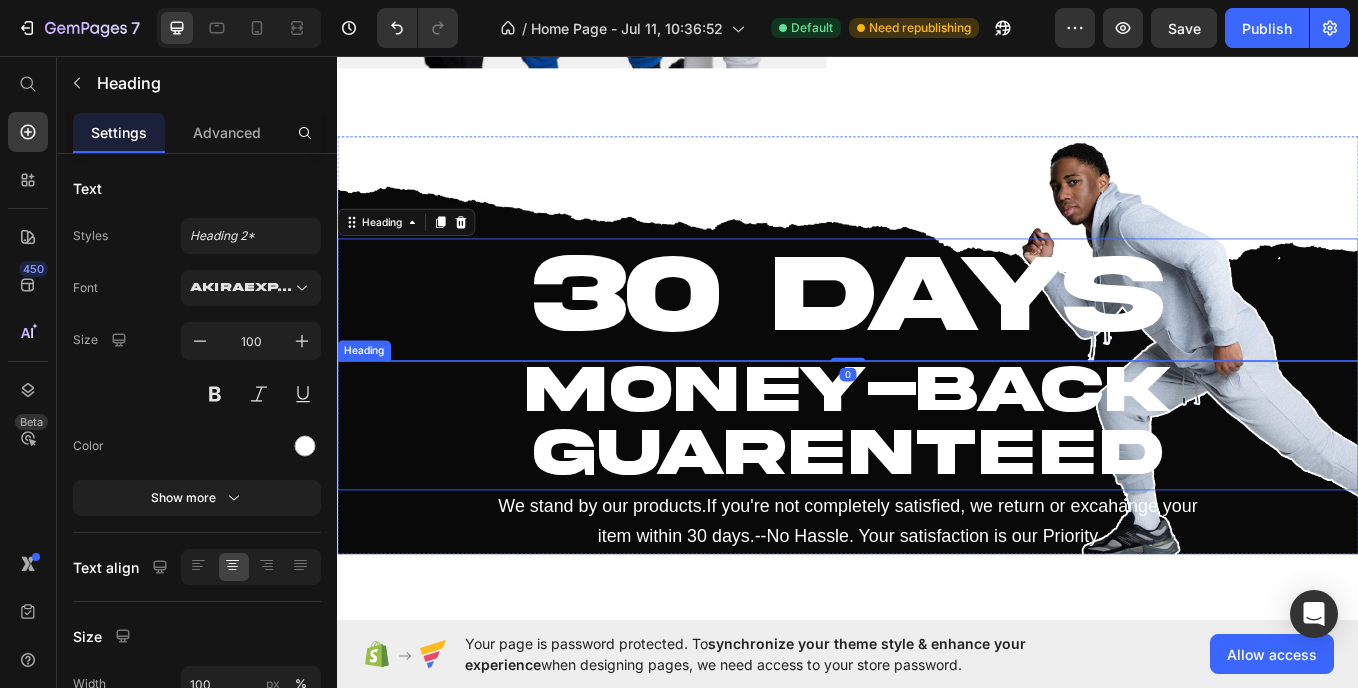 click on "GUARENTEED" at bounding box center (937, 522) 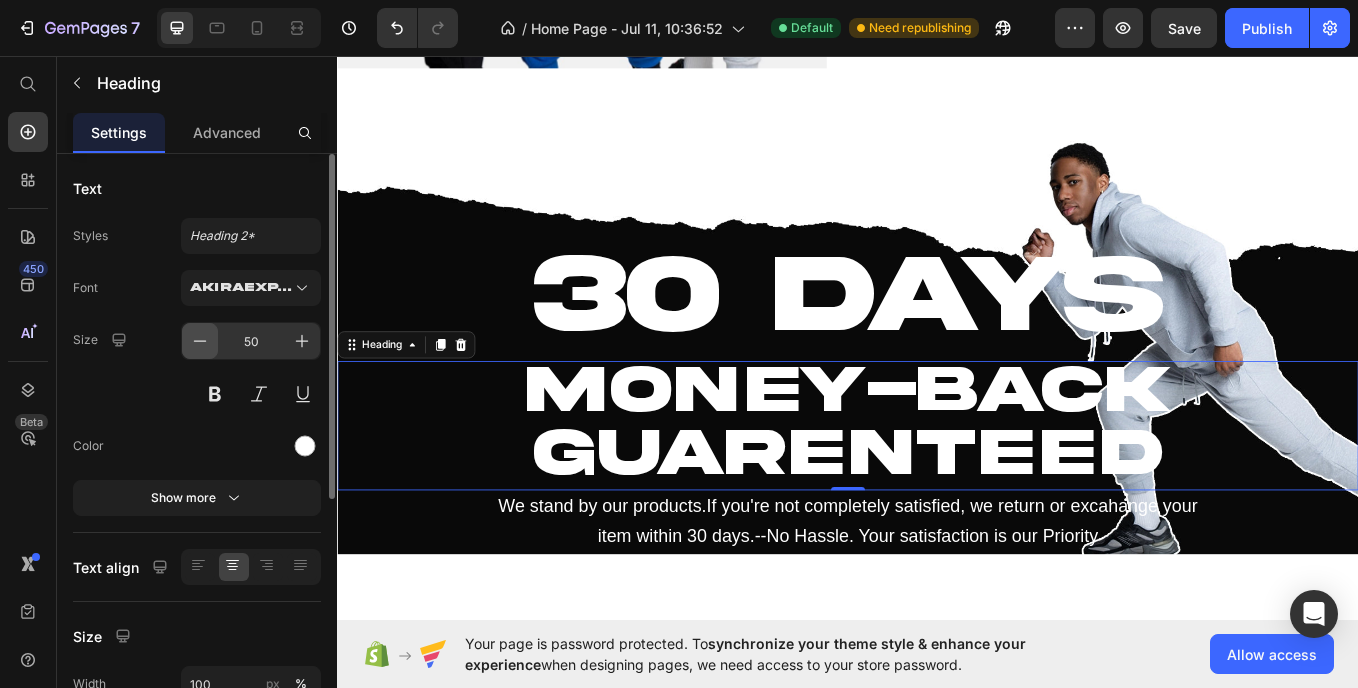 click 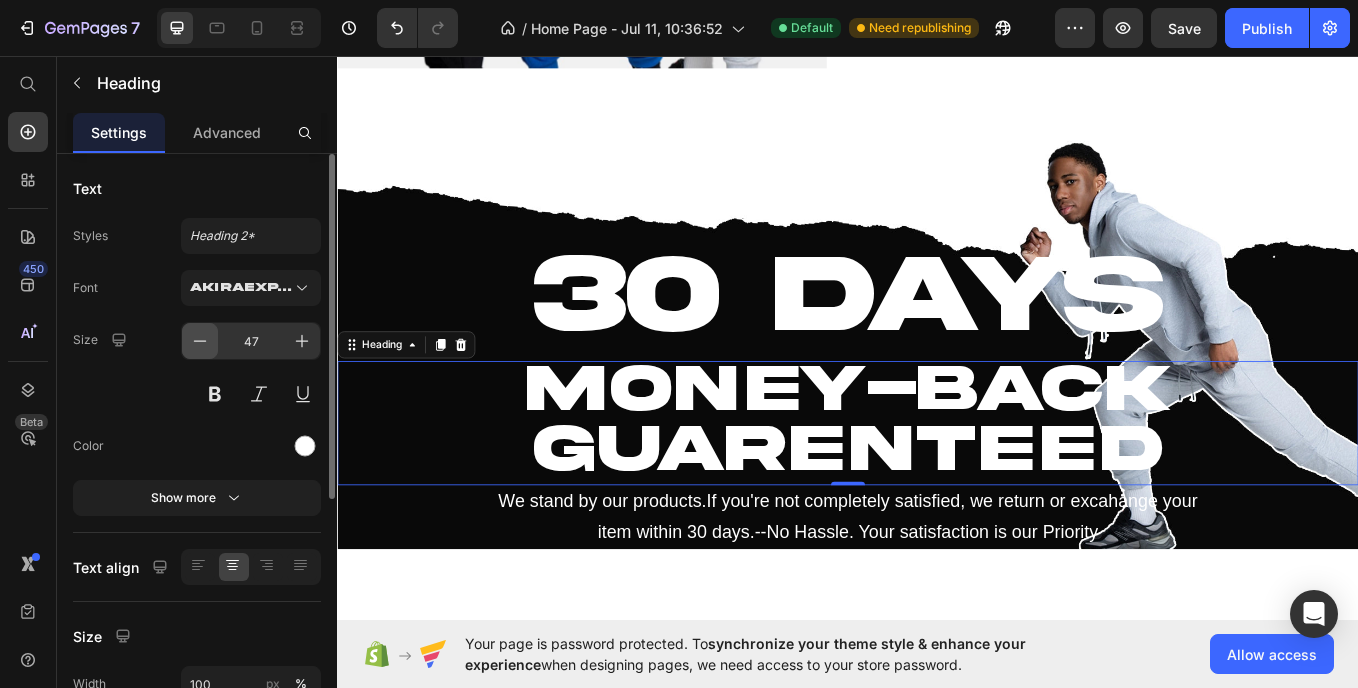 click 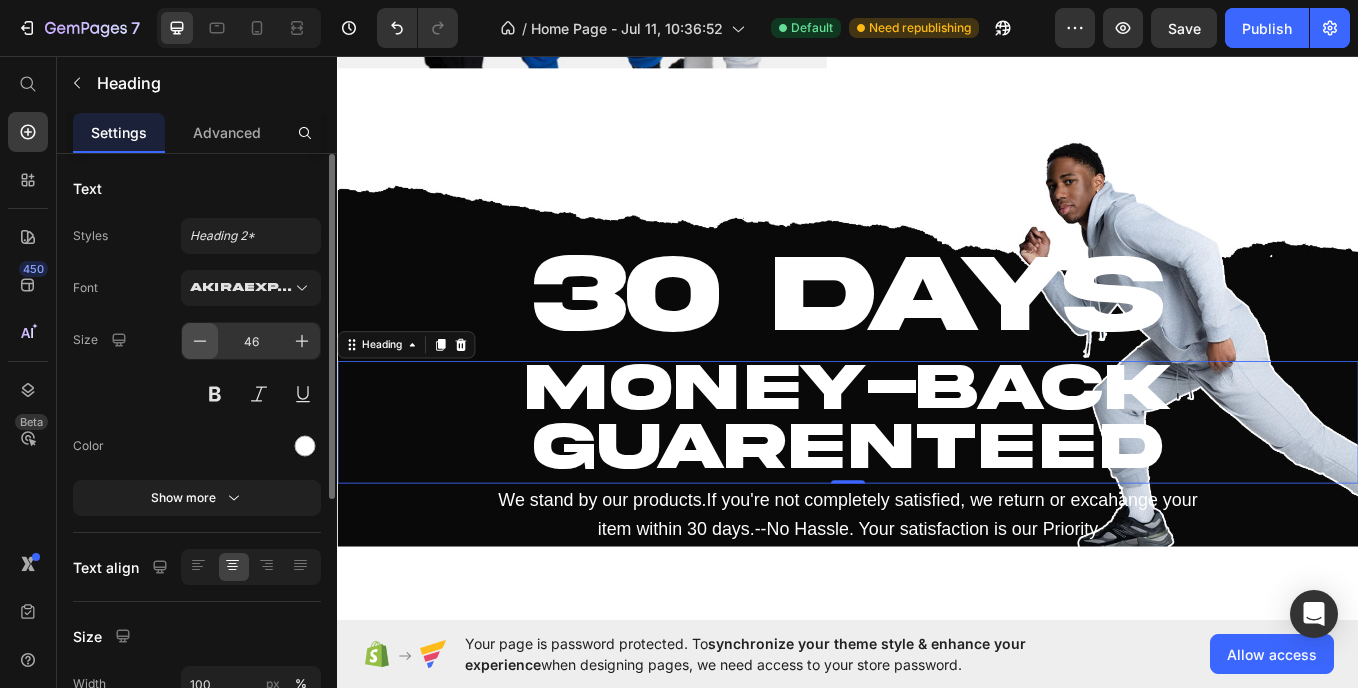 click 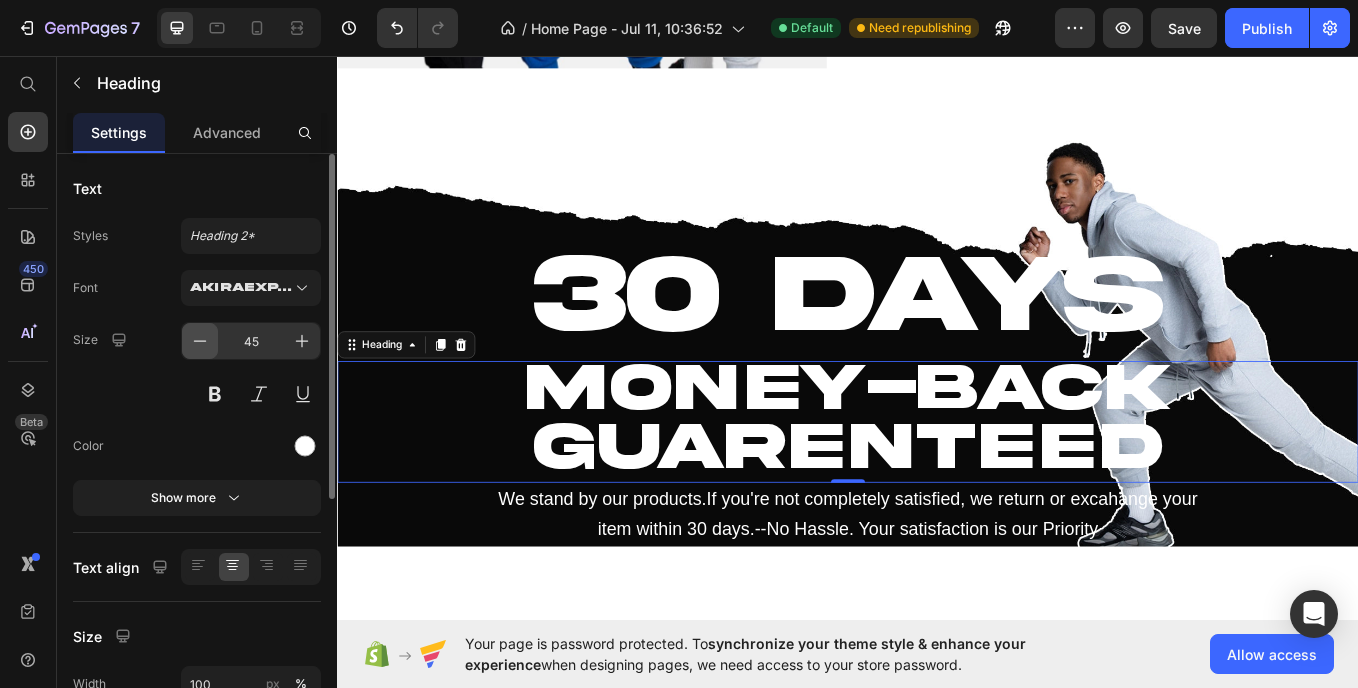 click 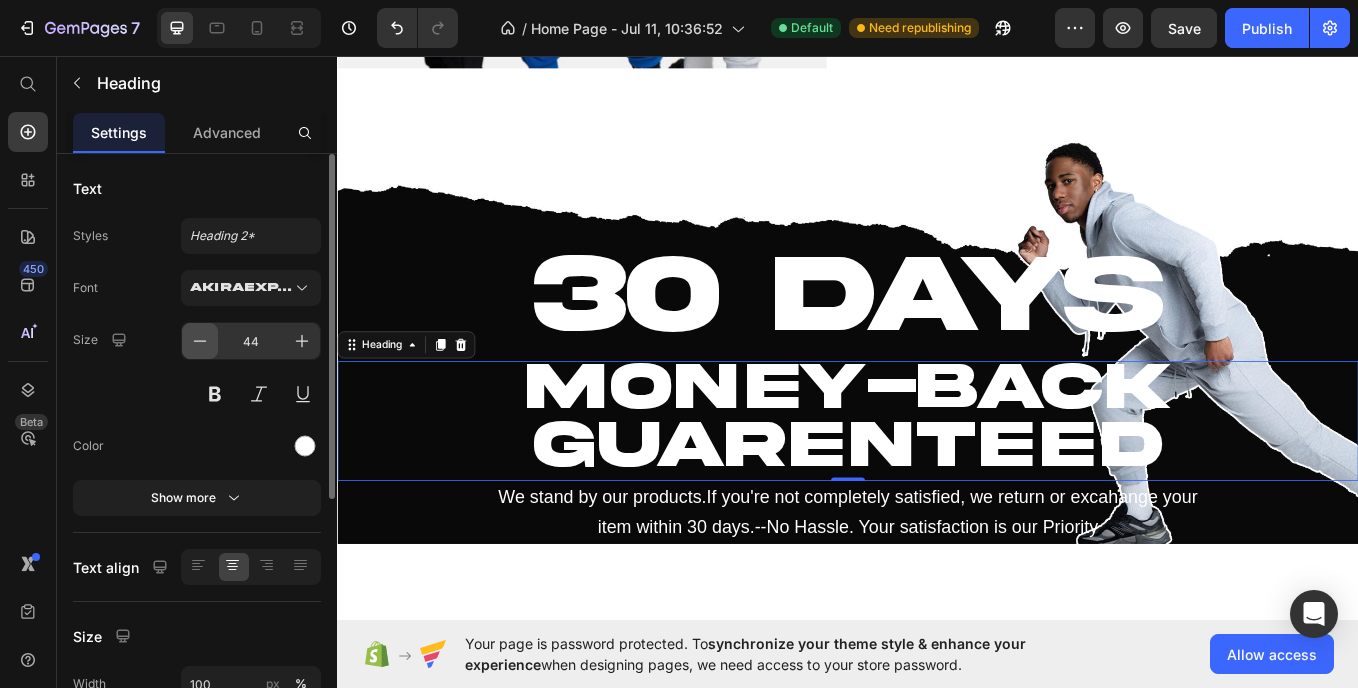 click 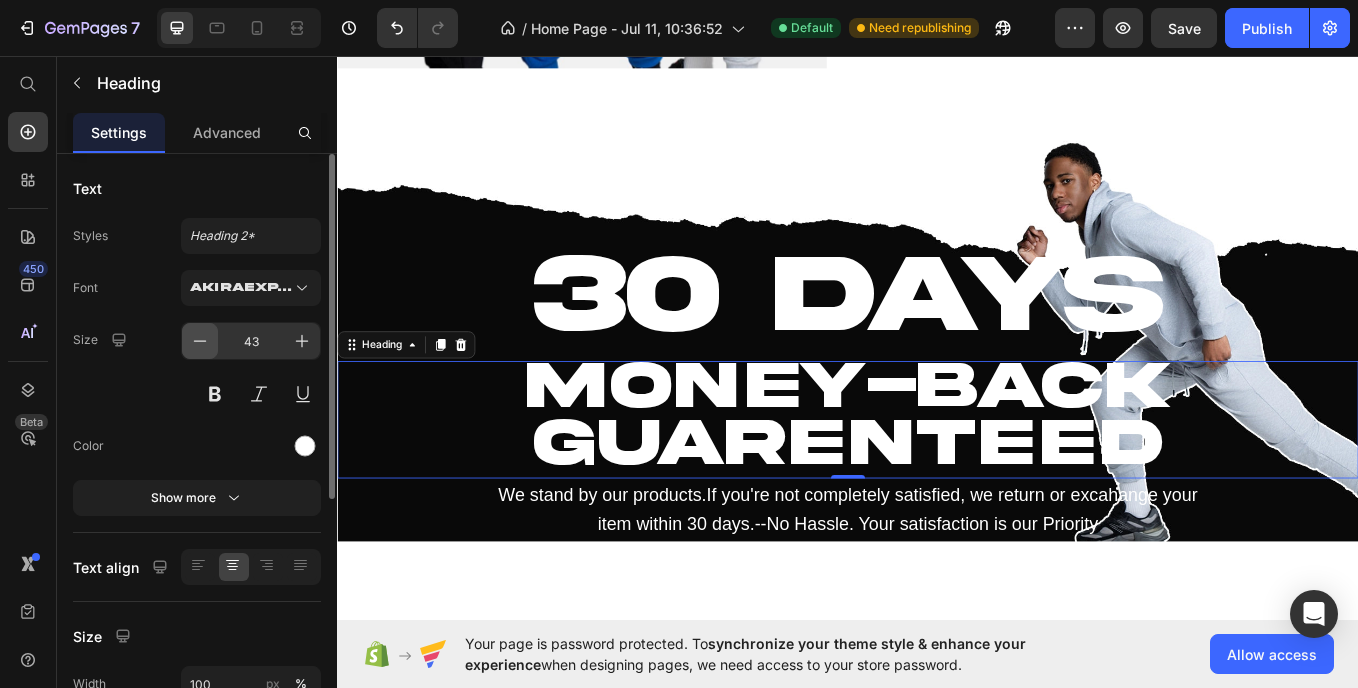 click 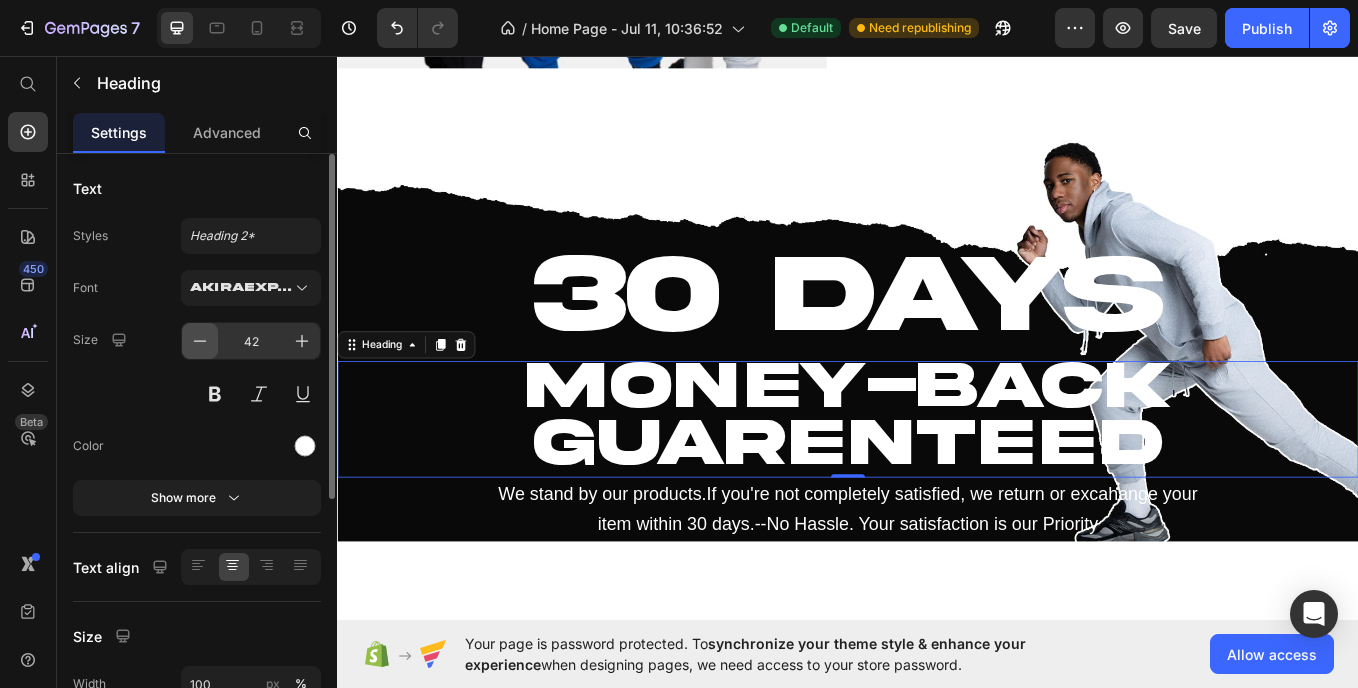 click 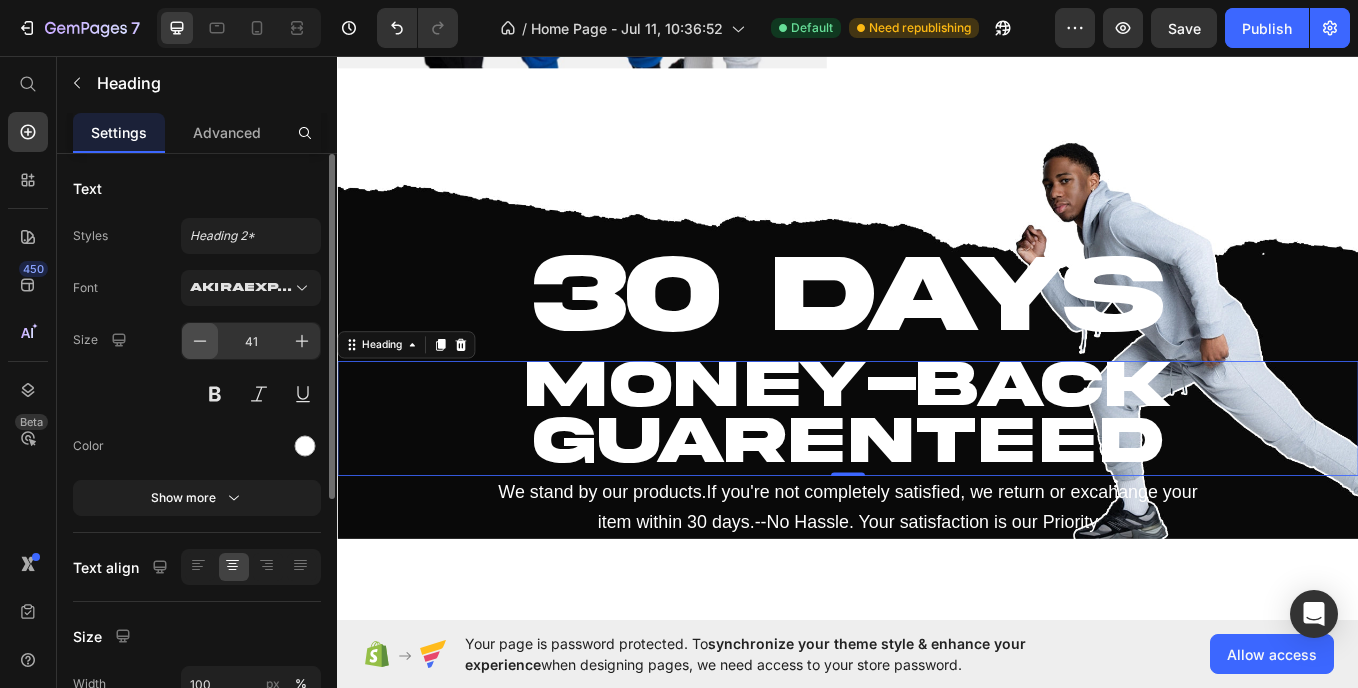 click 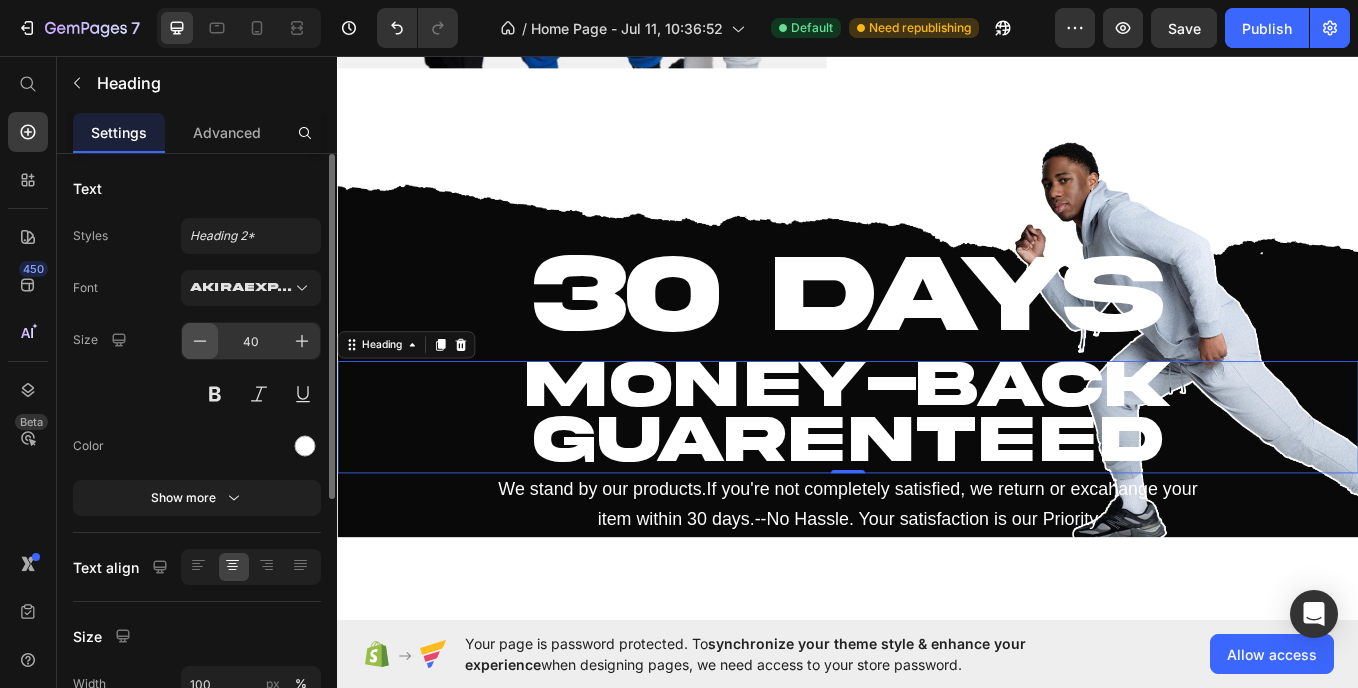 click 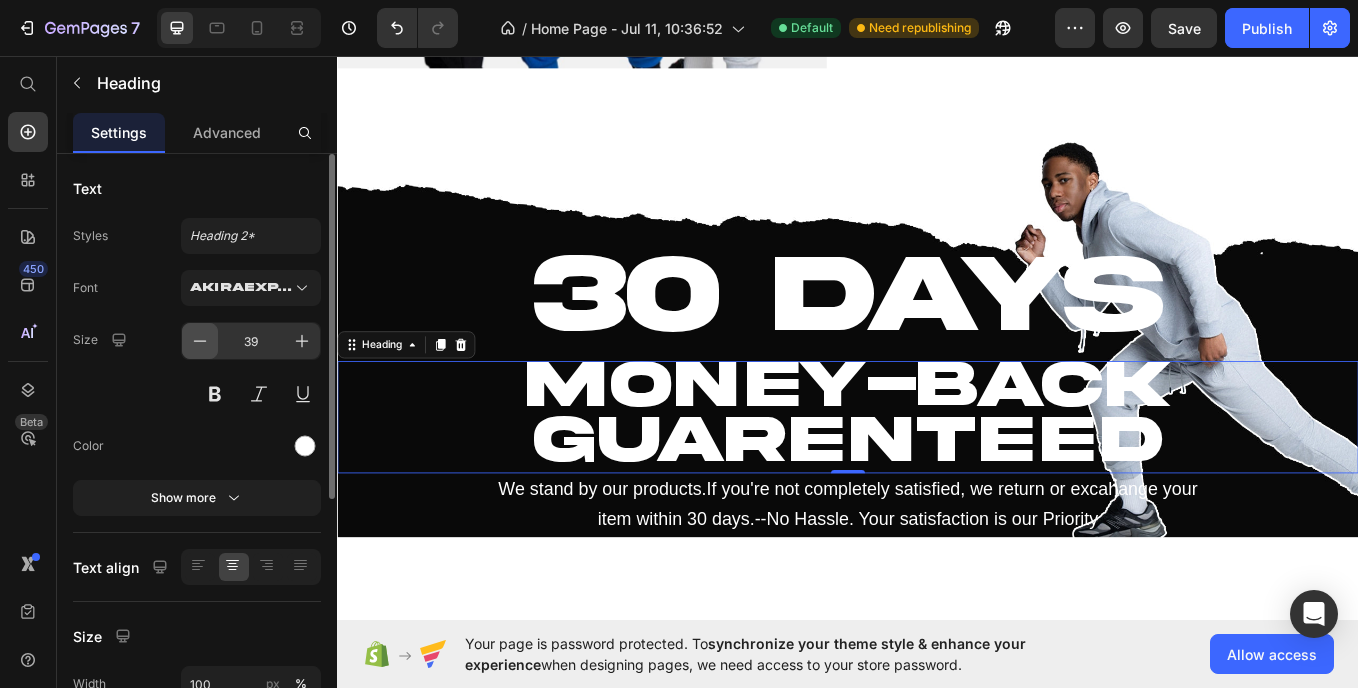 click 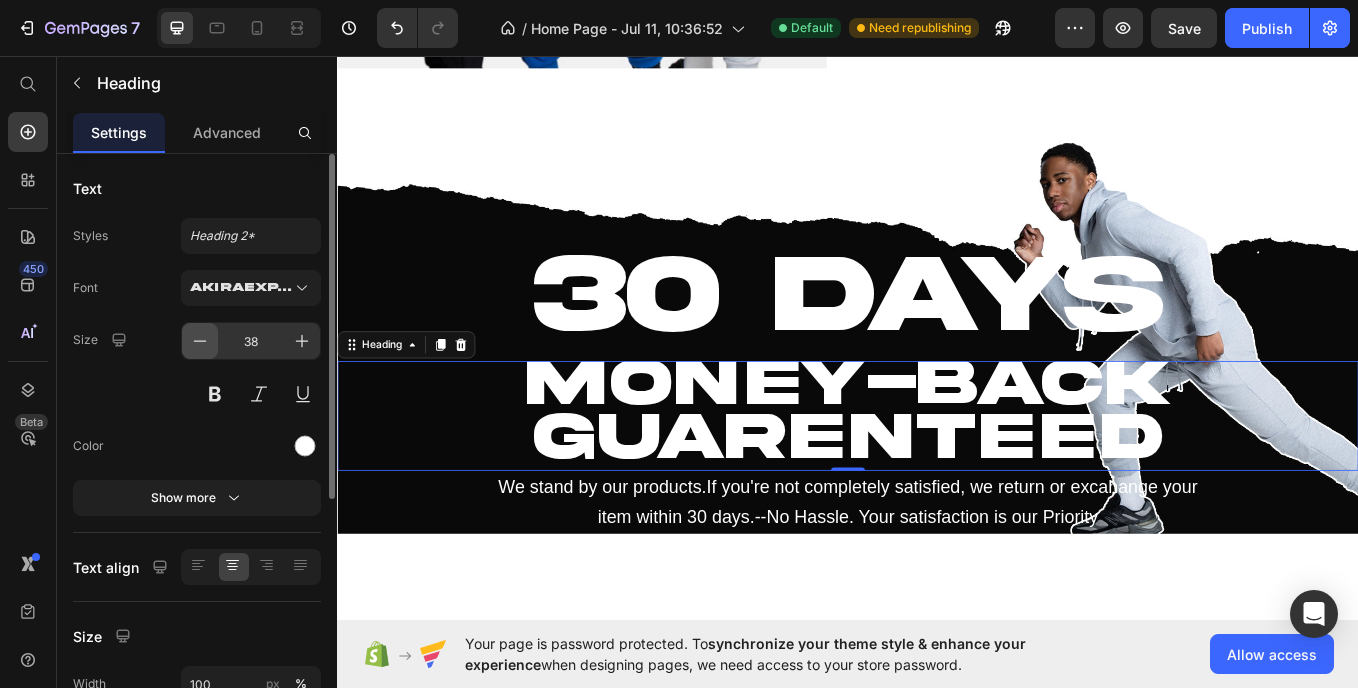 click 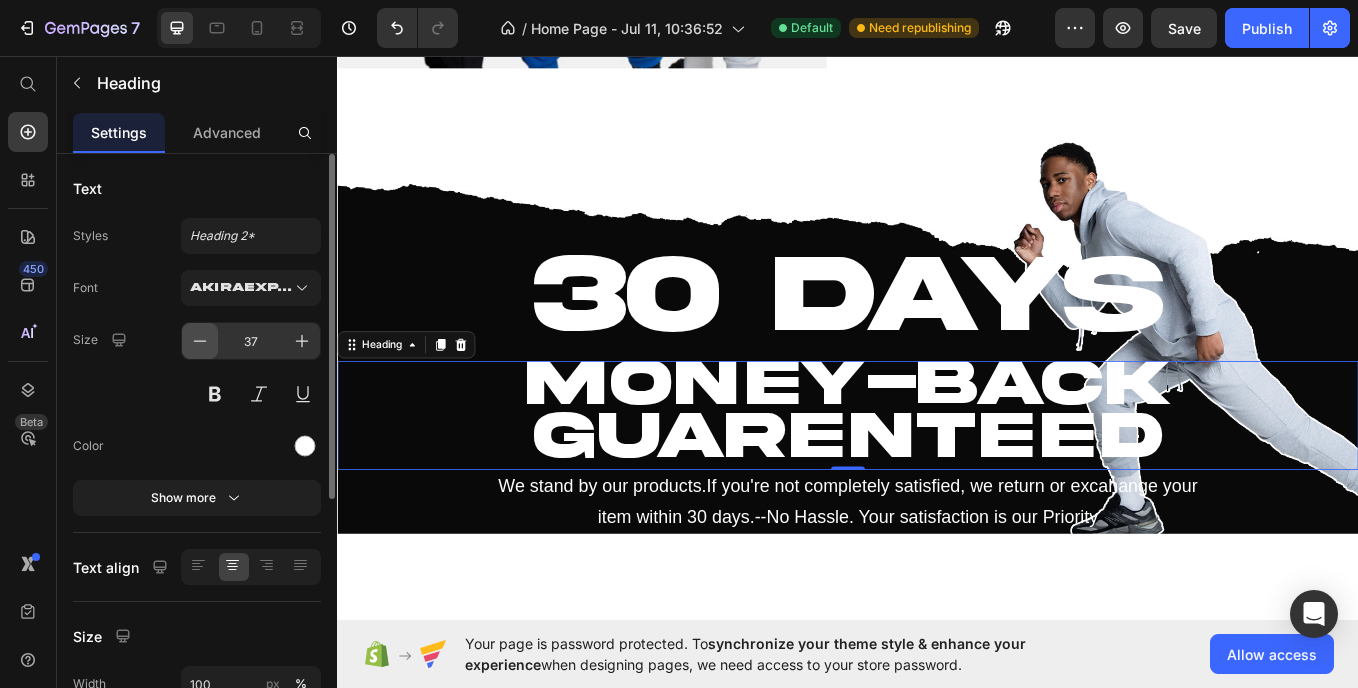 click 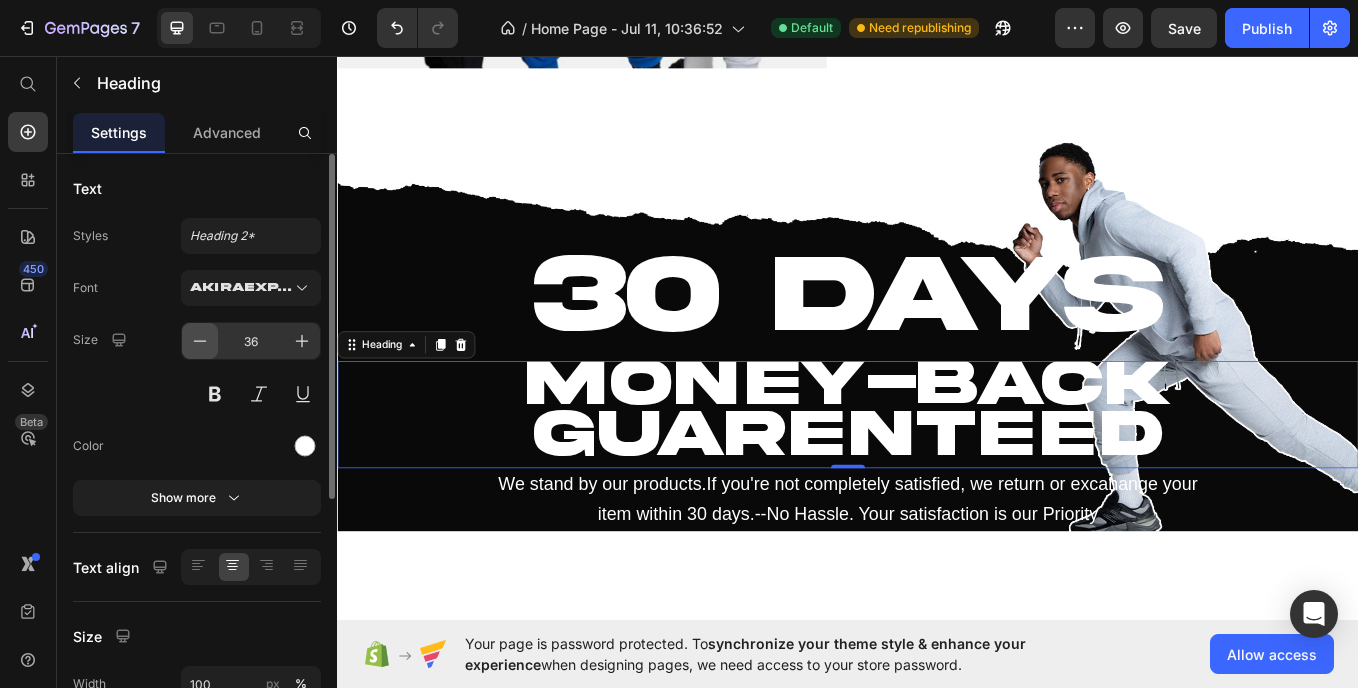 click 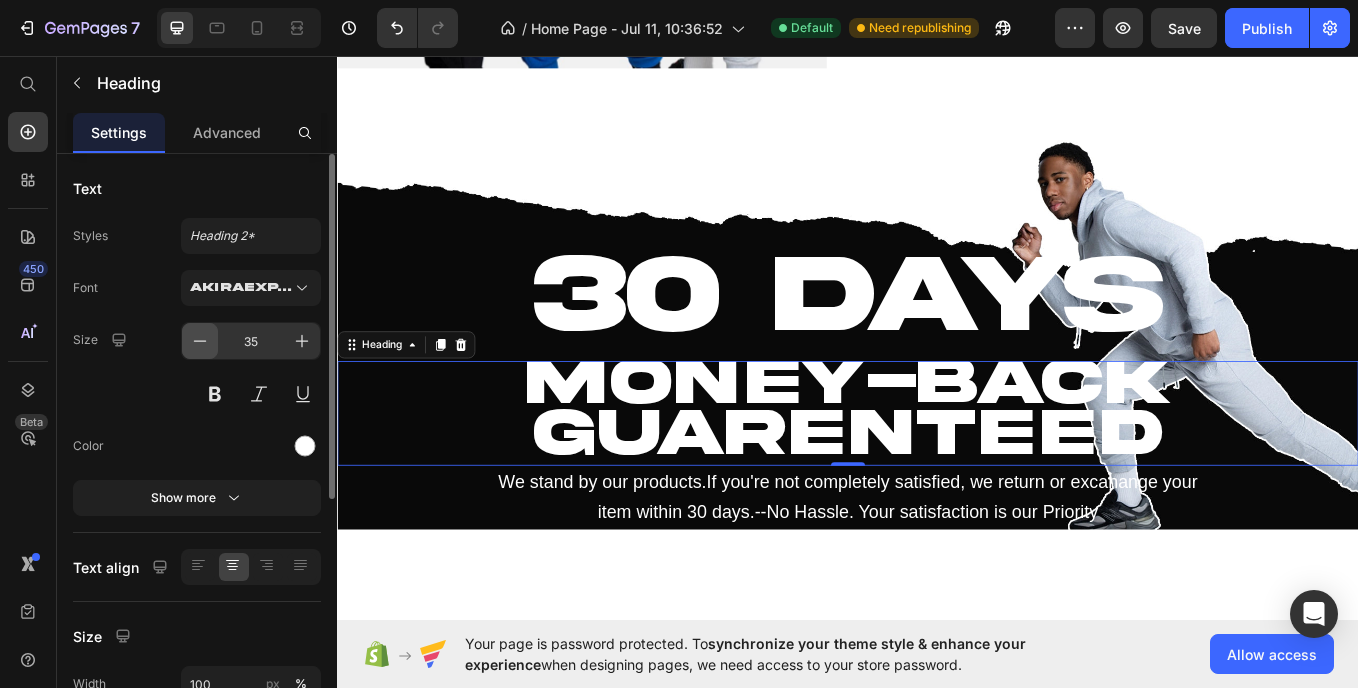 click 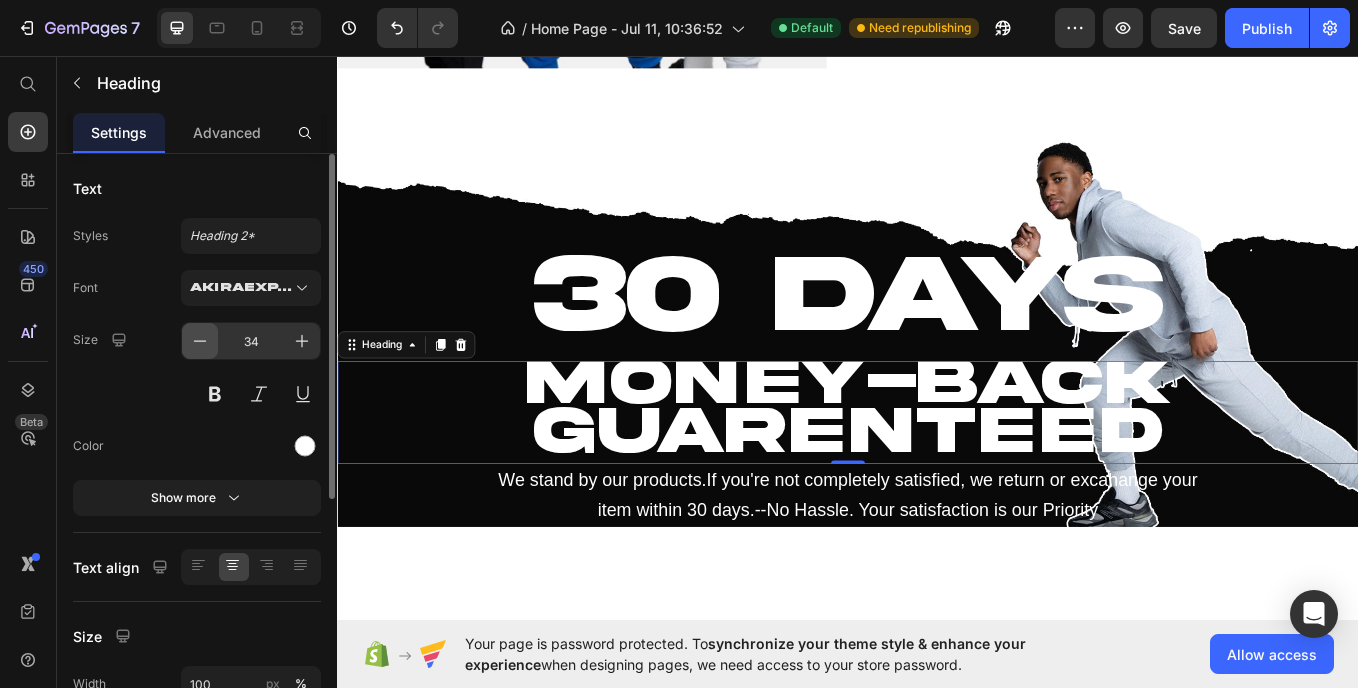 click 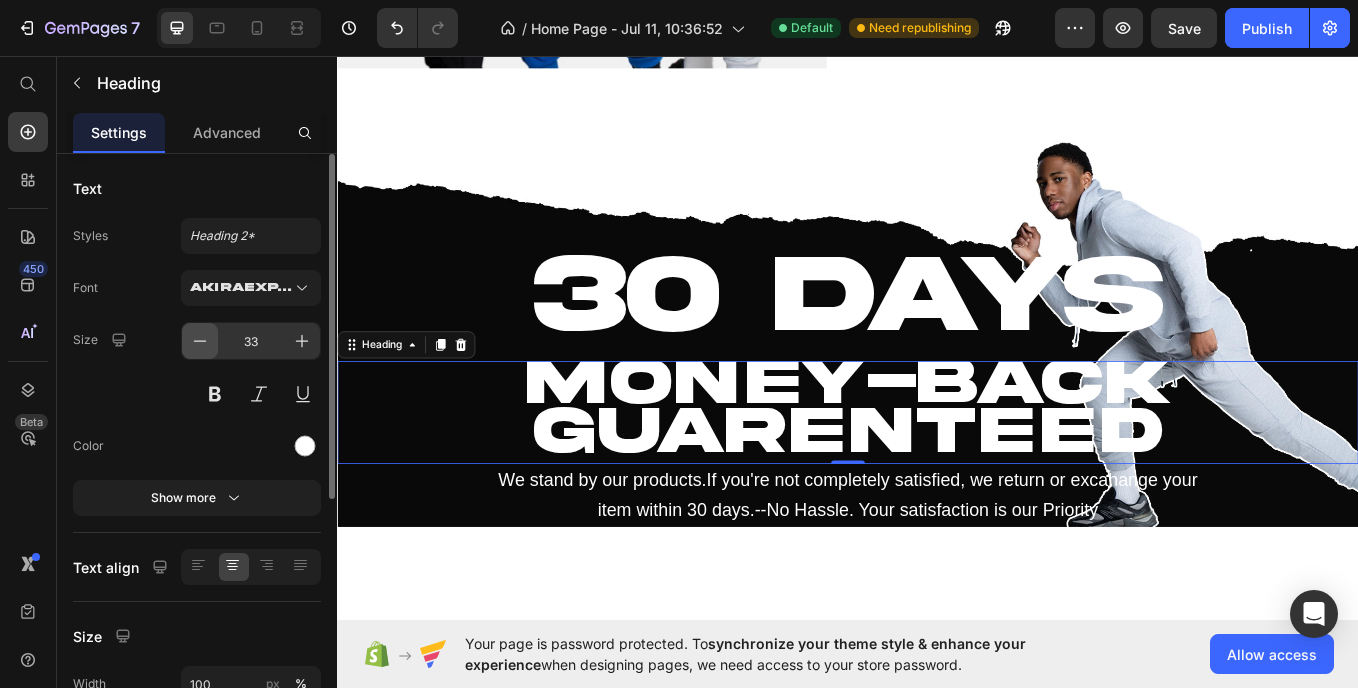 click 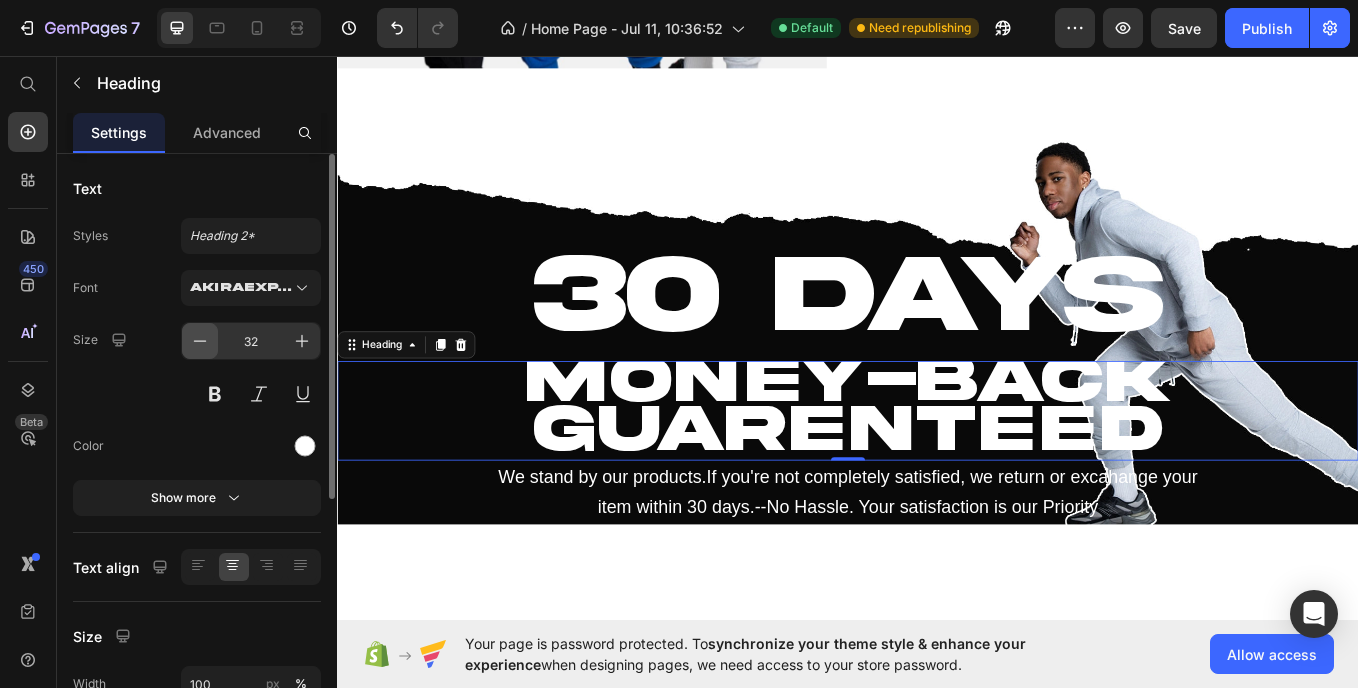 click 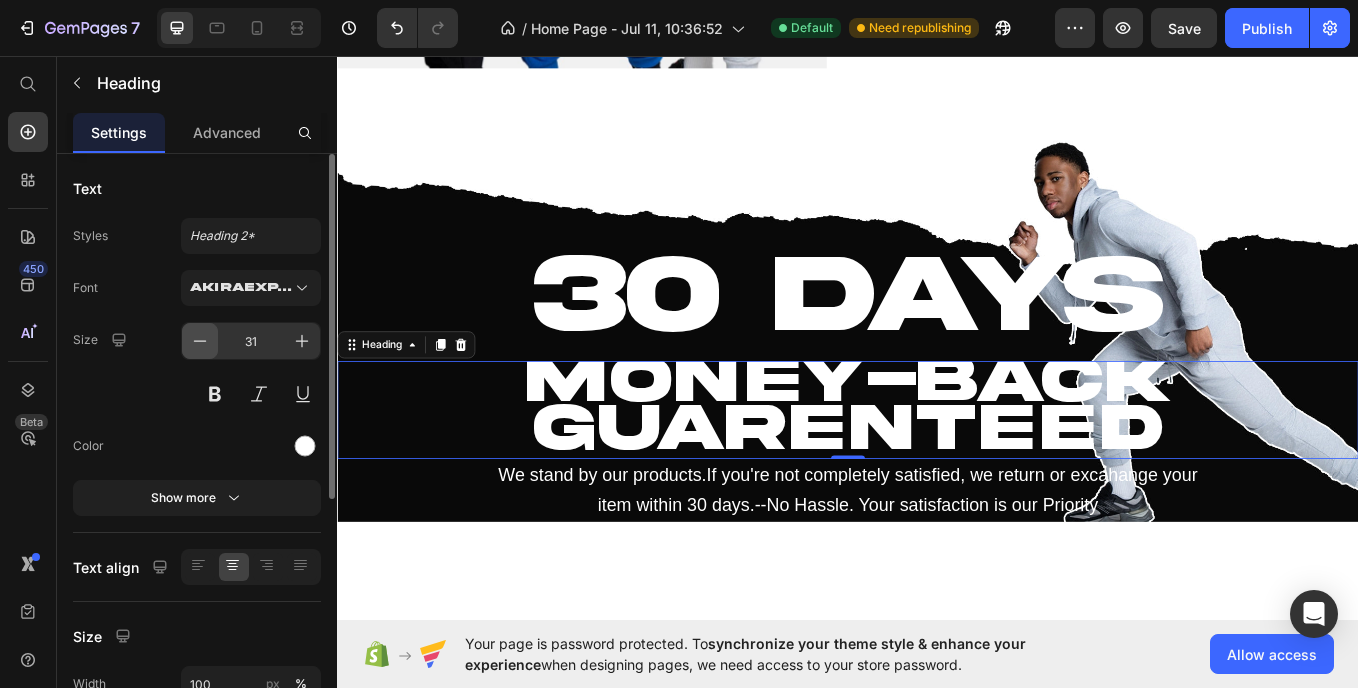 click 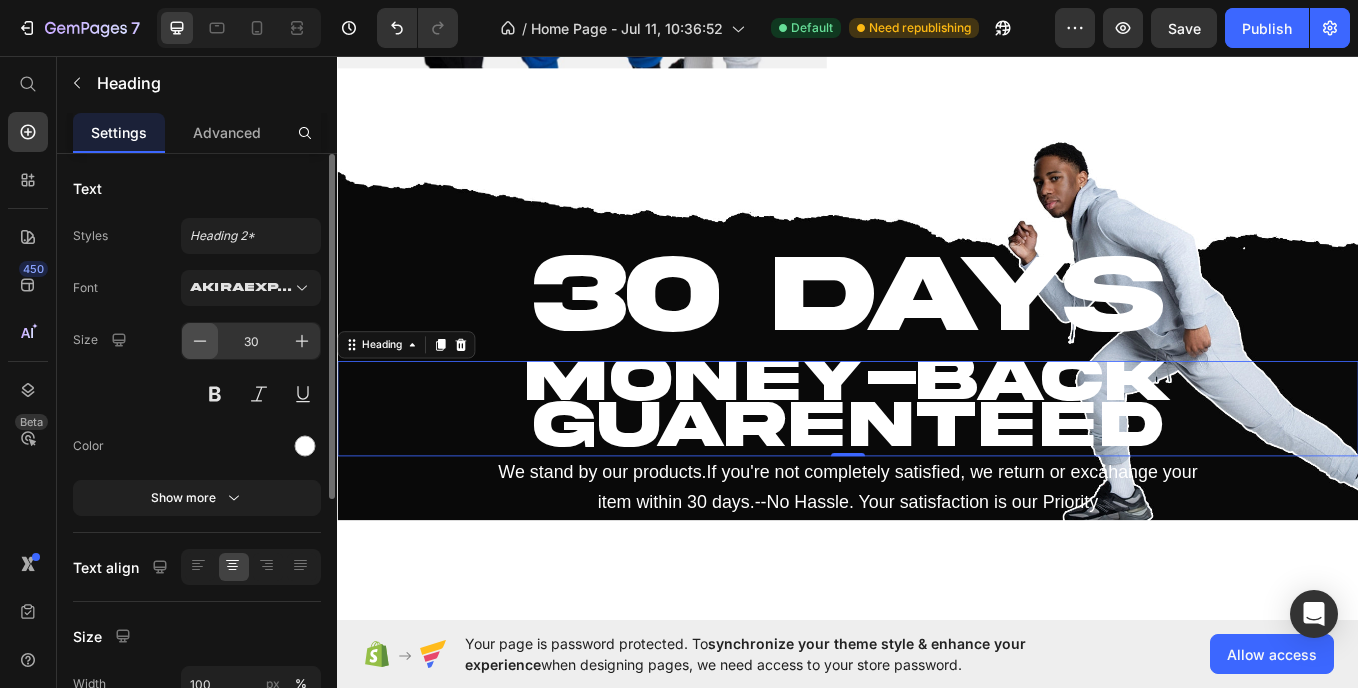 click 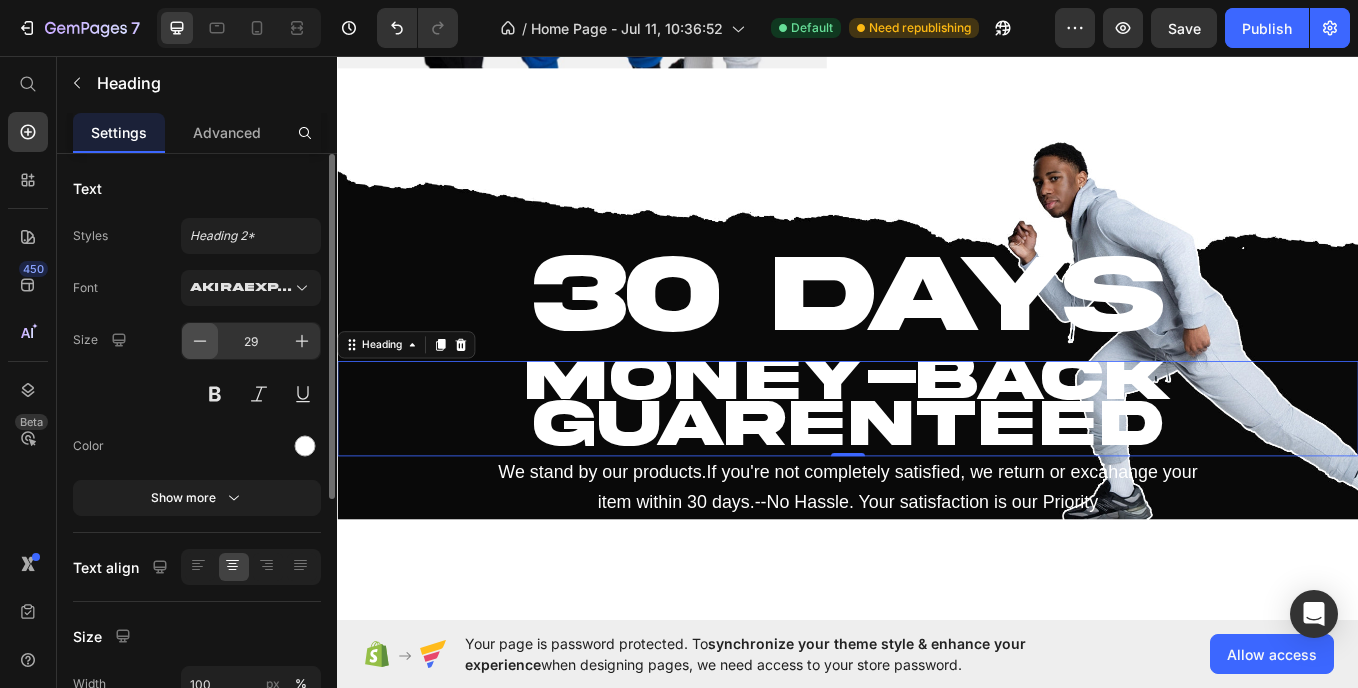 click 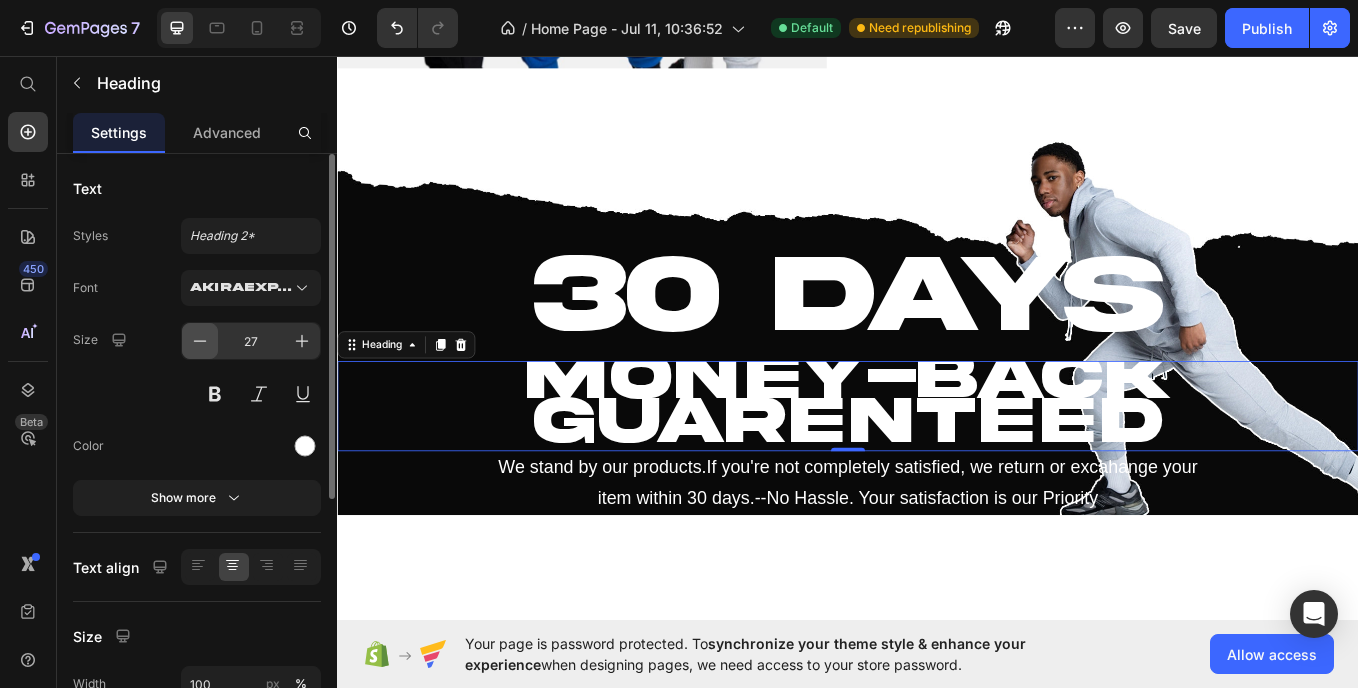 click 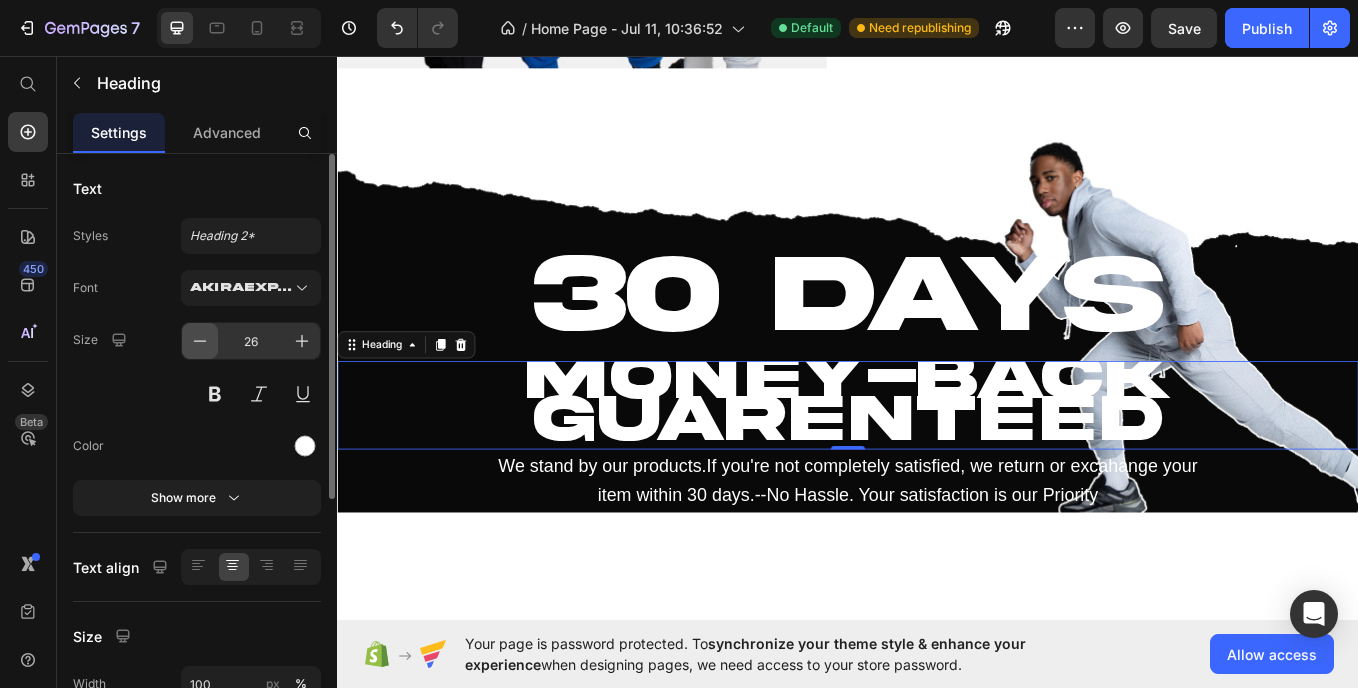 click 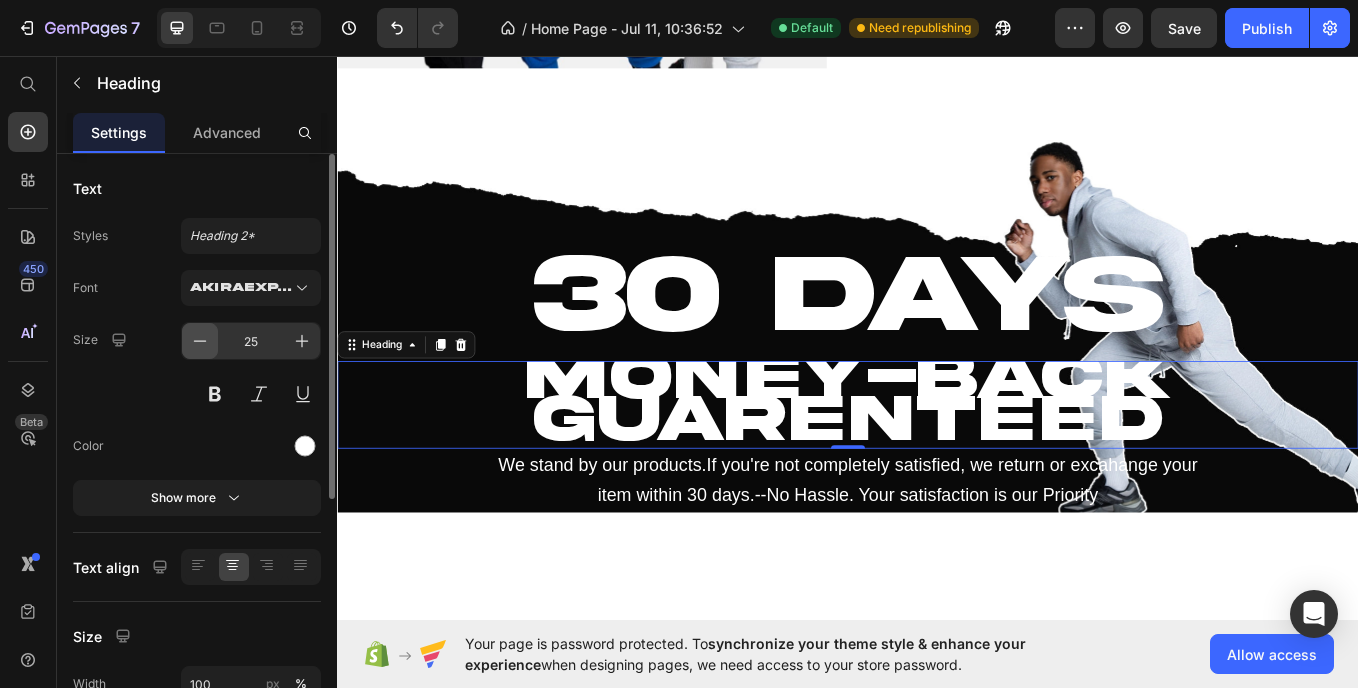 click 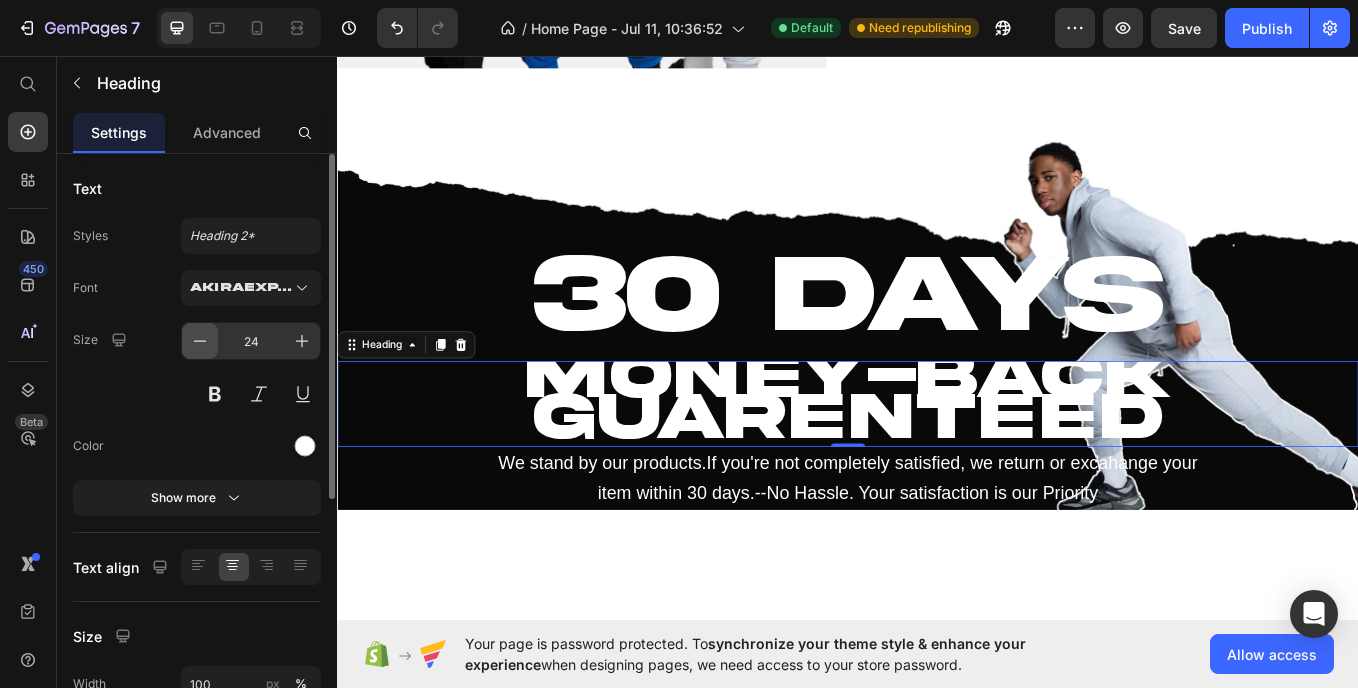 click 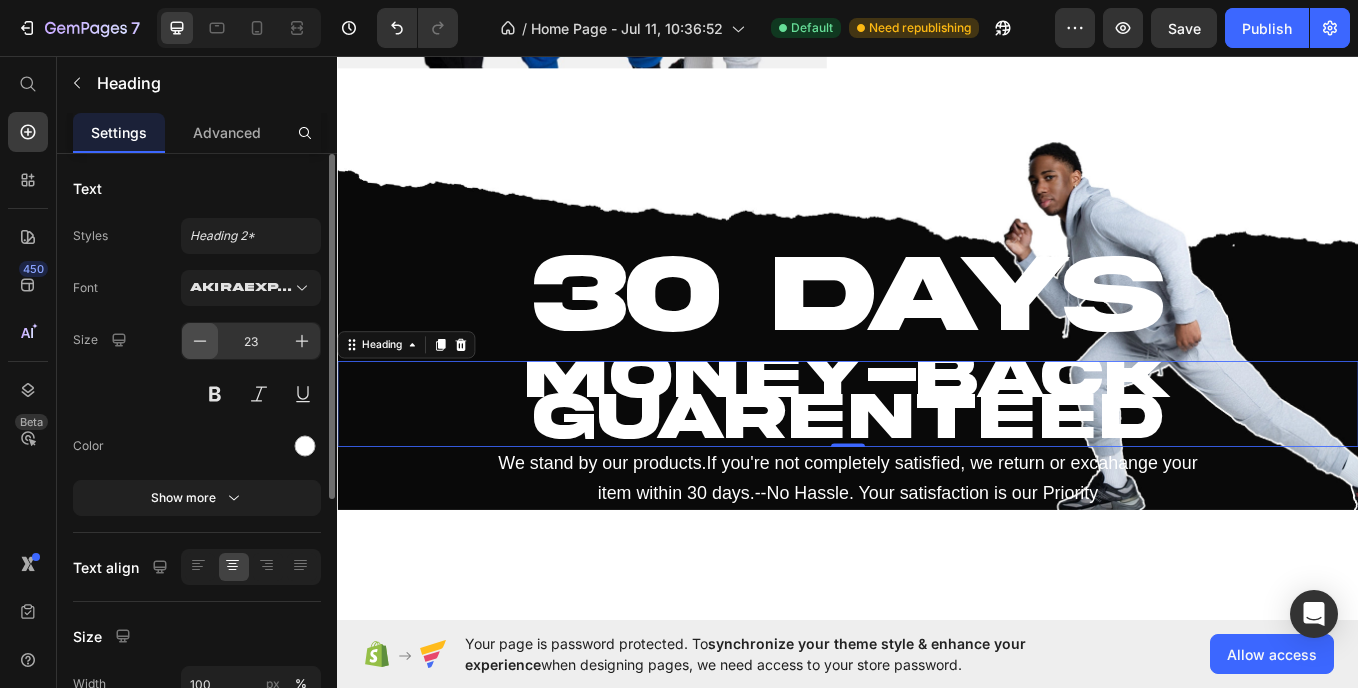 click 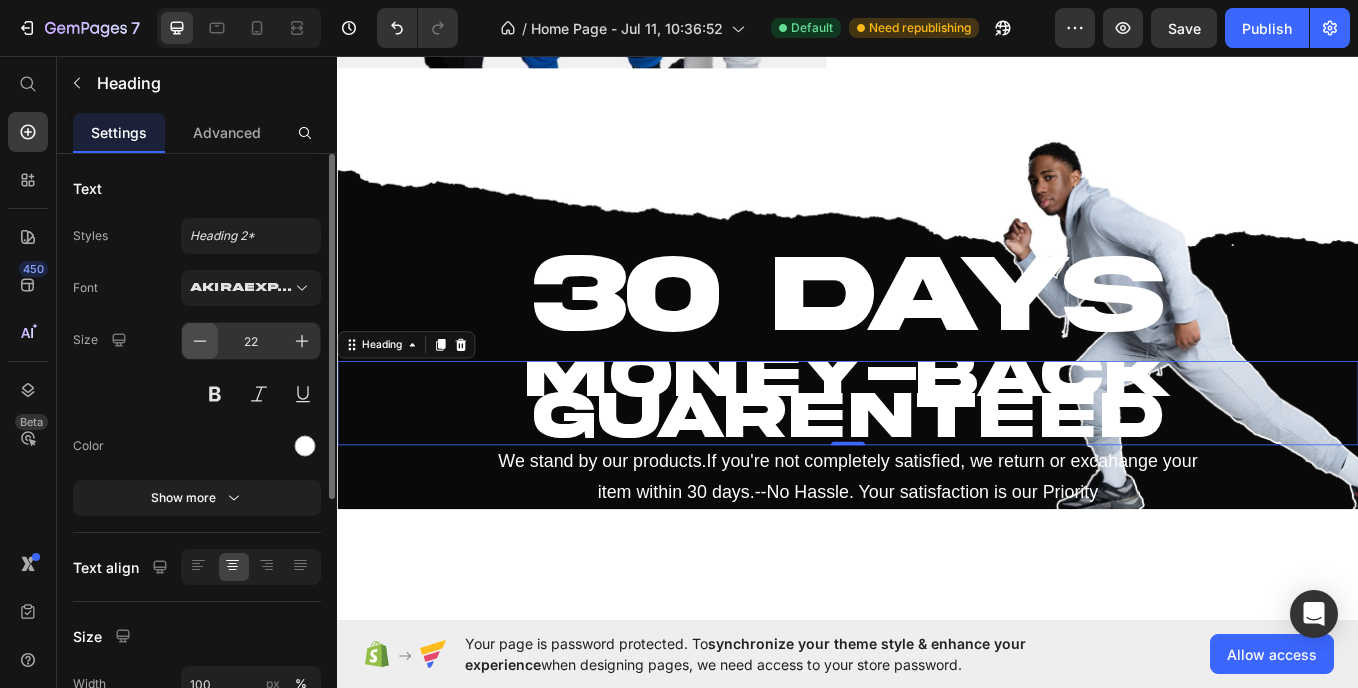 click 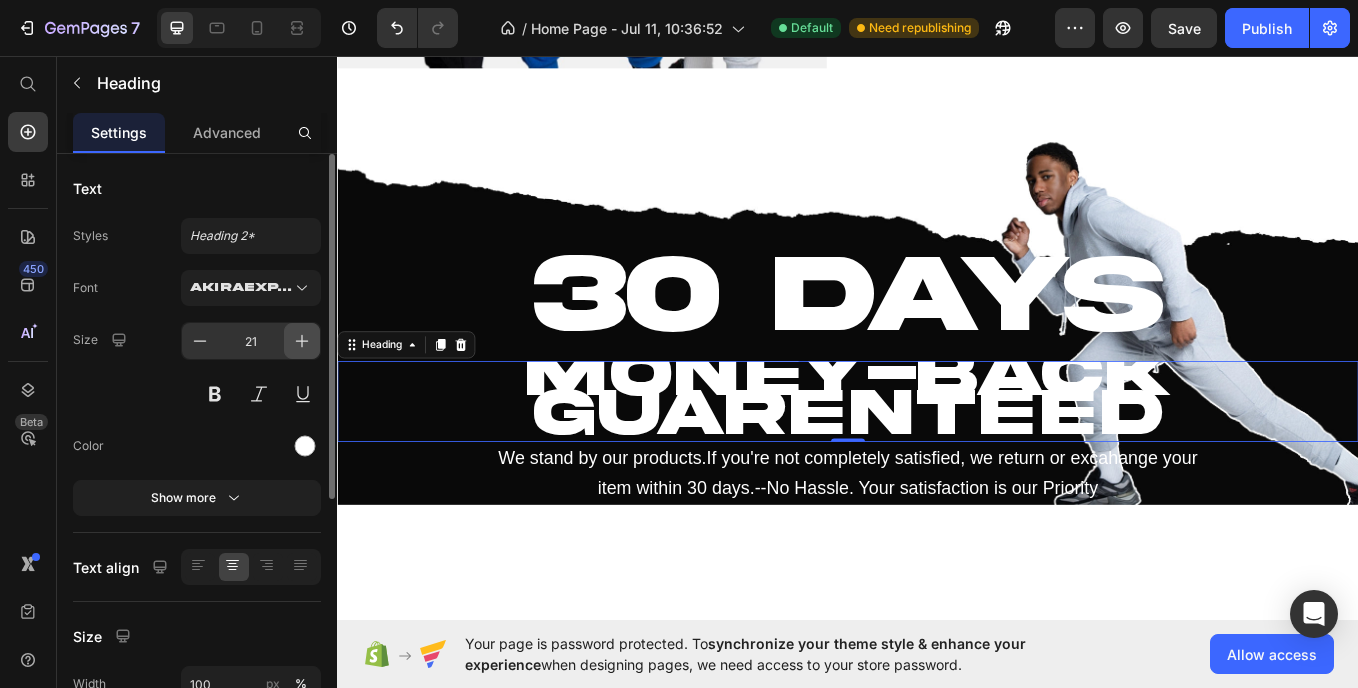 click 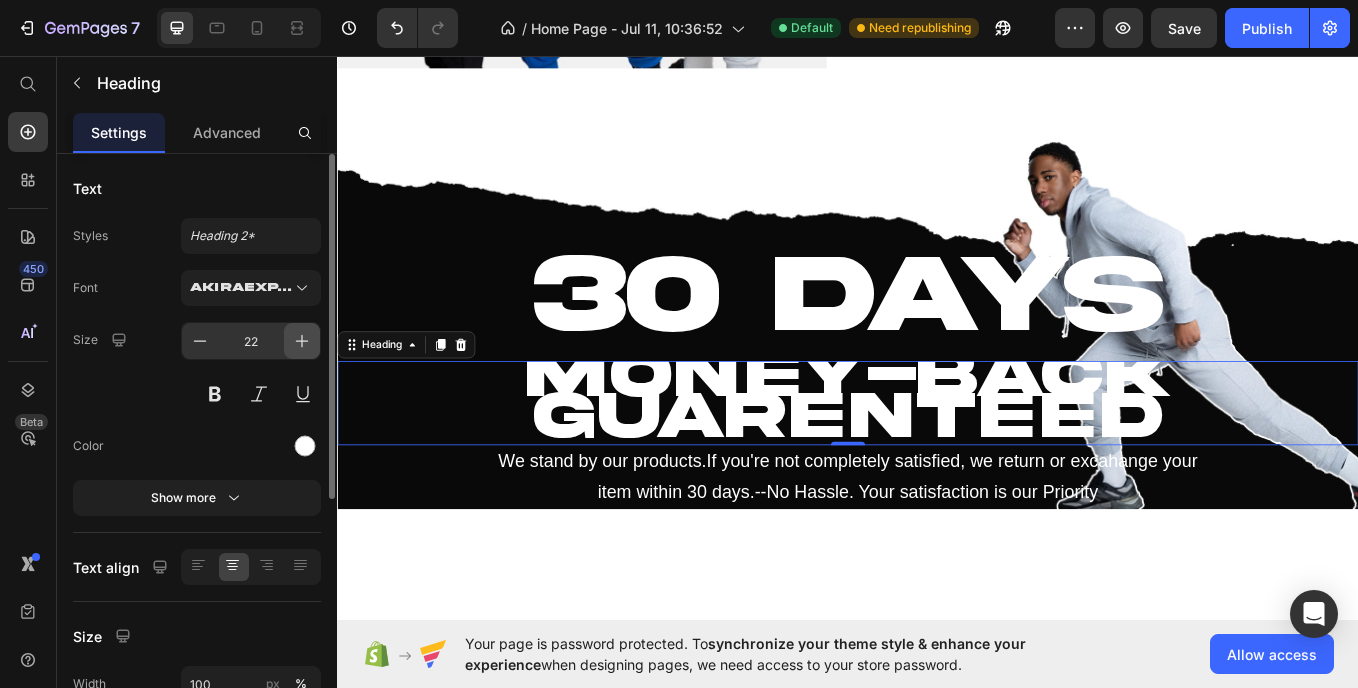 click 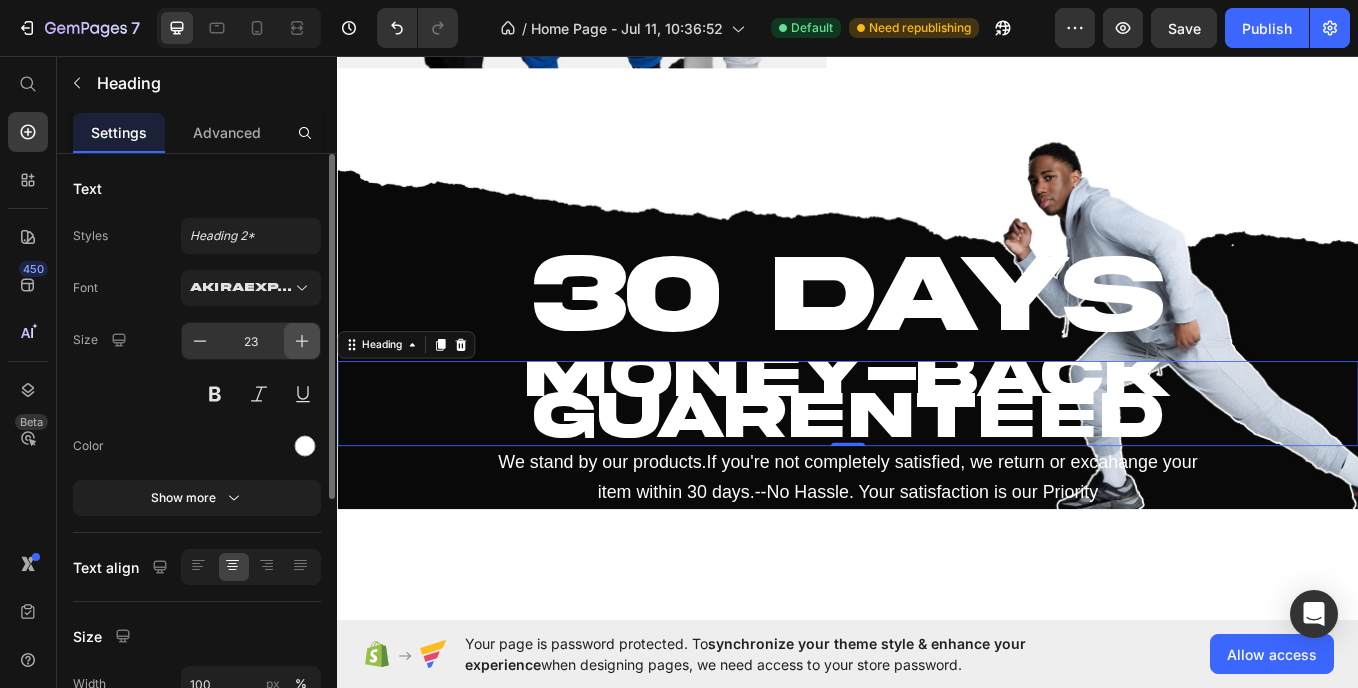 click 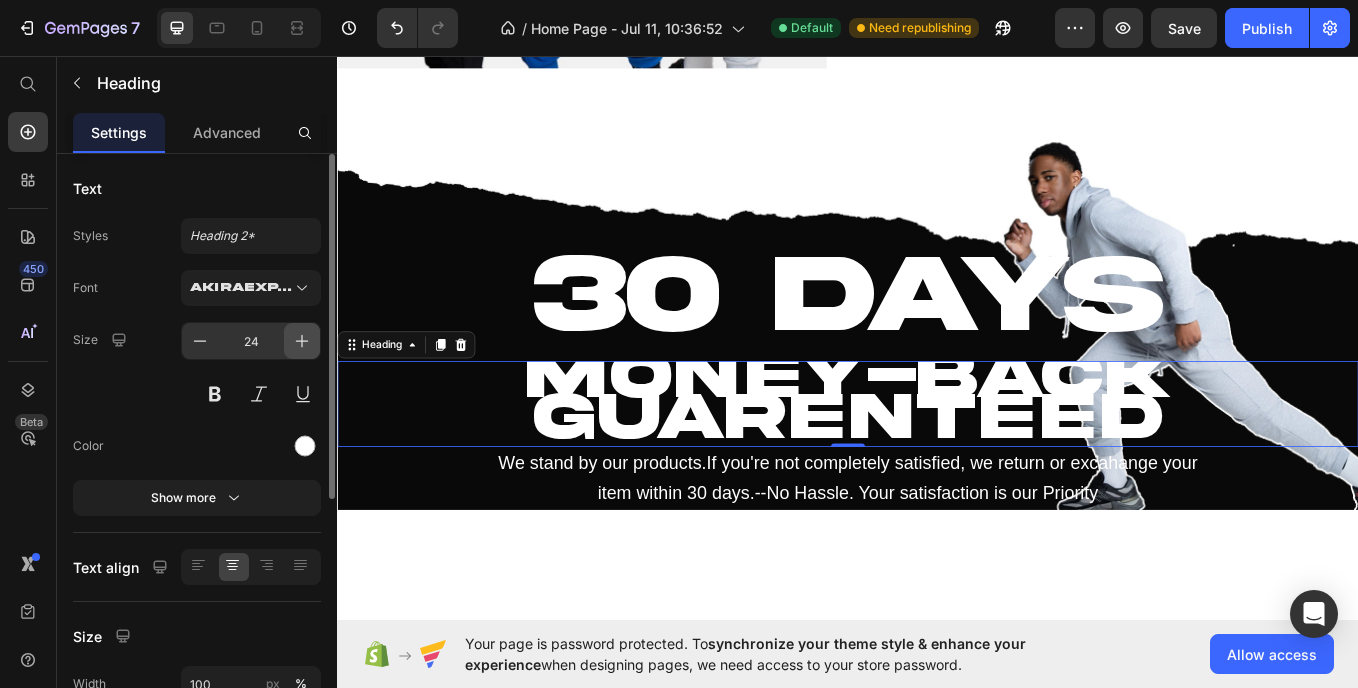 click 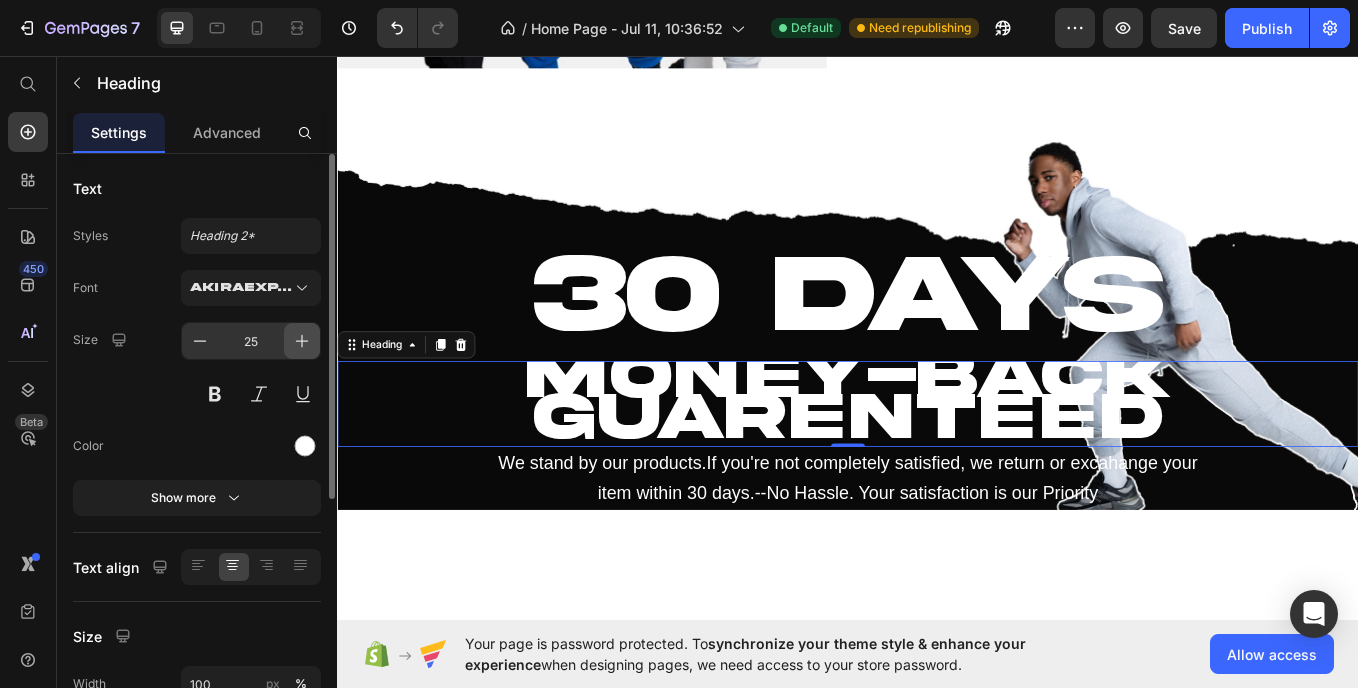 click 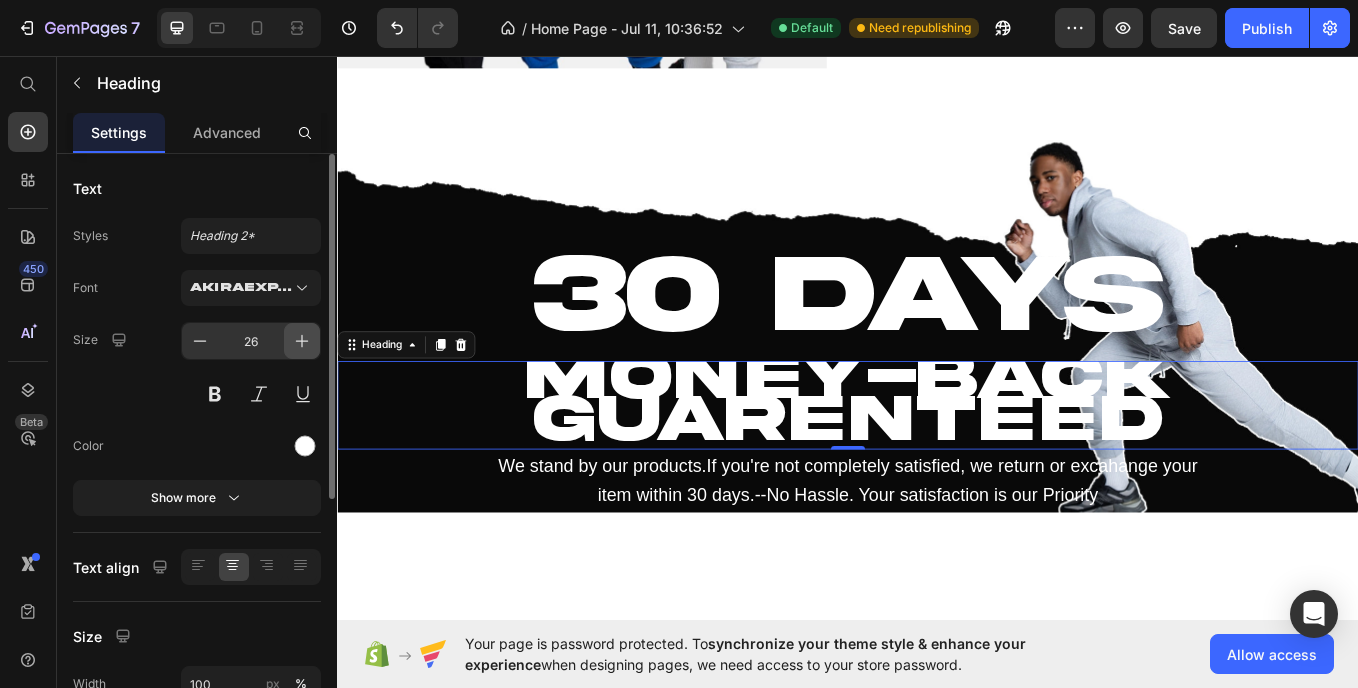 click 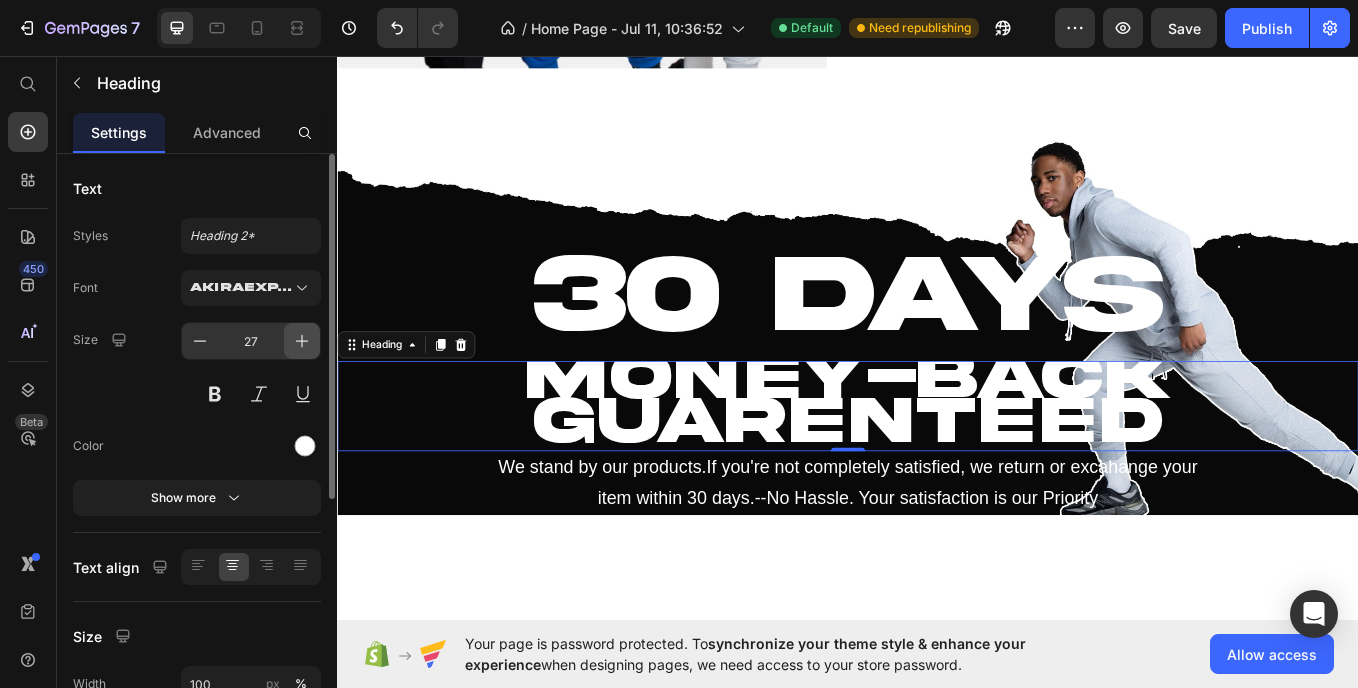 click 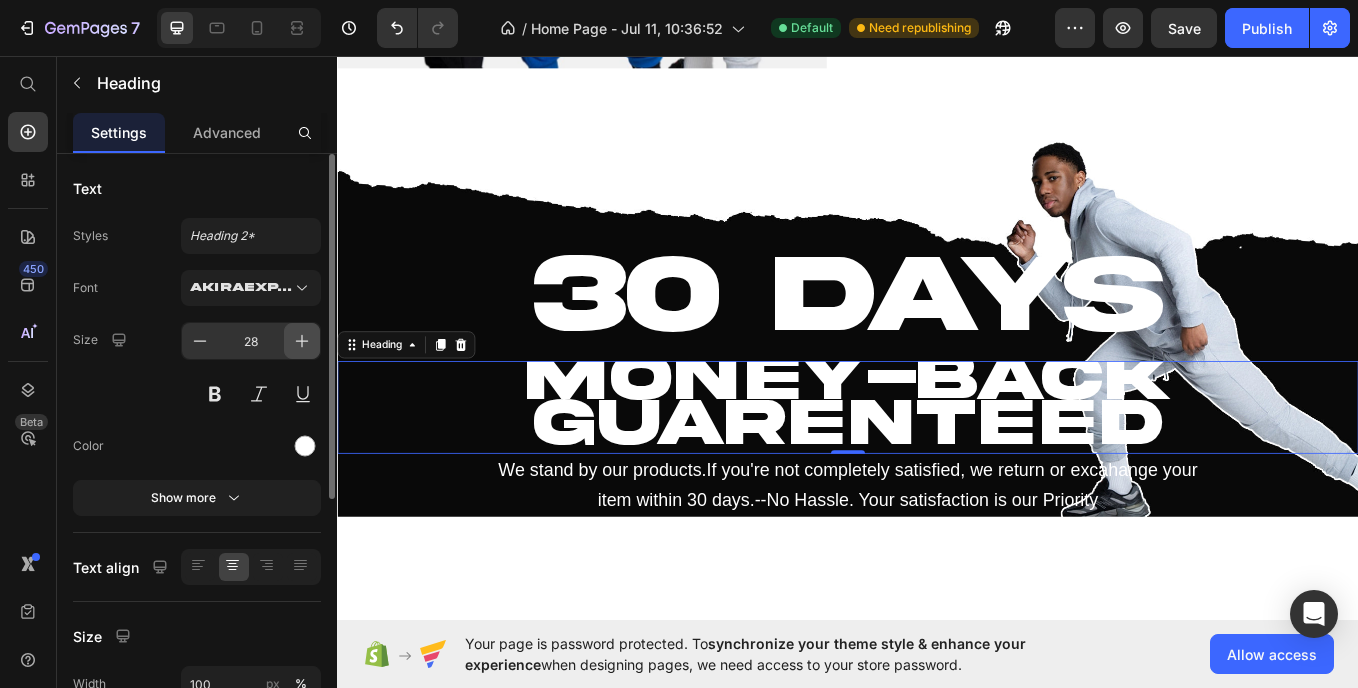 click 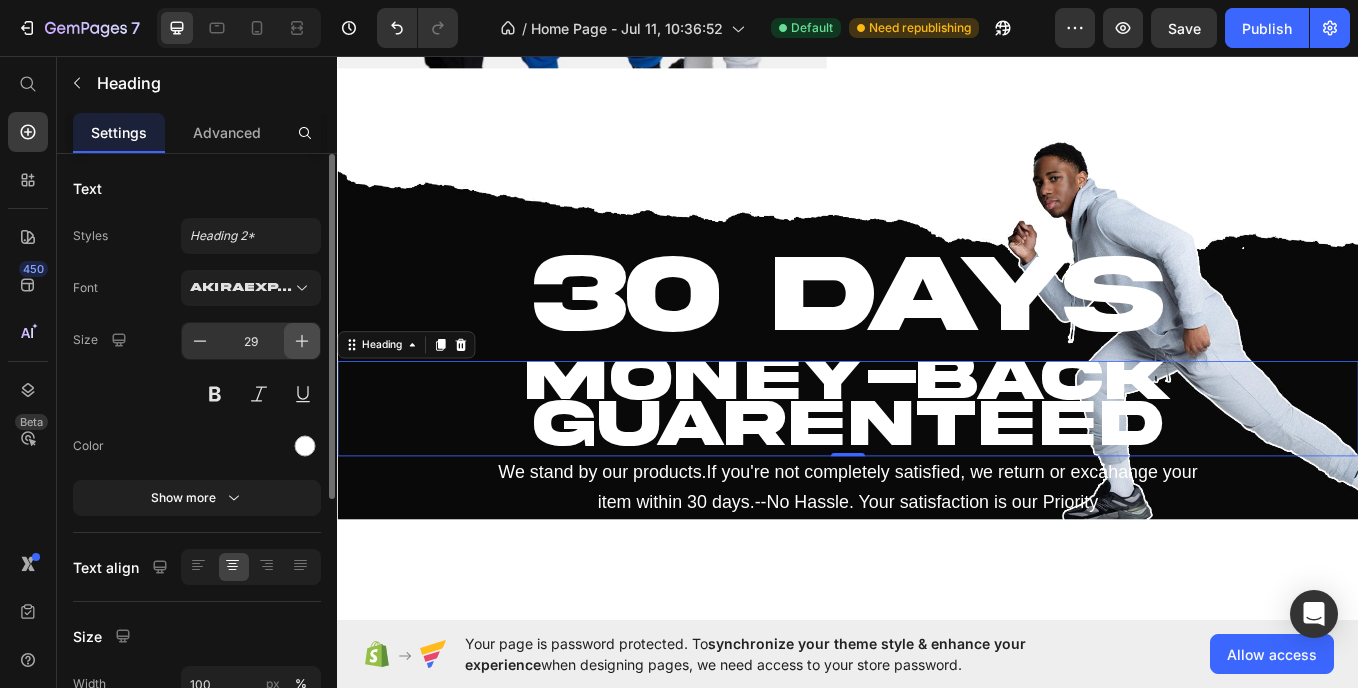click 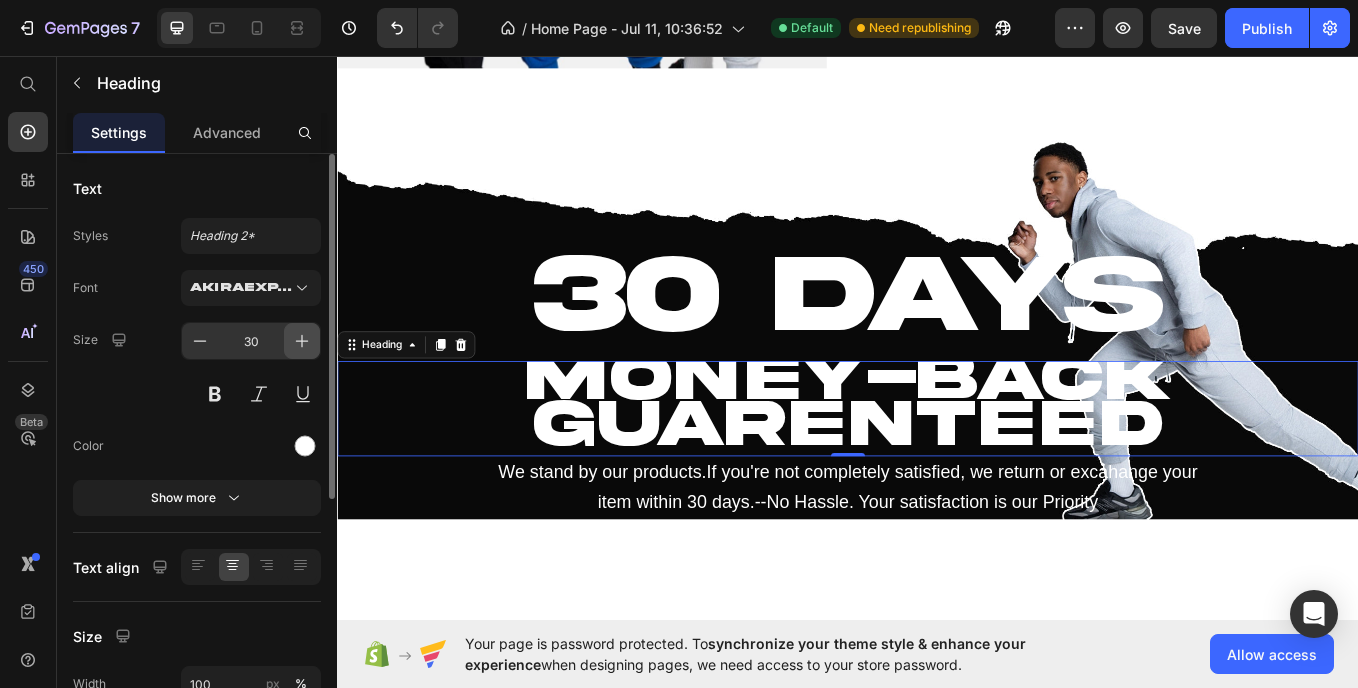 click 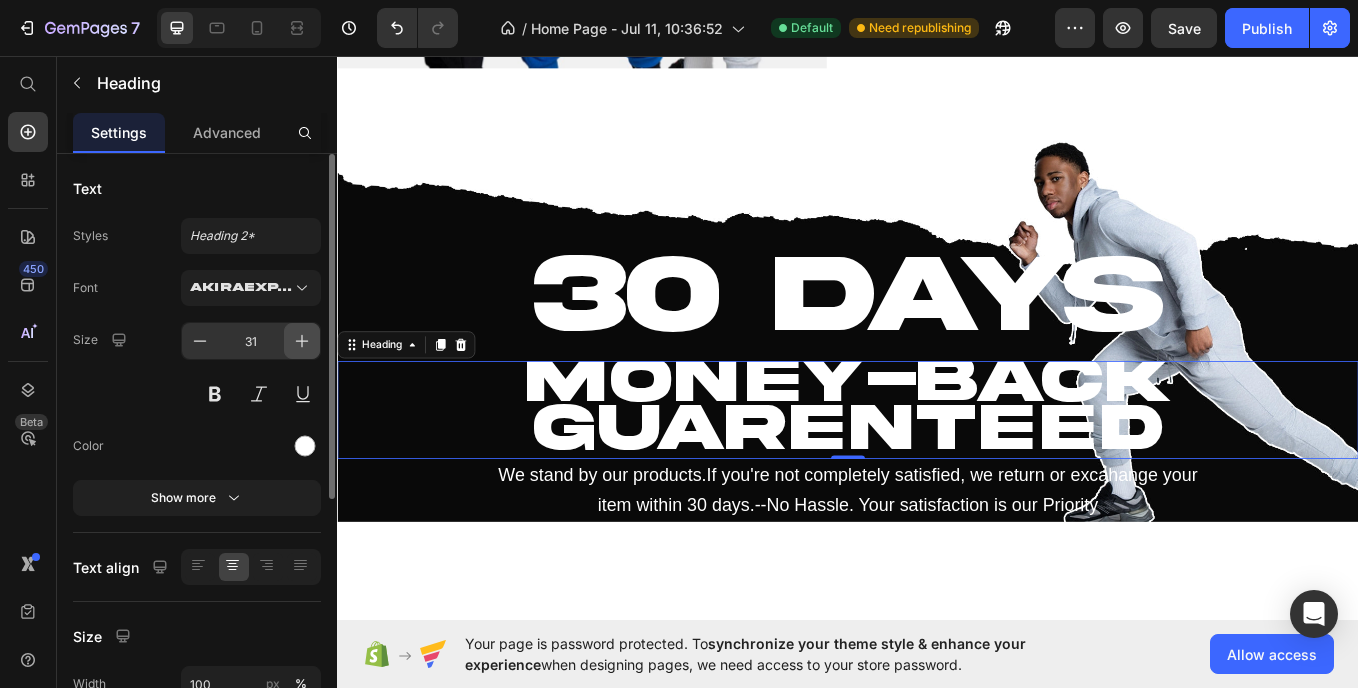 click 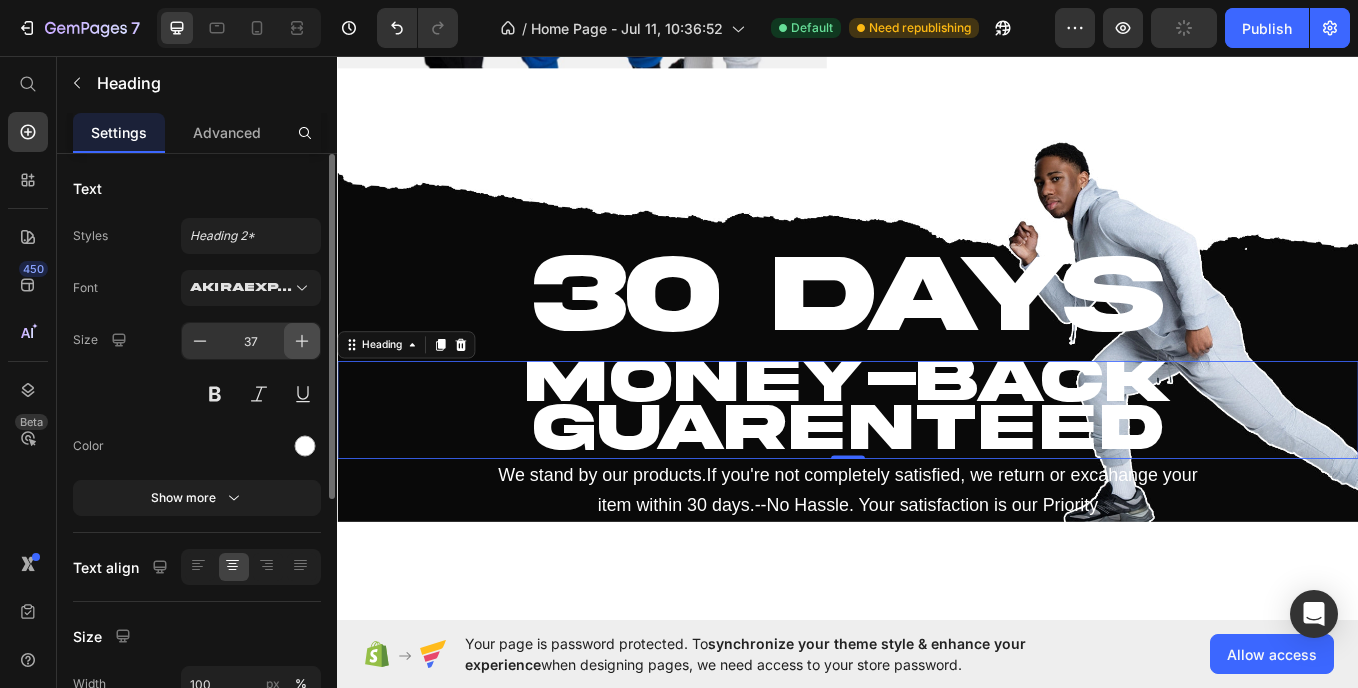 click 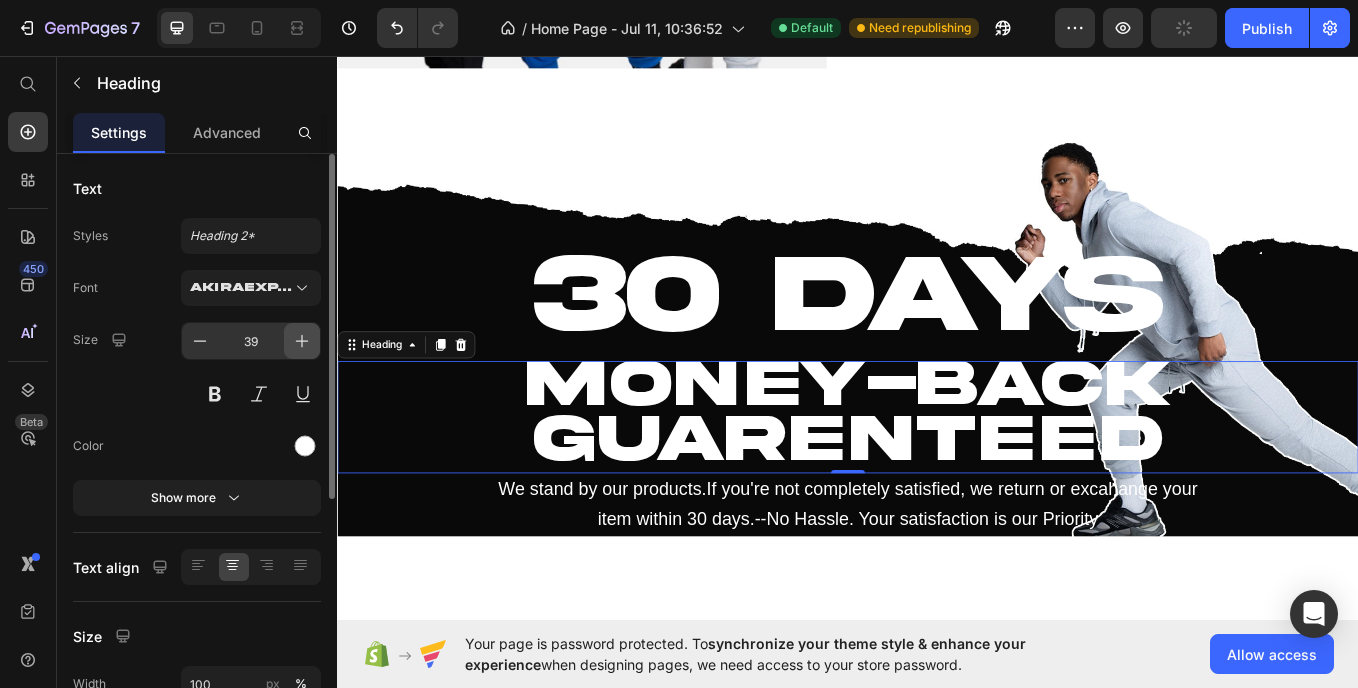 click 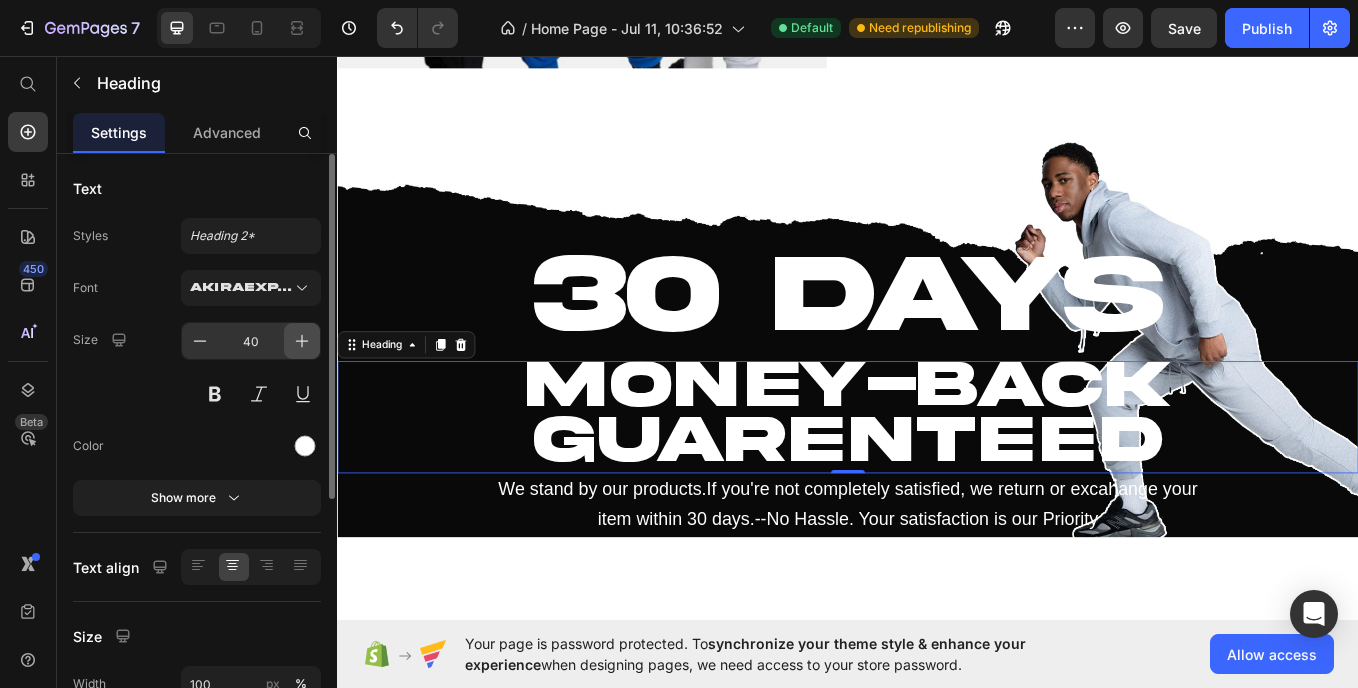 click 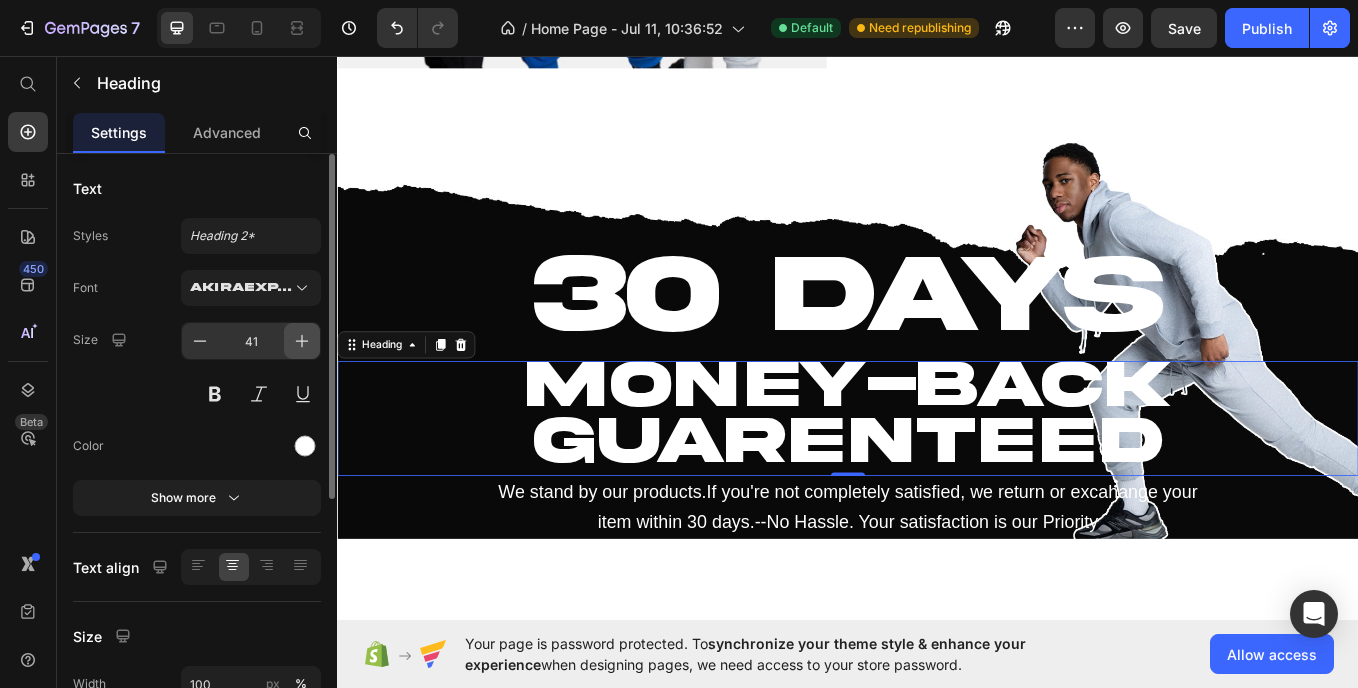 click 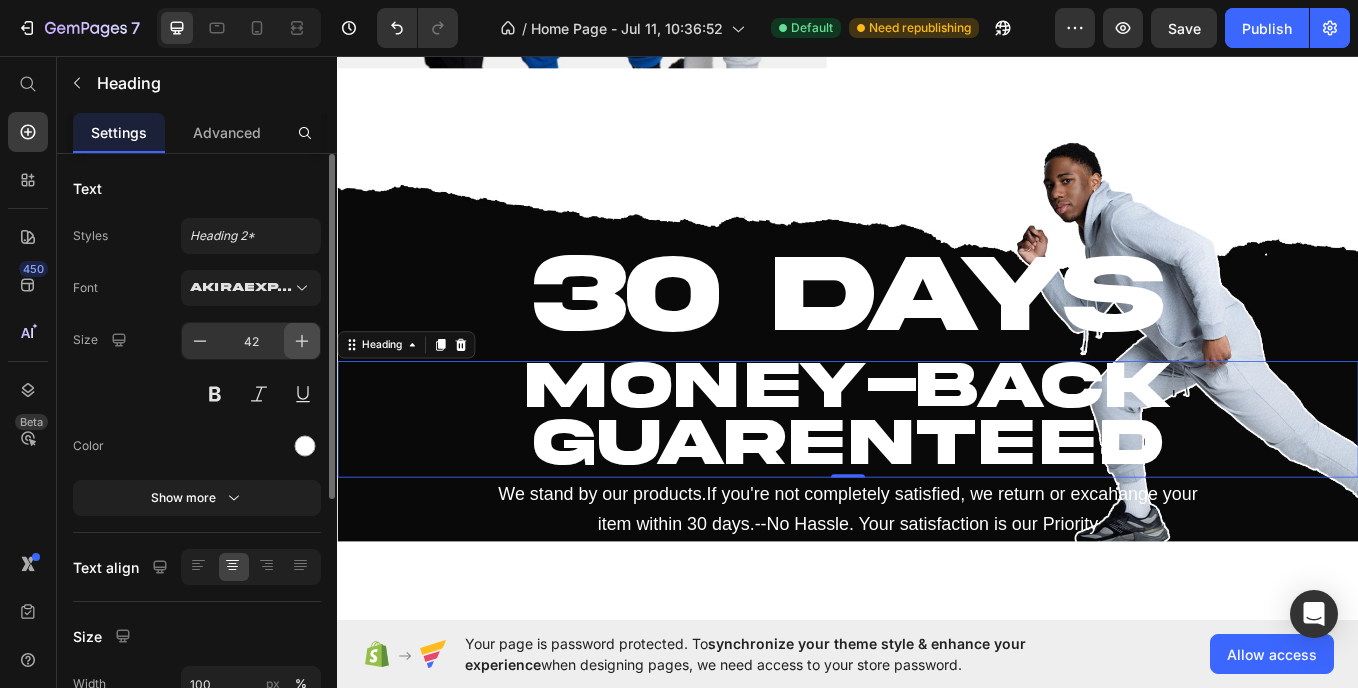 click 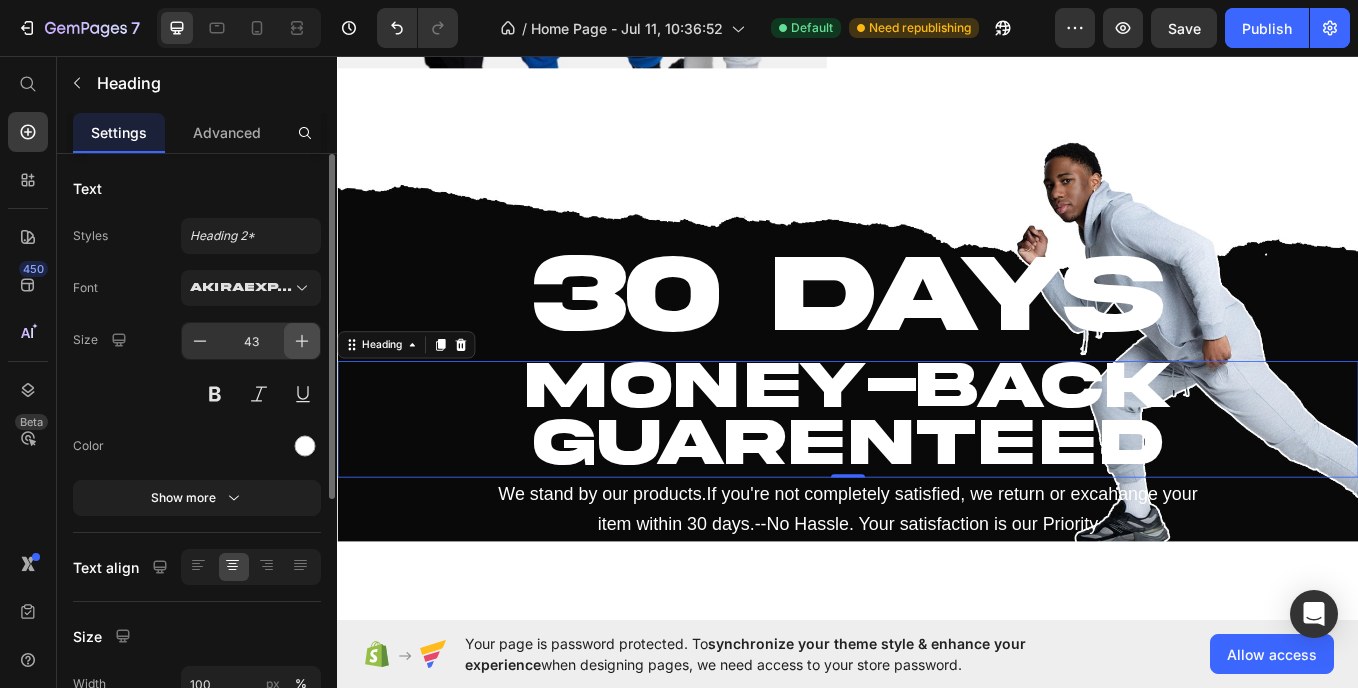 click 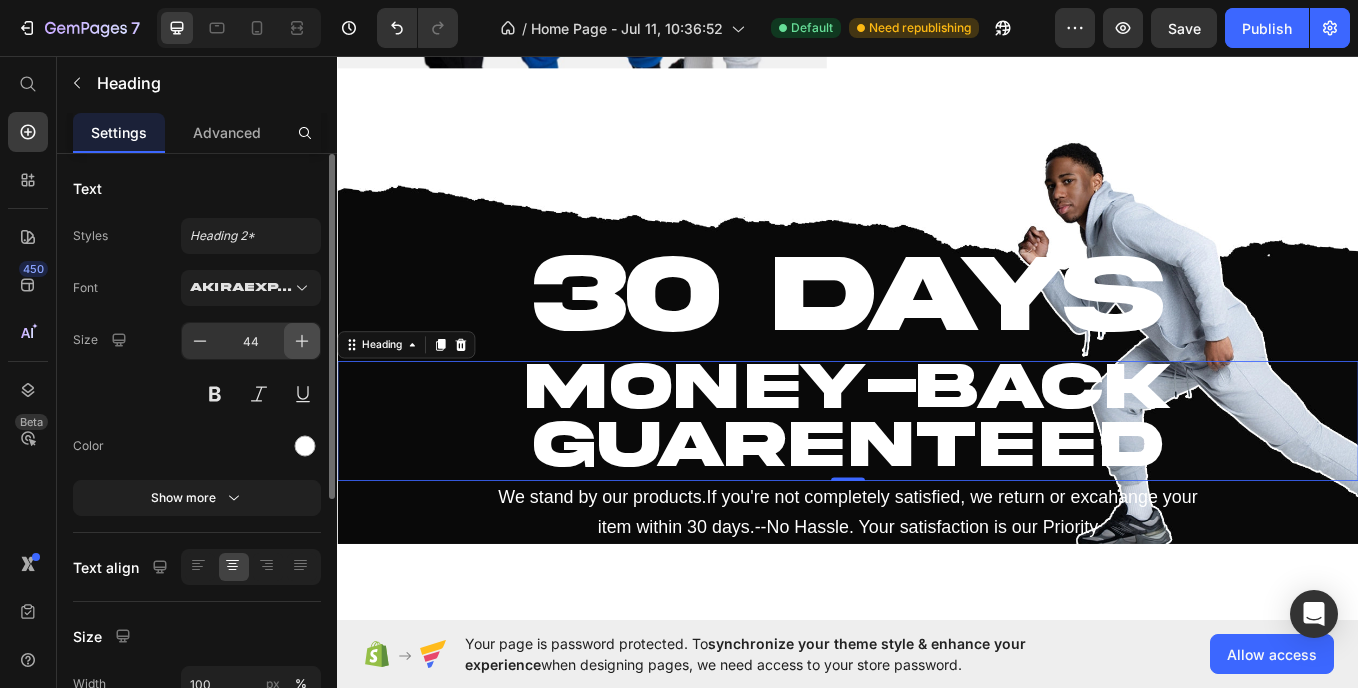 click 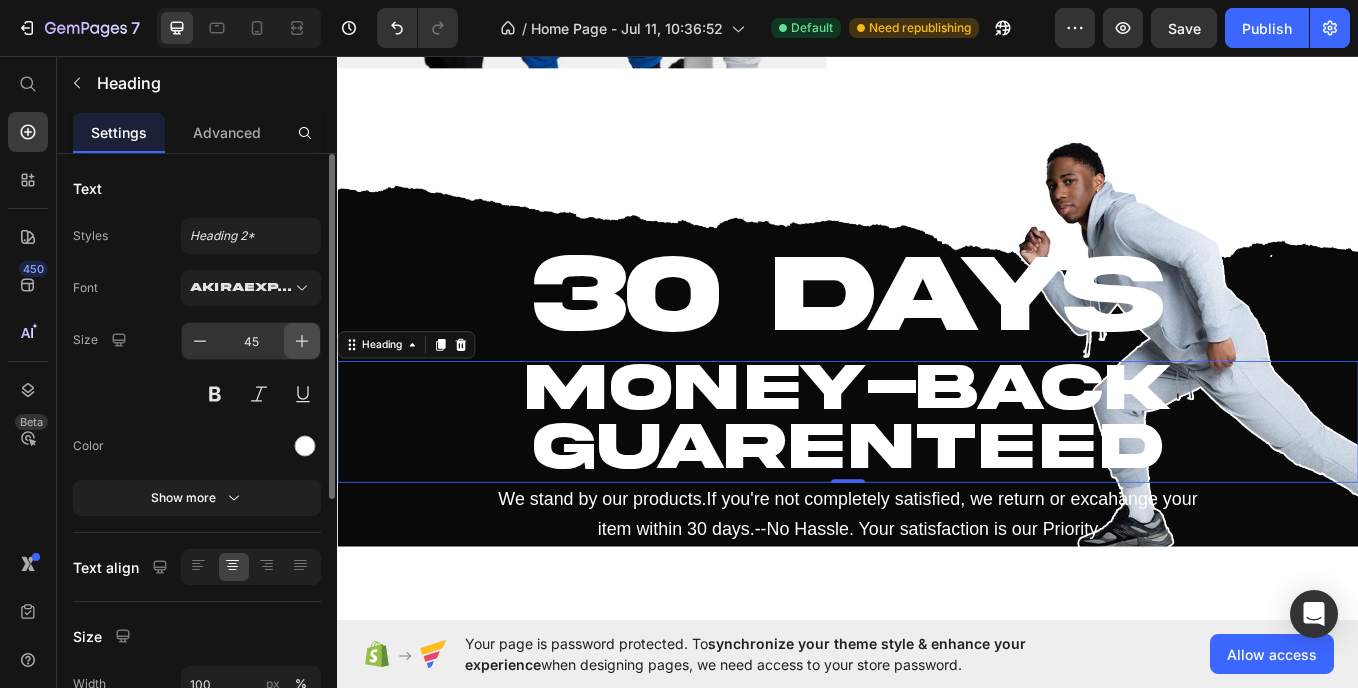 click 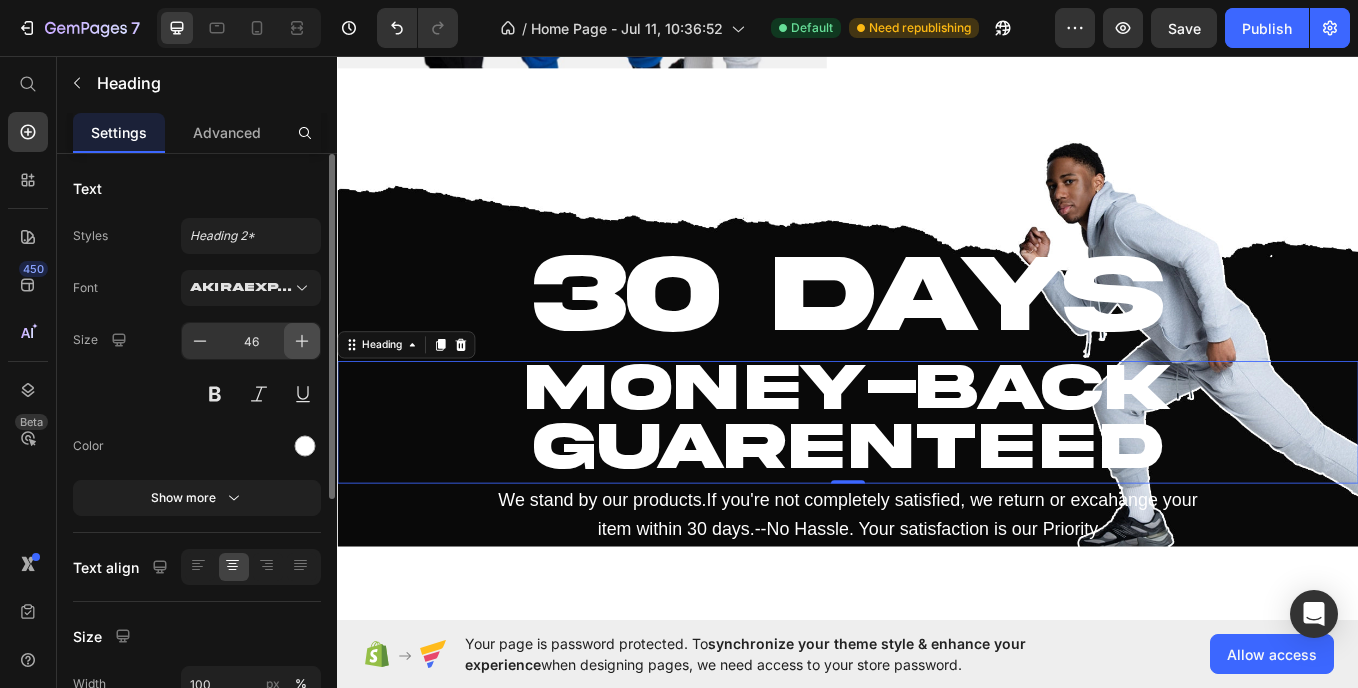 click 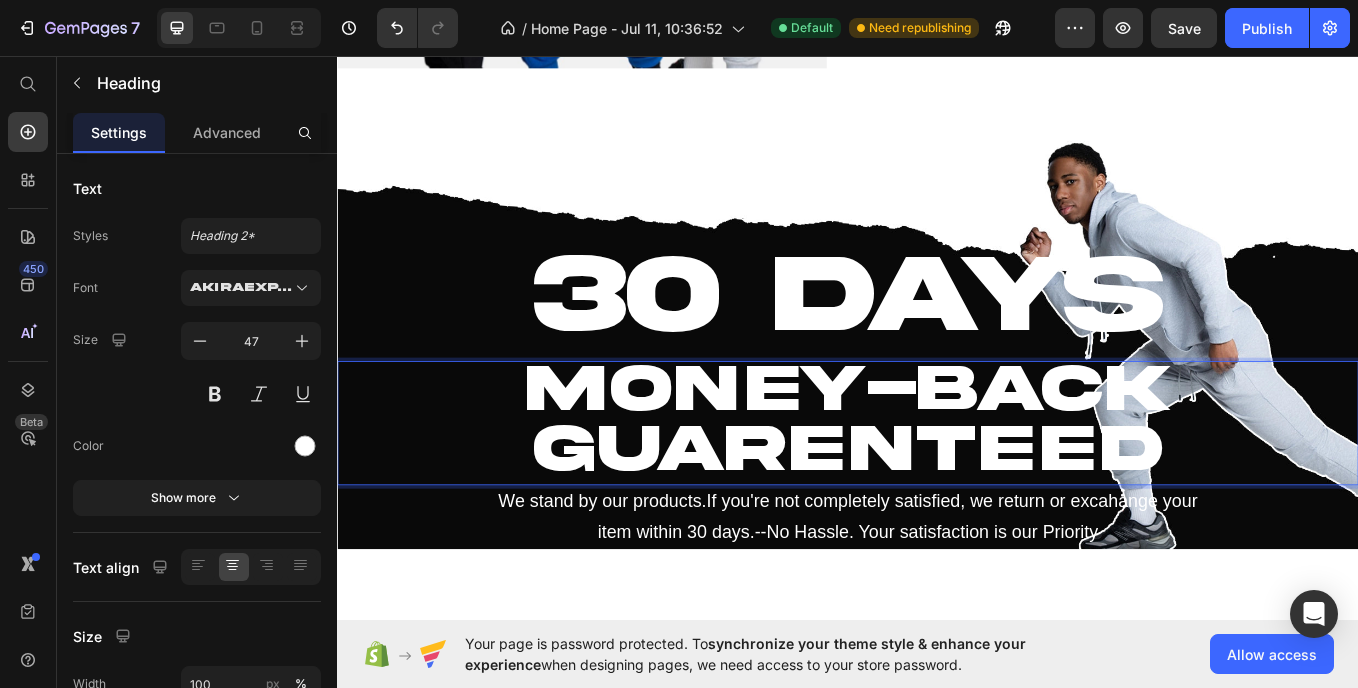 click on "MONEY-BACK" at bounding box center (937, 446) 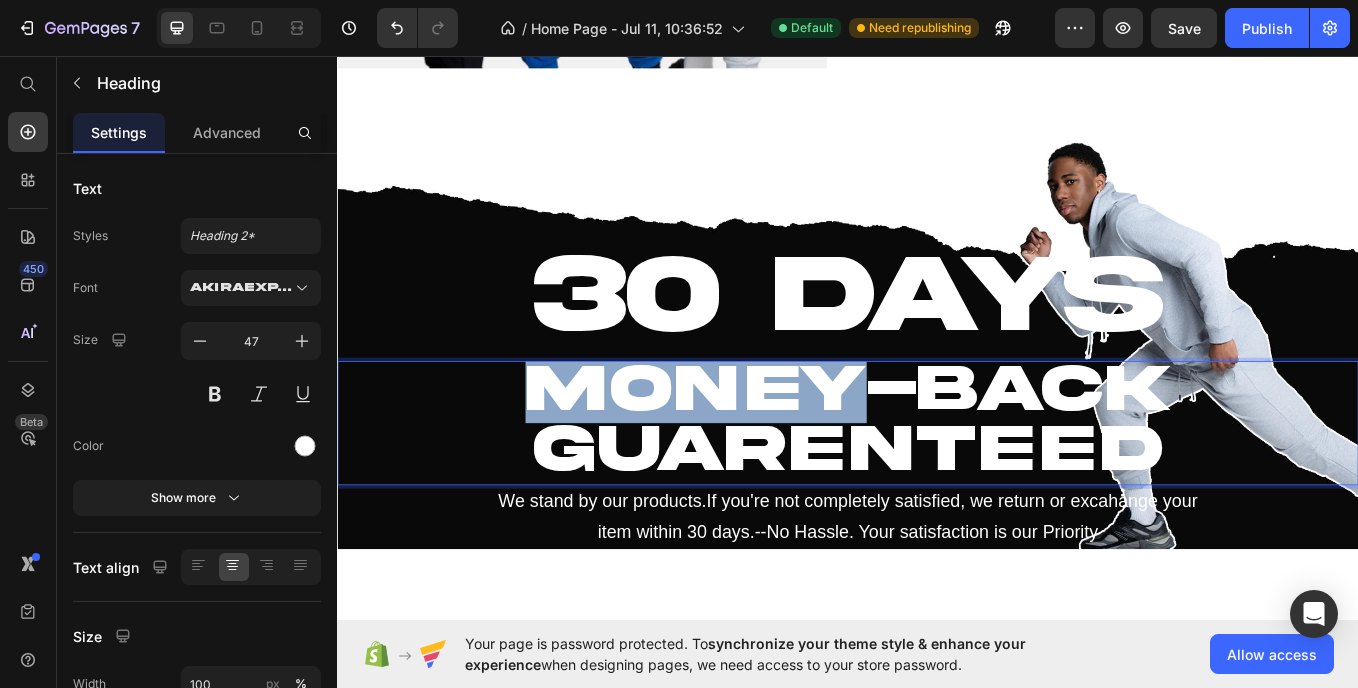 click on "MONEY-BACK" at bounding box center [937, 446] 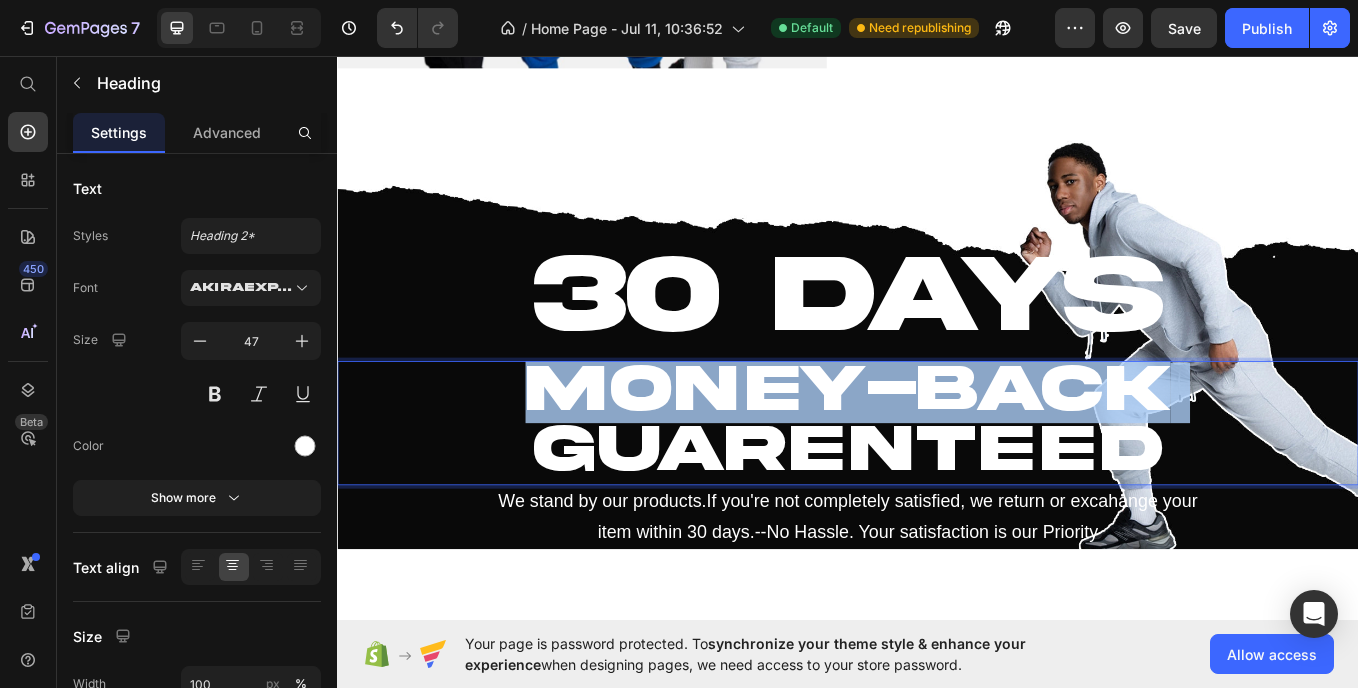 click on "MONEY-BACK" at bounding box center [937, 446] 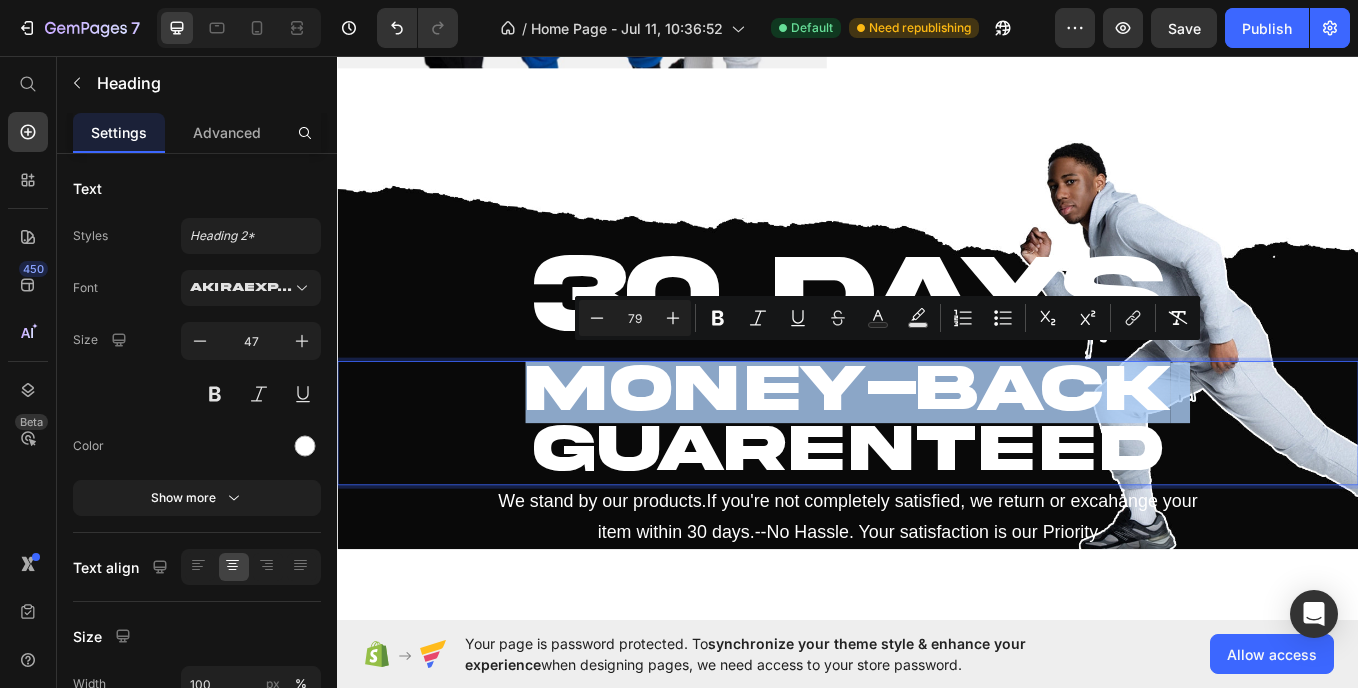 click on "MONEY-BACK" at bounding box center (937, 446) 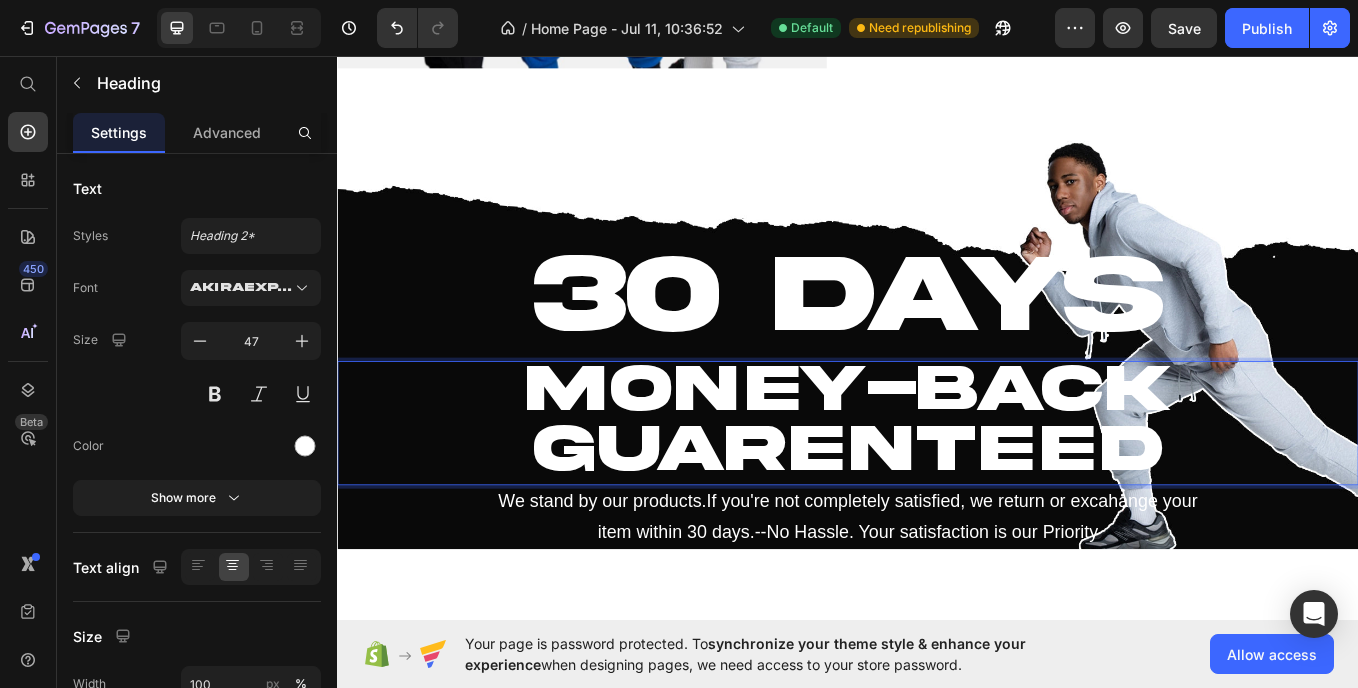 click on "MONEY-BACK GUARENTEED" at bounding box center (937, 487) 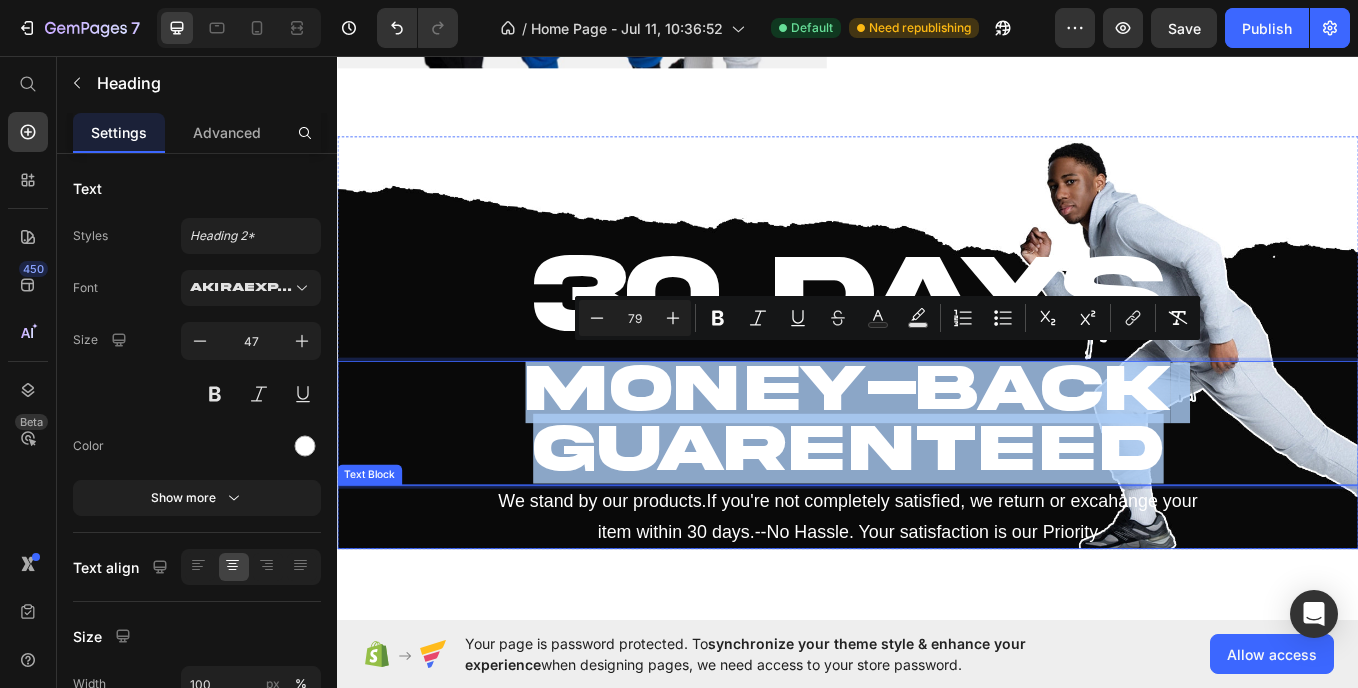 drag, startPoint x: 548, startPoint y: 443, endPoint x: 1394, endPoint y: 604, distance: 861.1835 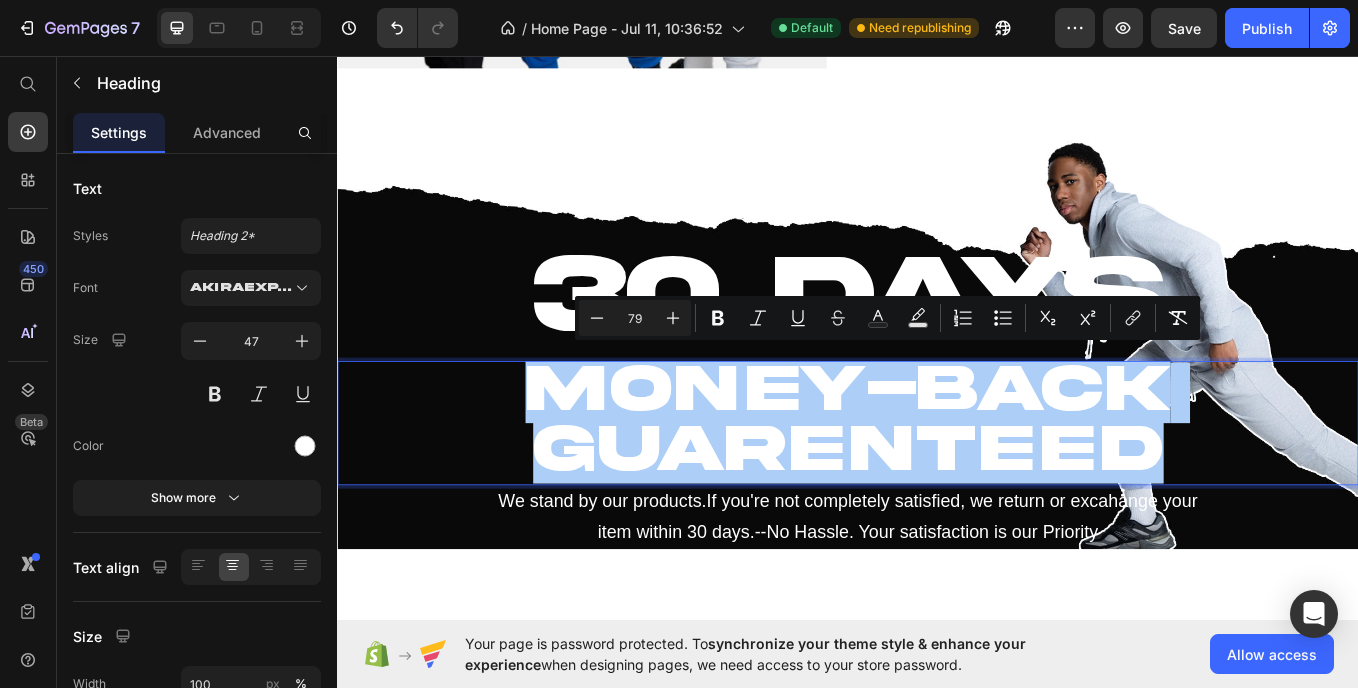 click on "79" at bounding box center (635, 318) 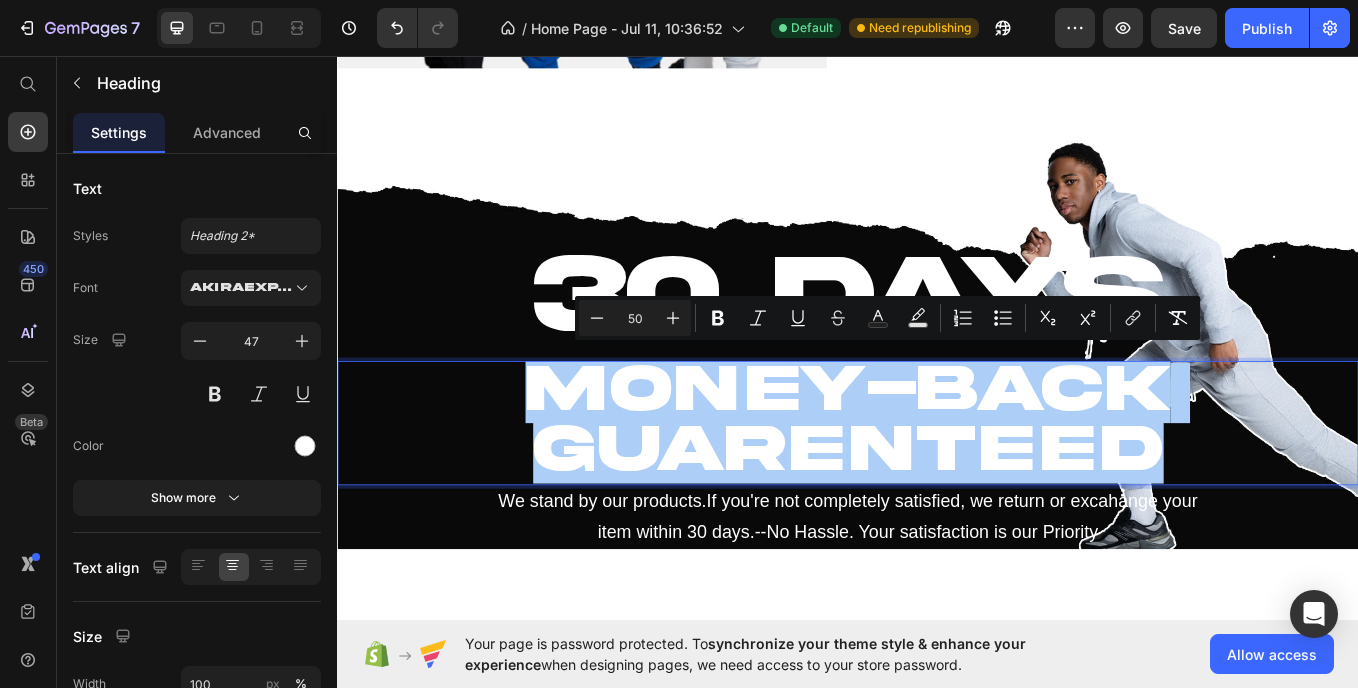type on "50" 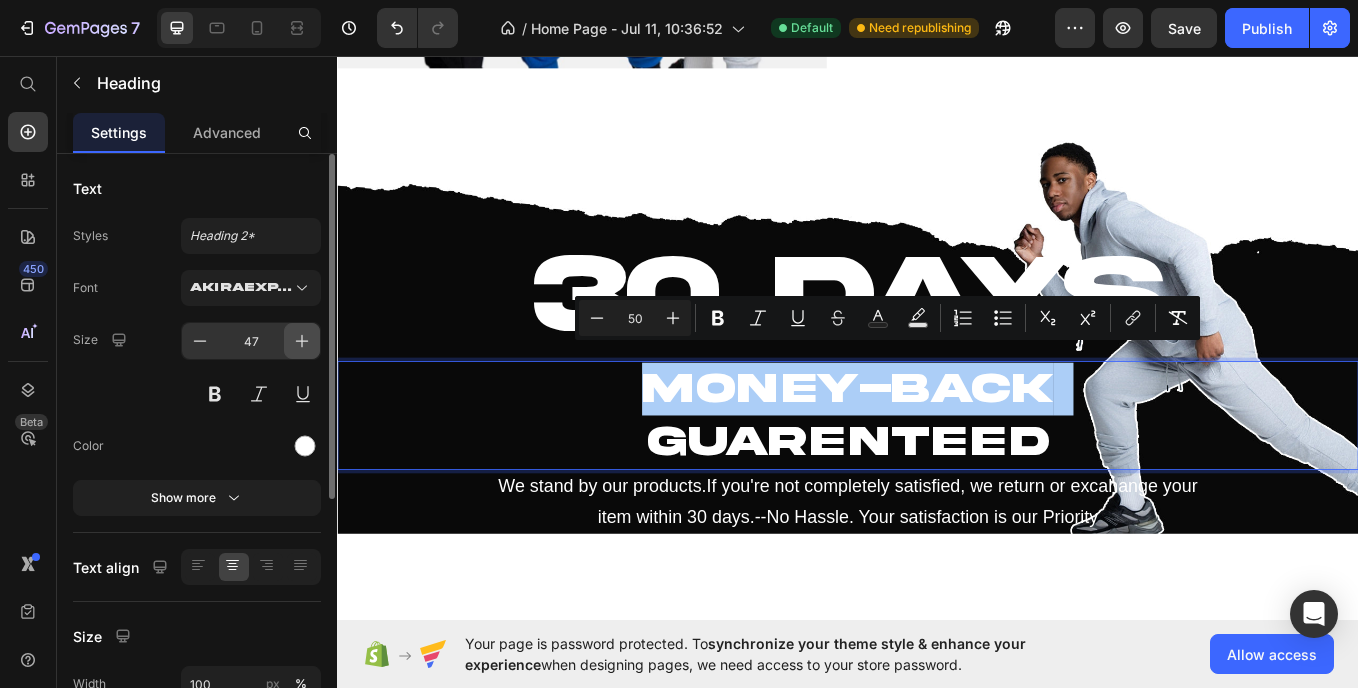 click at bounding box center [302, 341] 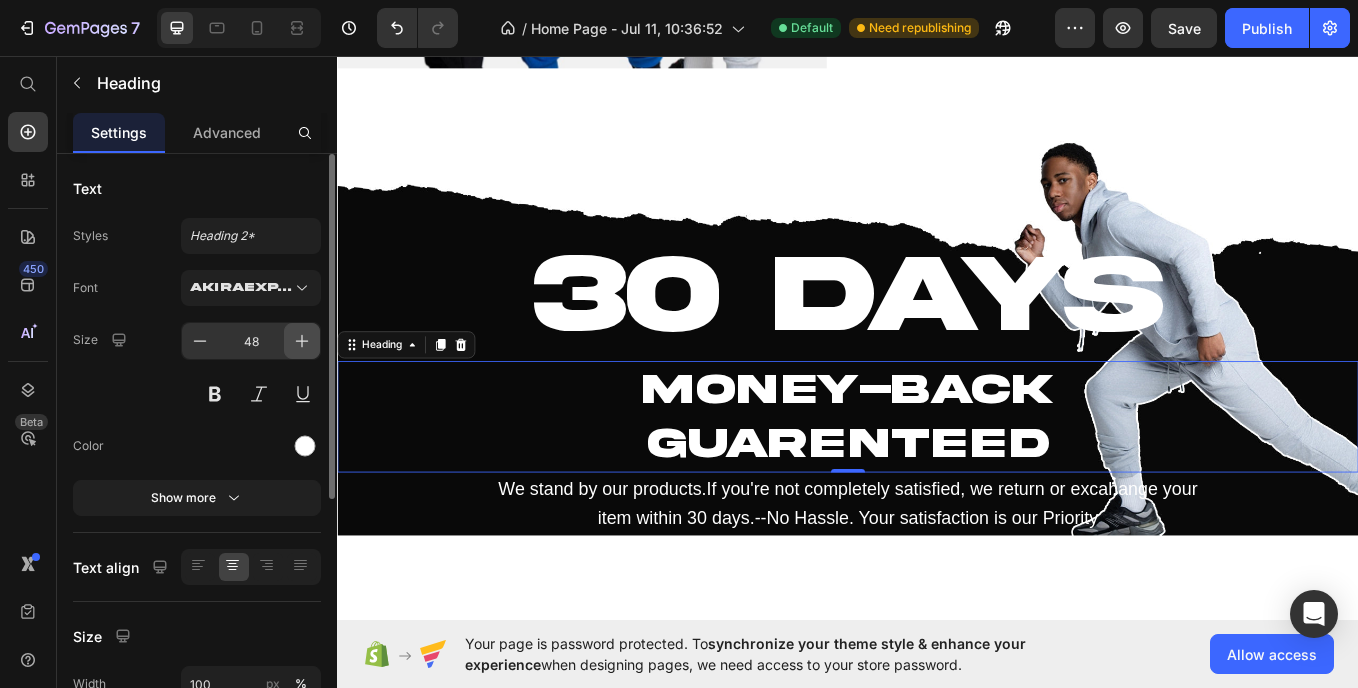 click at bounding box center (302, 341) 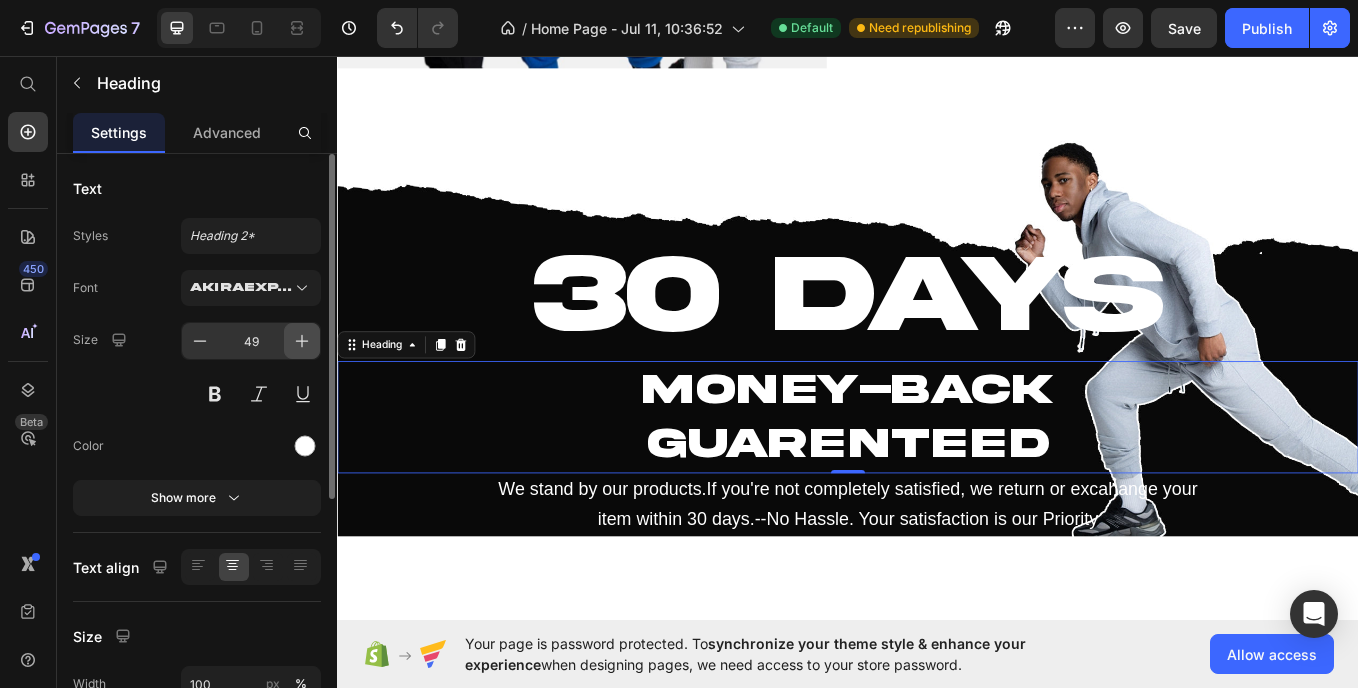 click at bounding box center [302, 341] 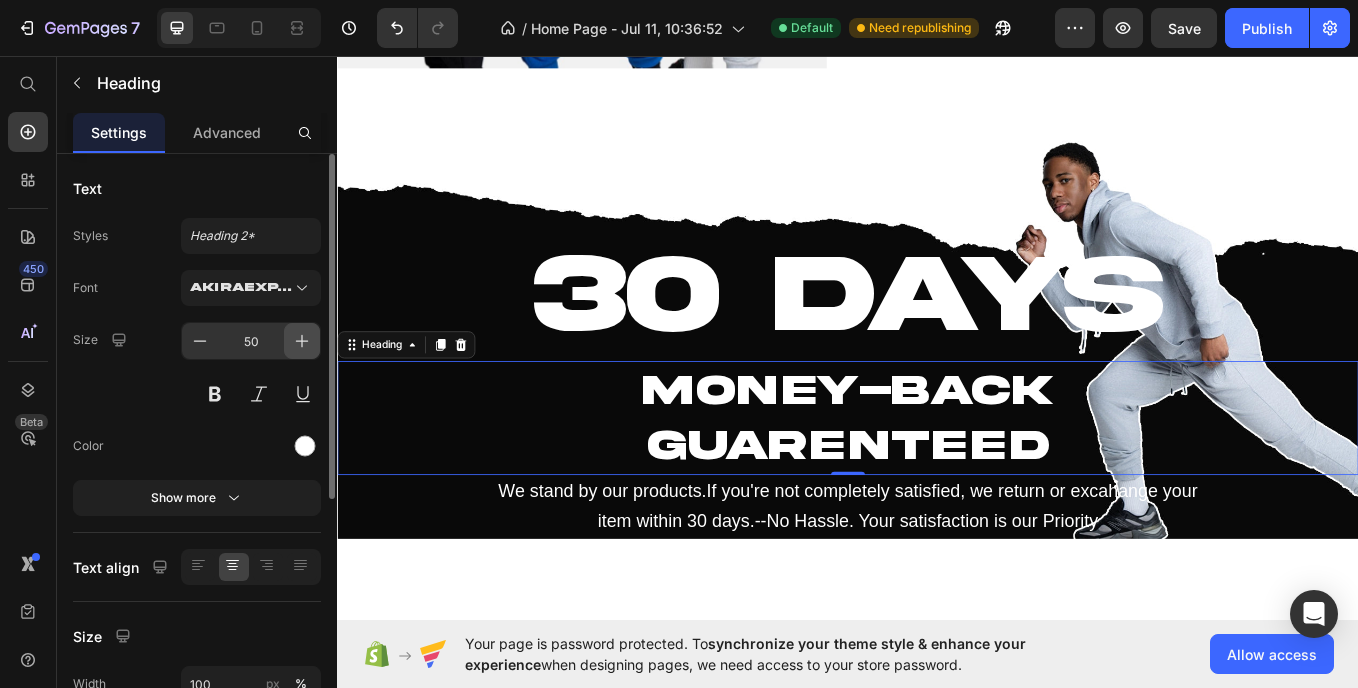 click at bounding box center (302, 341) 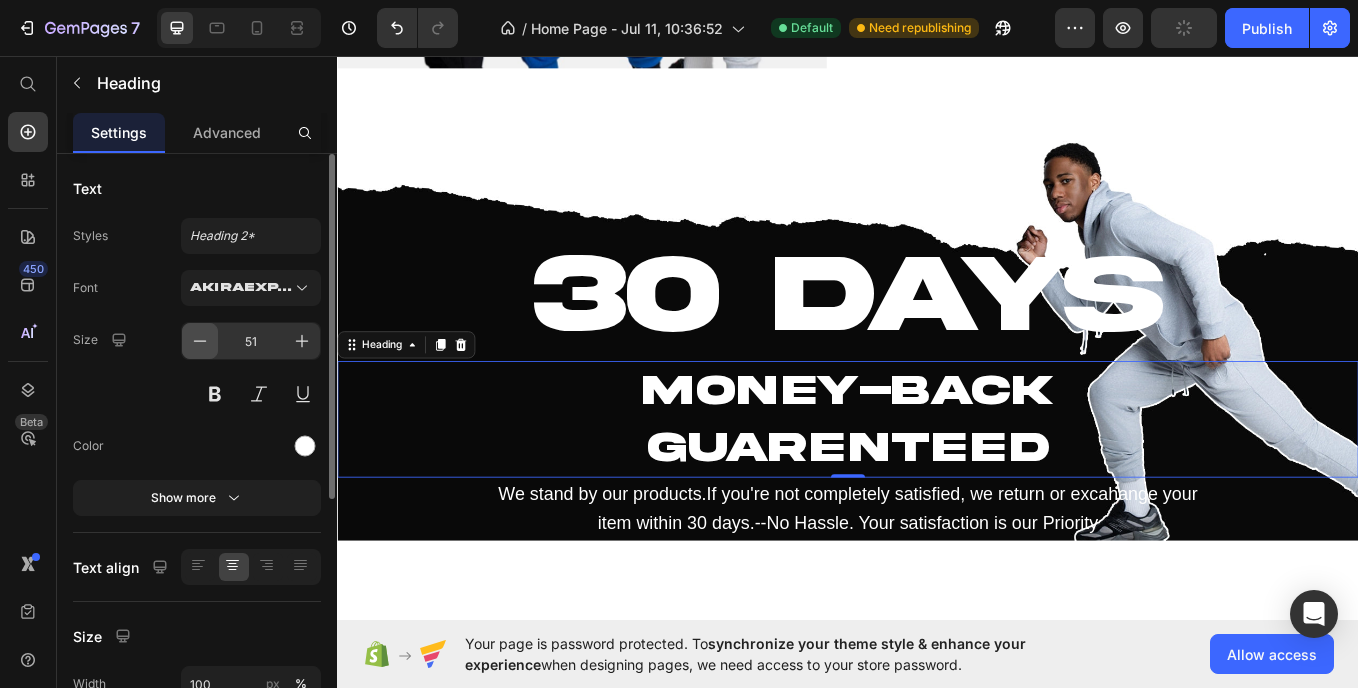 drag, startPoint x: 180, startPoint y: 346, endPoint x: 193, endPoint y: 344, distance: 13.152946 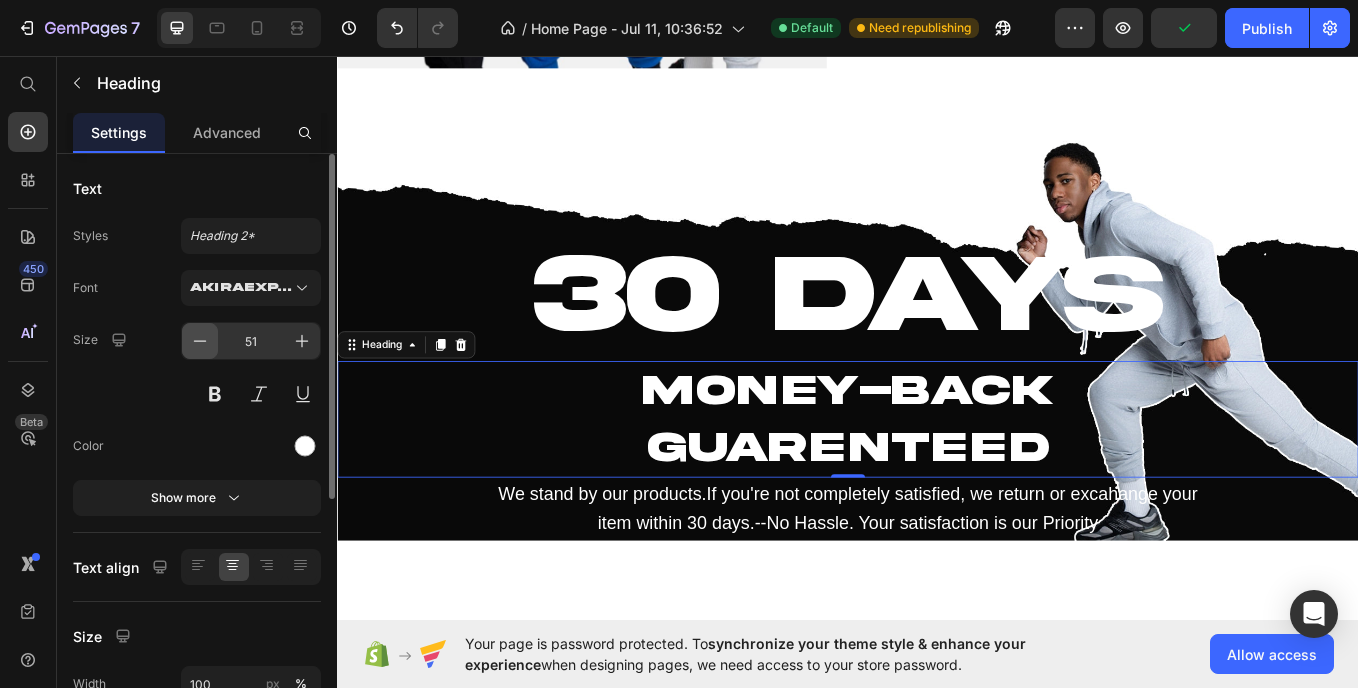 click 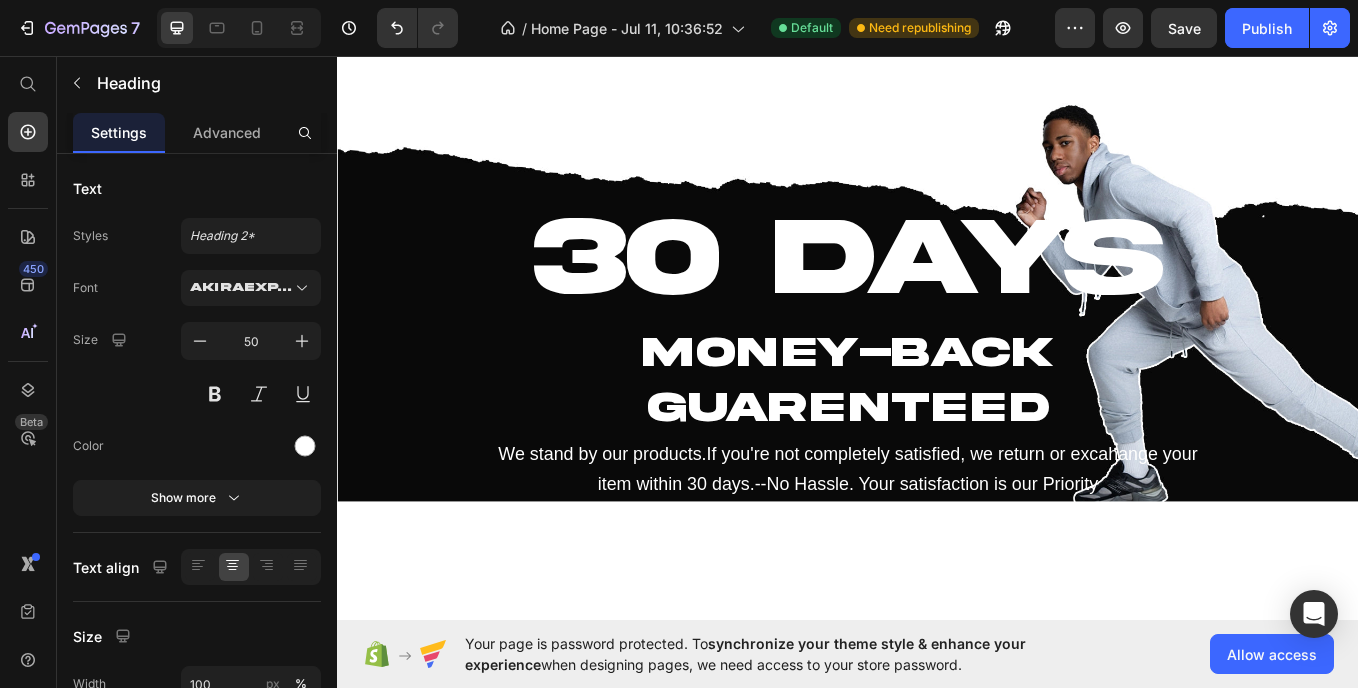 scroll, scrollTop: 2876, scrollLeft: 0, axis: vertical 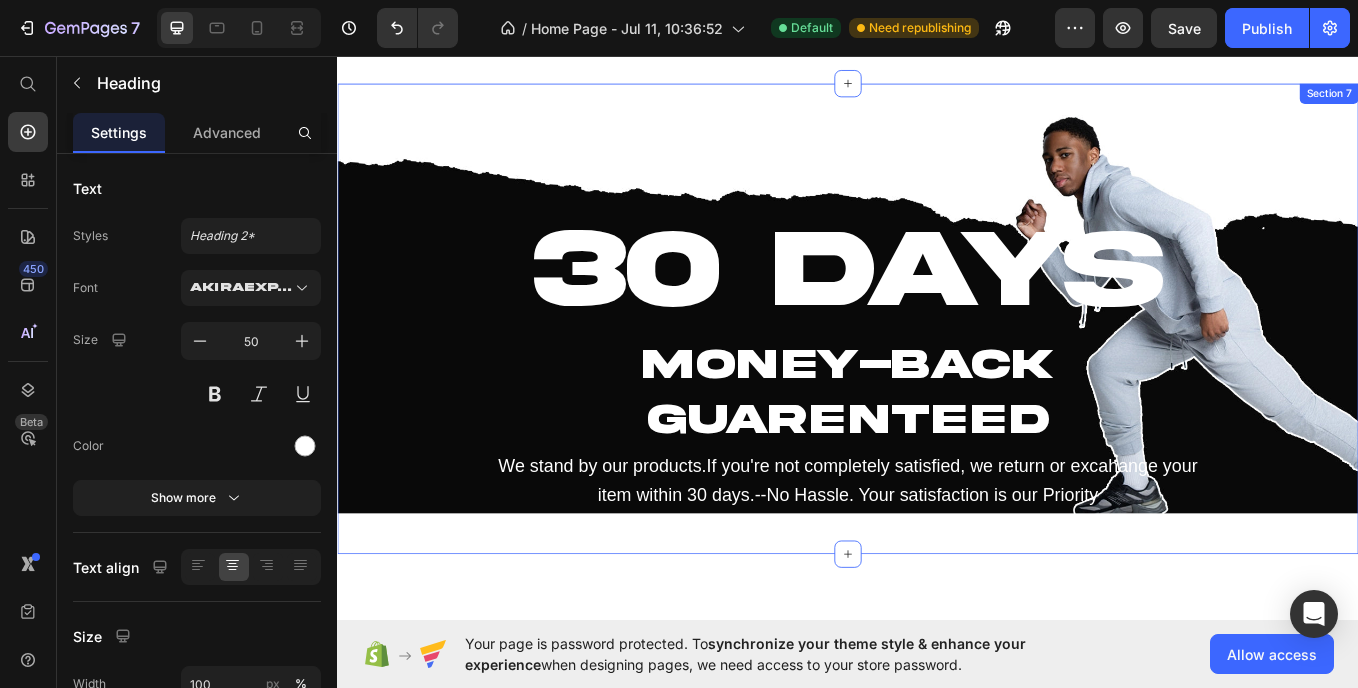 click on "30 DAYS Heading MONEY-BACK GUARENTEED Heading We stand by our products.If you're not completely satisfied, we return or excahange your item within 30 days.--No Hassle. Your satisfaction is our Priority Text Block Row Section 7" at bounding box center (937, 364) 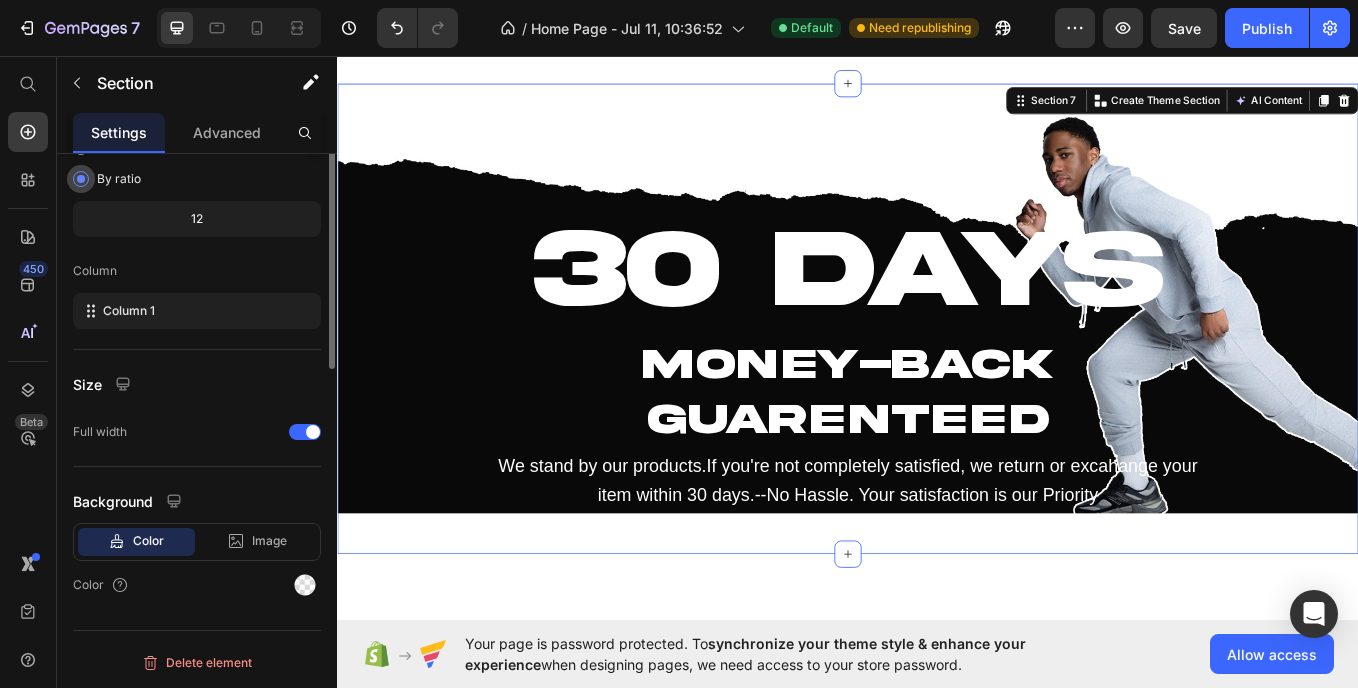 scroll, scrollTop: 0, scrollLeft: 0, axis: both 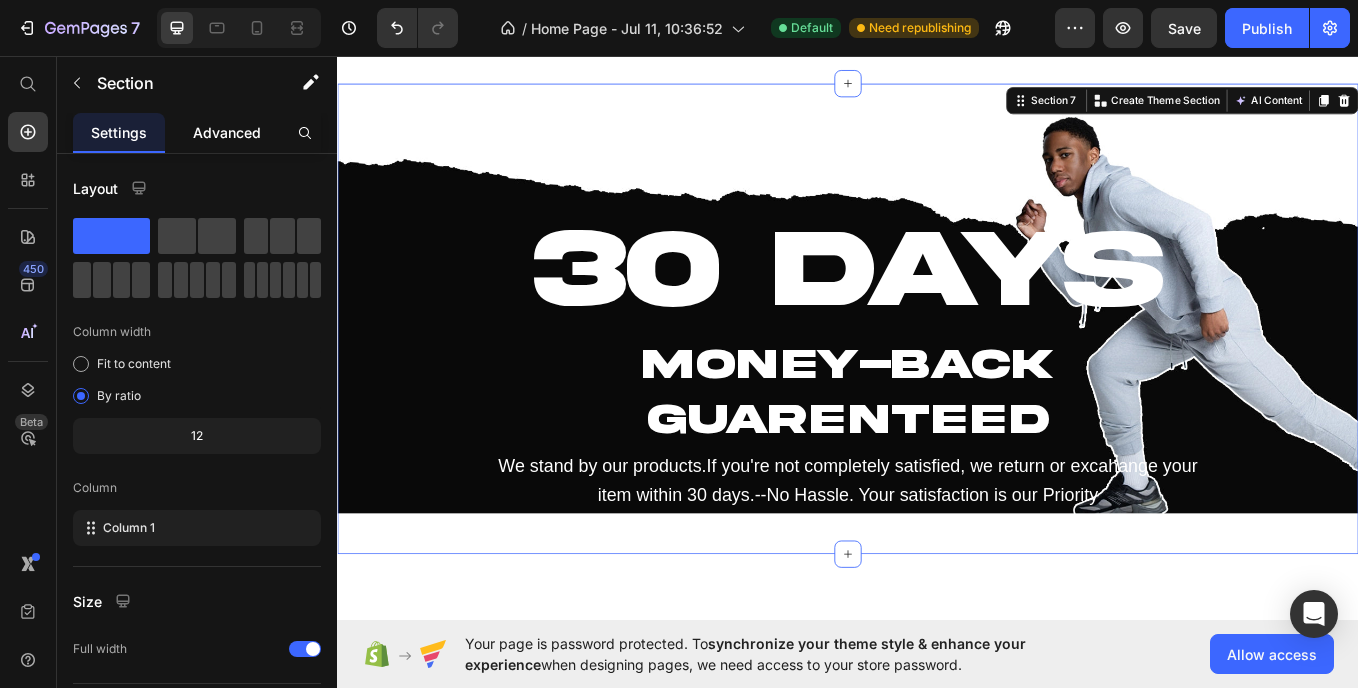 click on "Advanced" at bounding box center [227, 132] 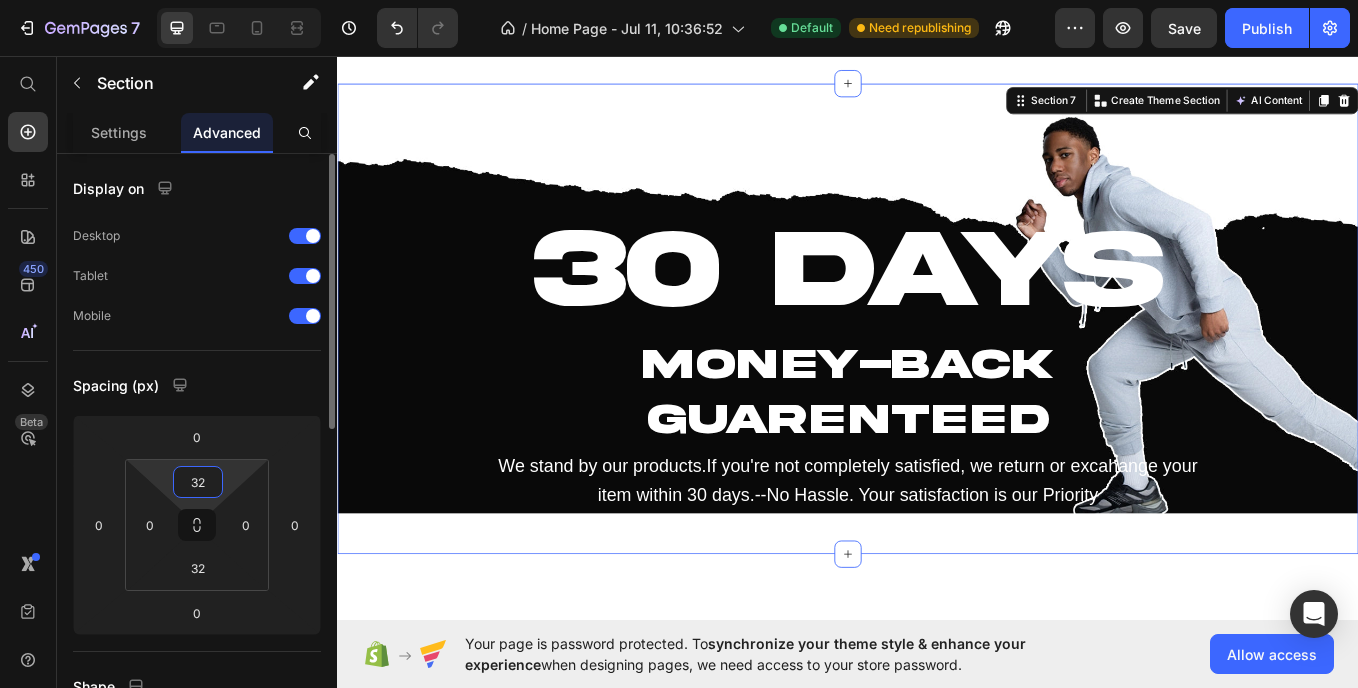 click on "32" at bounding box center (198, 482) 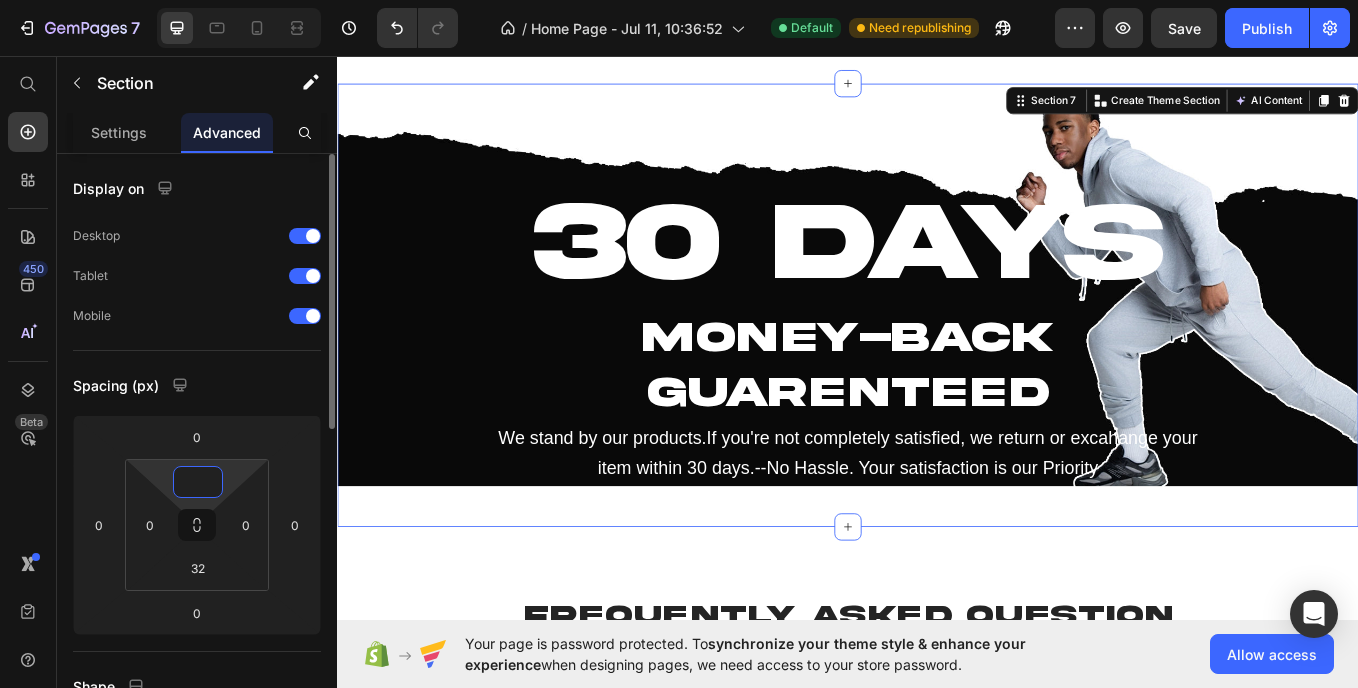 click at bounding box center (198, 482) 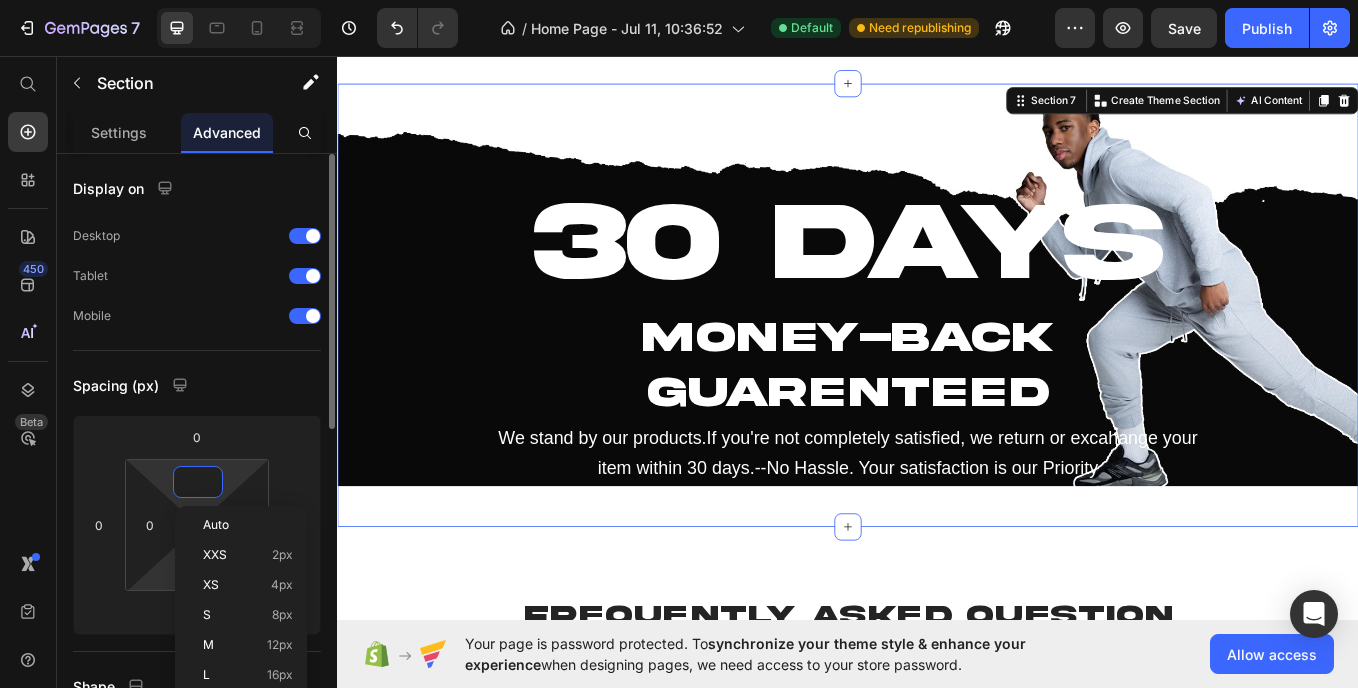 click on "7  Version history  /  Home Page - Jul 11, 10:36:52 Default Need republishing Preview  Save   Publish  450 Beta Start with Sections Elements Hero Section Product Detail Brands Trusted Badges Guarantee Product Breakdown How to use Testimonials Compare Bundle FAQs Social Proof Brand Story Product List Collection Blog List Contact Sticky Add to Cart Custom Footer Browse Library 450 Layout
Row
Row
Row
Row Text
Heading
Text Block Button
Button
Button
Sticky Back to top Media" at bounding box center [679, 0] 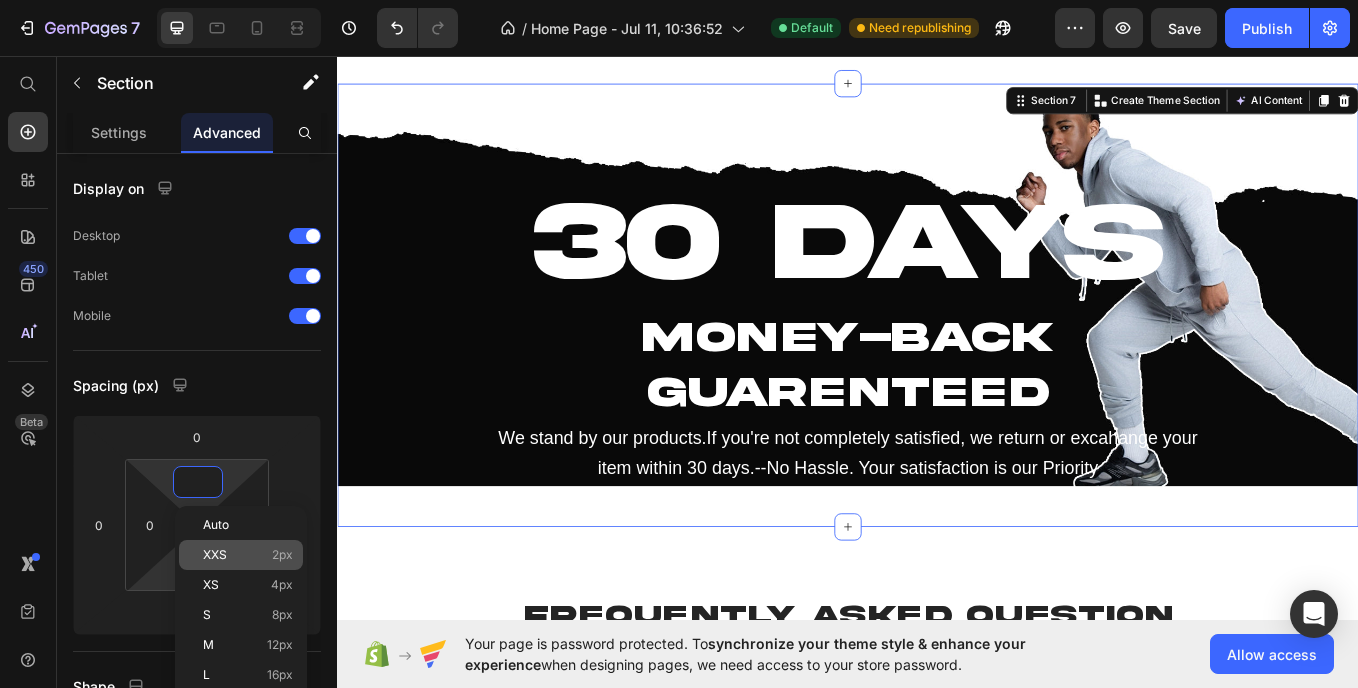 type on "0" 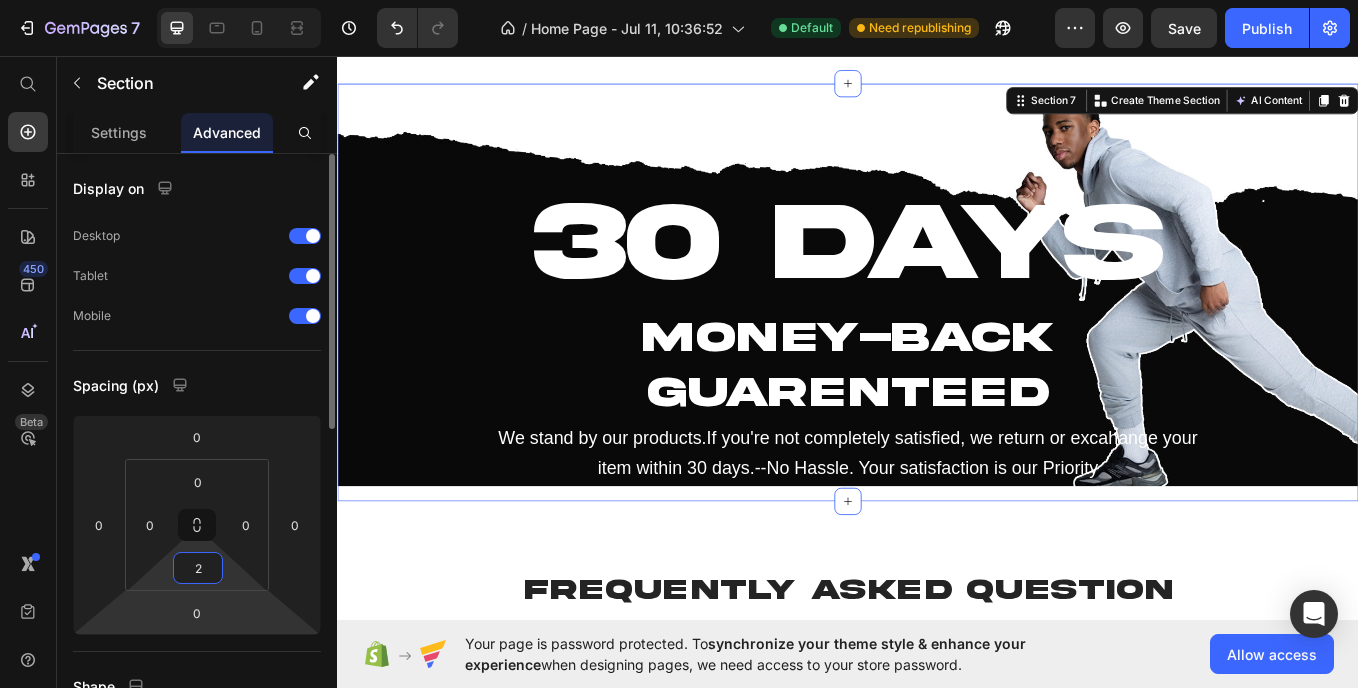 type 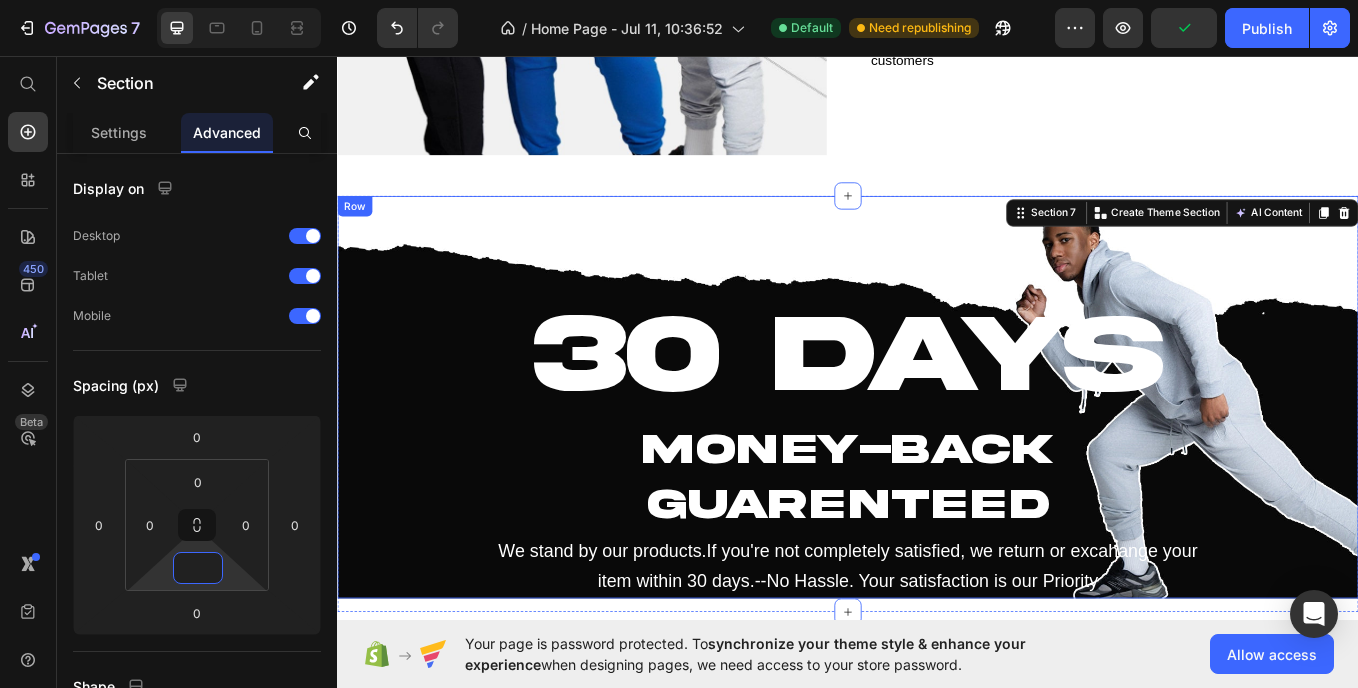 scroll, scrollTop: 2743, scrollLeft: 0, axis: vertical 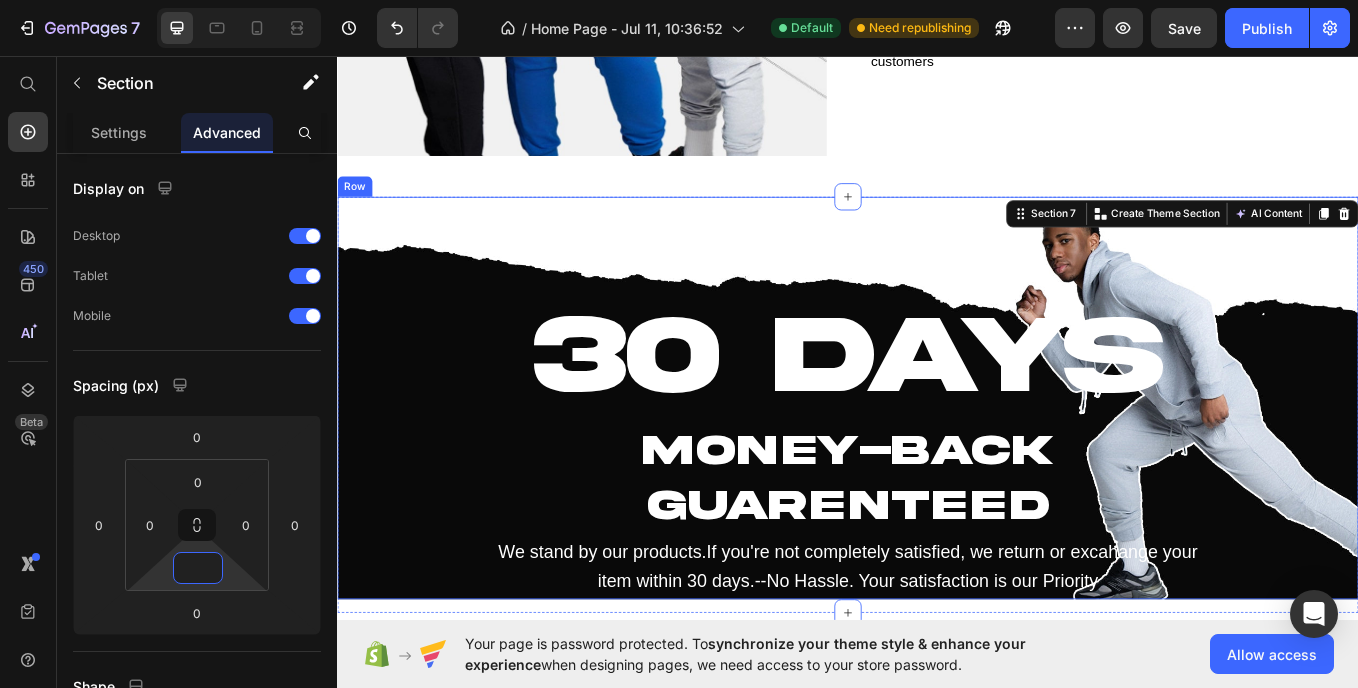 click on "30 DAYS Heading MONEY-BACK GUARENTEED Heading We stand by our products.If you're not completely satisfied, we return or excahange your item within 30 days.--No Hassle. Your satisfaction is our Priority Text Block" at bounding box center (937, 457) 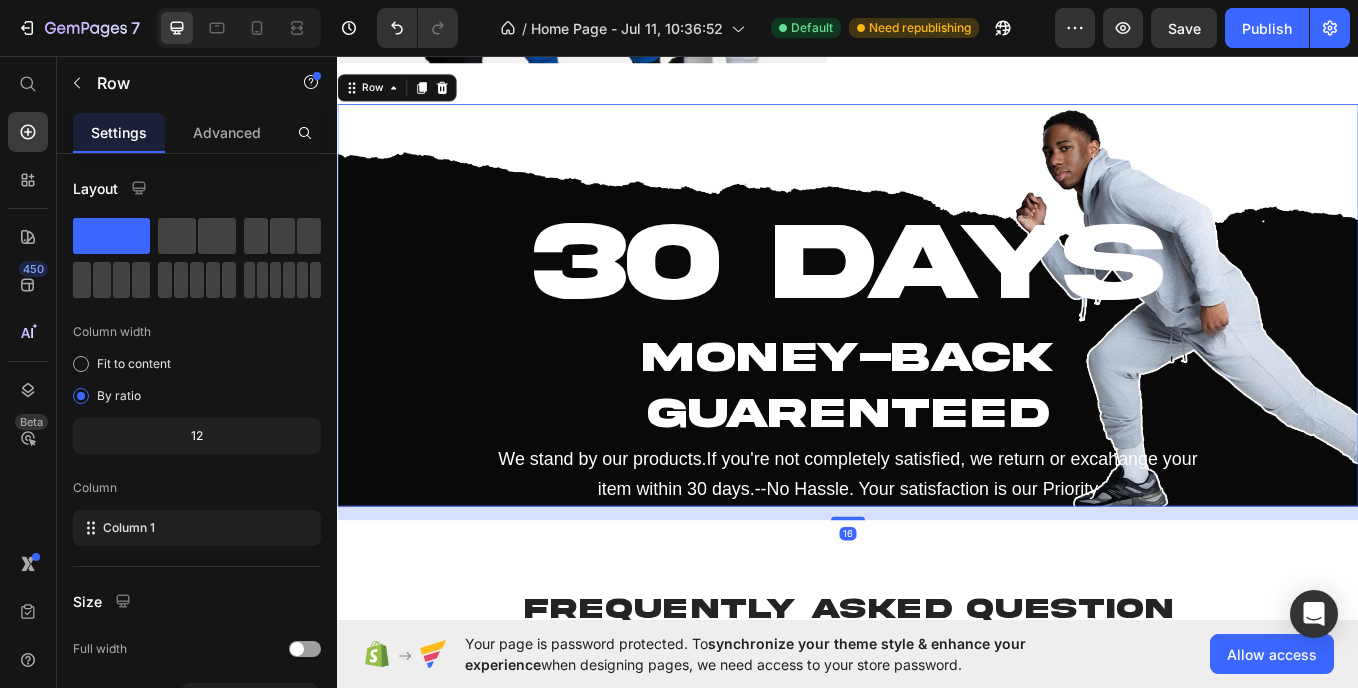 scroll, scrollTop: 2854, scrollLeft: 0, axis: vertical 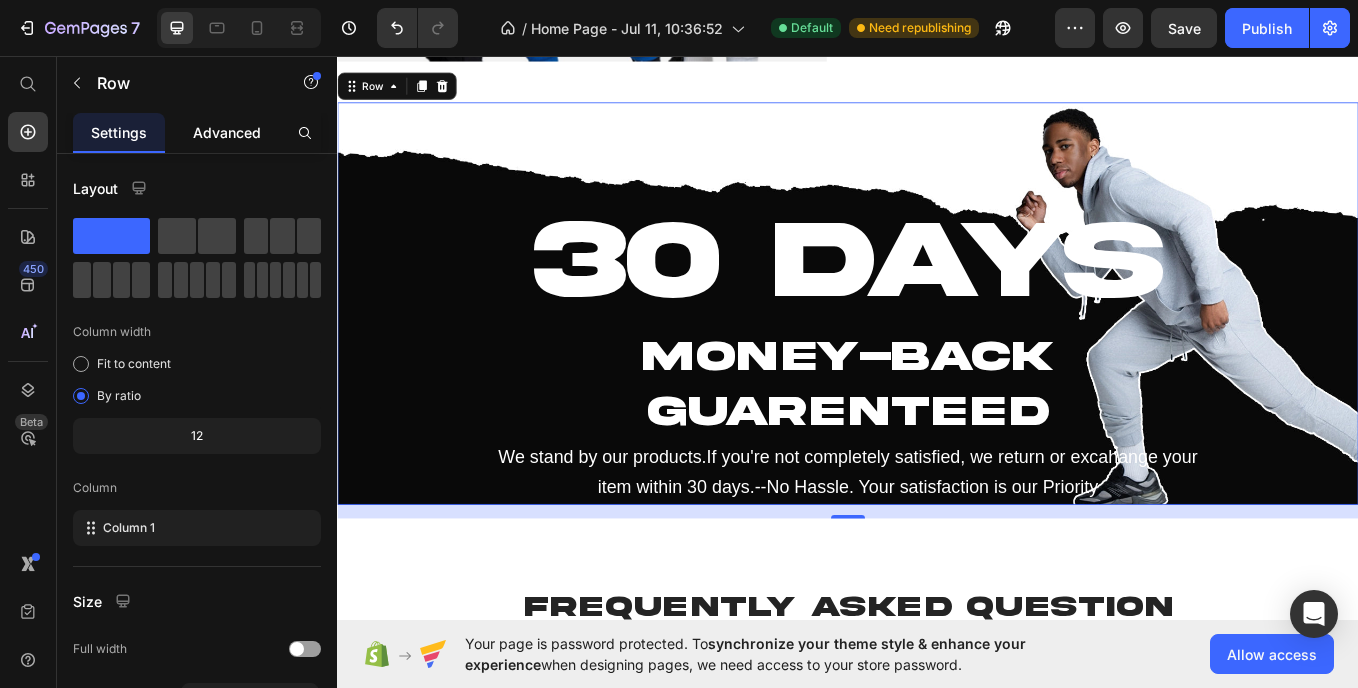 click on "Advanced" 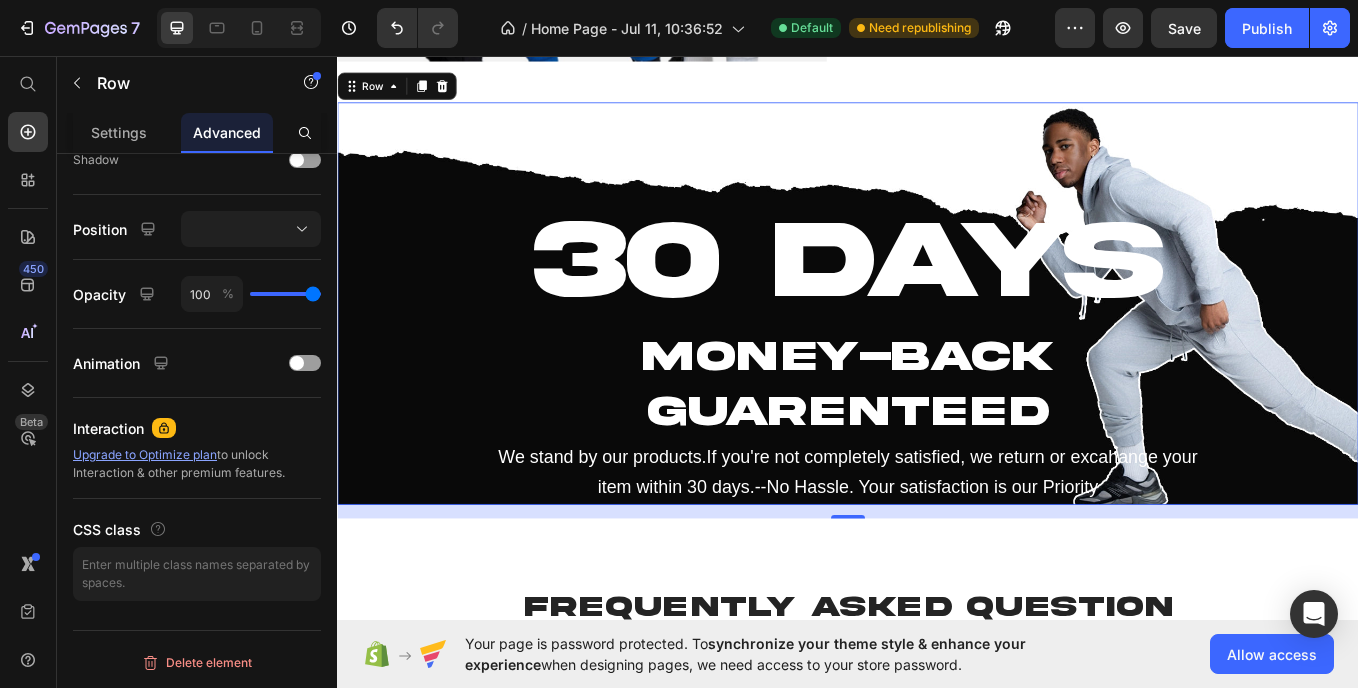scroll, scrollTop: 0, scrollLeft: 0, axis: both 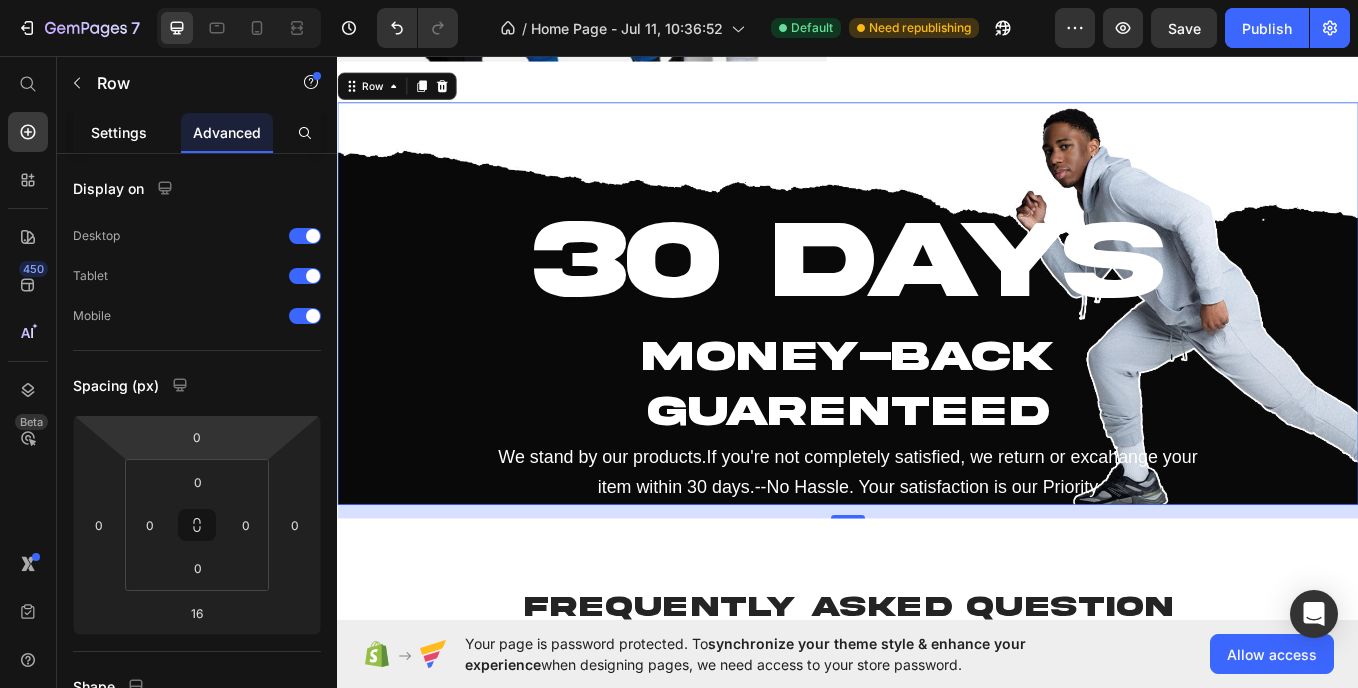 click on "Settings" at bounding box center [119, 132] 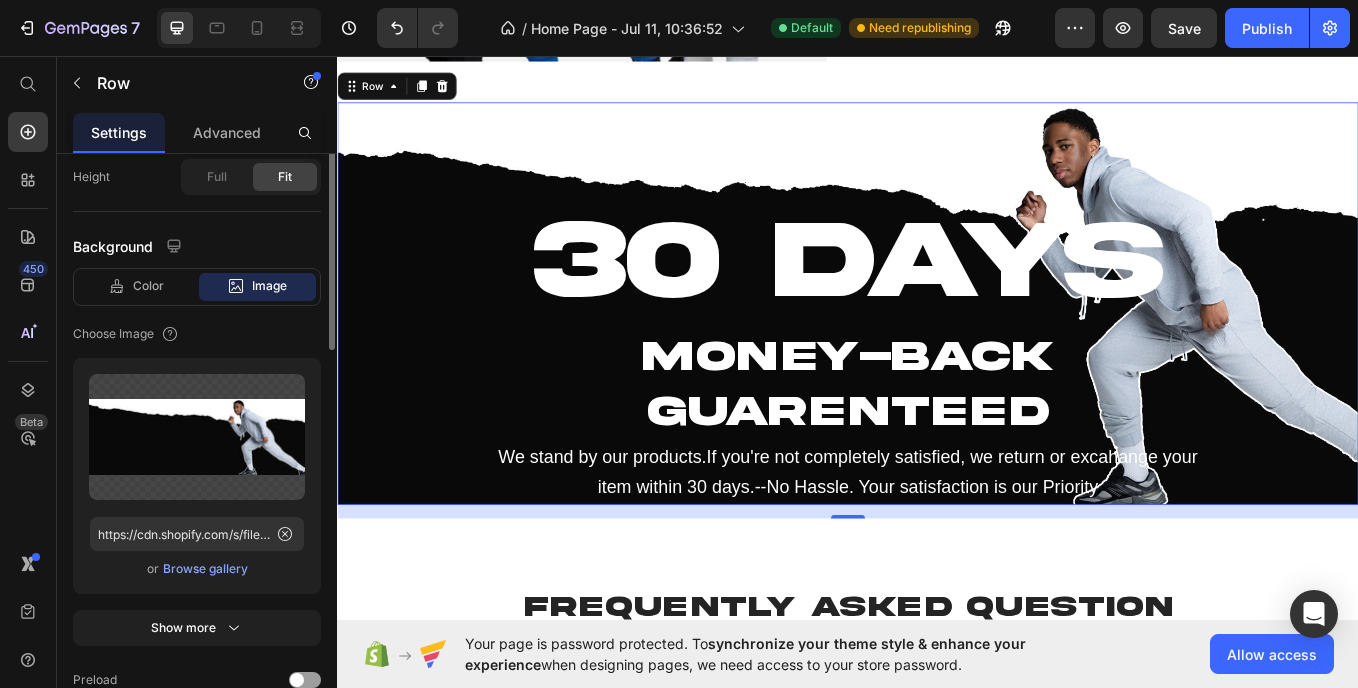 scroll, scrollTop: 677, scrollLeft: 0, axis: vertical 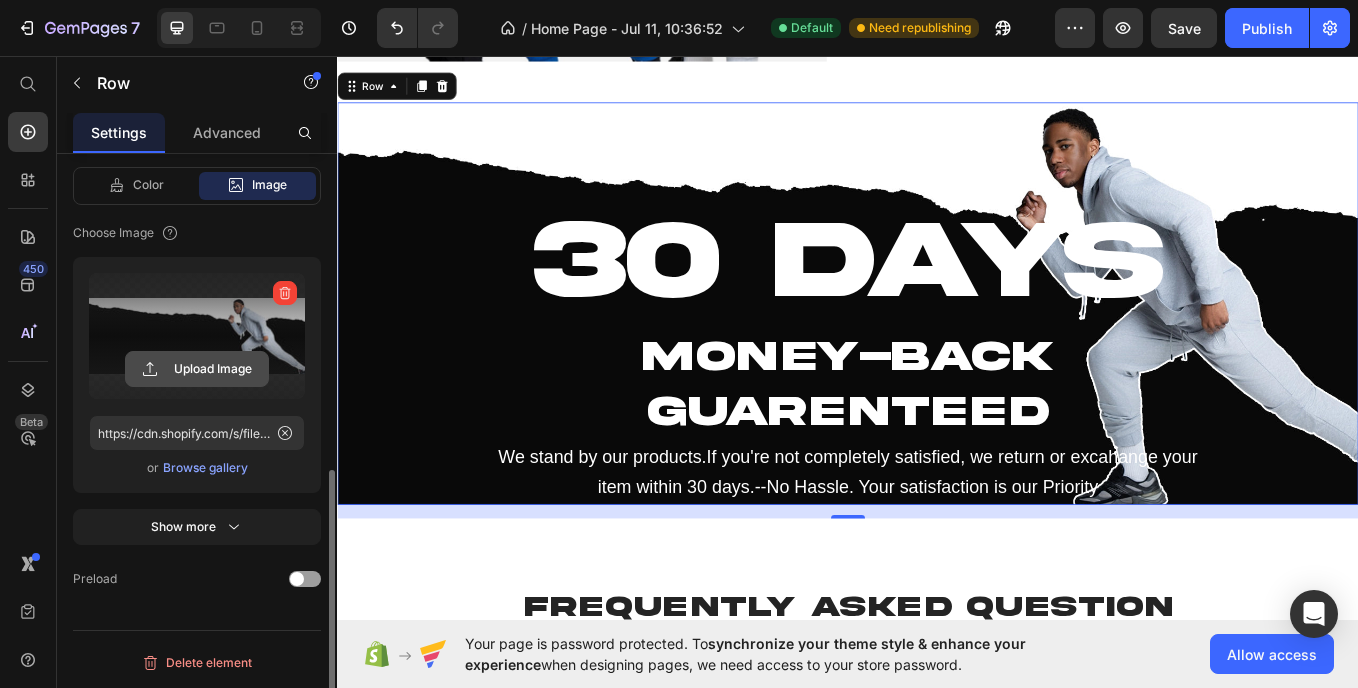click 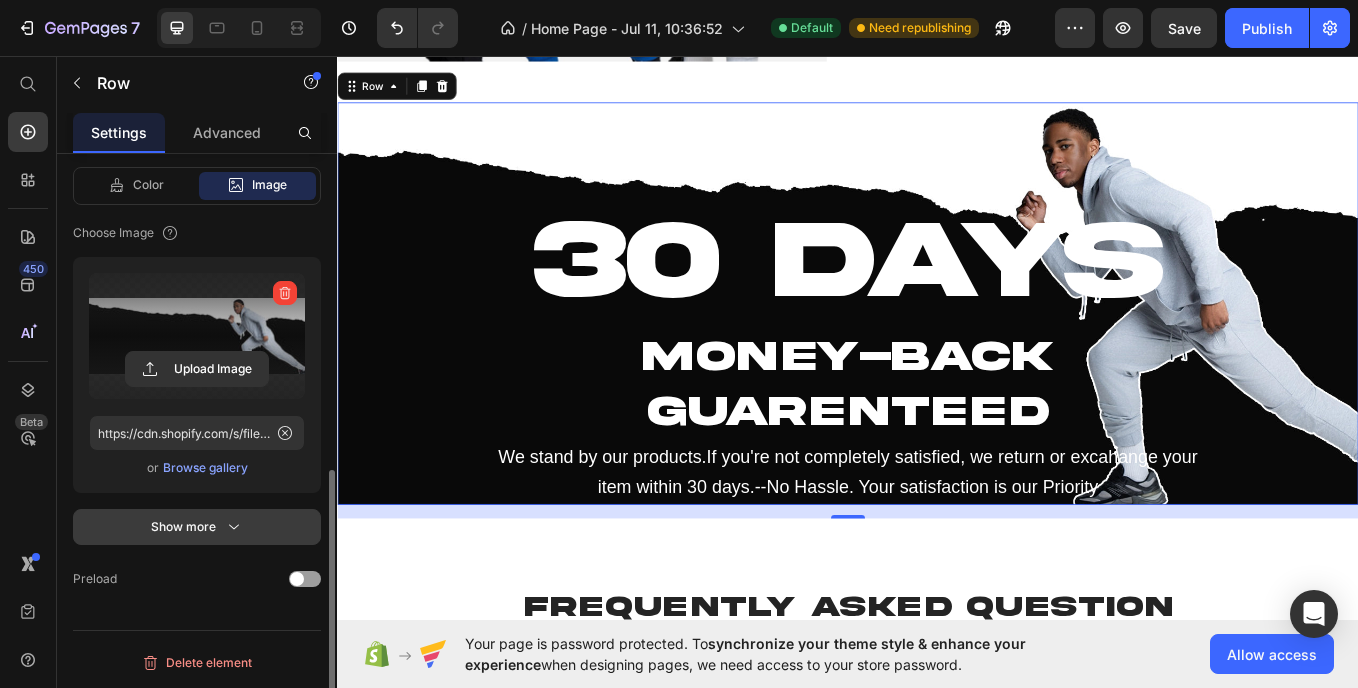 click 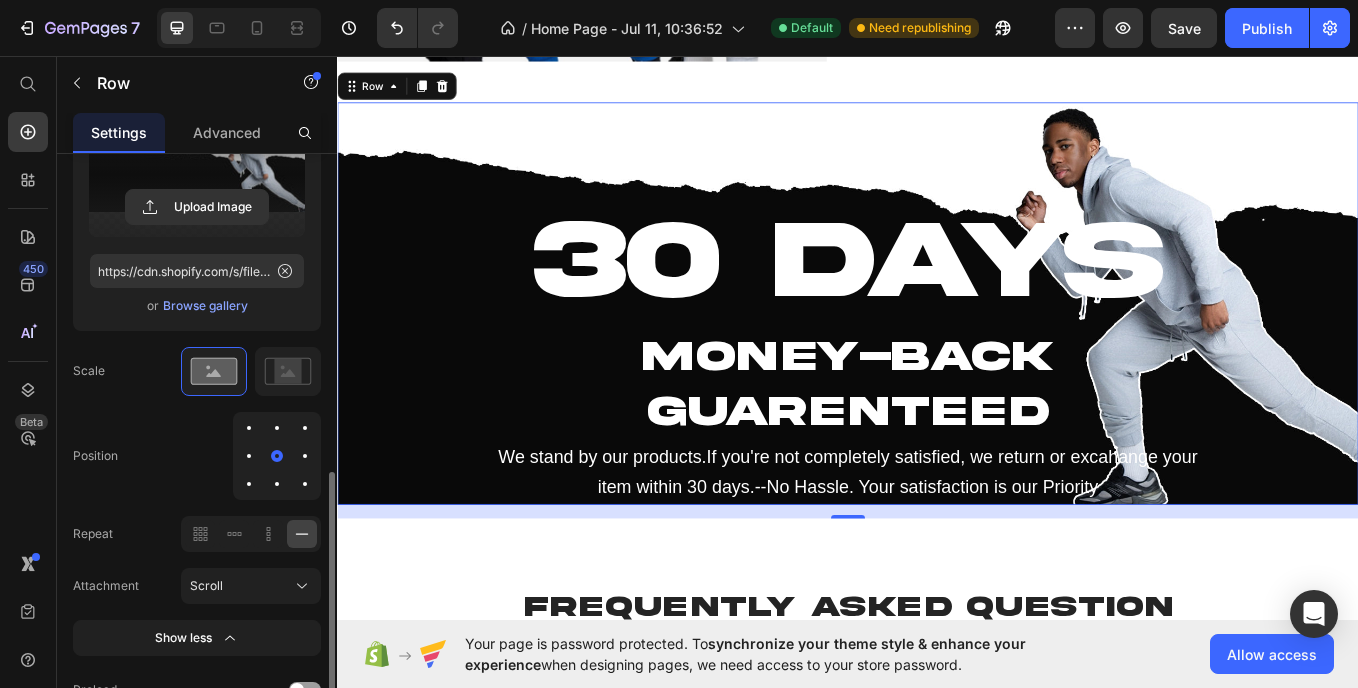 scroll, scrollTop: 836, scrollLeft: 0, axis: vertical 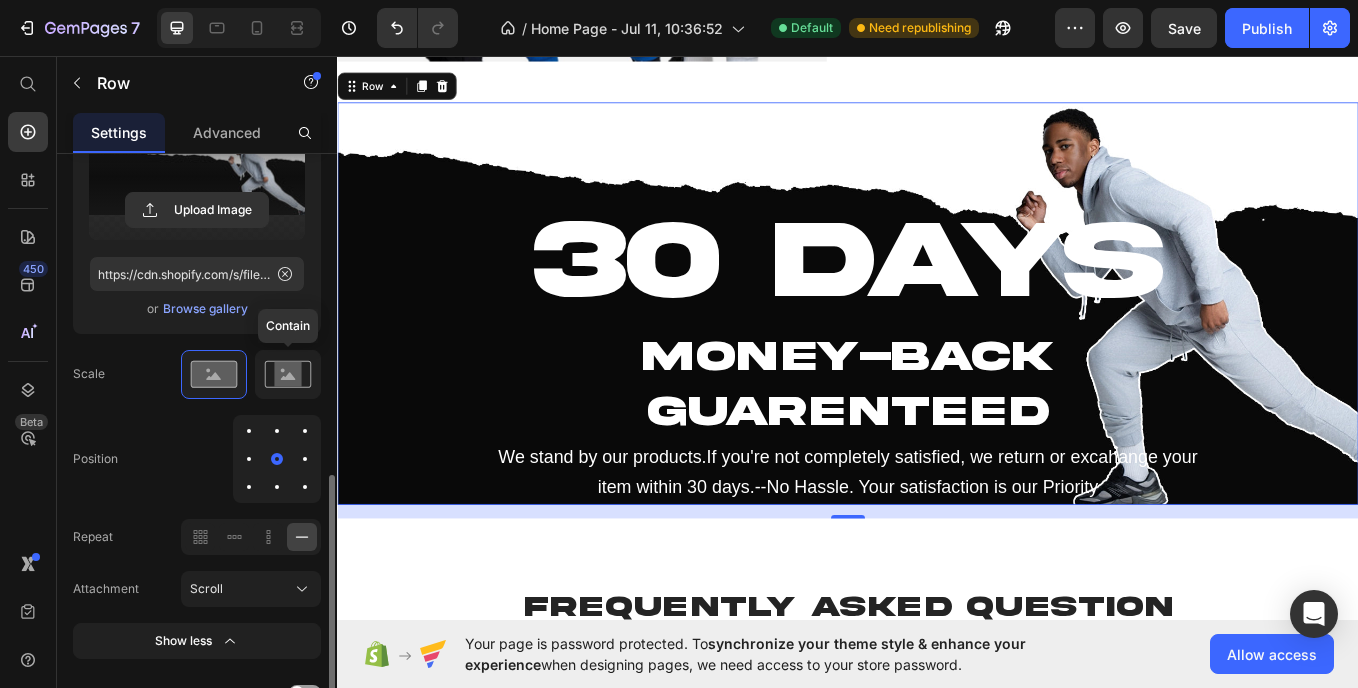 click 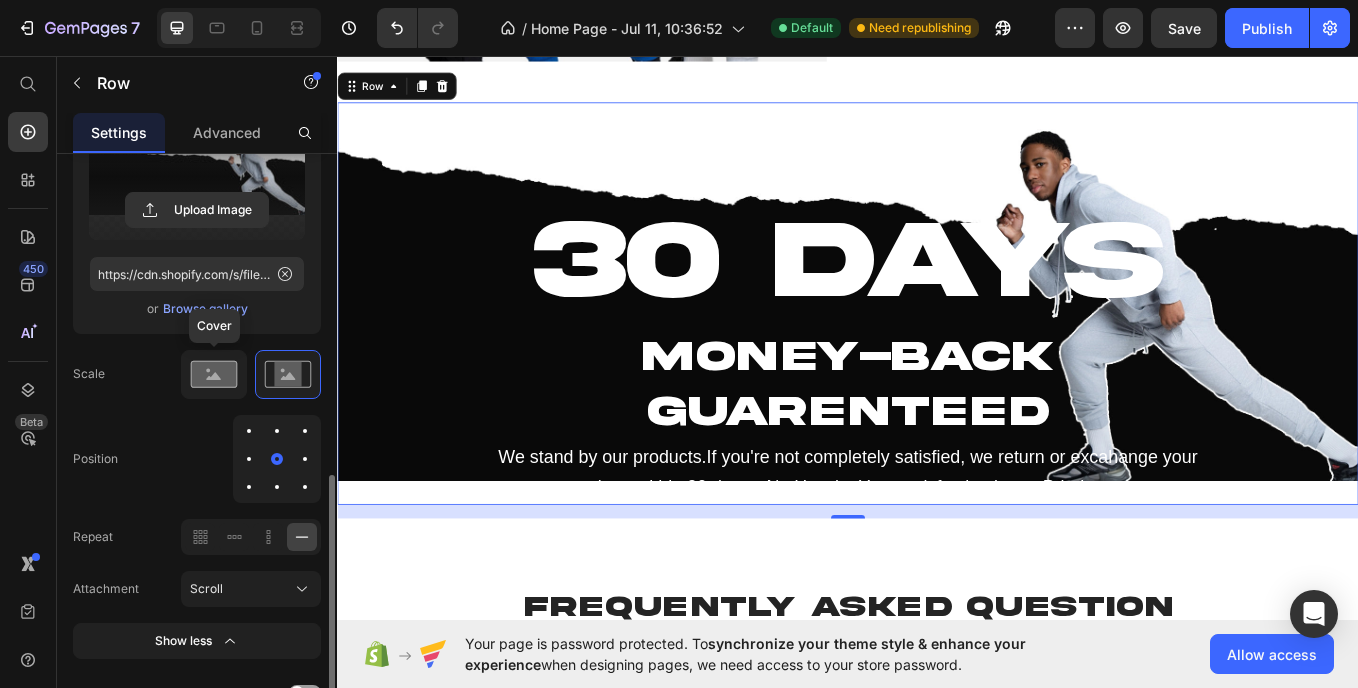 click 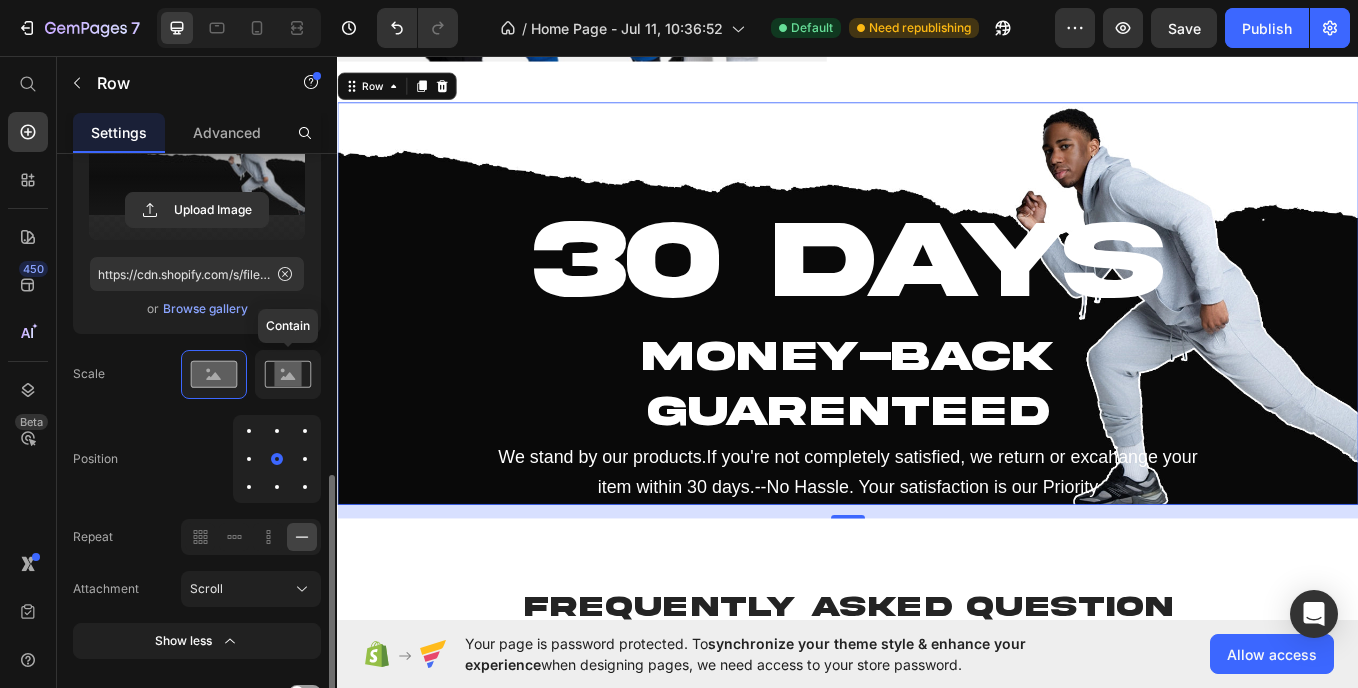 click 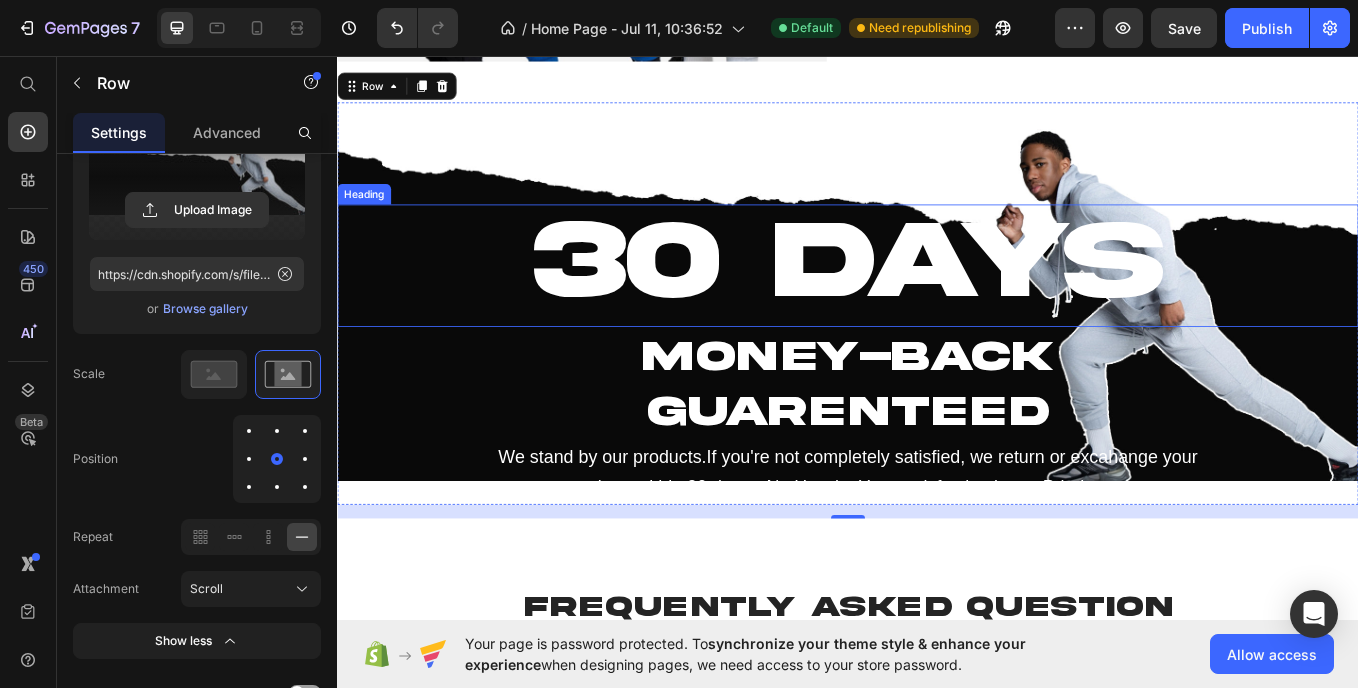 click on "30 DAYS" at bounding box center [937, 297] 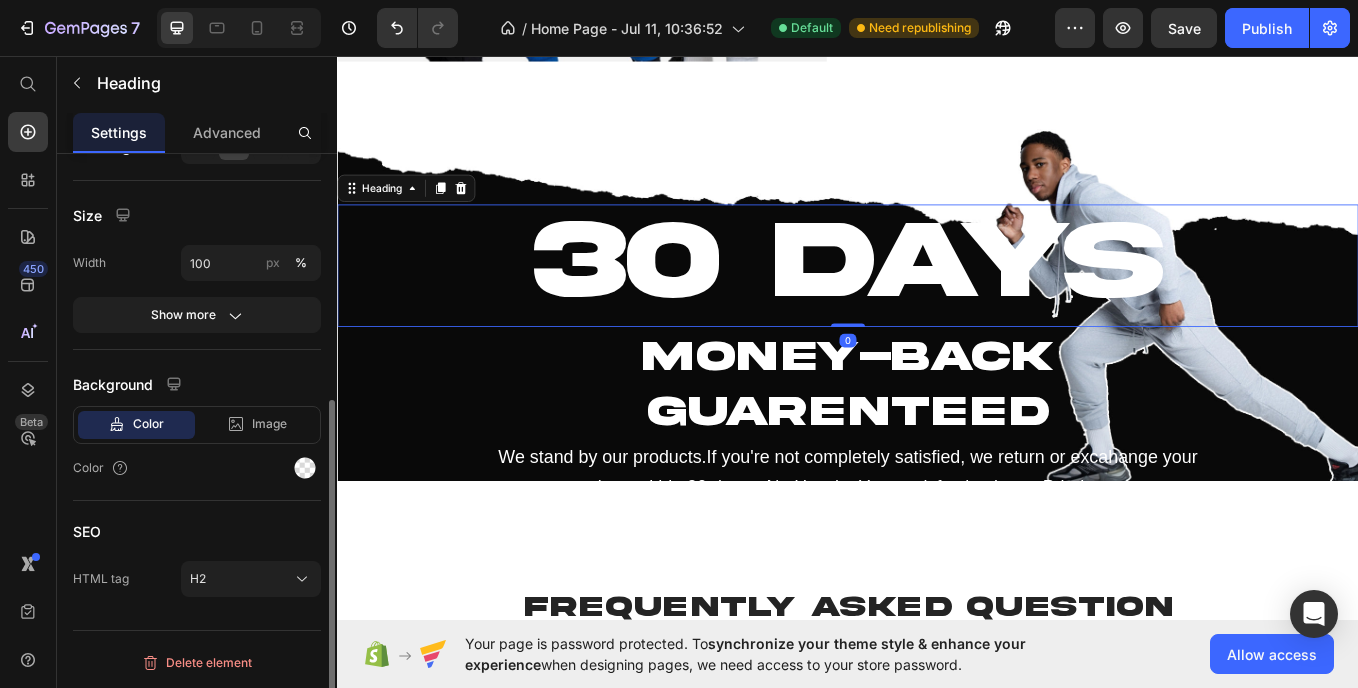 scroll, scrollTop: 0, scrollLeft: 0, axis: both 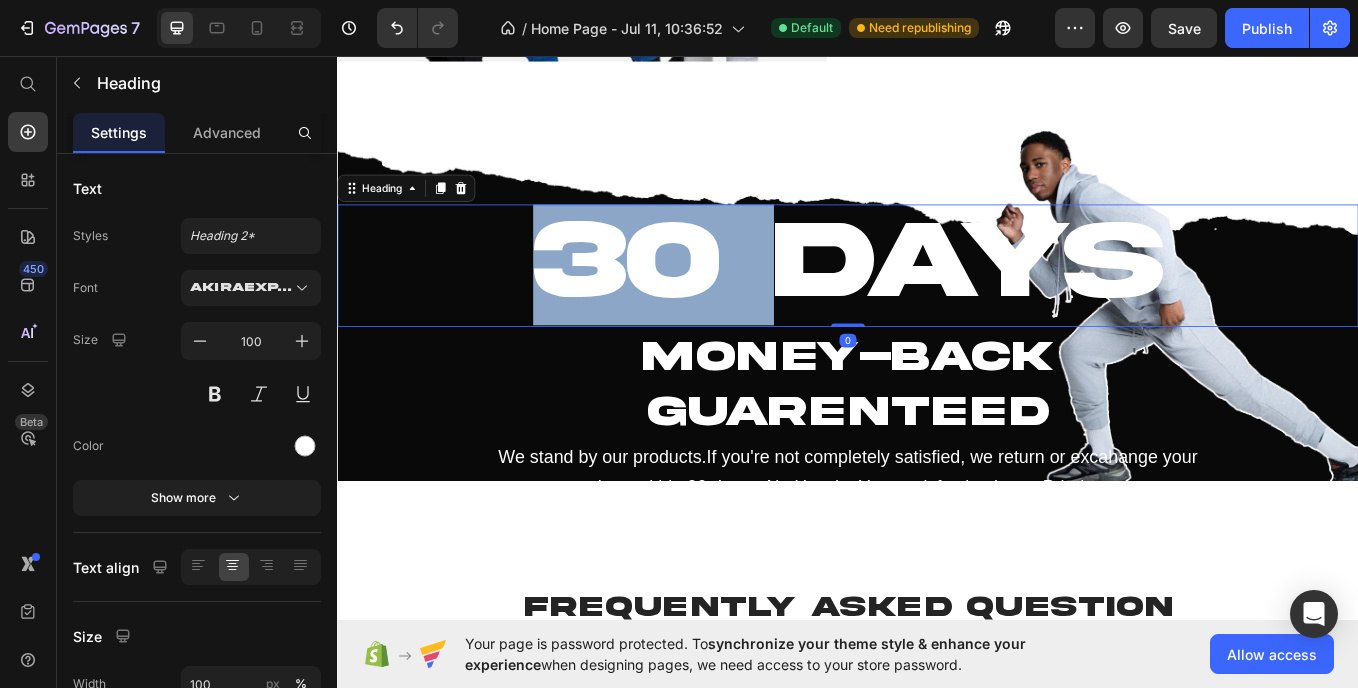 click on "30 DAYS" at bounding box center (937, 297) 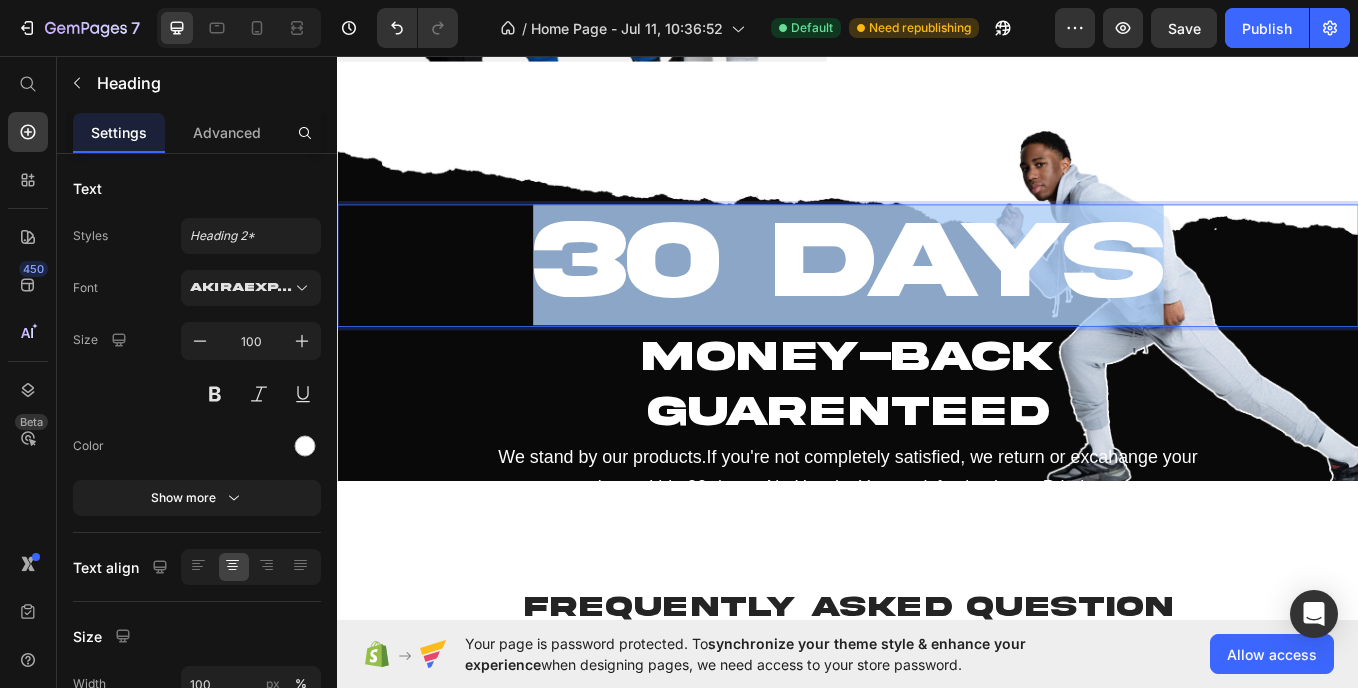click on "30 DAYS" at bounding box center (937, 297) 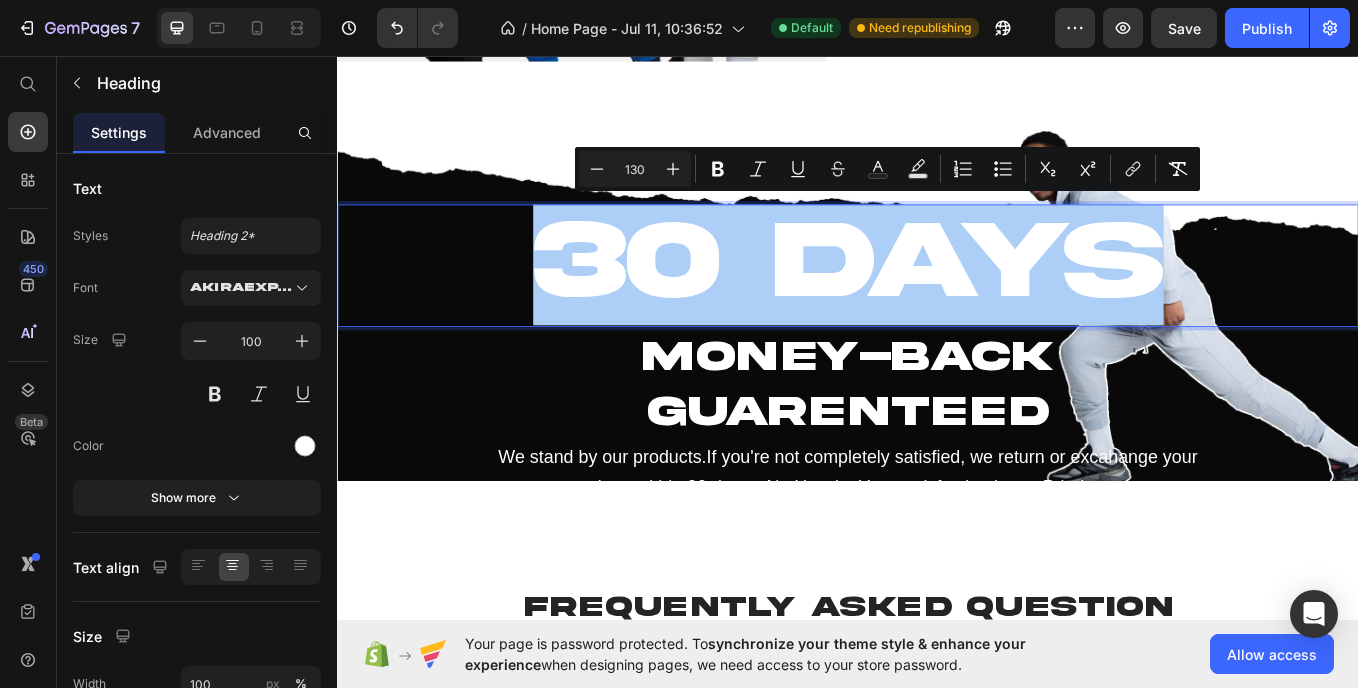 click on "130" at bounding box center [635, 169] 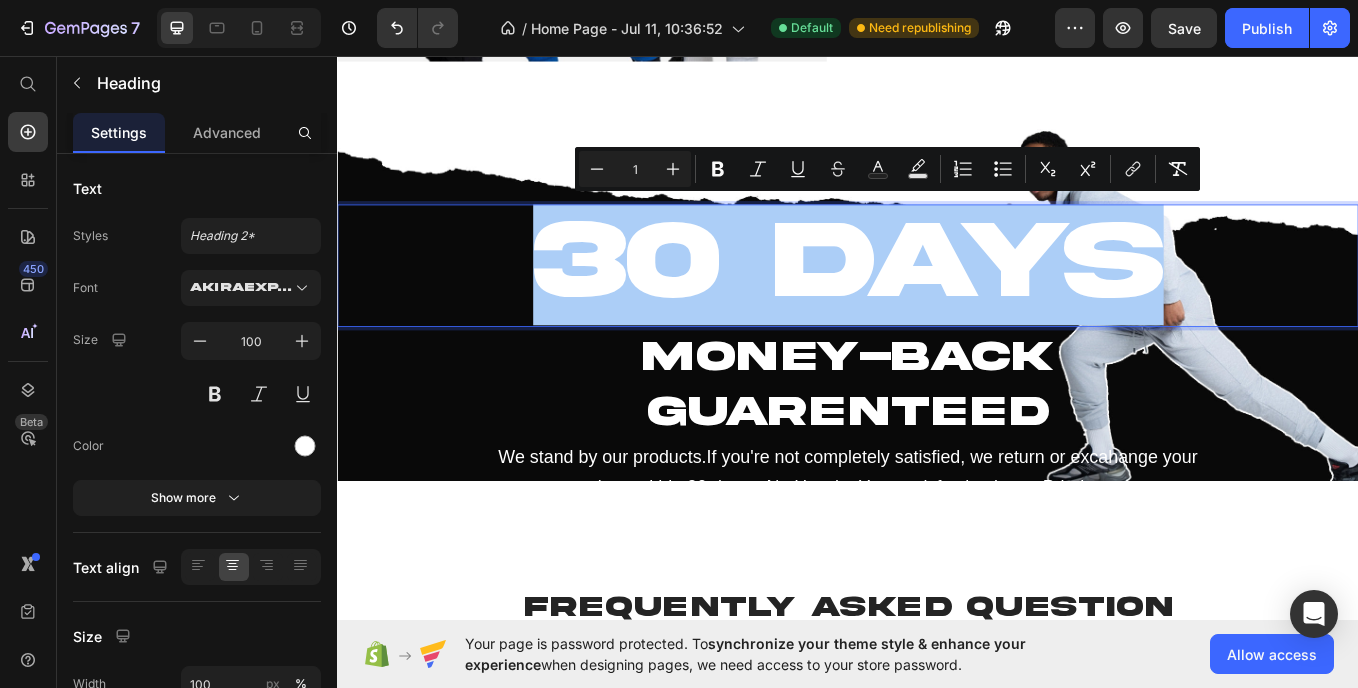 type on "1" 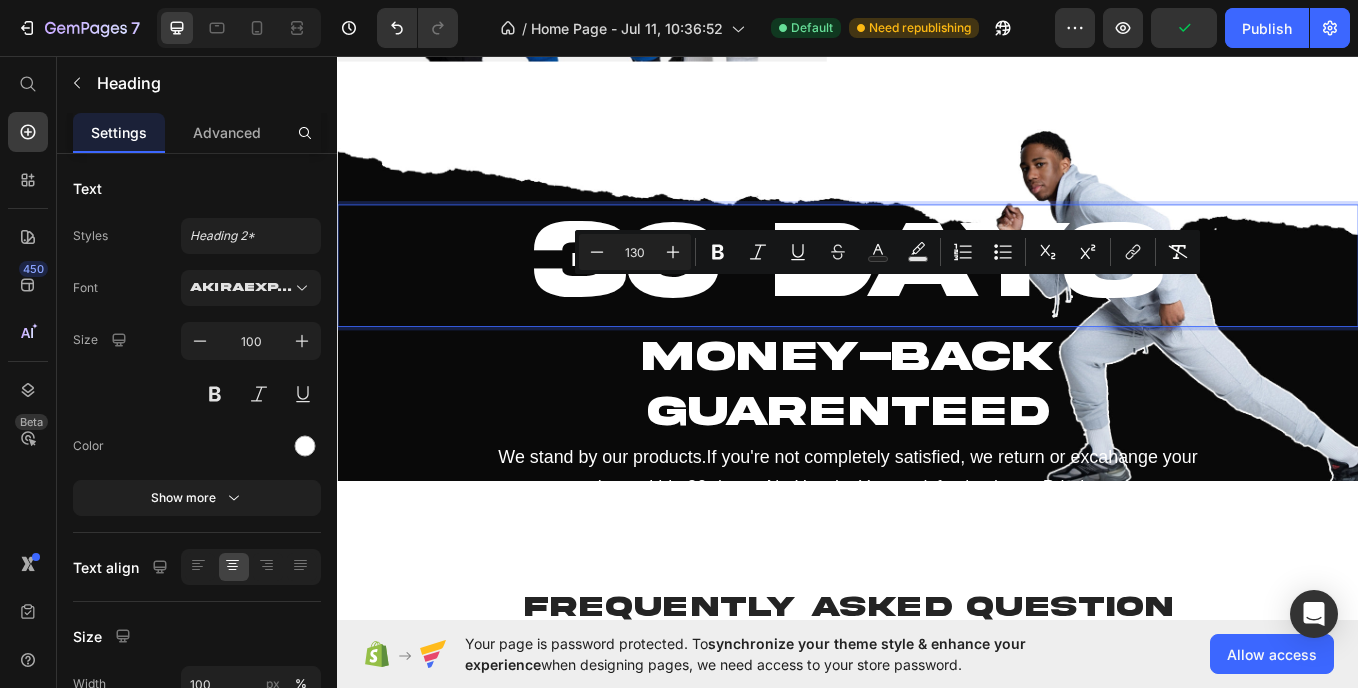 click on "130" at bounding box center (635, 252) 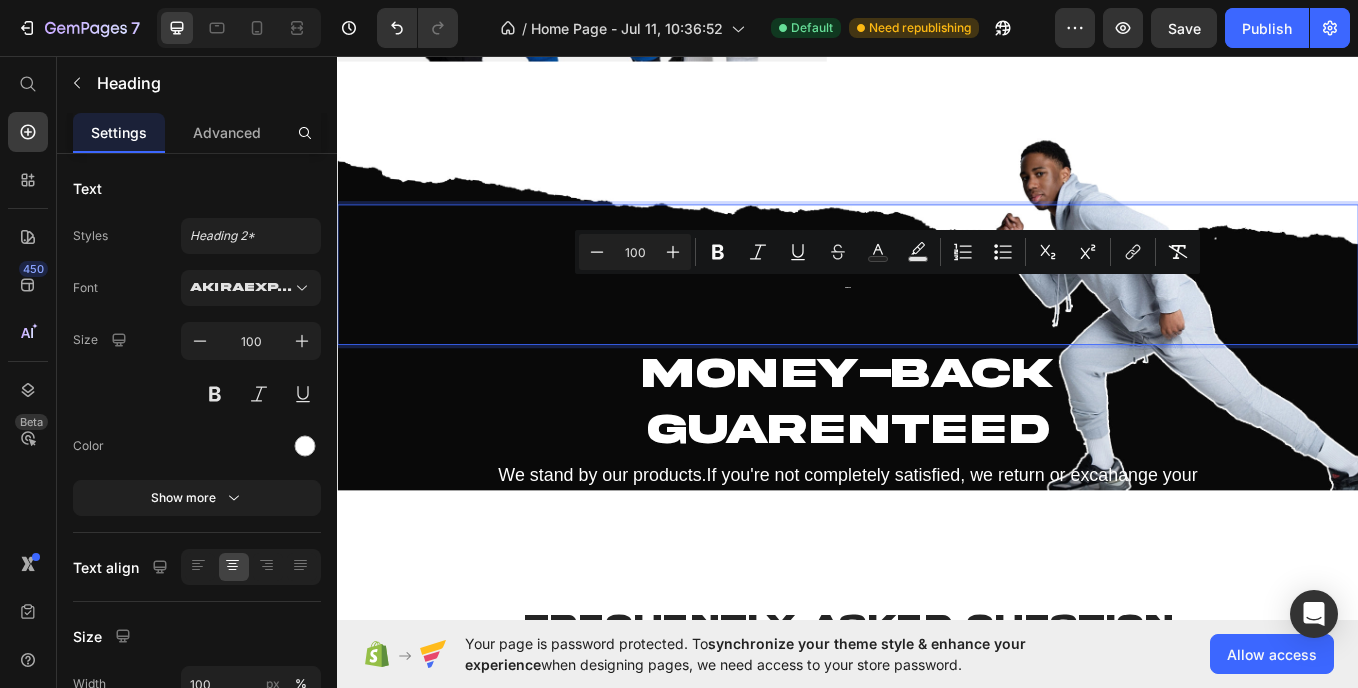 type on "100" 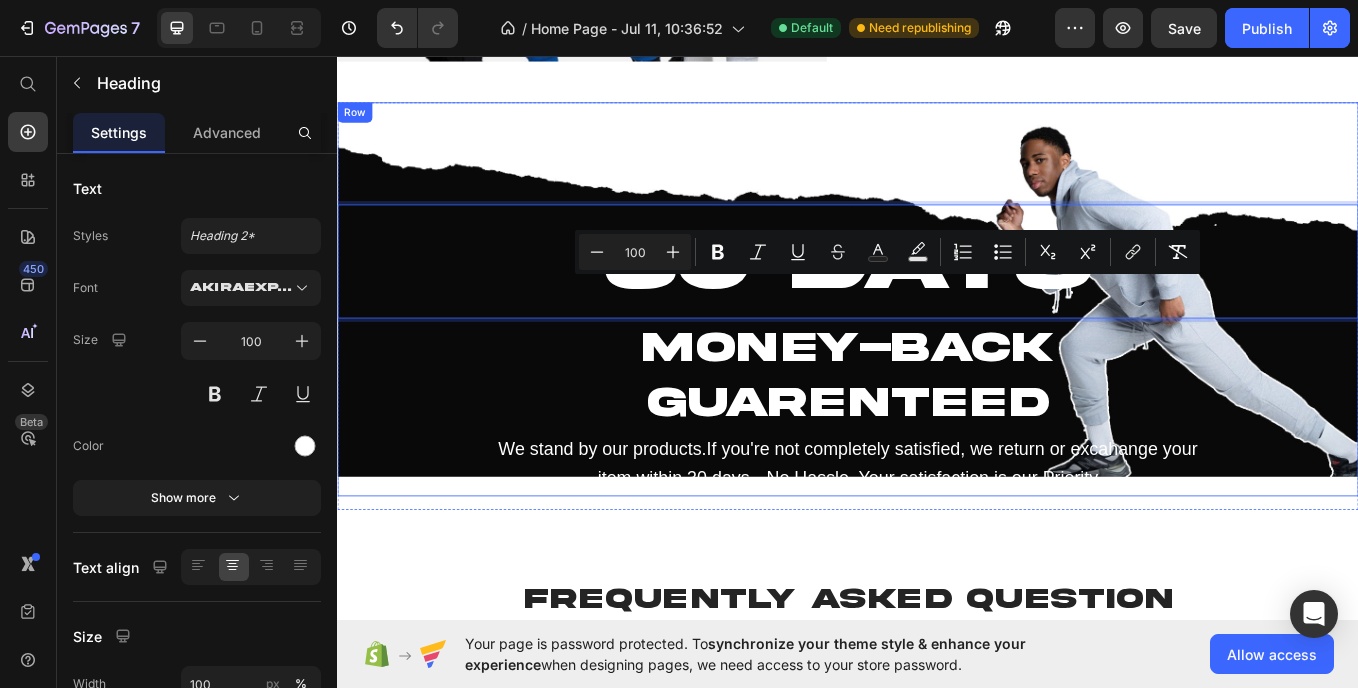 click on "30 DAYS Heading   0 MONEY-BACK GUARENTEED Heading We stand by our products.If you're not completely satisfied, we return or excahange your item within 30 days.--No Hassle. Your satisfaction is our Priority Text Block" at bounding box center [937, 341] 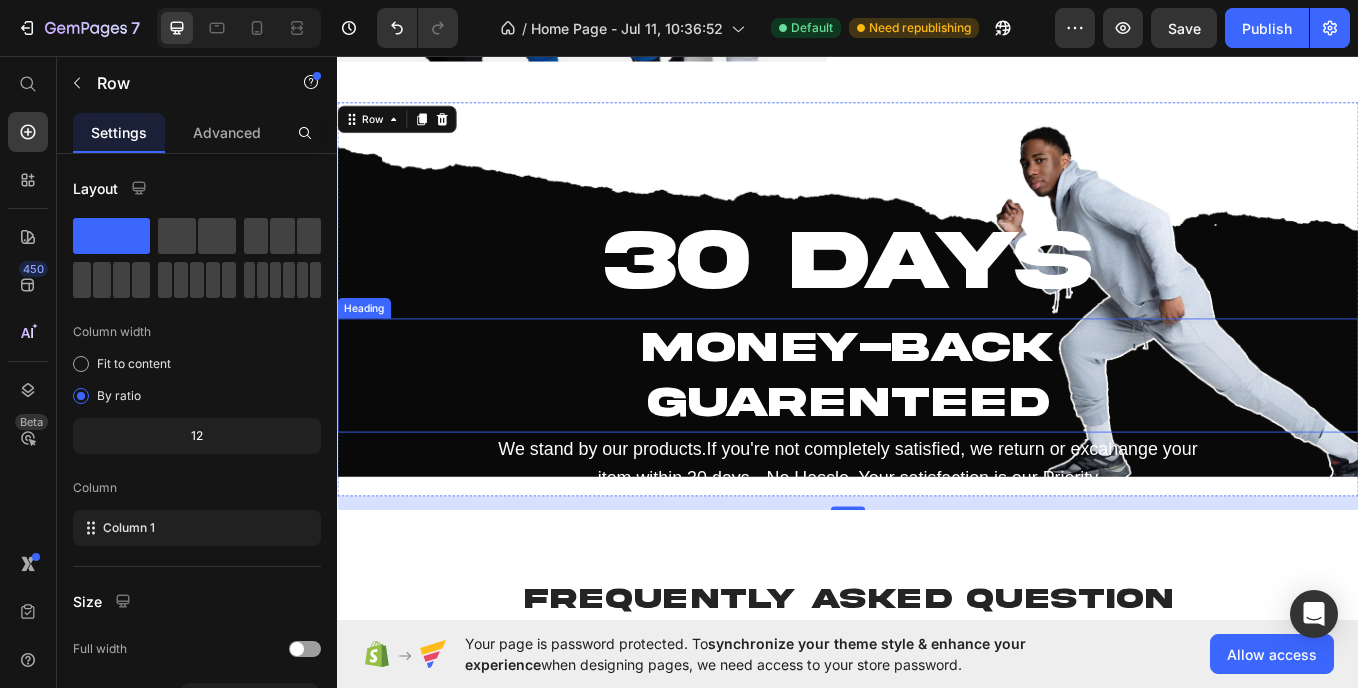 click on "GUARENTEED" at bounding box center (937, 463) 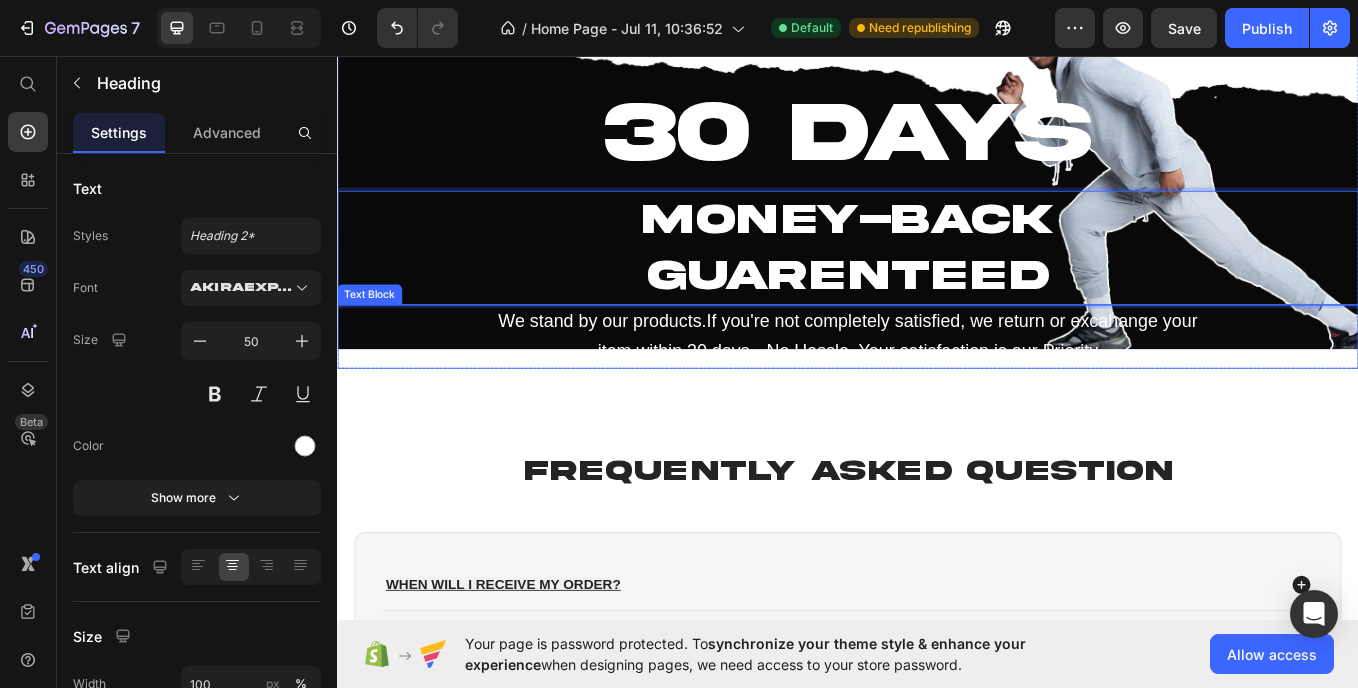 scroll, scrollTop: 3005, scrollLeft: 0, axis: vertical 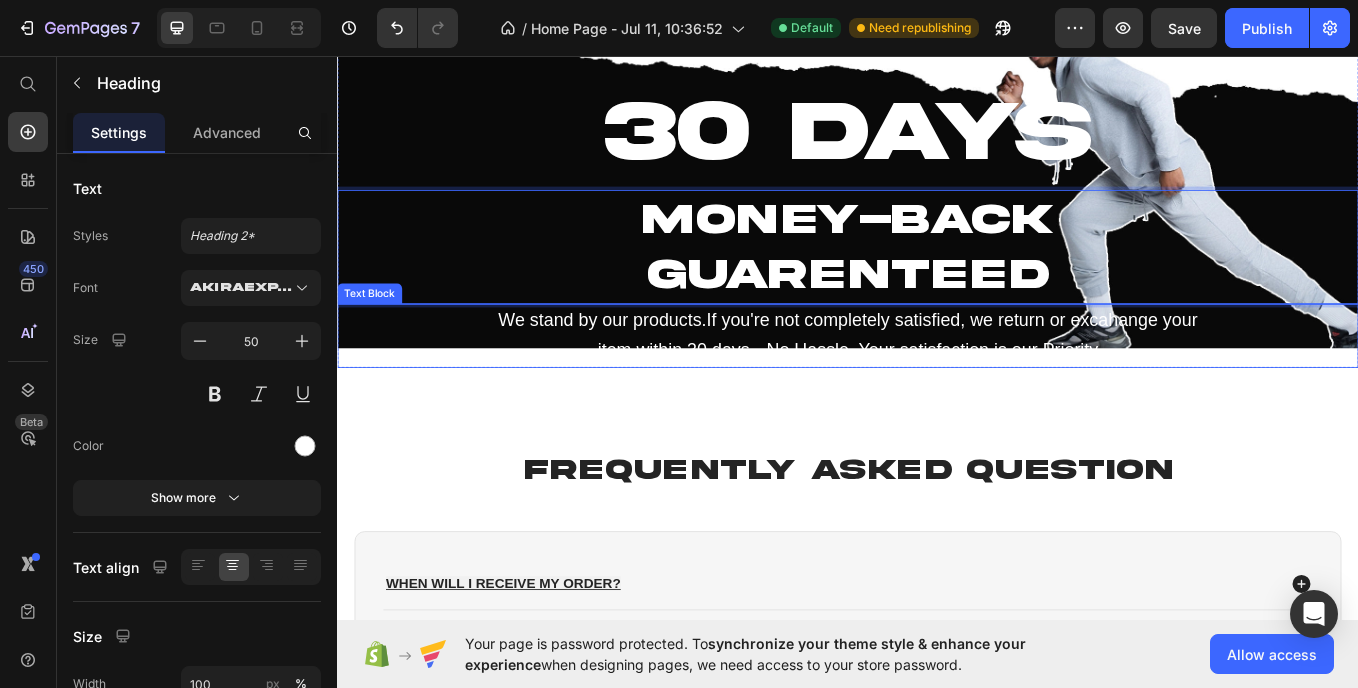click on "We stand by our products.If you're not completely satisfied, we return or excahange your item within 30 days.--No Hassle. Your satisfaction is our Priority" at bounding box center (937, 384) 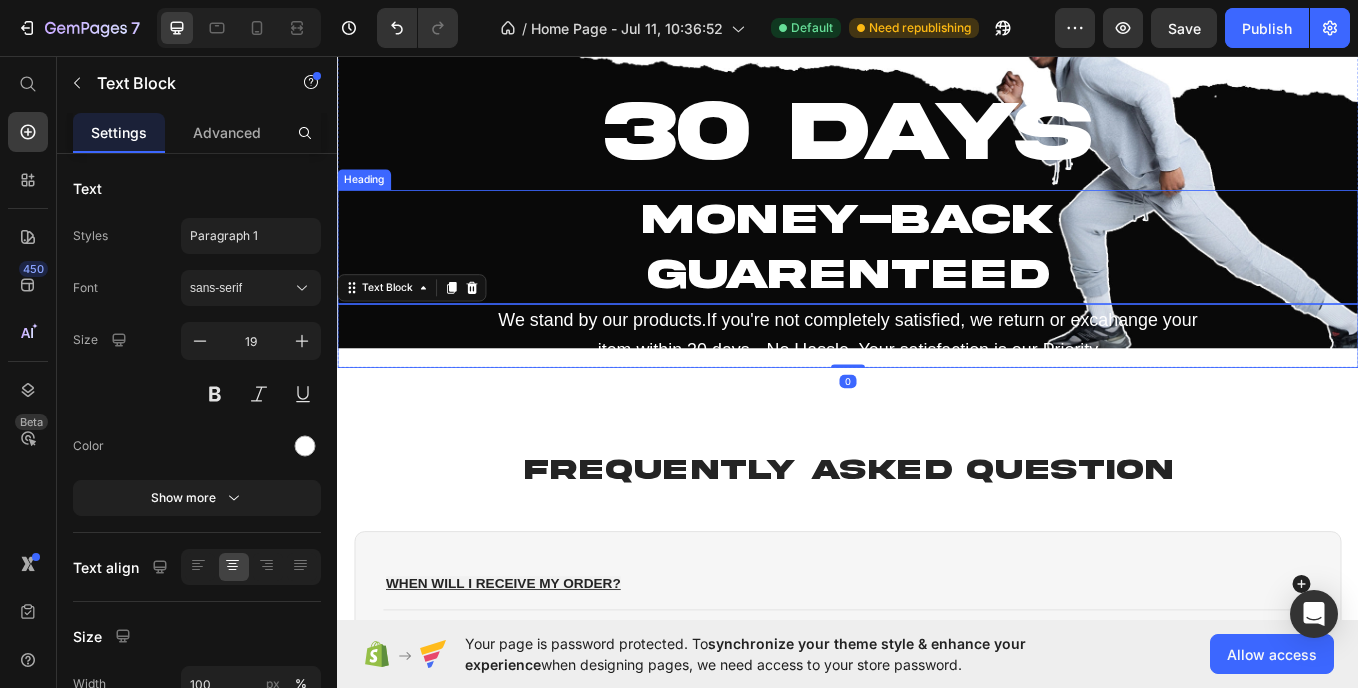 scroll, scrollTop: 2893, scrollLeft: 0, axis: vertical 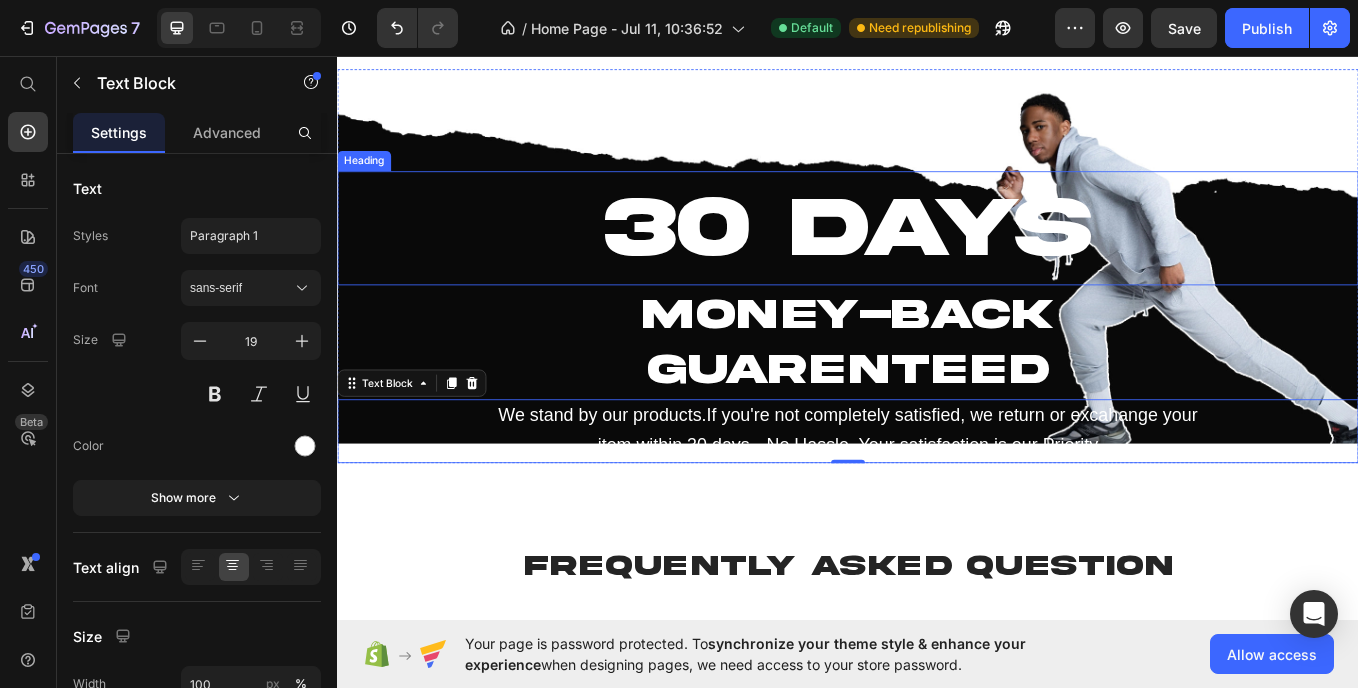 click on "⁠⁠⁠⁠⁠⁠⁠ 30 DAYS Heading" at bounding box center [937, 258] 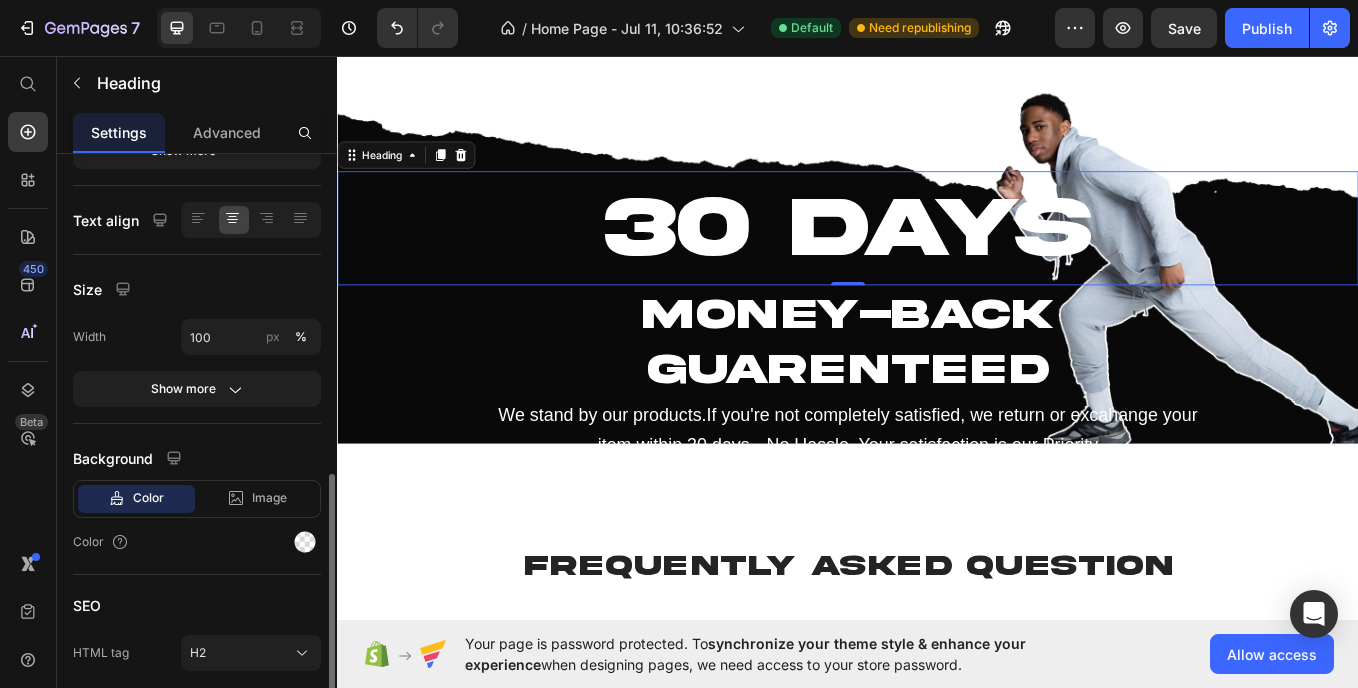 scroll, scrollTop: 421, scrollLeft: 0, axis: vertical 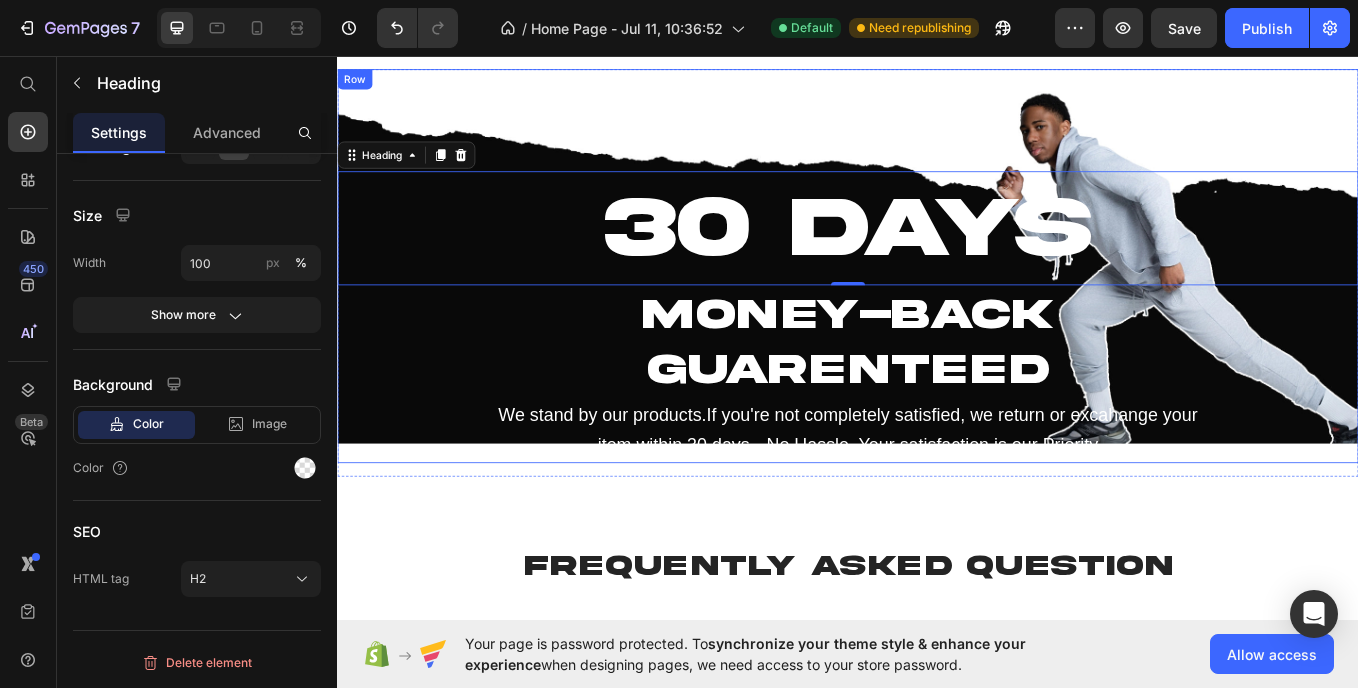 click on "Row" at bounding box center [357, 83] 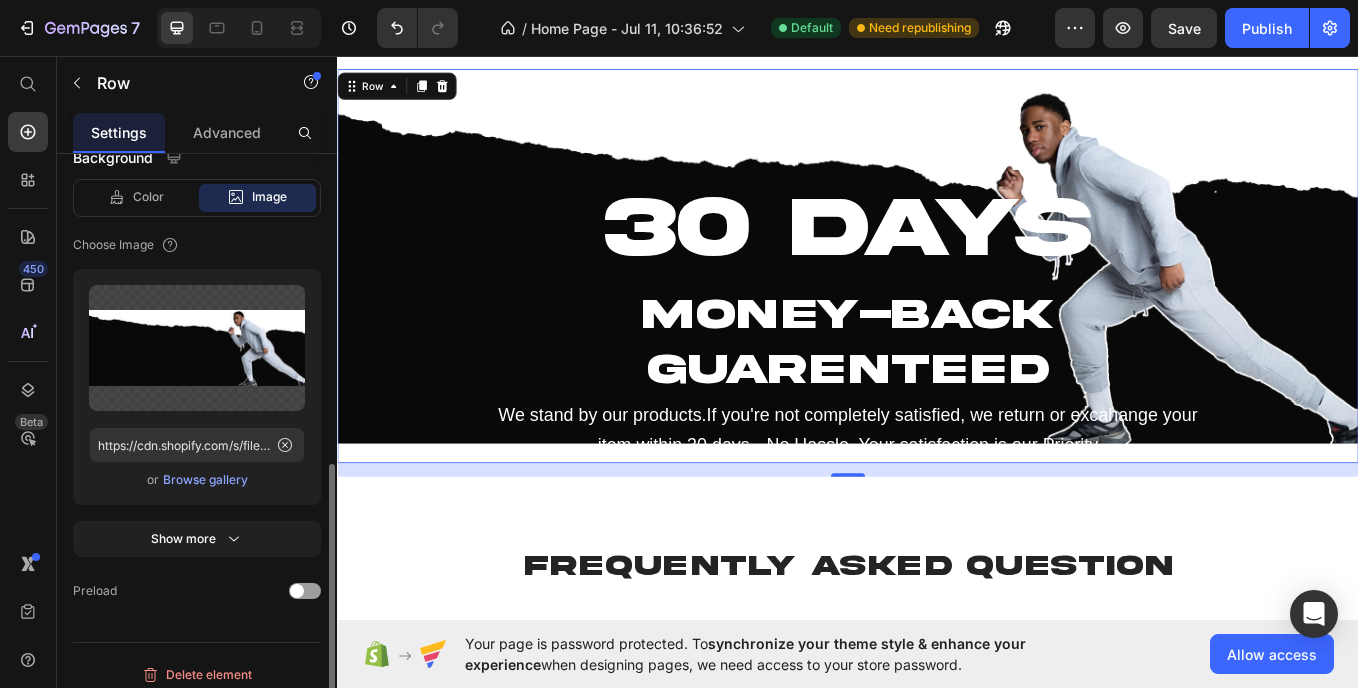 scroll, scrollTop: 677, scrollLeft: 0, axis: vertical 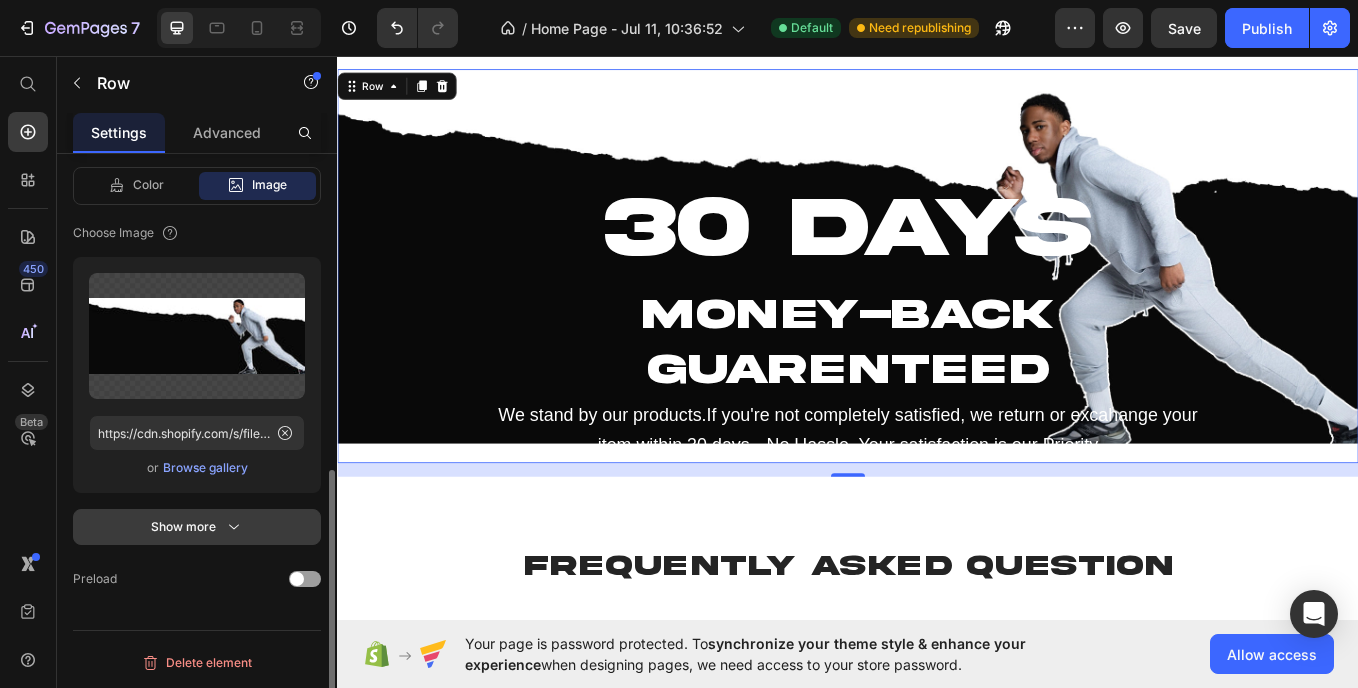 click on "Show more" at bounding box center [197, 527] 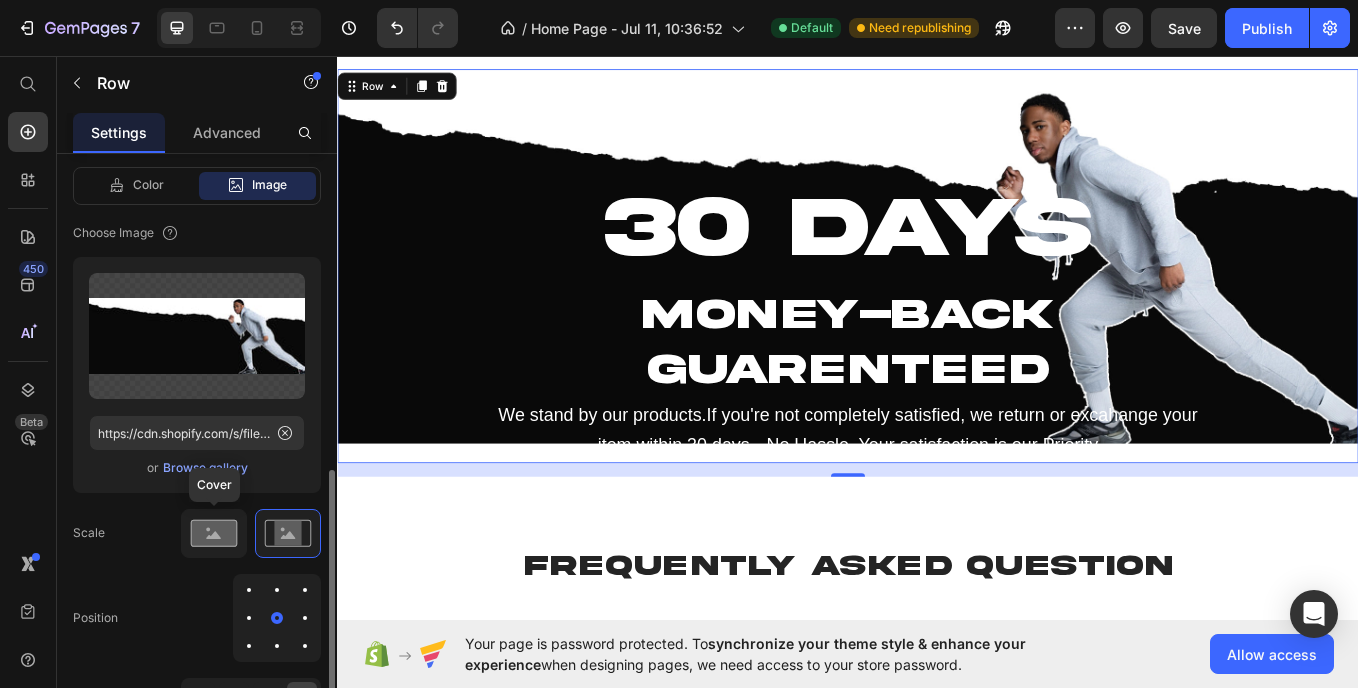 click 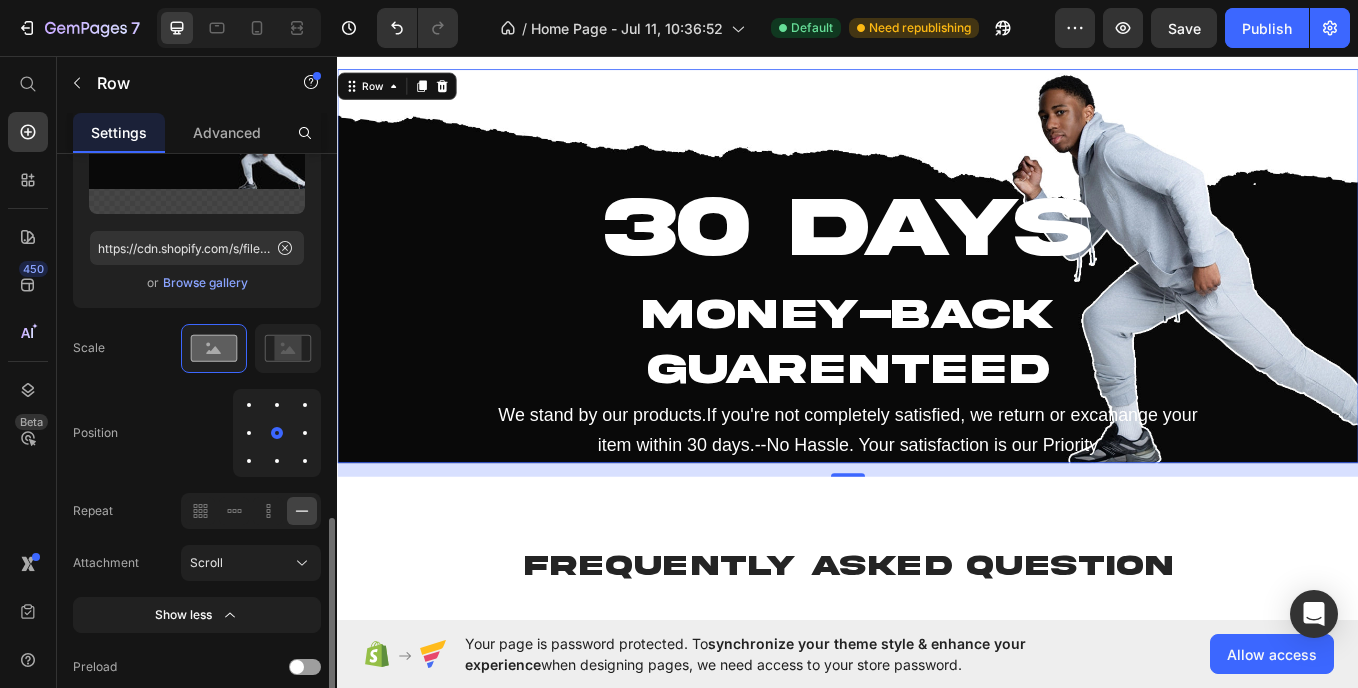 scroll, scrollTop: 950, scrollLeft: 0, axis: vertical 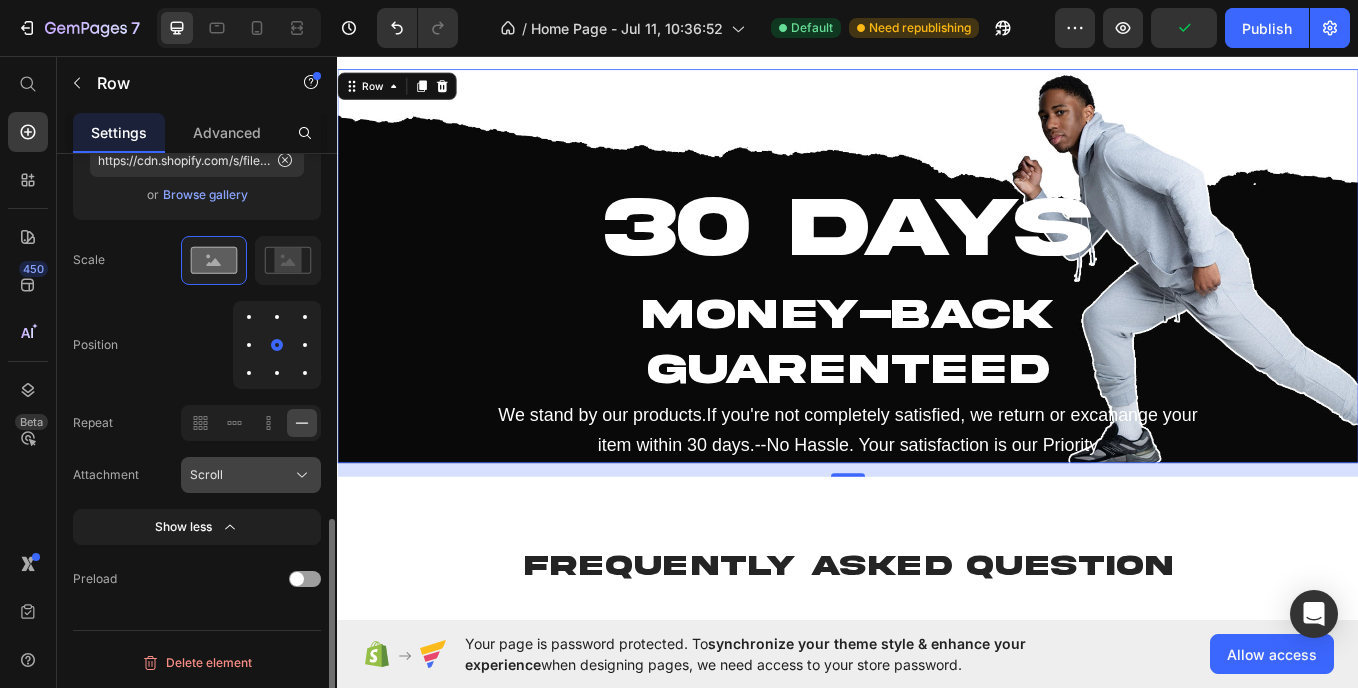 click 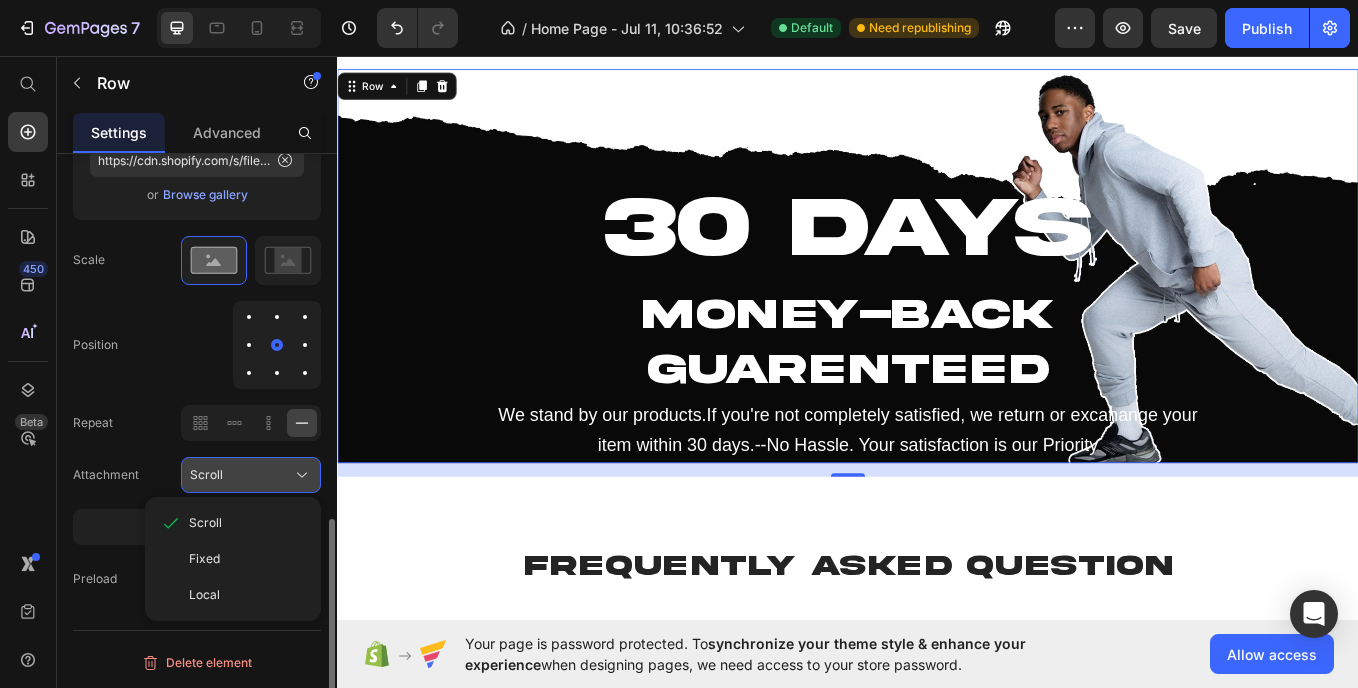 click on "Scroll" at bounding box center (251, 475) 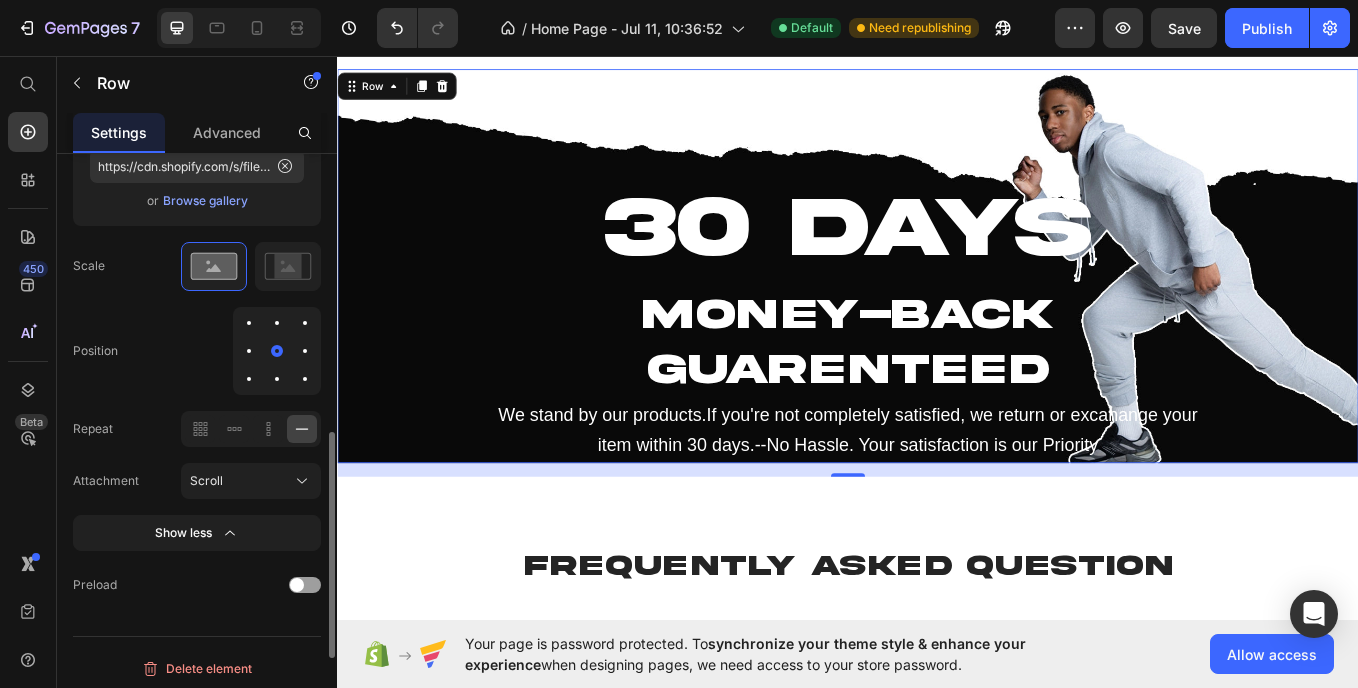 scroll, scrollTop: 950, scrollLeft: 0, axis: vertical 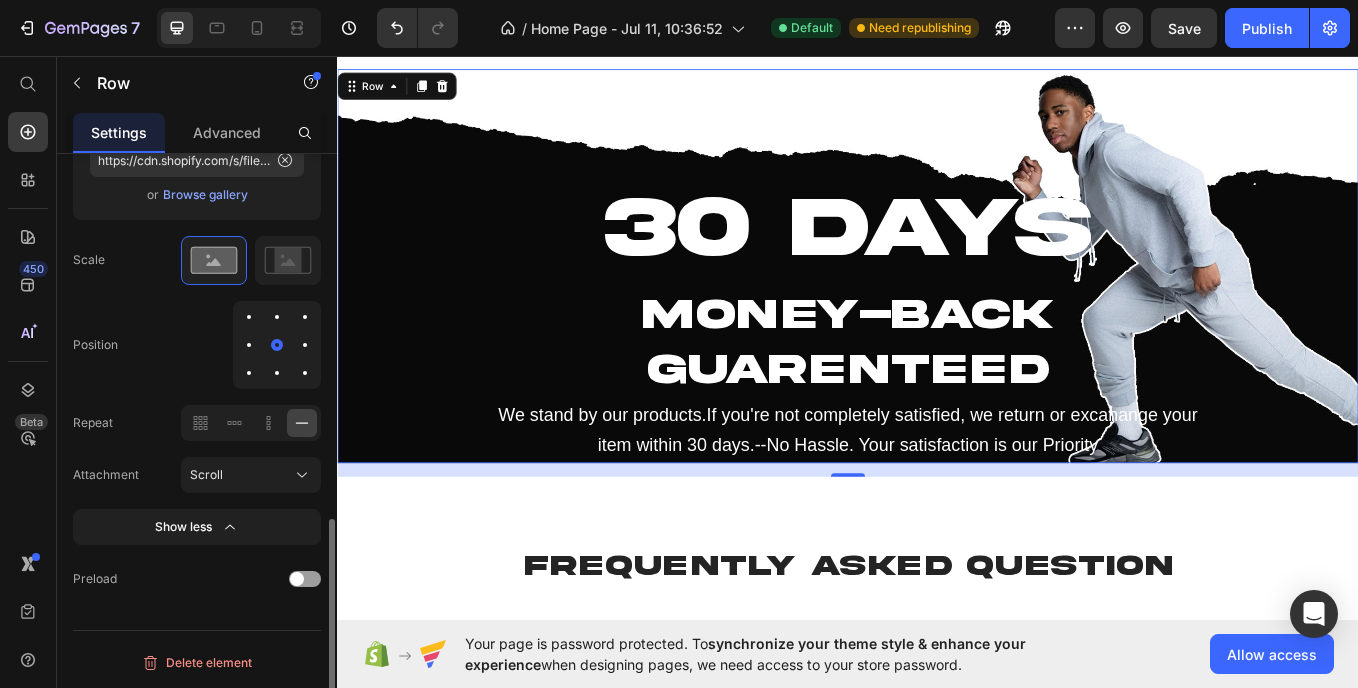 click at bounding box center [249, 345] 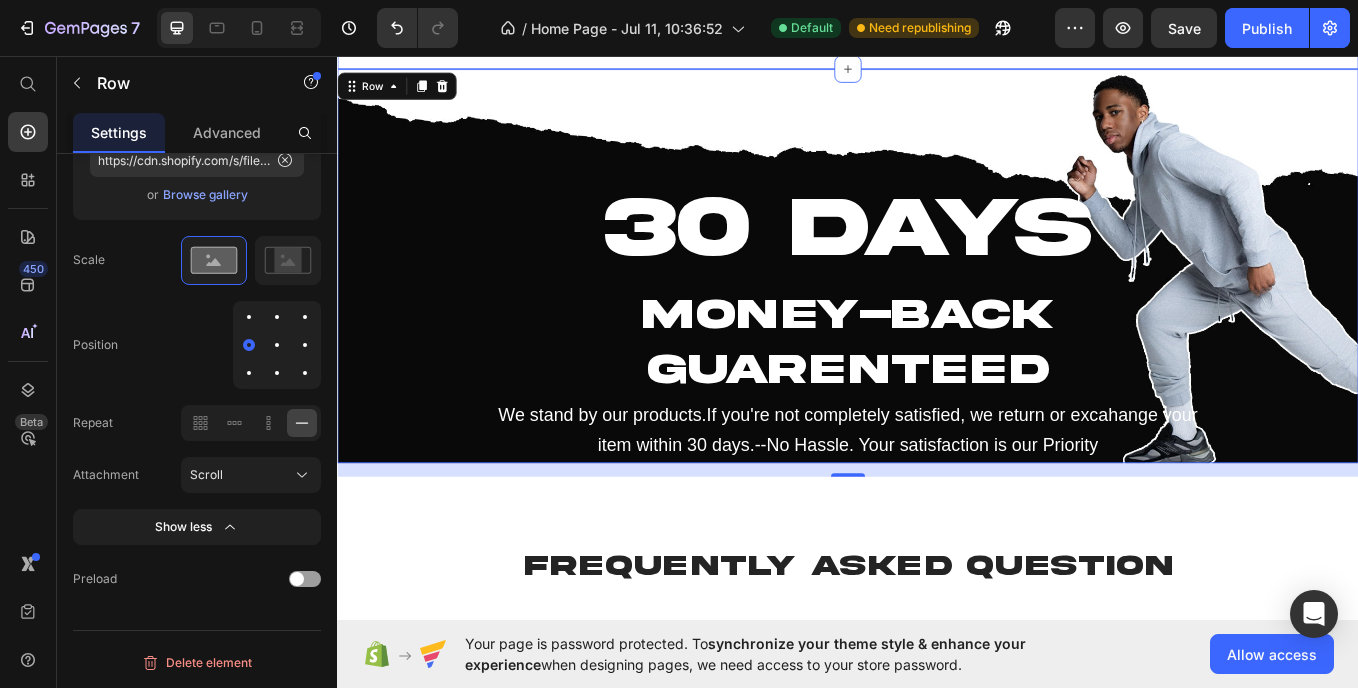 scroll, scrollTop: 2642, scrollLeft: 0, axis: vertical 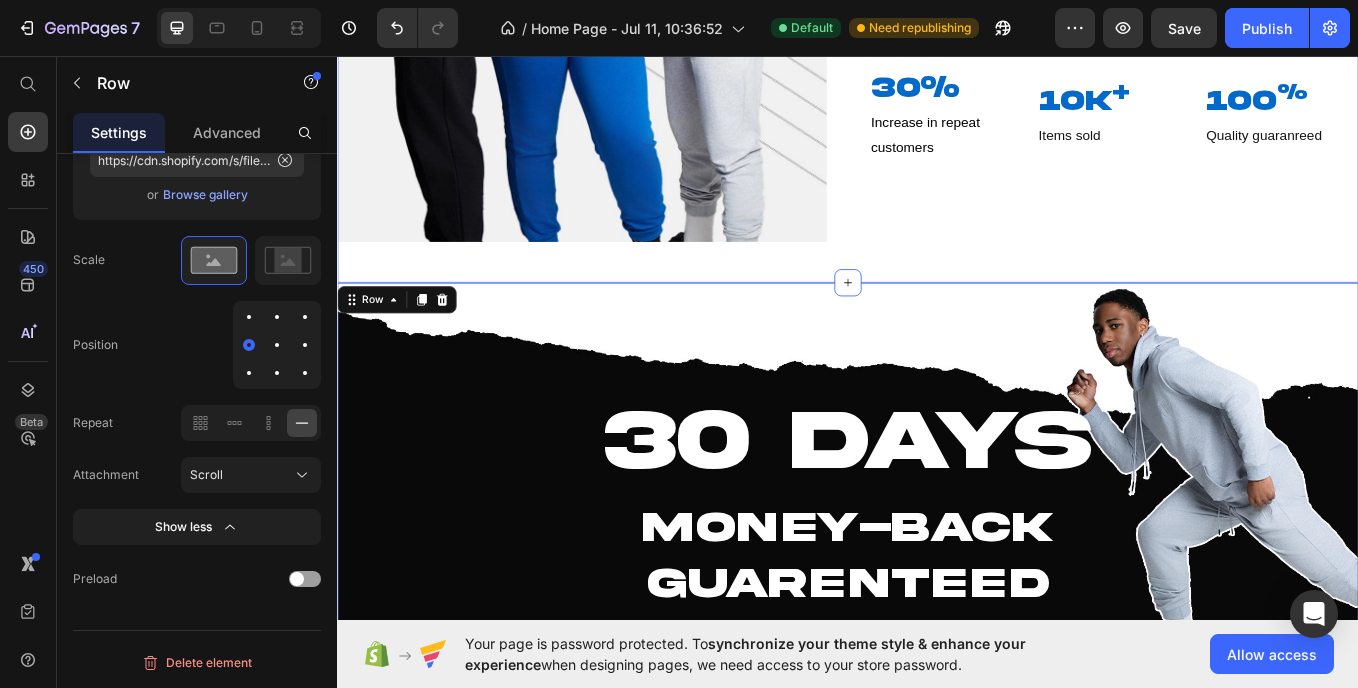 click on "Image Crafting Confidence Heading At Dave Fashion, we believe that true style begins with confidence. Our mission is simple: to craft clothing that empowers you to express yourself boldly and comfortably. Each piece, from our signature D-Hoodie to the entire collection, is designed to enhance not just your appearance but how you feel when you wear it. Because when you feel confident, you’re unstoppable. Text Block                Title Line 30% Heading Increase in repeat customers Text Block 10k + Heading Items sold Text Block 100 % Heading Quality guaranreed Text Block Row Row Section 6" at bounding box center [937, -43] 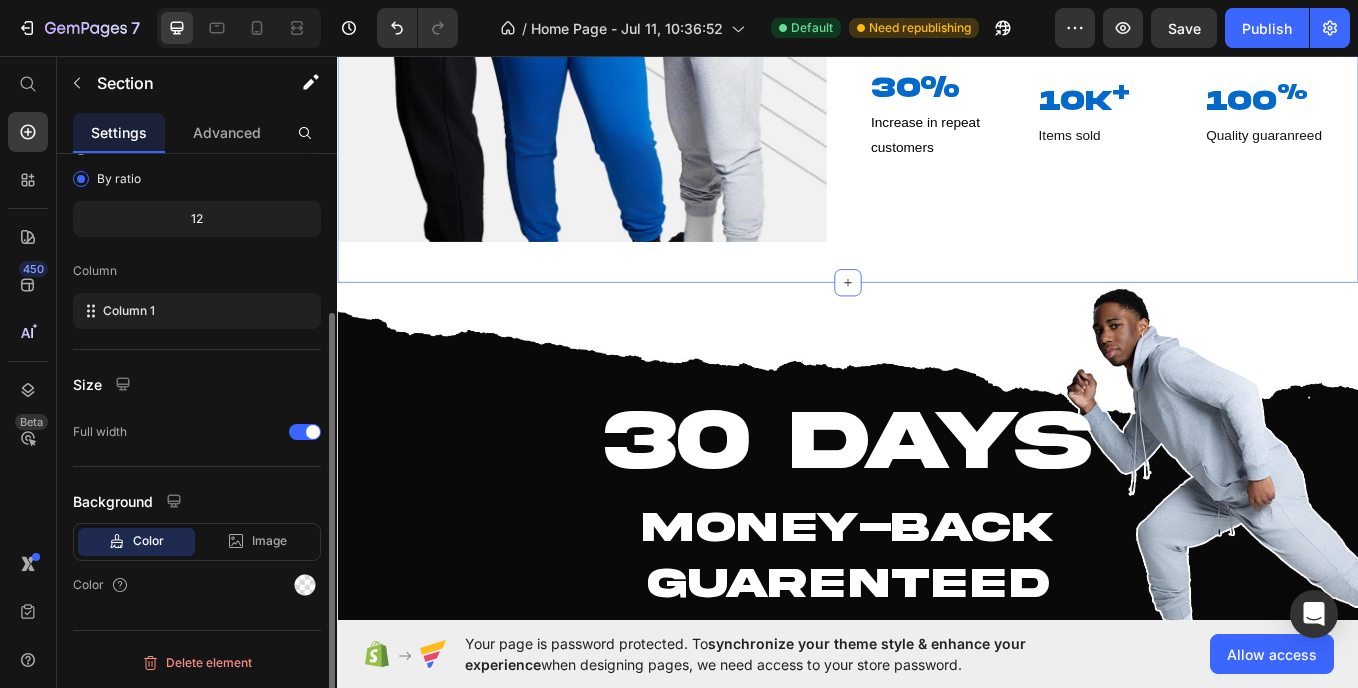 scroll, scrollTop: 0, scrollLeft: 0, axis: both 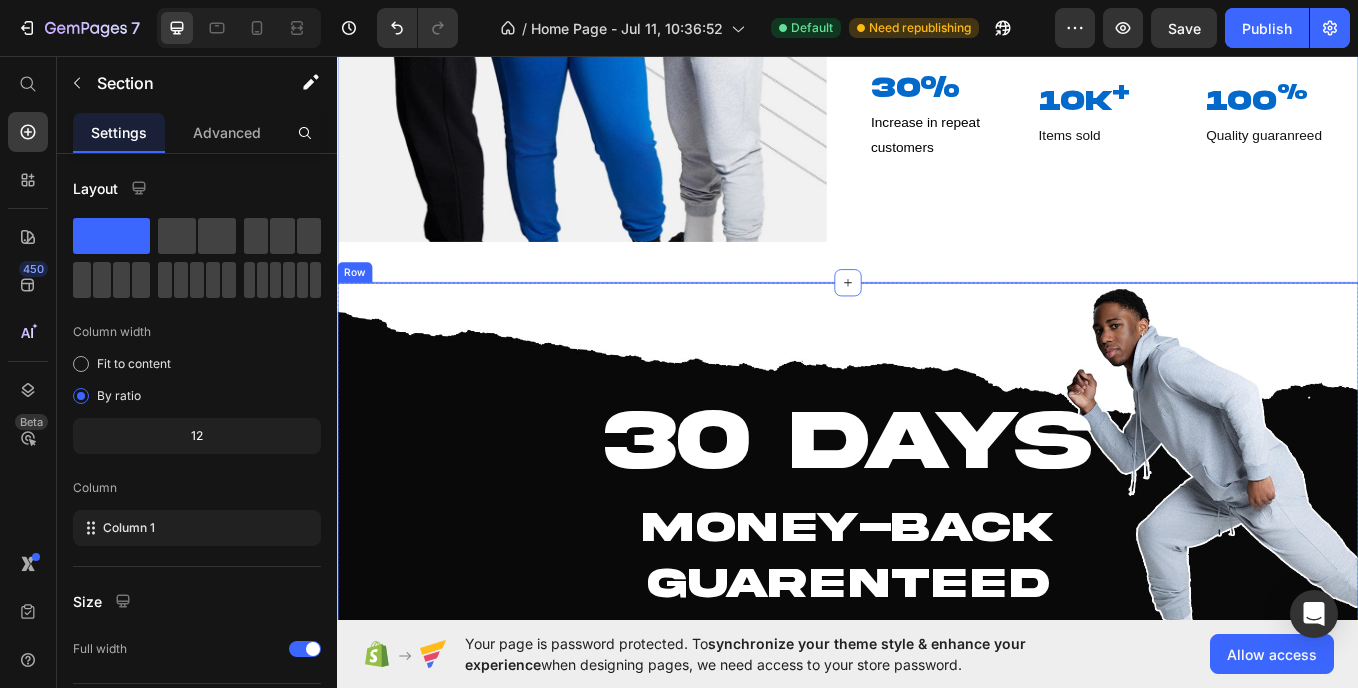 click on "⁠⁠⁠⁠⁠⁠⁠ 30 DAYS Heading ⁠⁠⁠⁠⁠⁠⁠ MONEY-BACK GUARENTEED Heading We stand by our products.If you're not completely satisfied, we return or excahange your item within 30 days.--No Hassle. Your satisfaction is our Priority Text Block" at bounding box center [937, 553] 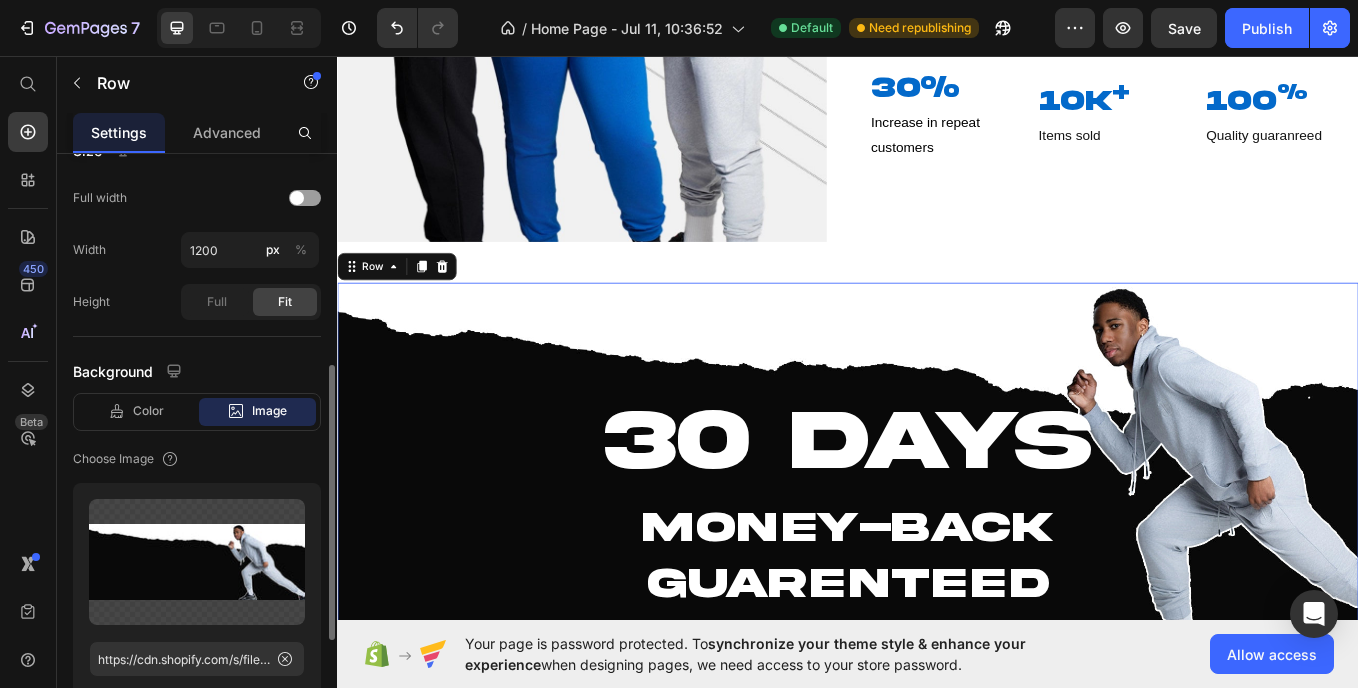 scroll, scrollTop: 677, scrollLeft: 0, axis: vertical 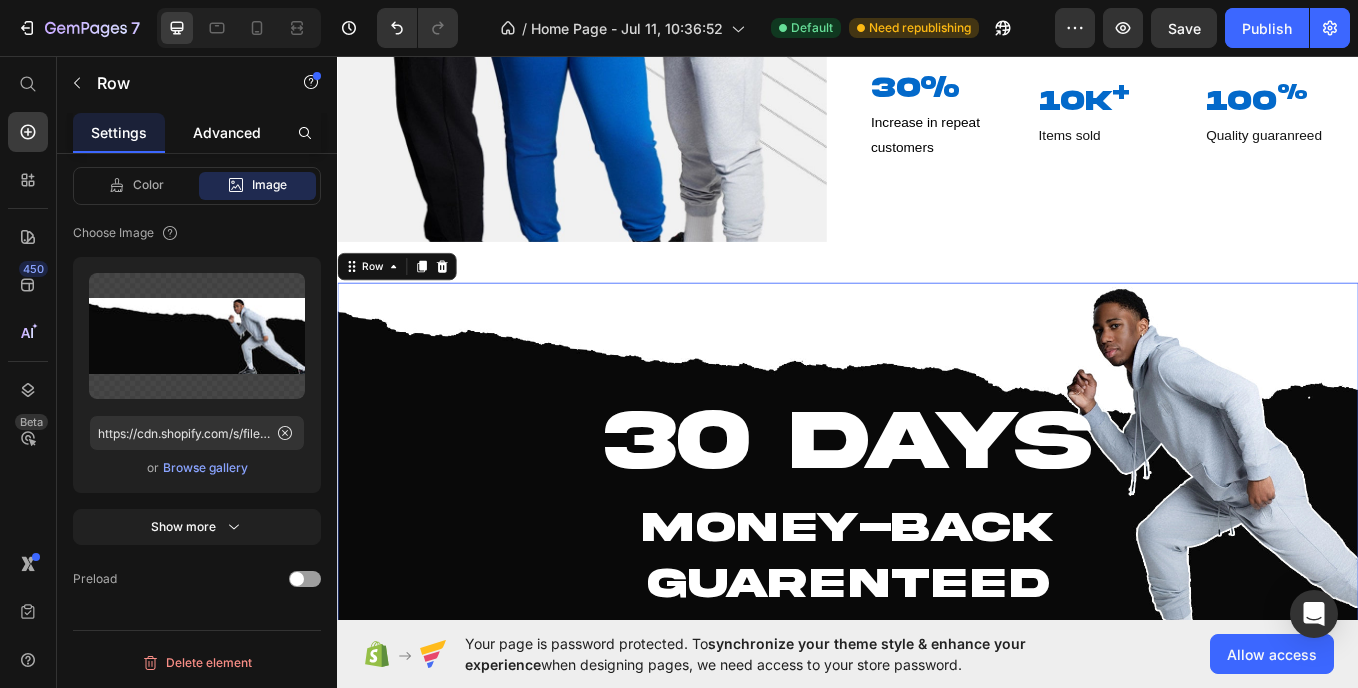 click on "Advanced" at bounding box center [227, 132] 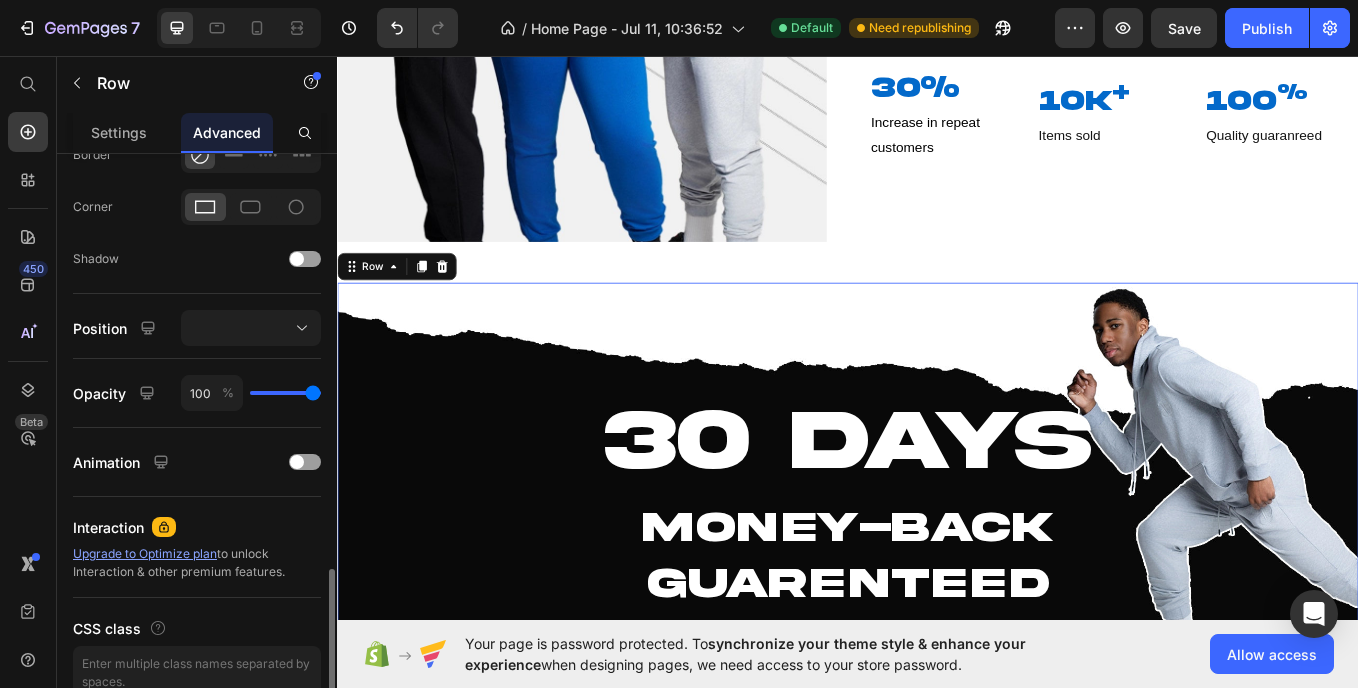 scroll, scrollTop: 678, scrollLeft: 0, axis: vertical 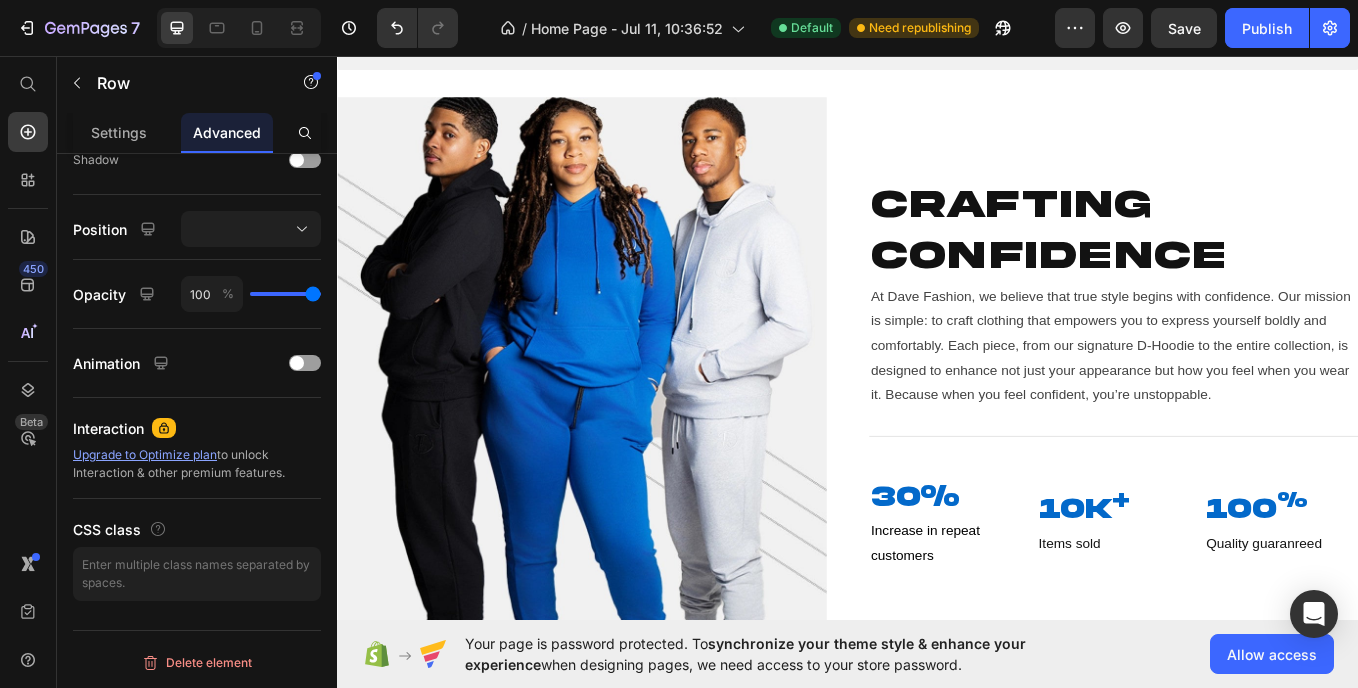 click at bounding box center [624, 429] 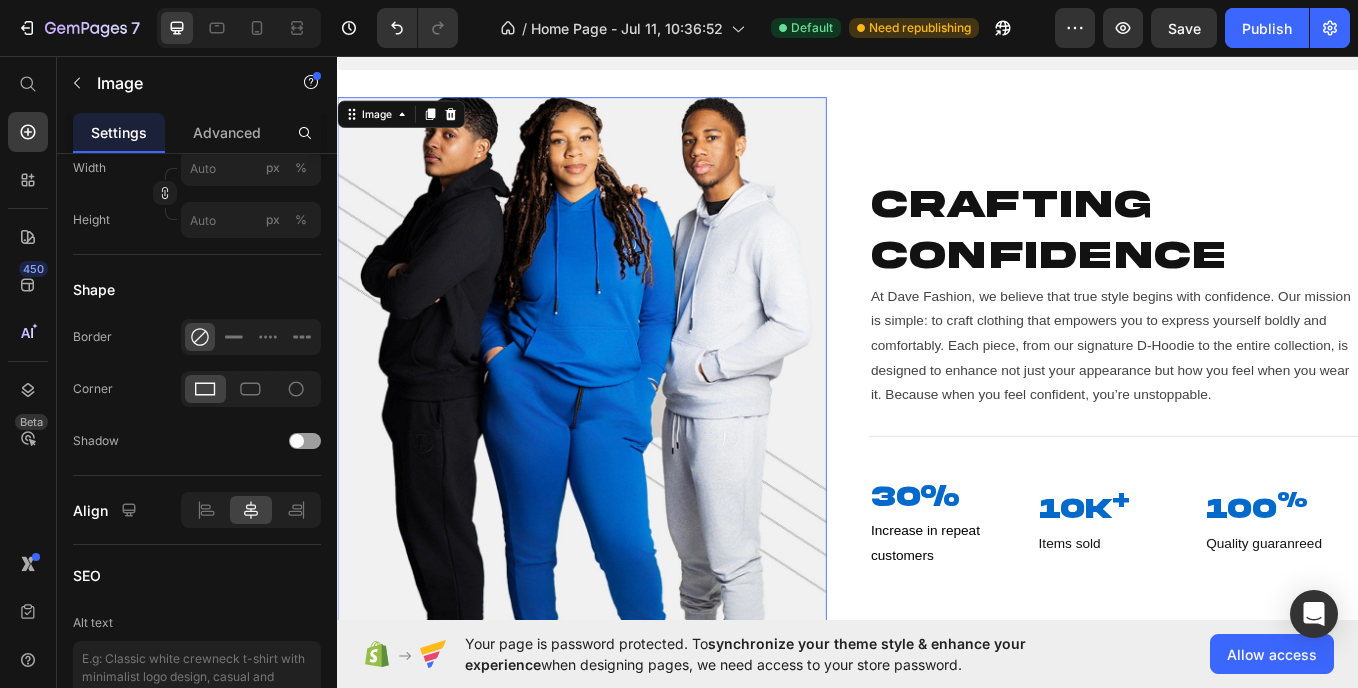 scroll, scrollTop: 0, scrollLeft: 0, axis: both 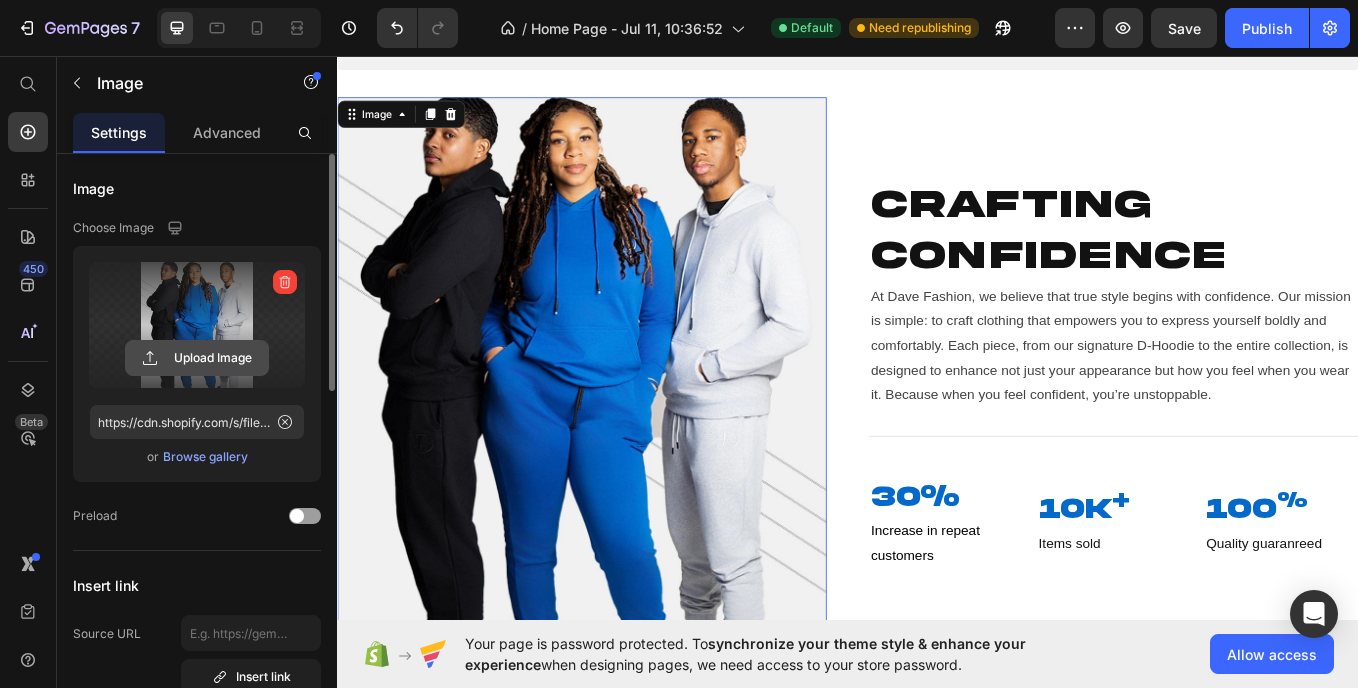 click 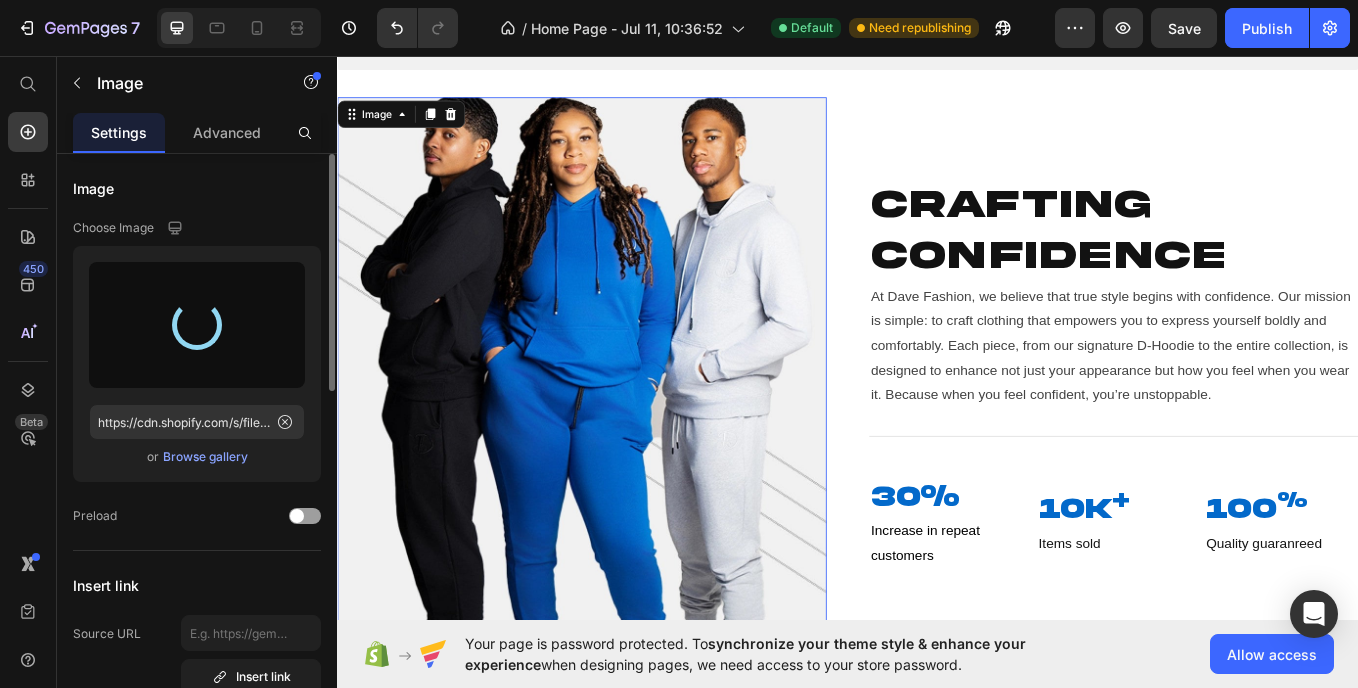 type on "https://cdn.shopify.com/s/files/1/0692/9429/3037/files/gempages_574980229496308511-82201f23-0ad0-4c86-a5e3-fa2a0b8d4d26.jpg" 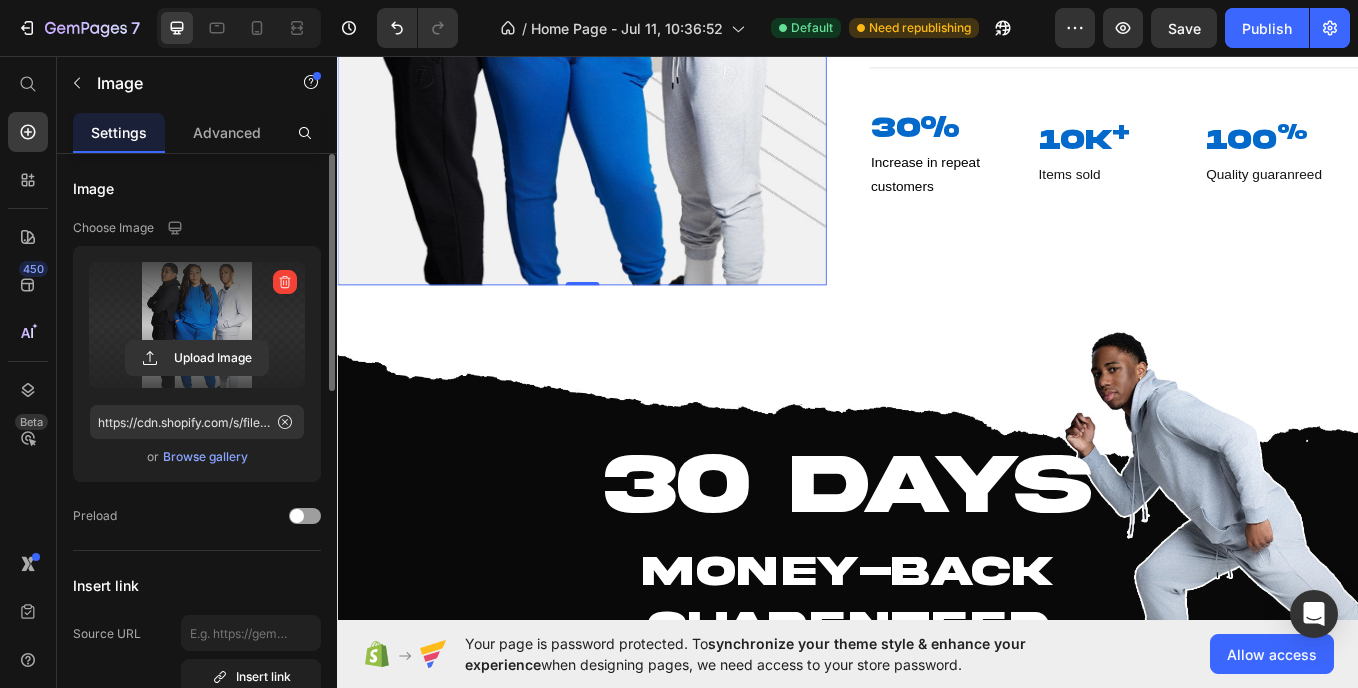 scroll, scrollTop: 2866, scrollLeft: 0, axis: vertical 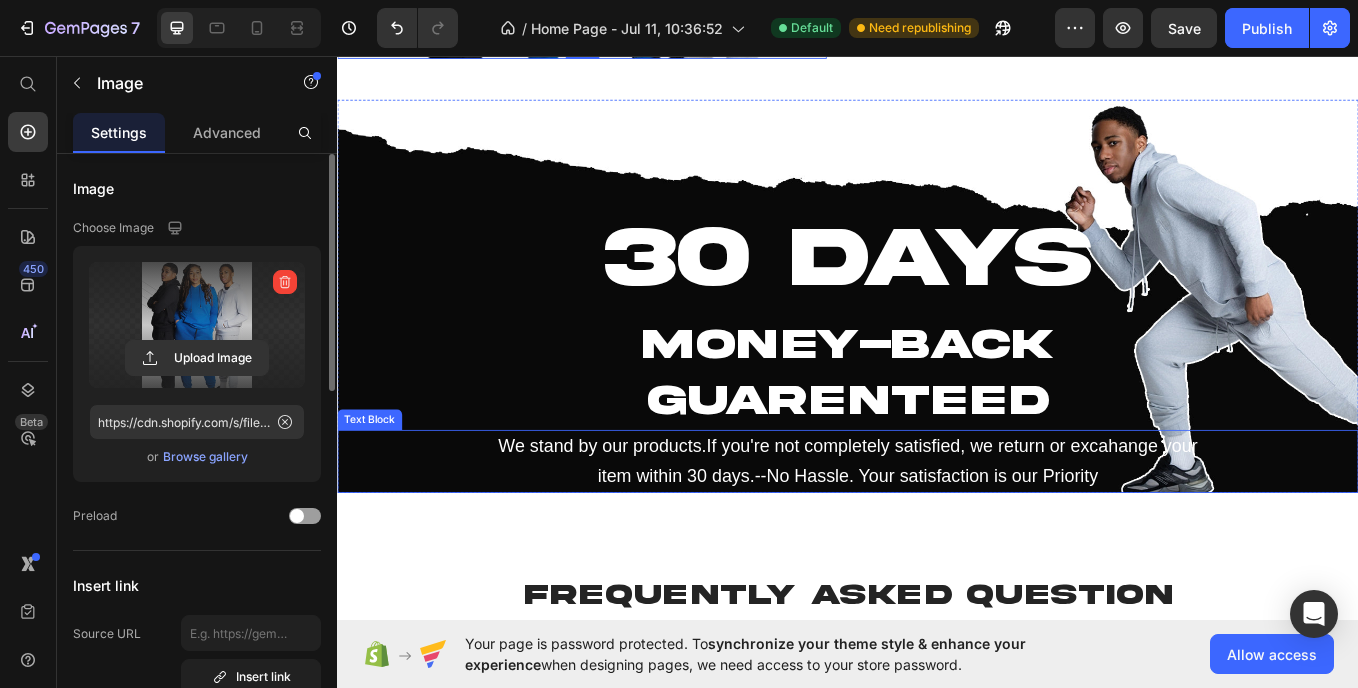 click on "We stand by our products.If you're not completely satisfied, we return or excahange your item within 30 days.--No Hassle. Your satisfaction is our Priority" at bounding box center (937, 531) 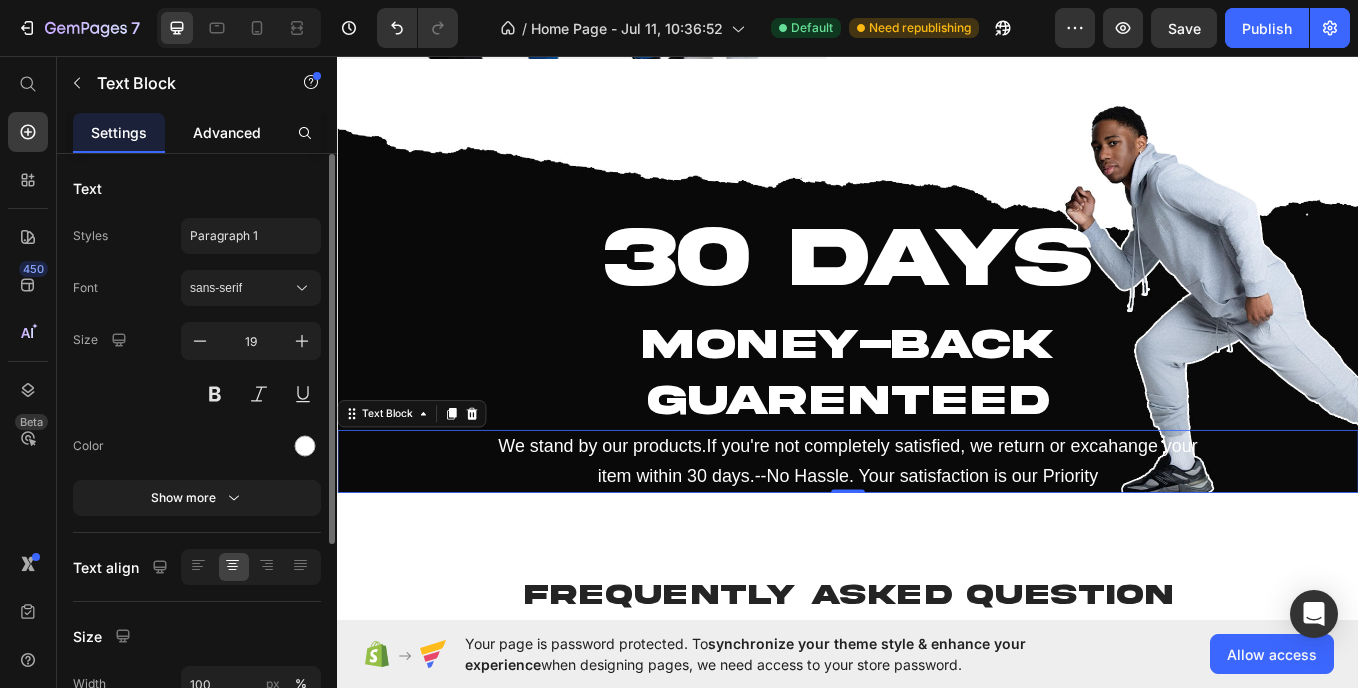 click on "Advanced" at bounding box center [227, 132] 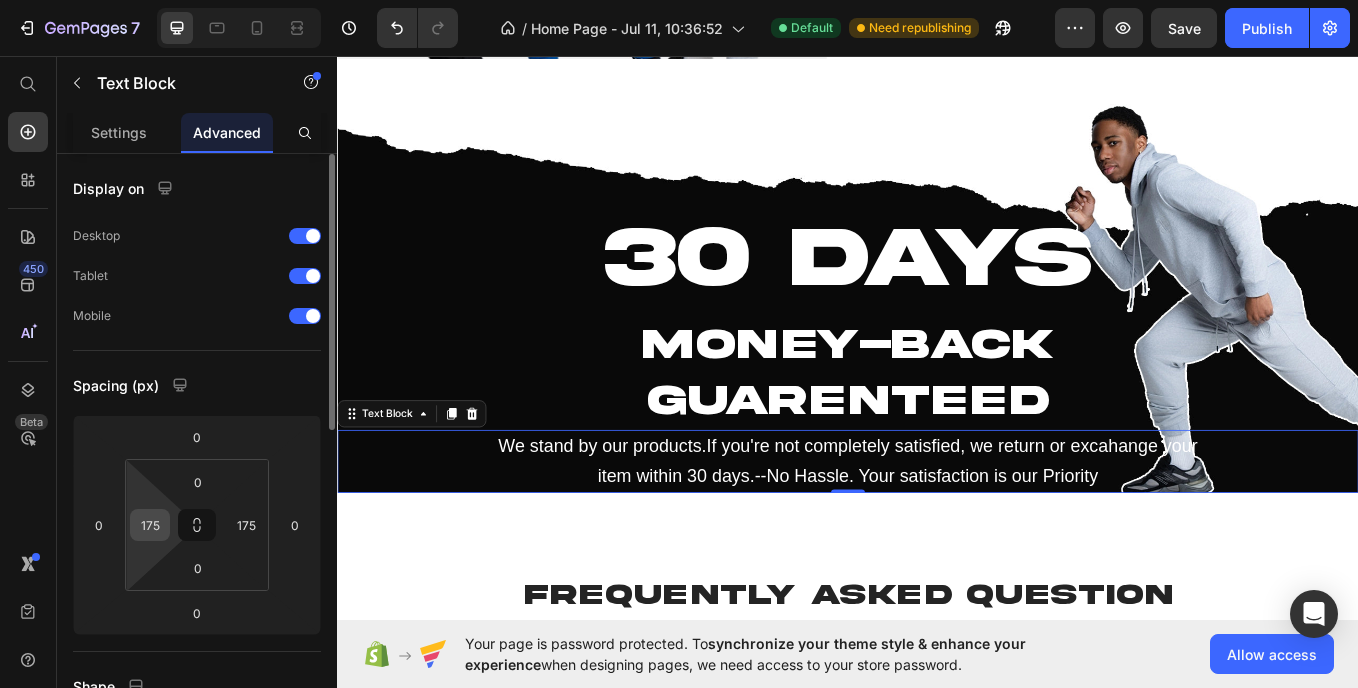 click on "175" at bounding box center (150, 525) 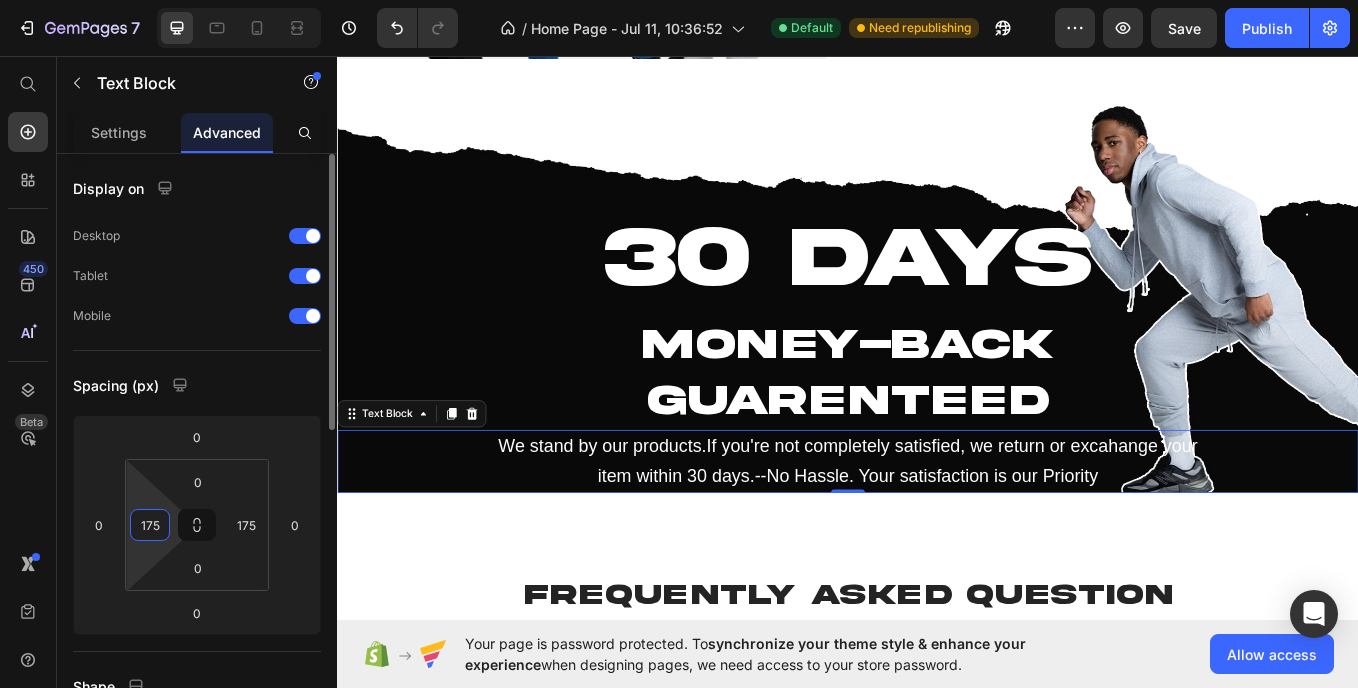 click on "175" at bounding box center [150, 525] 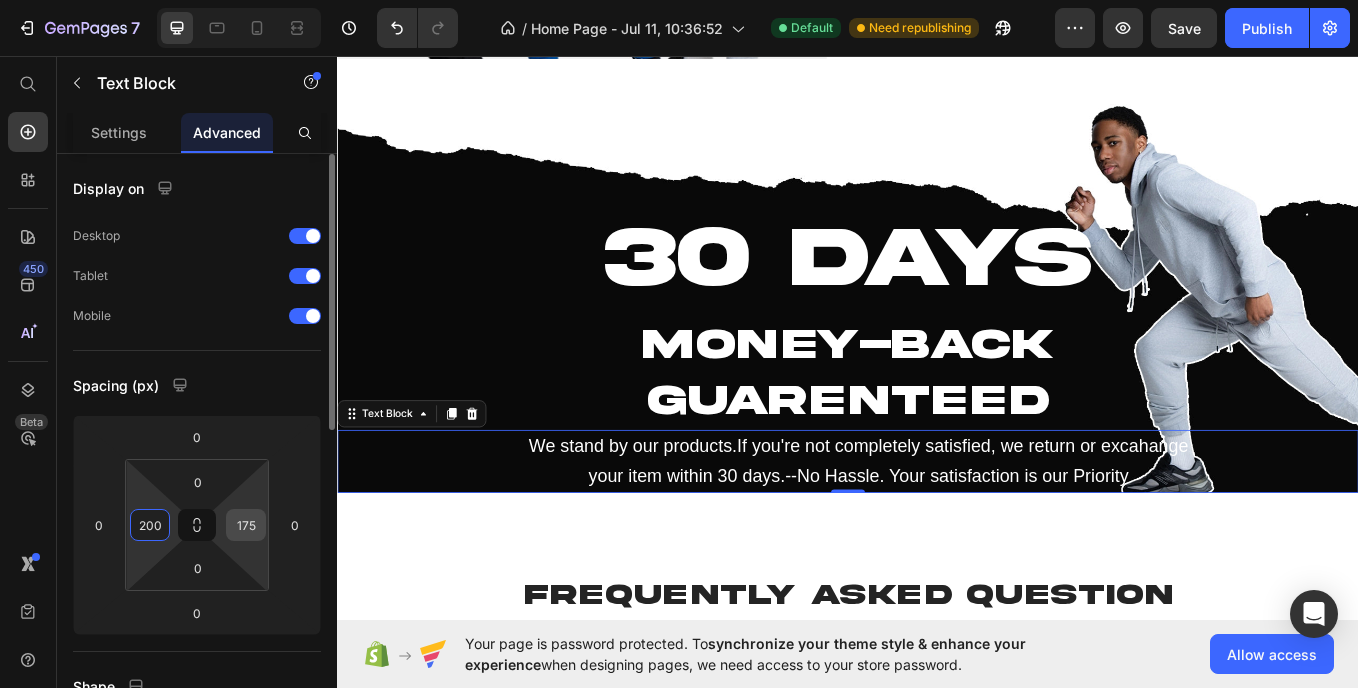 type on "200" 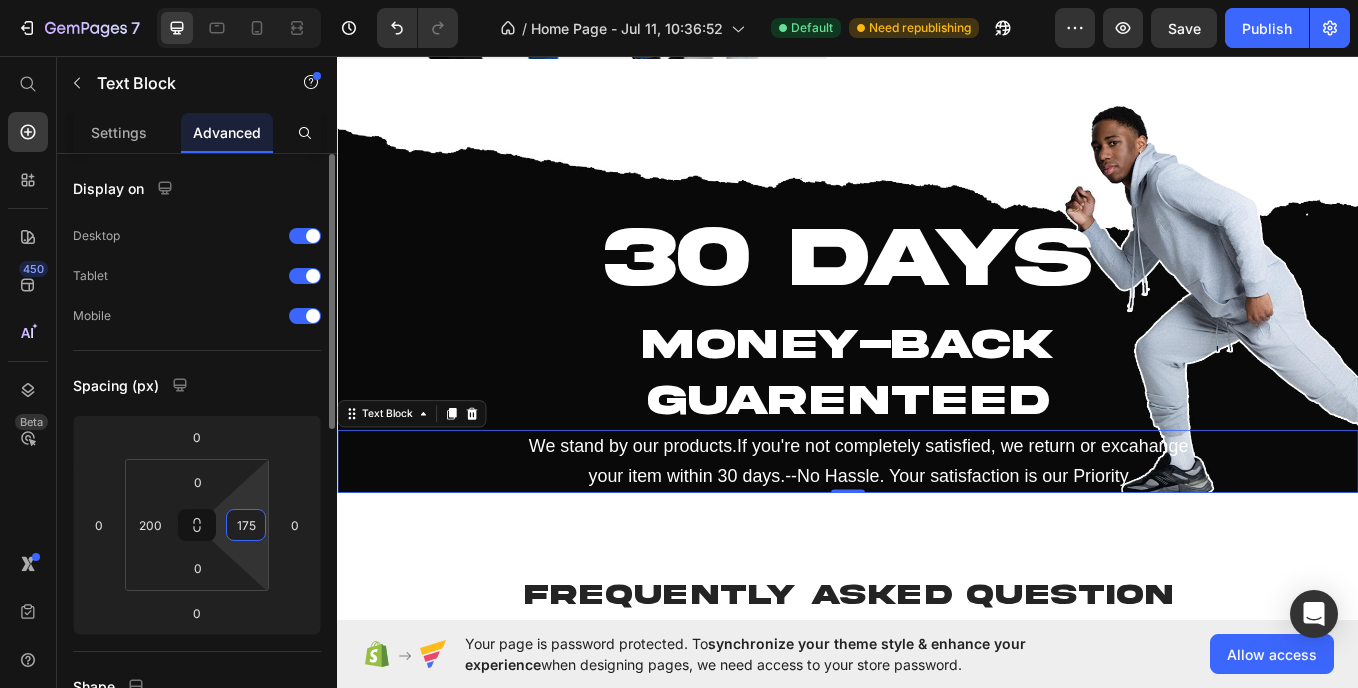 click on "175" at bounding box center (246, 525) 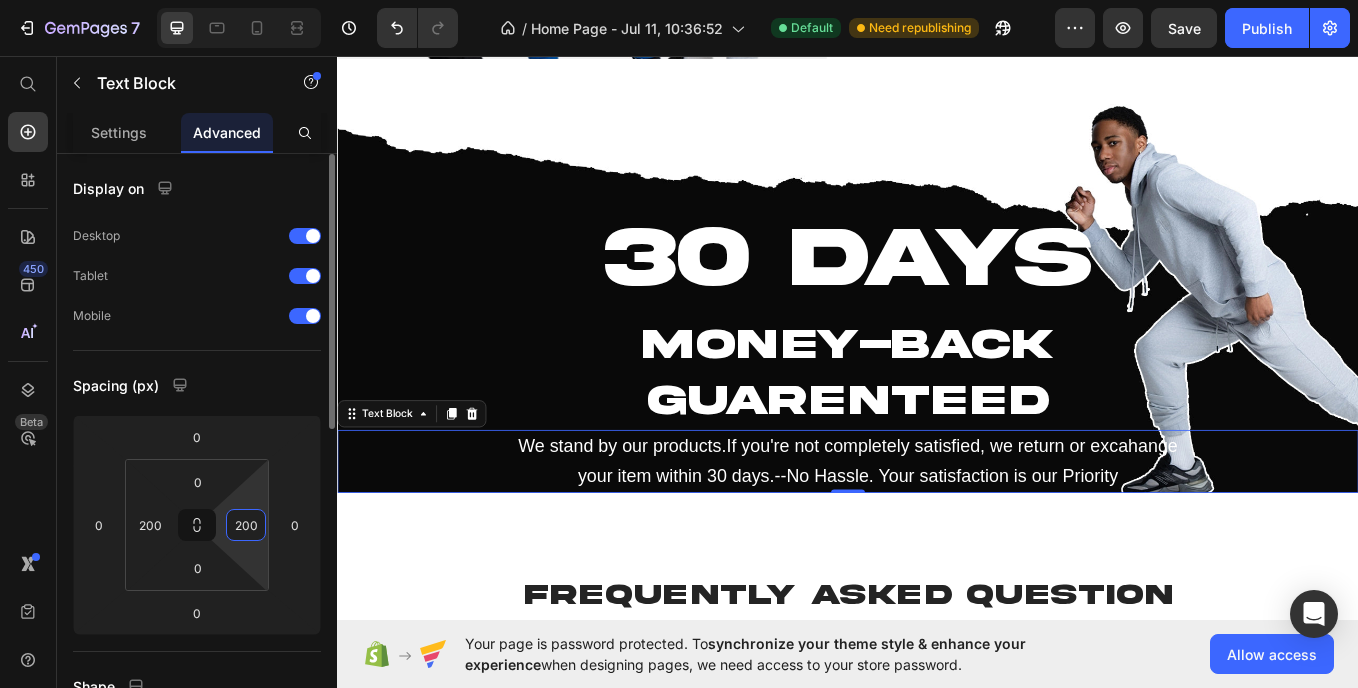 click on "200" at bounding box center (246, 525) 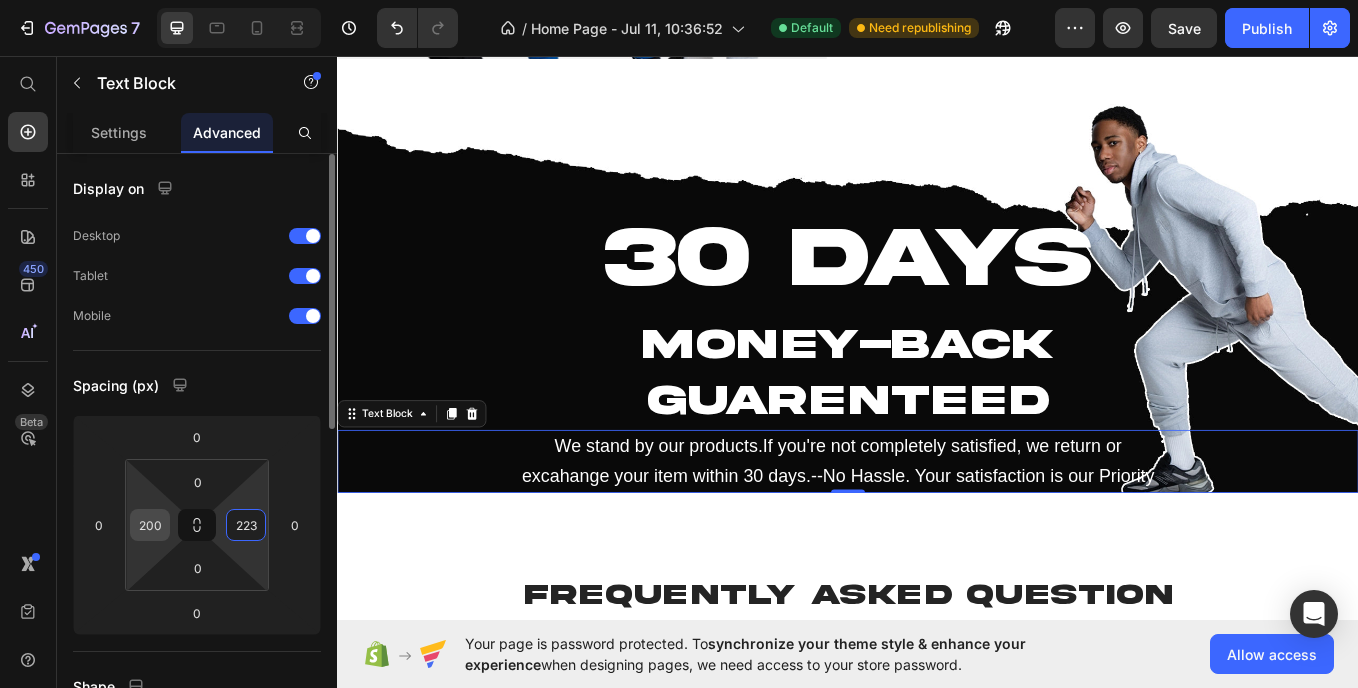 type on "223" 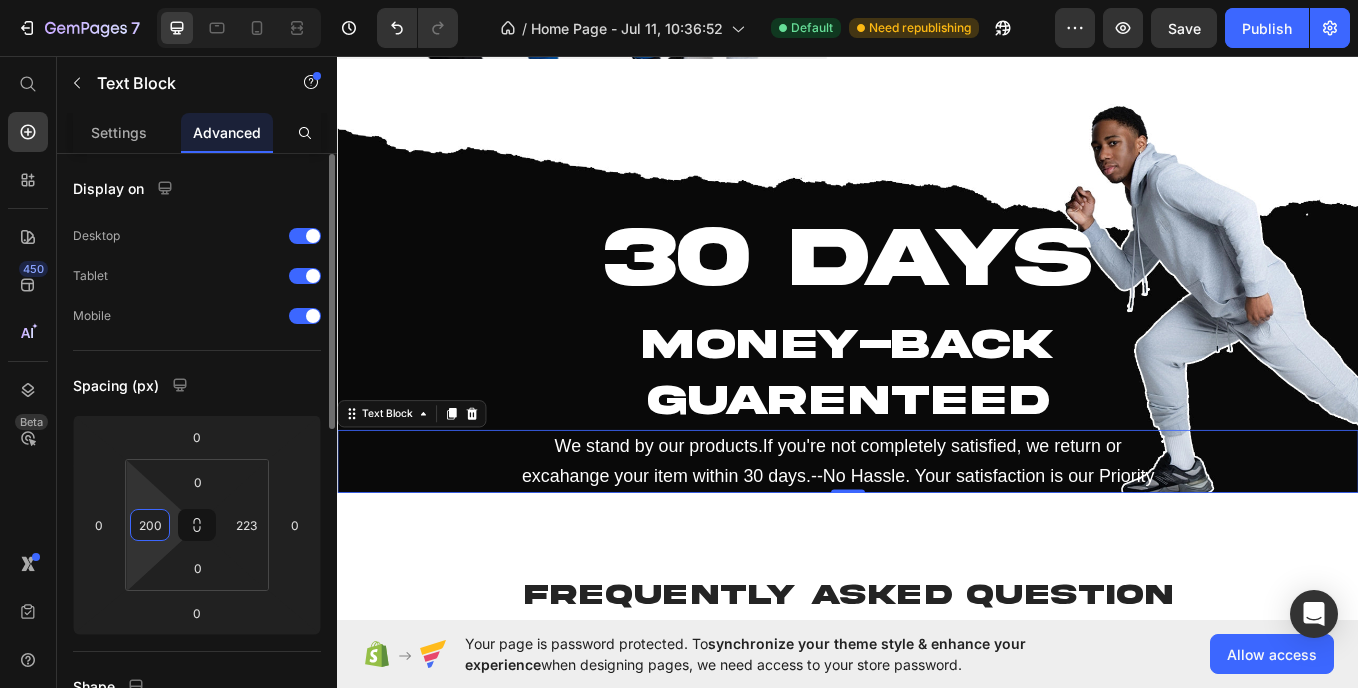 click on "200" at bounding box center (150, 525) 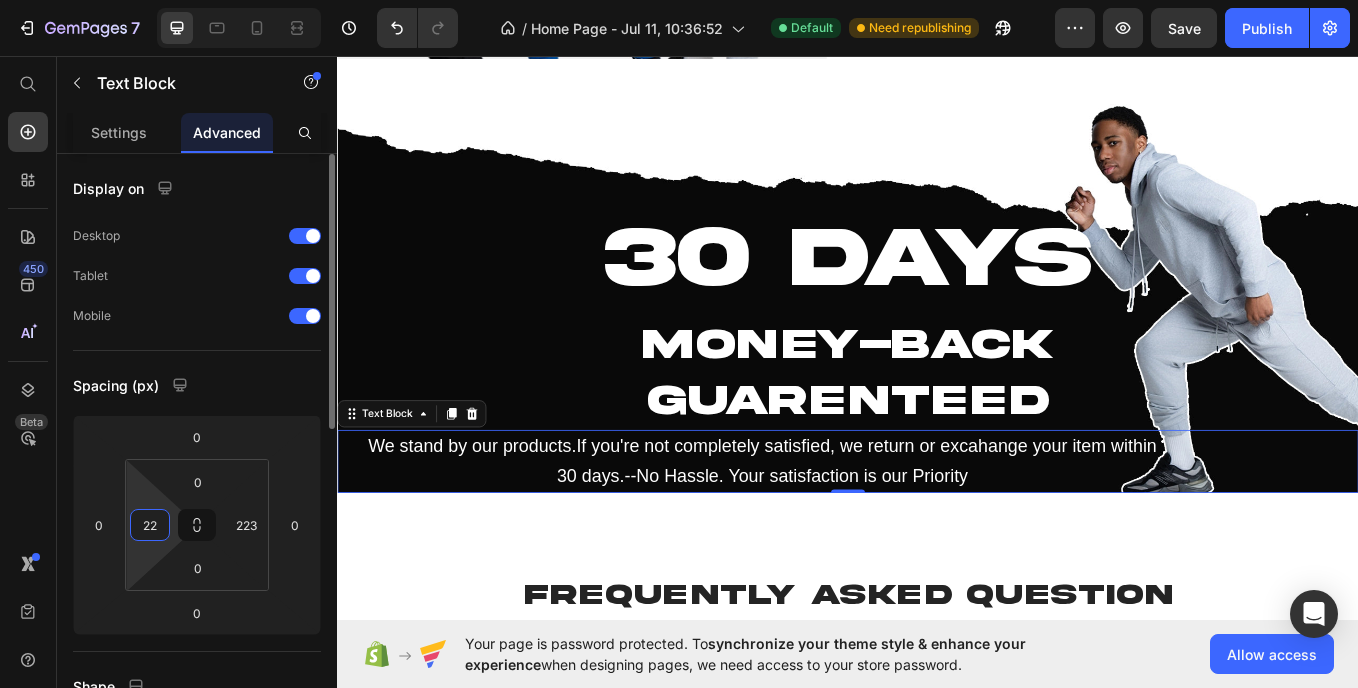 type on "223" 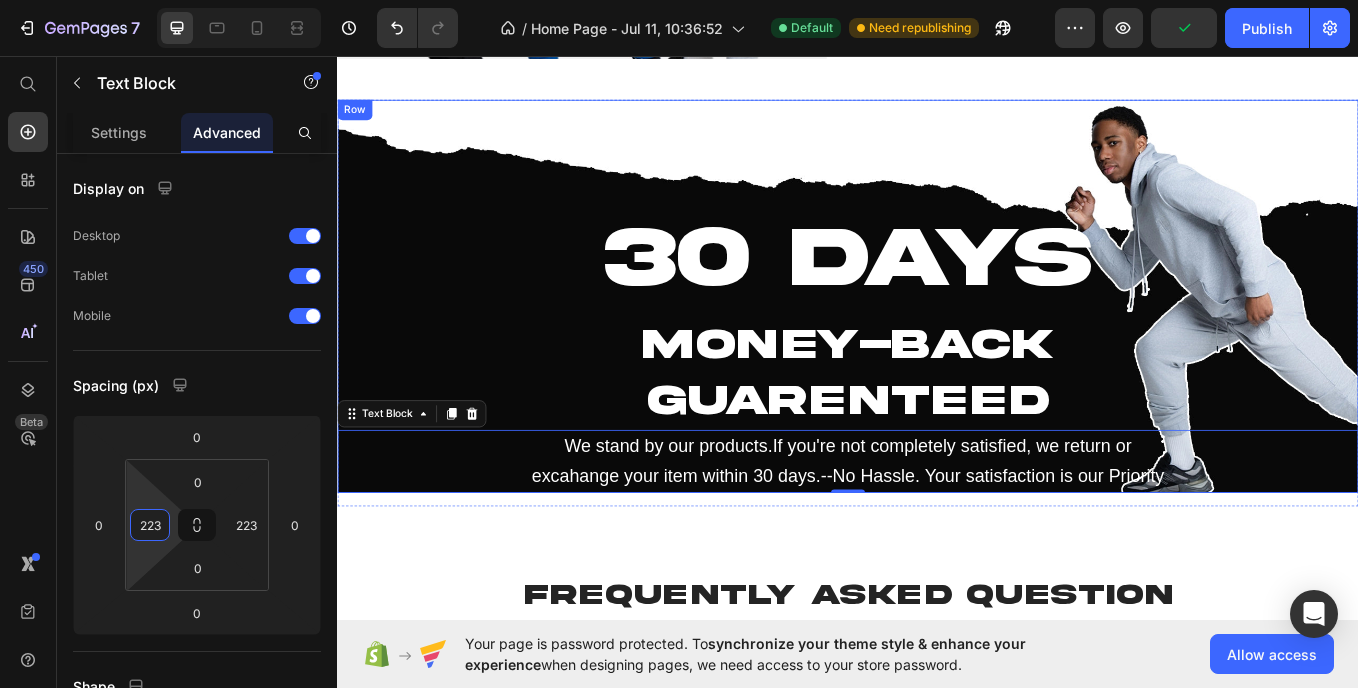 click on "Row" at bounding box center (357, 119) 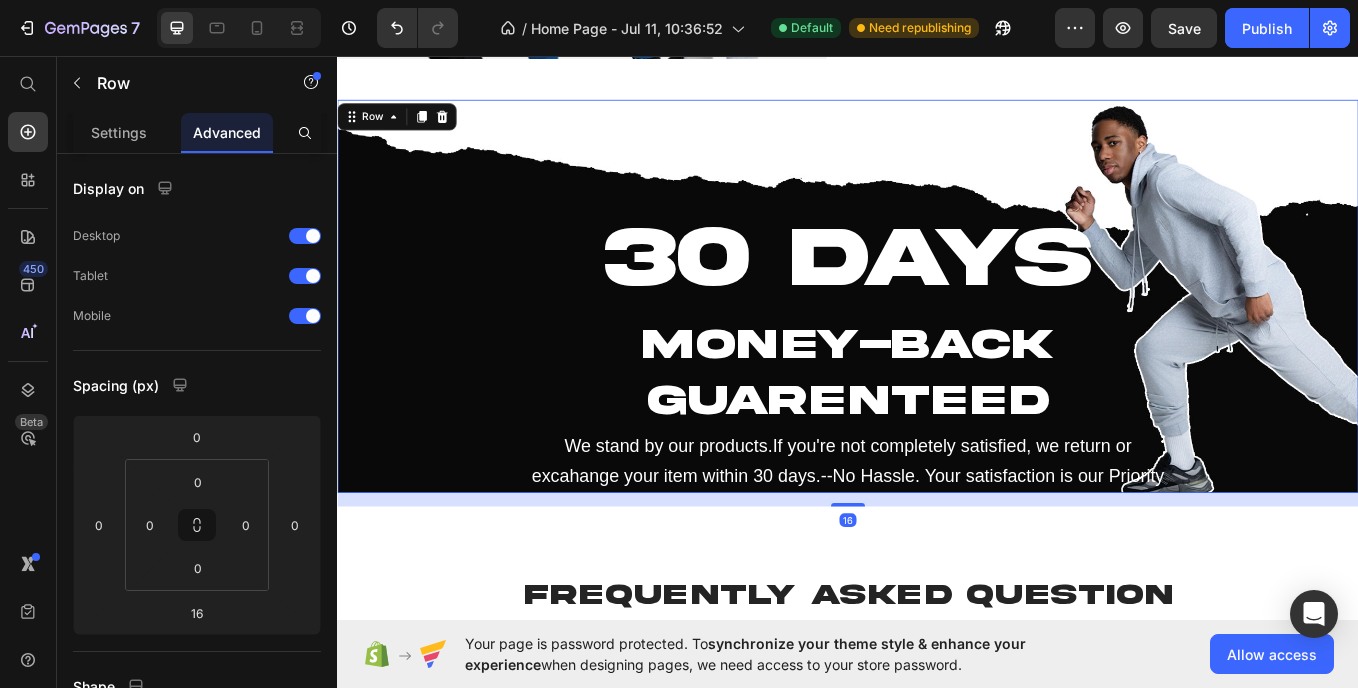 scroll, scrollTop: 678, scrollLeft: 0, axis: vertical 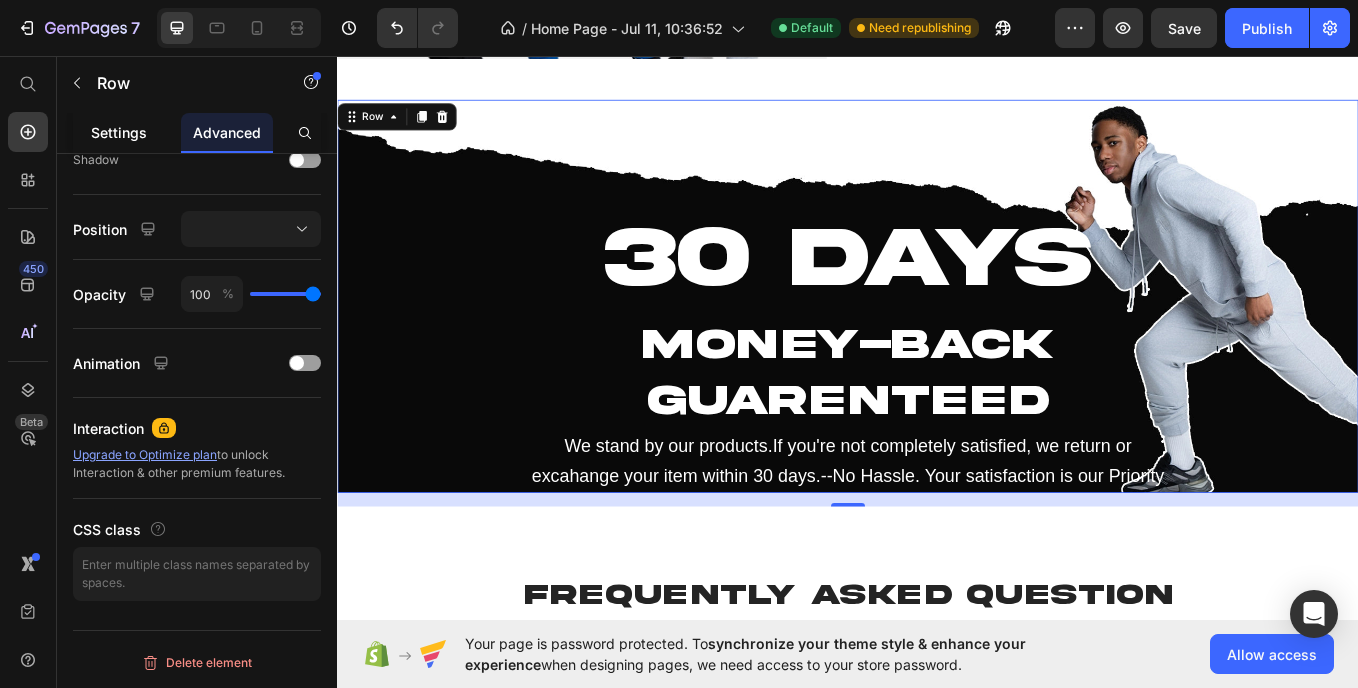 click on "Settings" at bounding box center (119, 132) 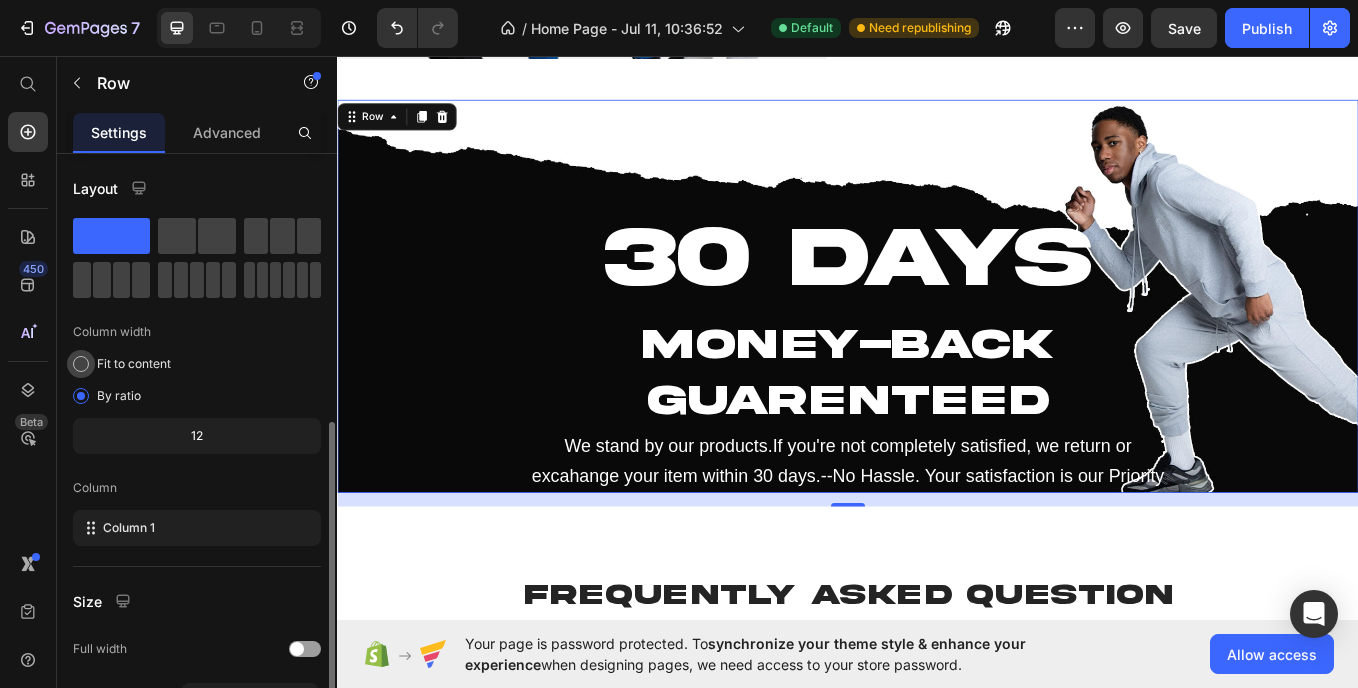 scroll, scrollTop: 677, scrollLeft: 0, axis: vertical 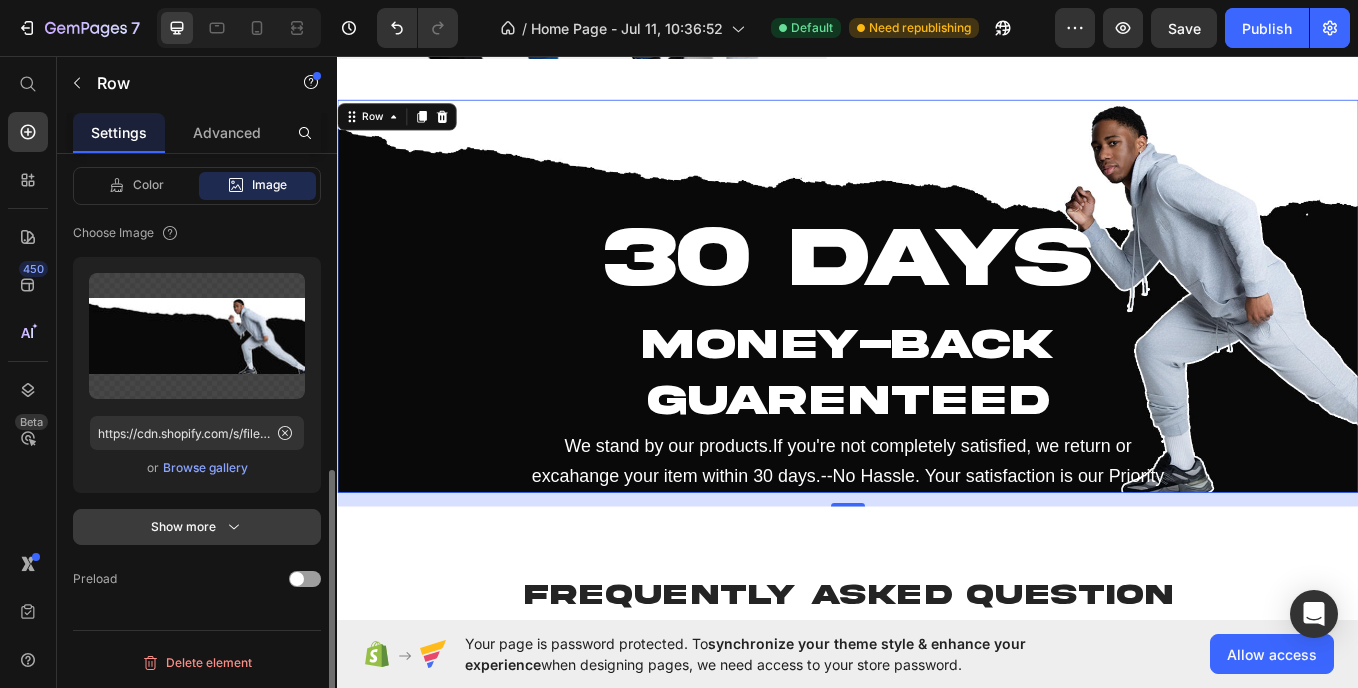click on "Show more" at bounding box center [197, 527] 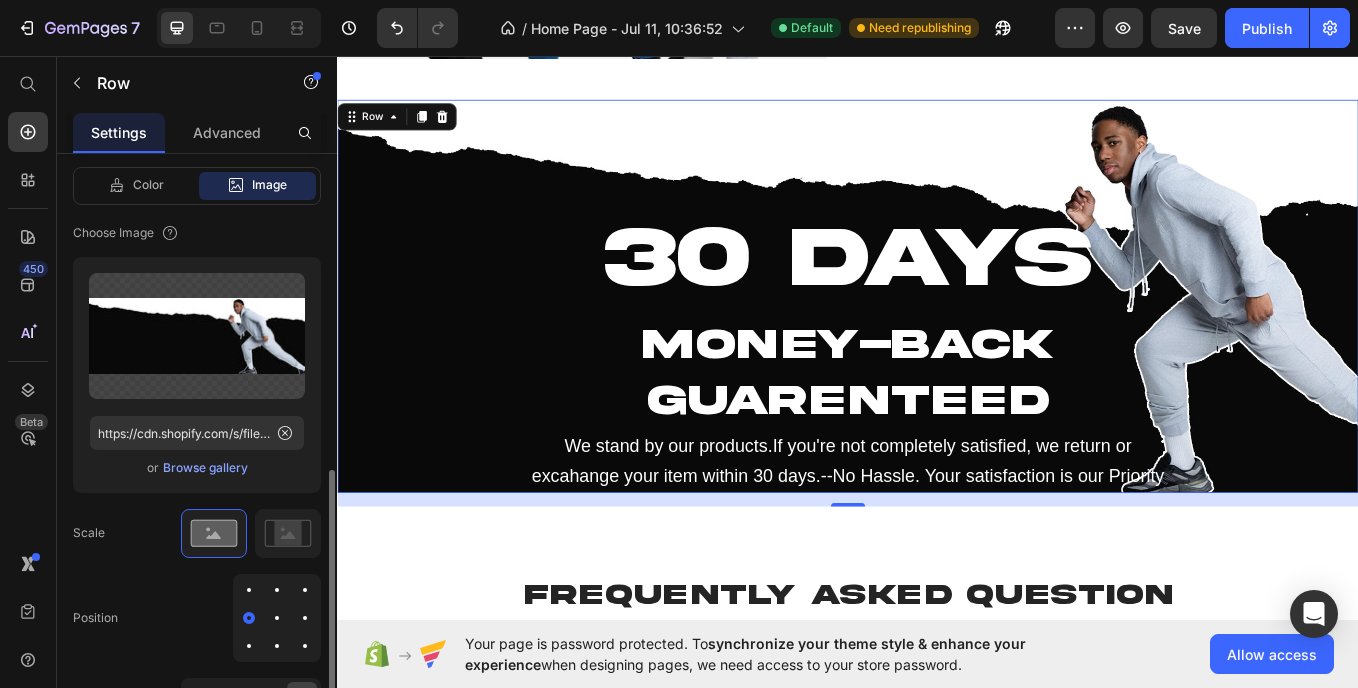 click at bounding box center (277, 618) 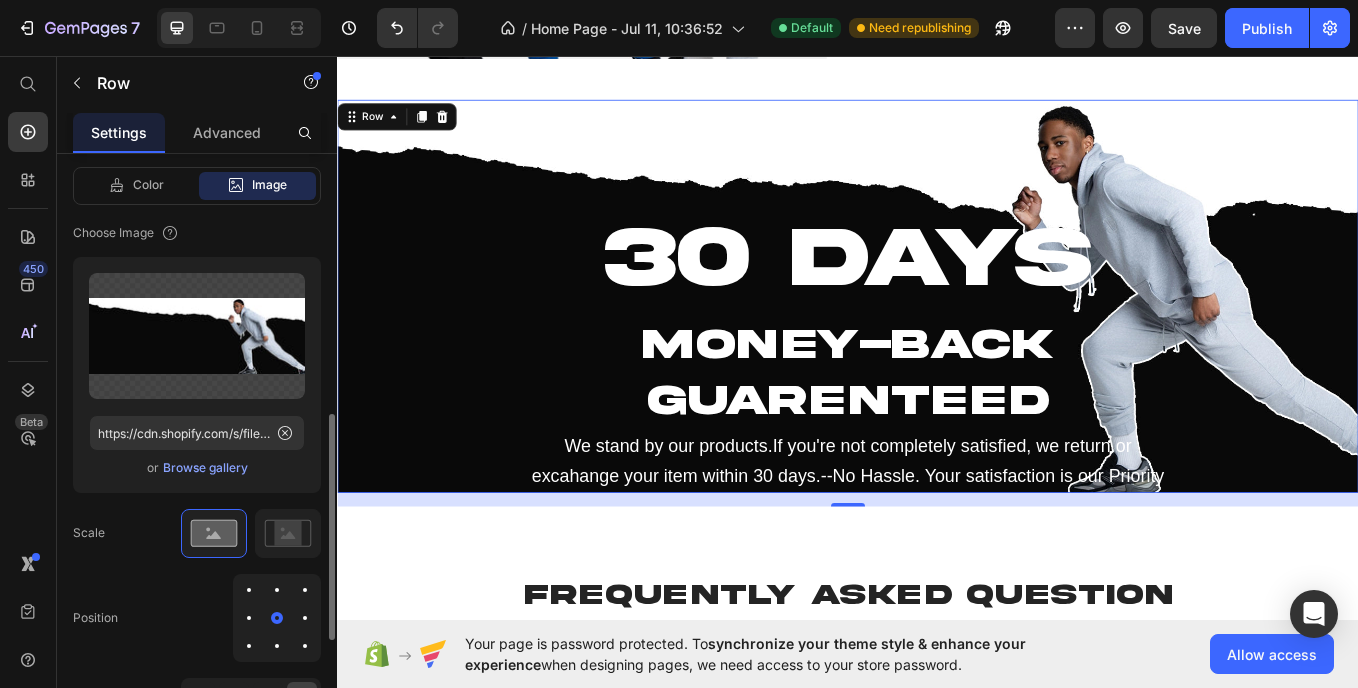 click at bounding box center (305, 618) 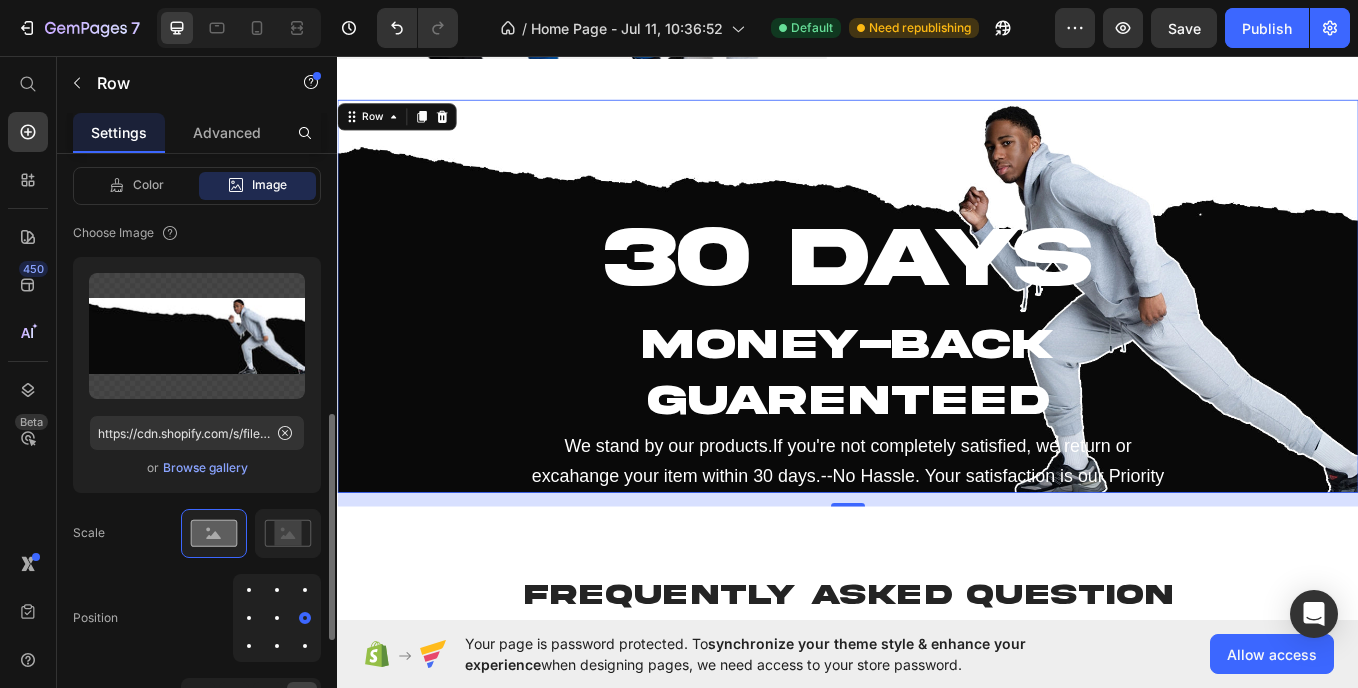 click at bounding box center [249, 618] 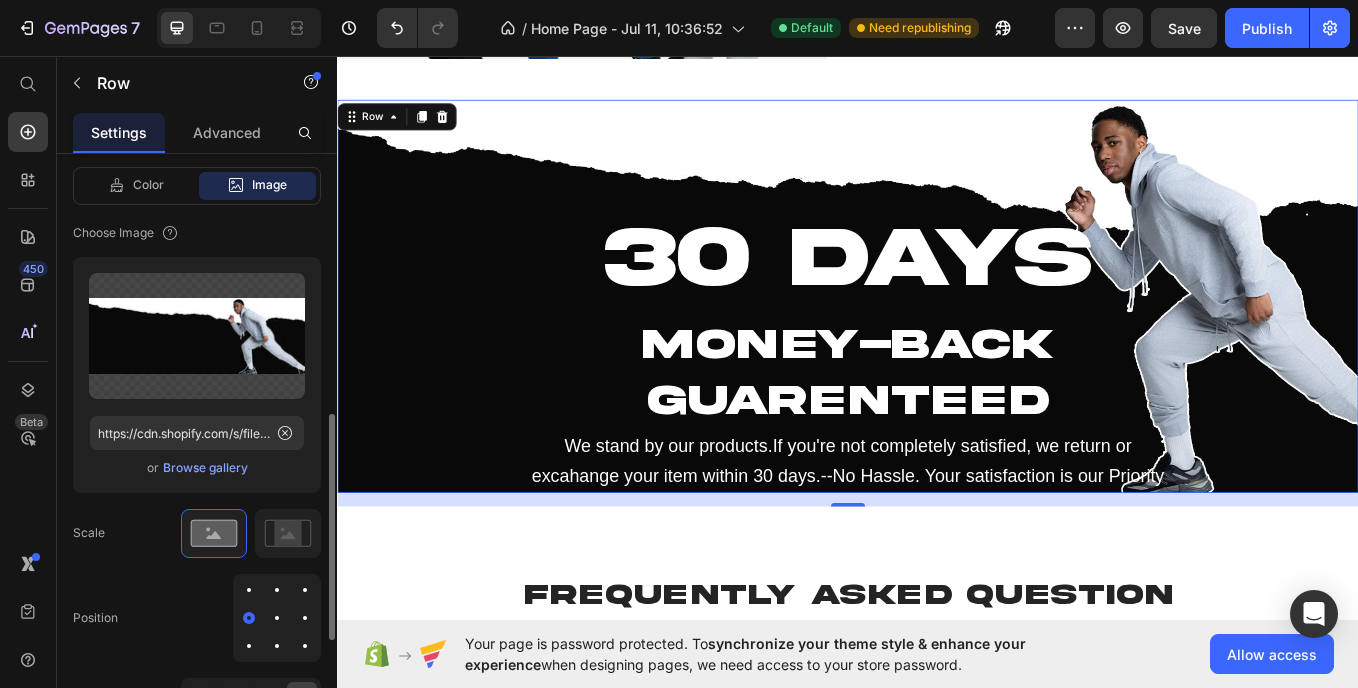 click at bounding box center [277, 618] 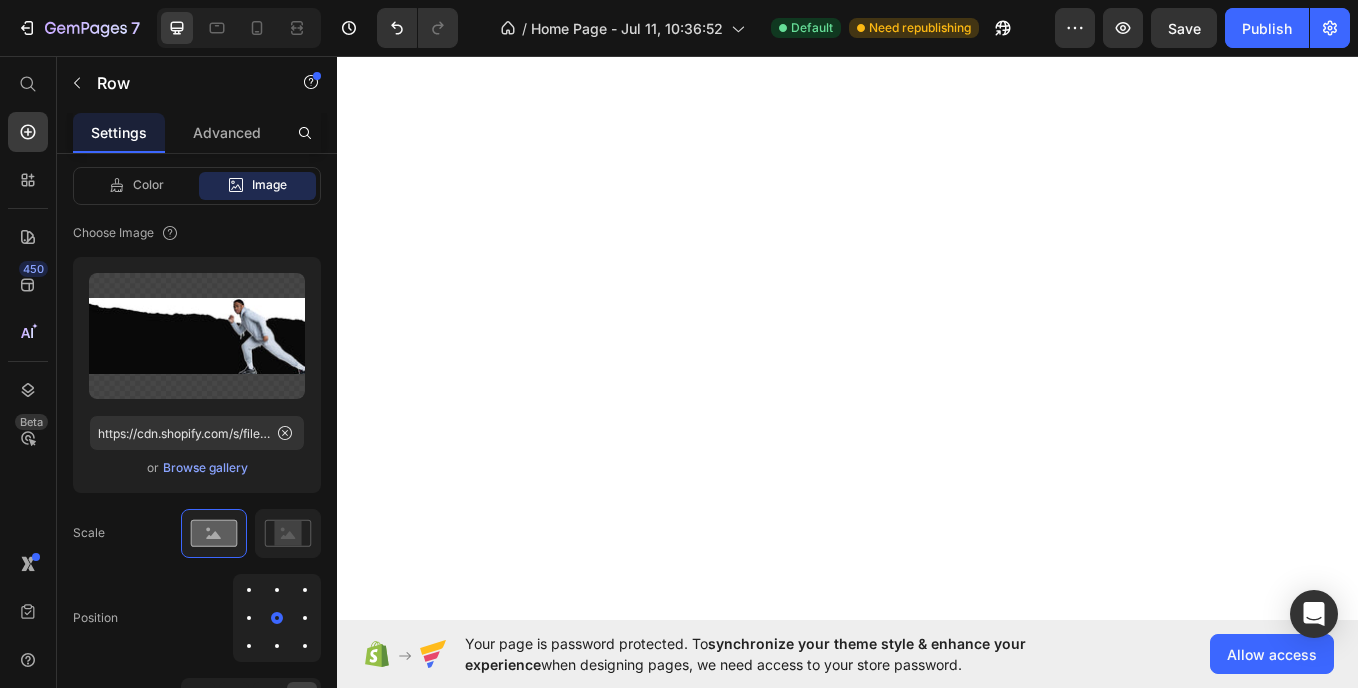 scroll, scrollTop: 0, scrollLeft: 0, axis: both 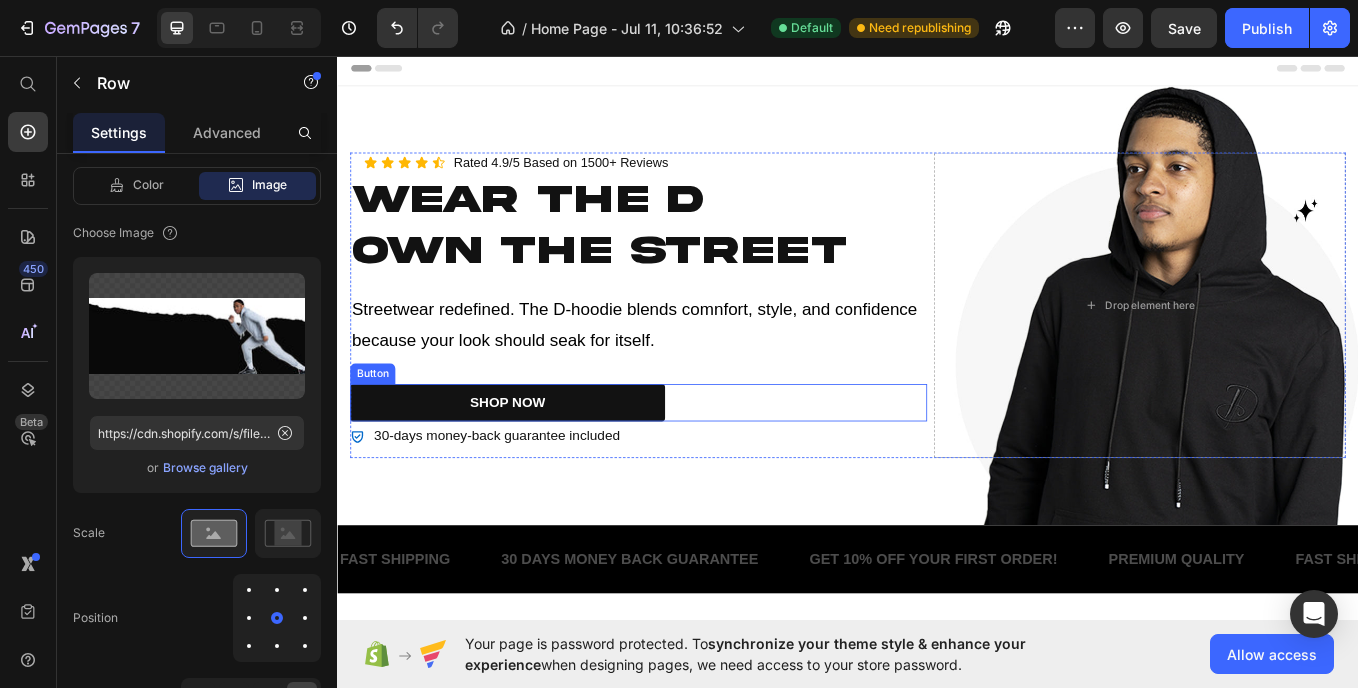 click on "SHOP NOW Button" at bounding box center (691, 463) 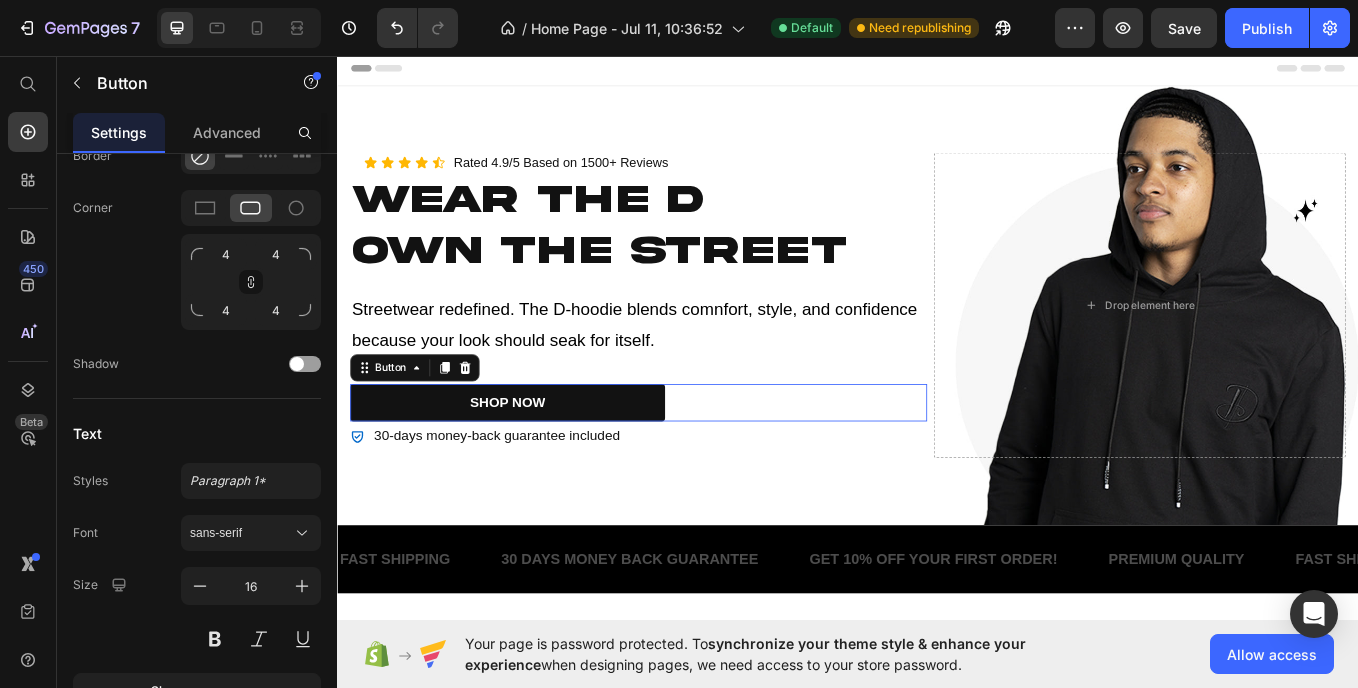 scroll, scrollTop: 0, scrollLeft: 0, axis: both 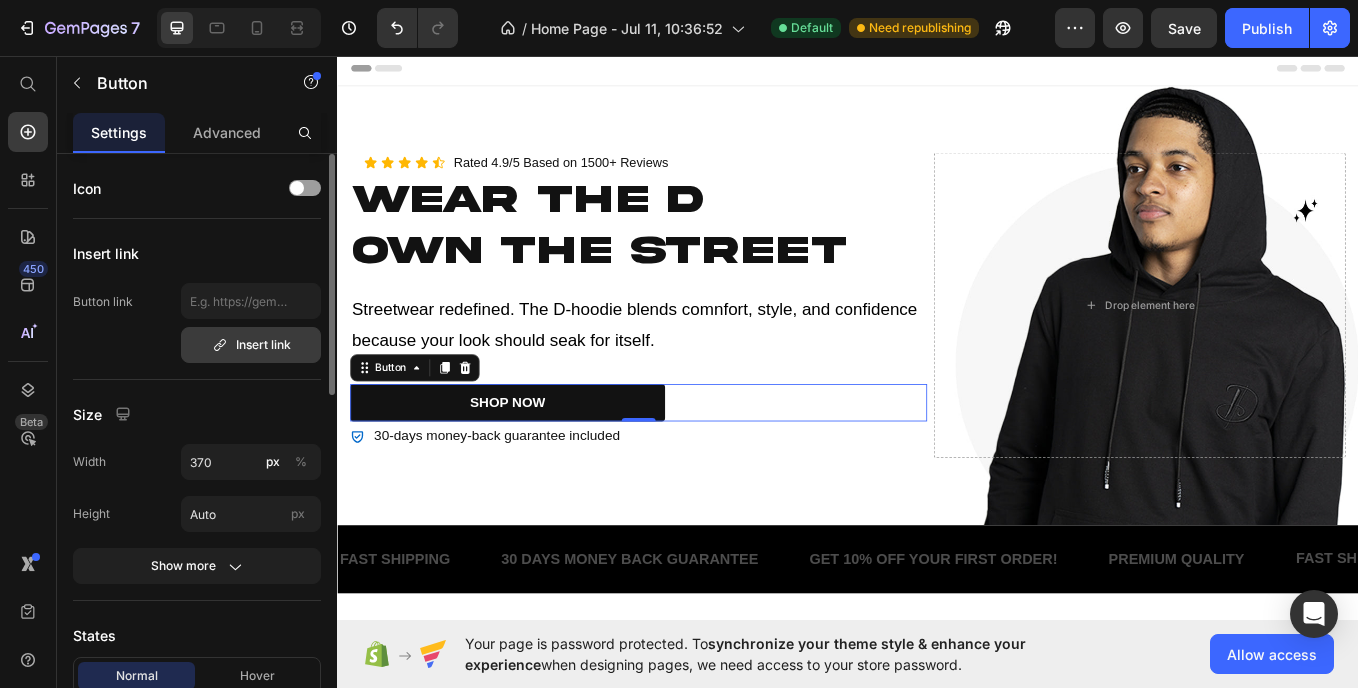 click on "Insert link" at bounding box center [251, 345] 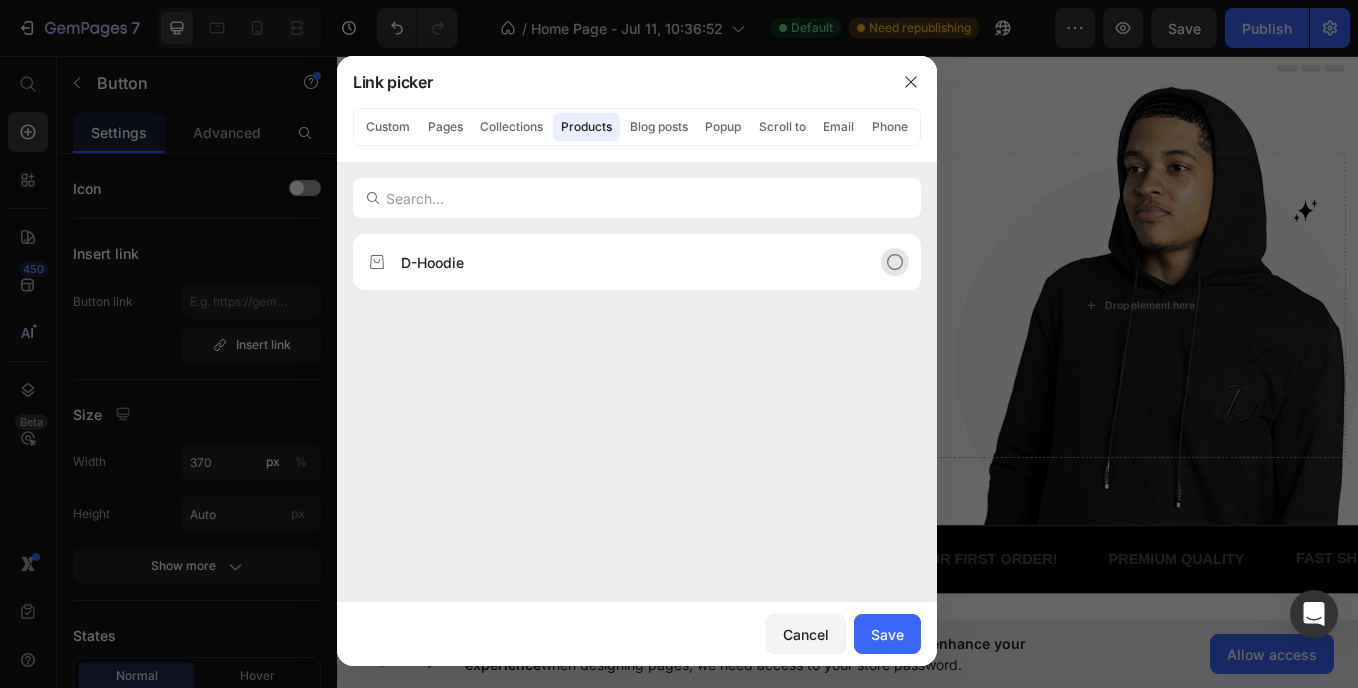click 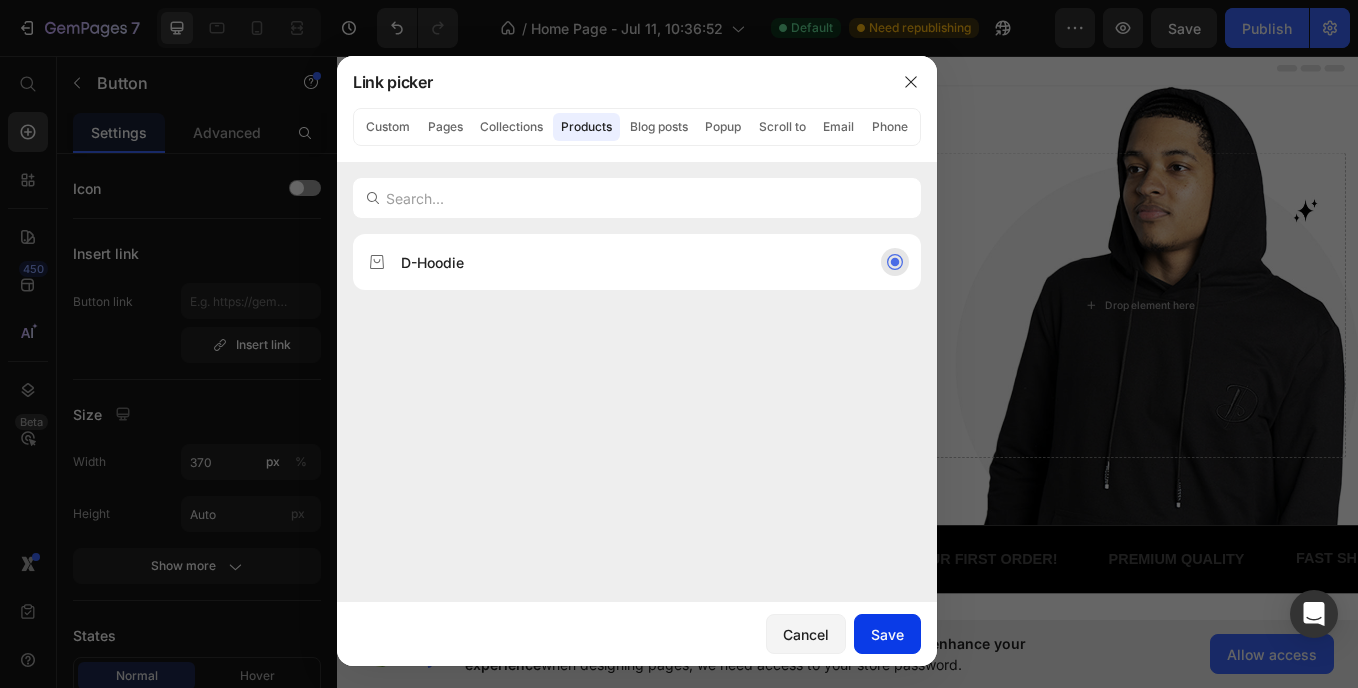 click on "Save" at bounding box center (887, 634) 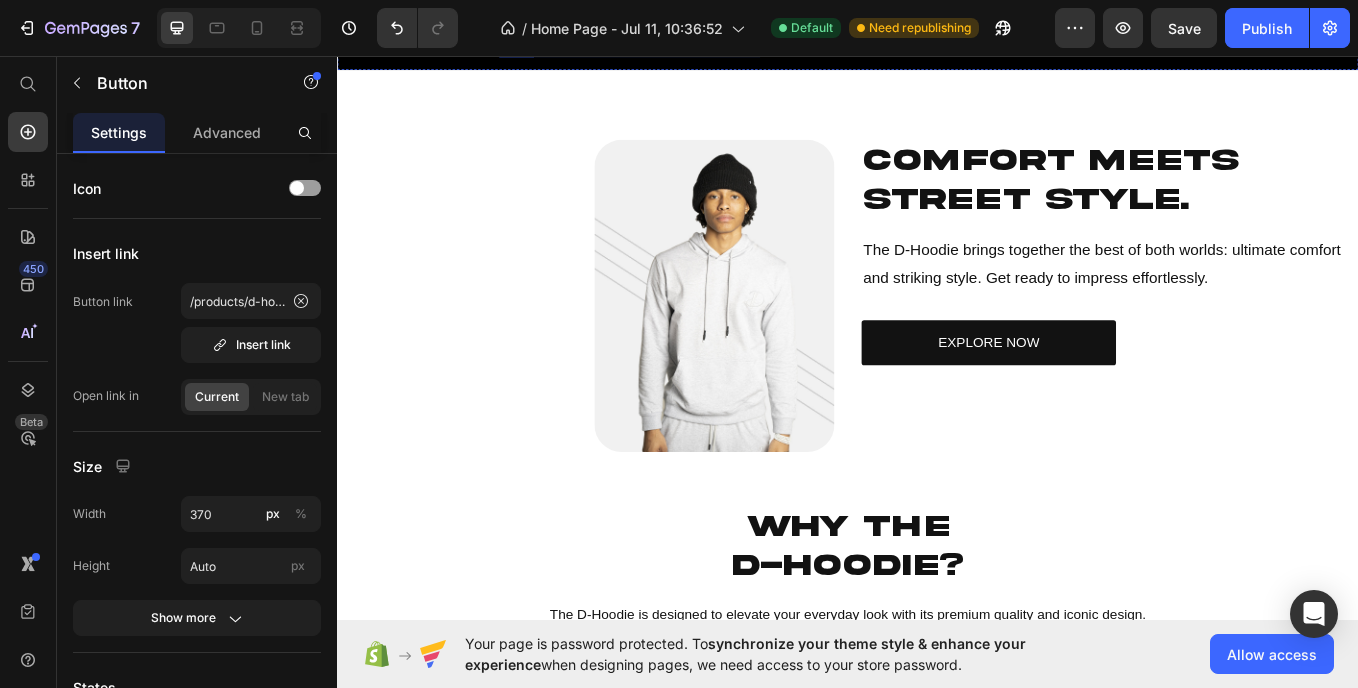 scroll, scrollTop: 592, scrollLeft: 0, axis: vertical 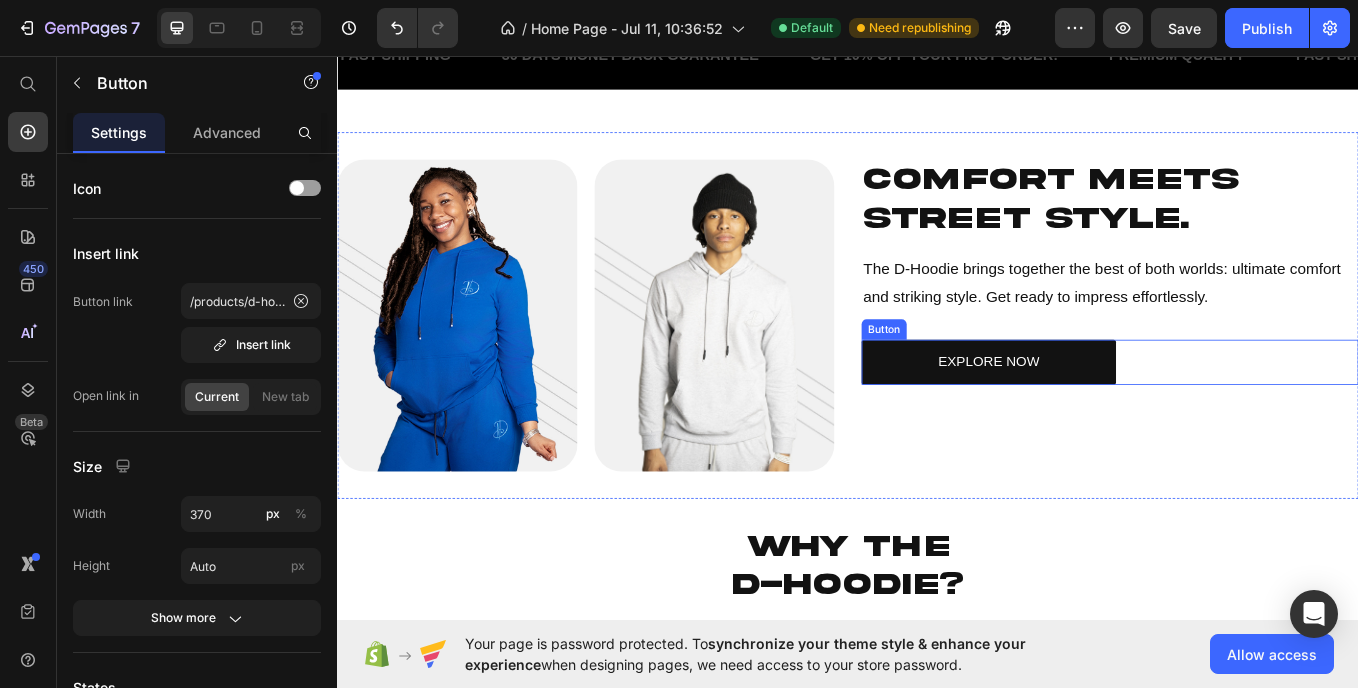click on "EXPLORE NOW Button" at bounding box center (1245, 415) 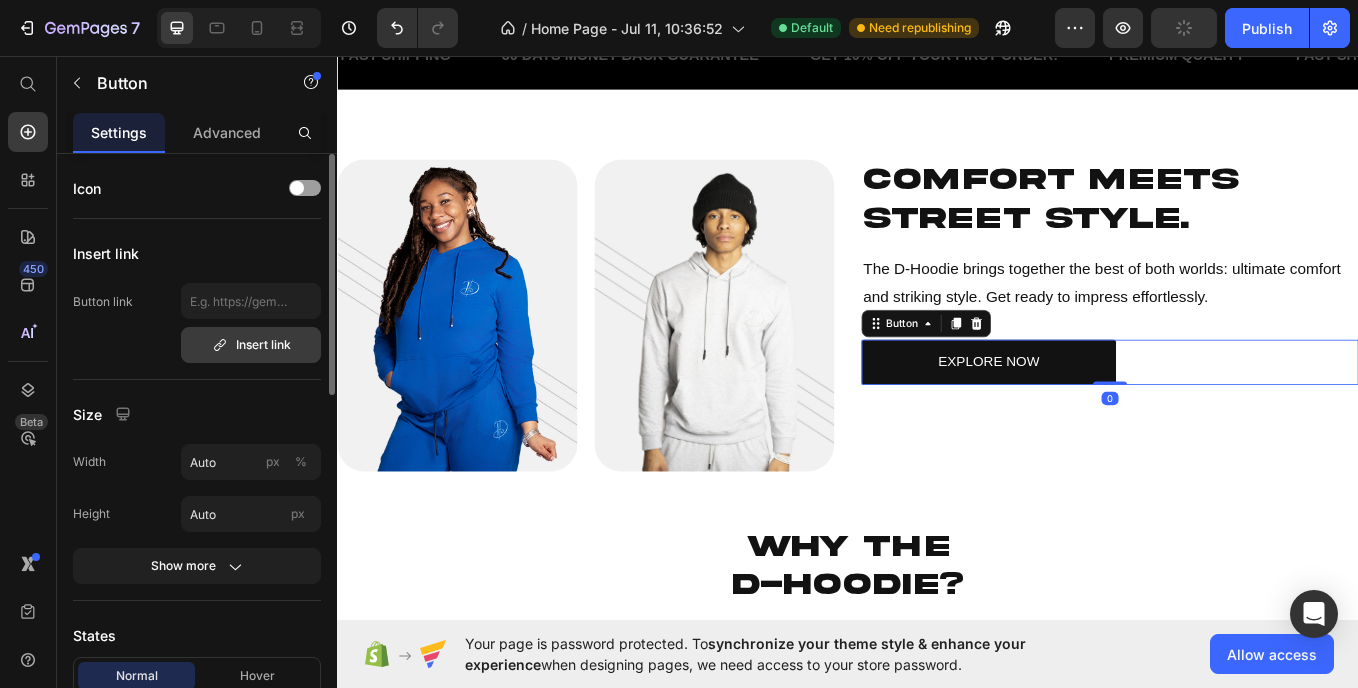 click on "Insert link" at bounding box center (251, 345) 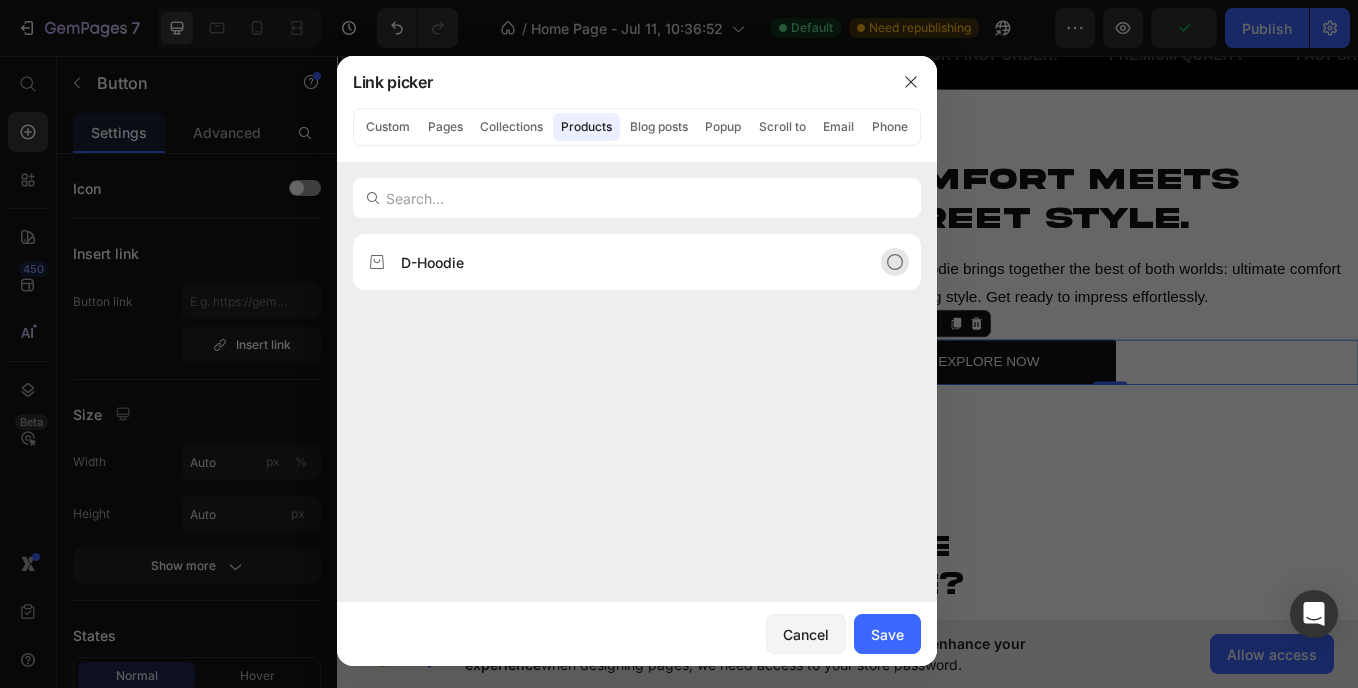 click 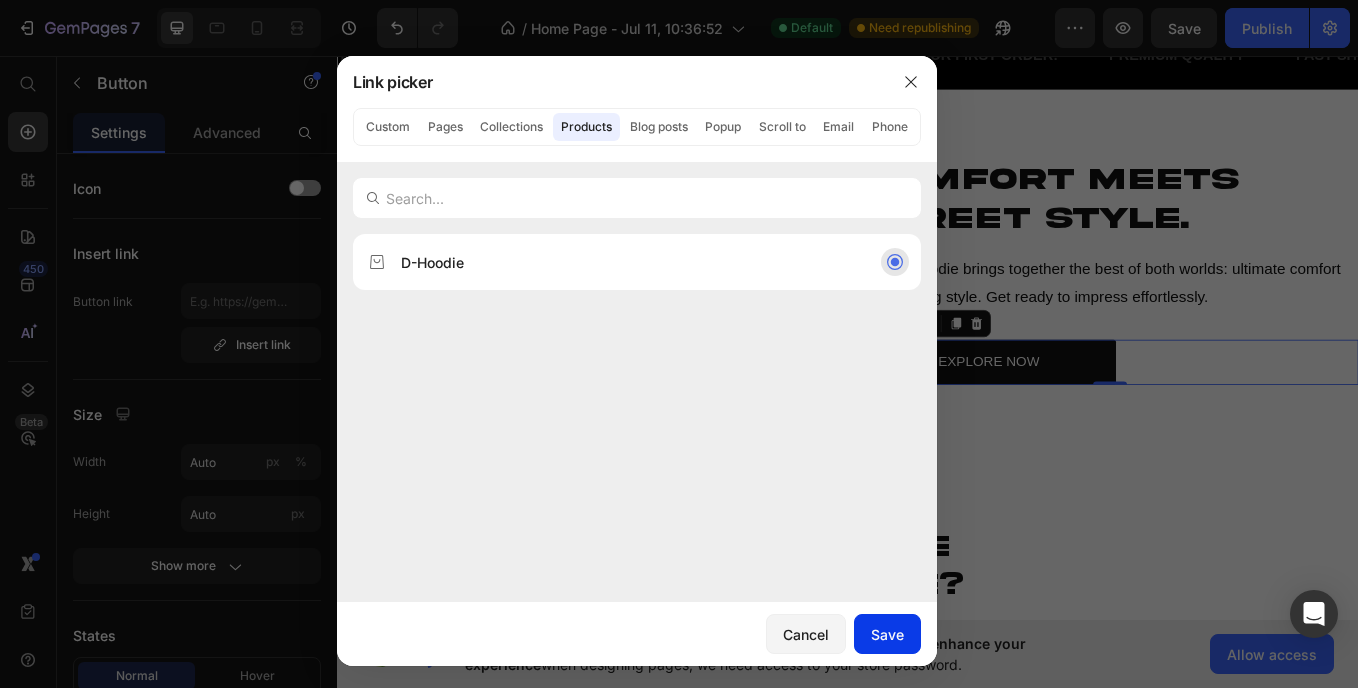 click on "Save" at bounding box center [887, 634] 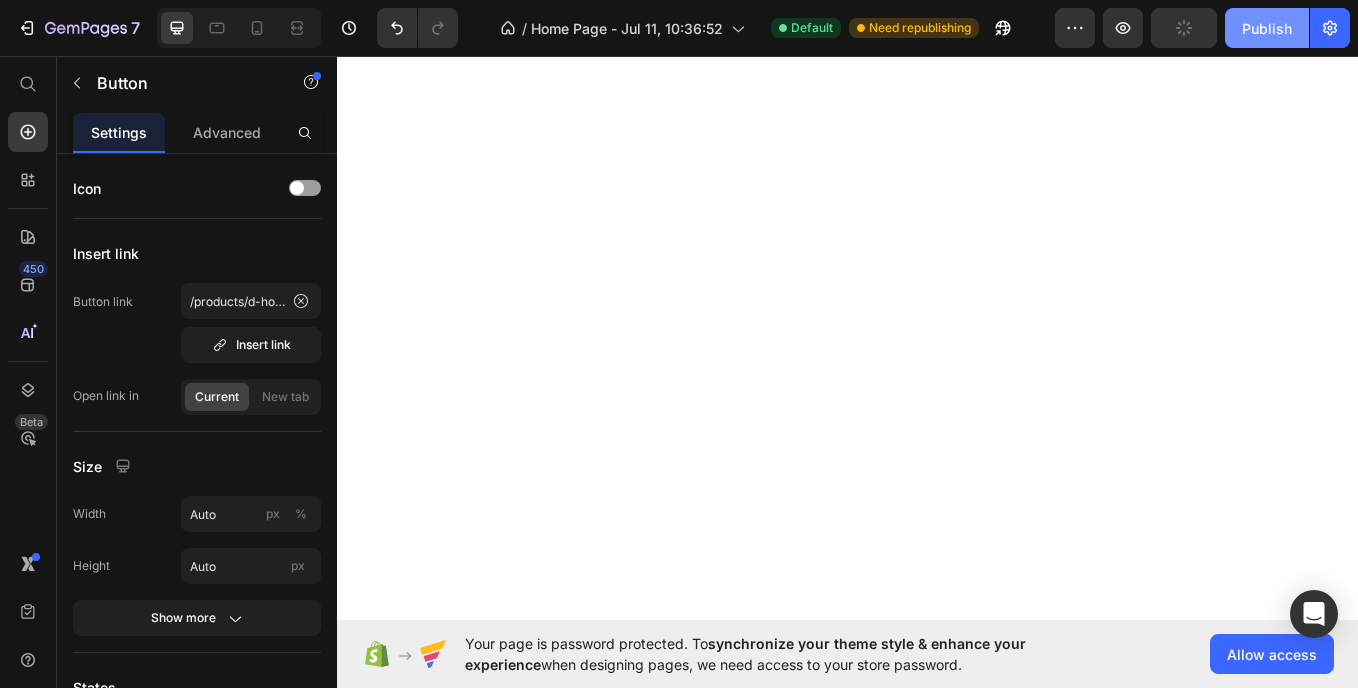 scroll, scrollTop: 689, scrollLeft: 0, axis: vertical 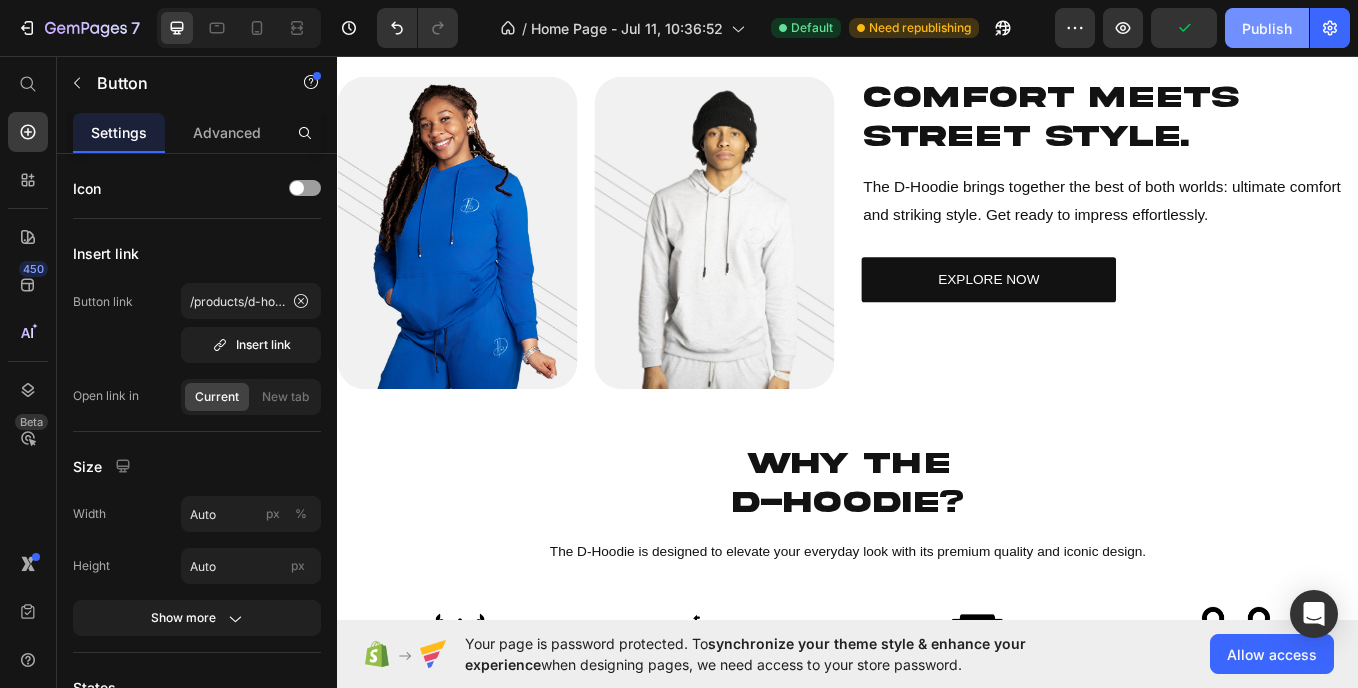 click on "Publish" at bounding box center [1267, 28] 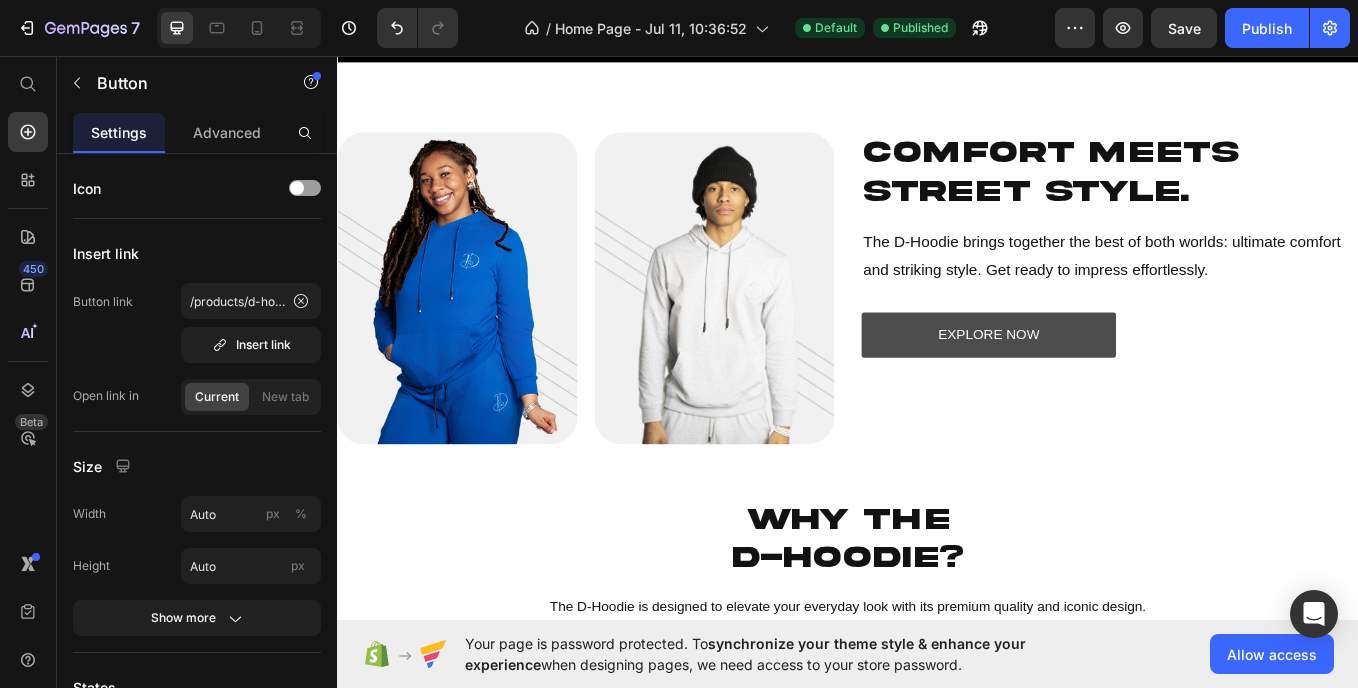 scroll, scrollTop: 625, scrollLeft: 0, axis: vertical 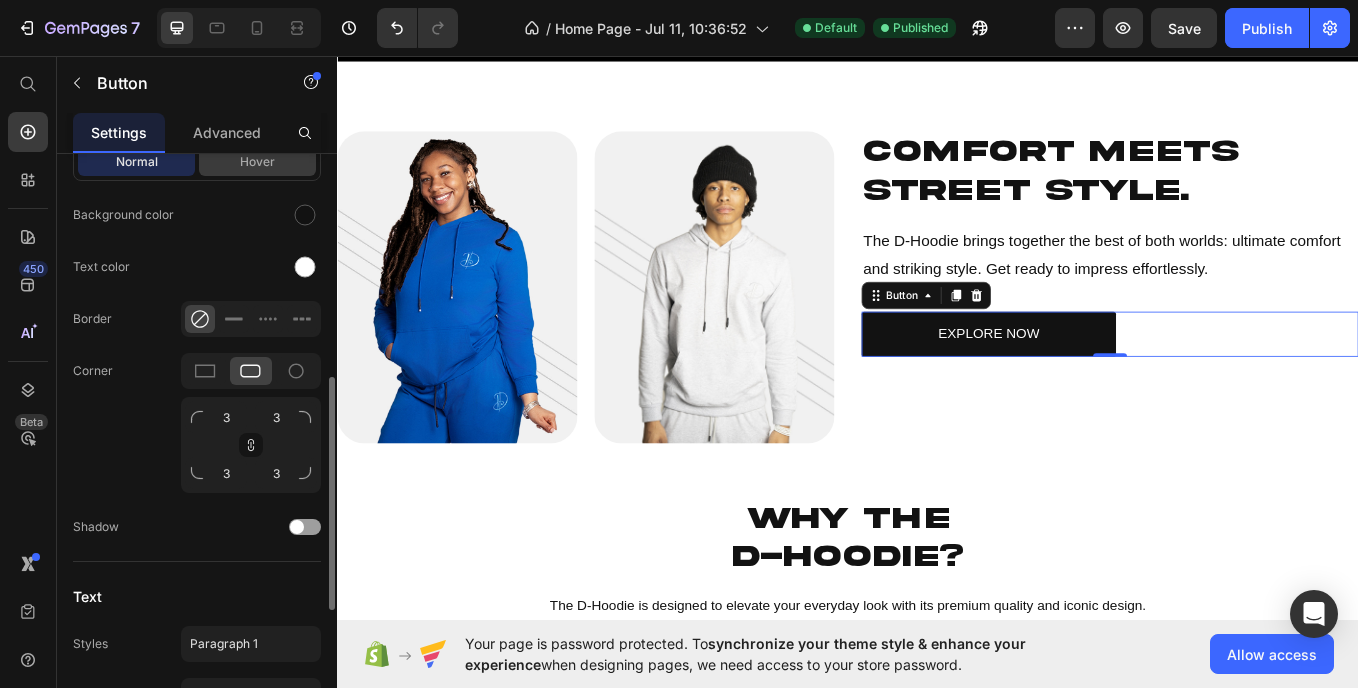 click on "Hover" at bounding box center [257, 162] 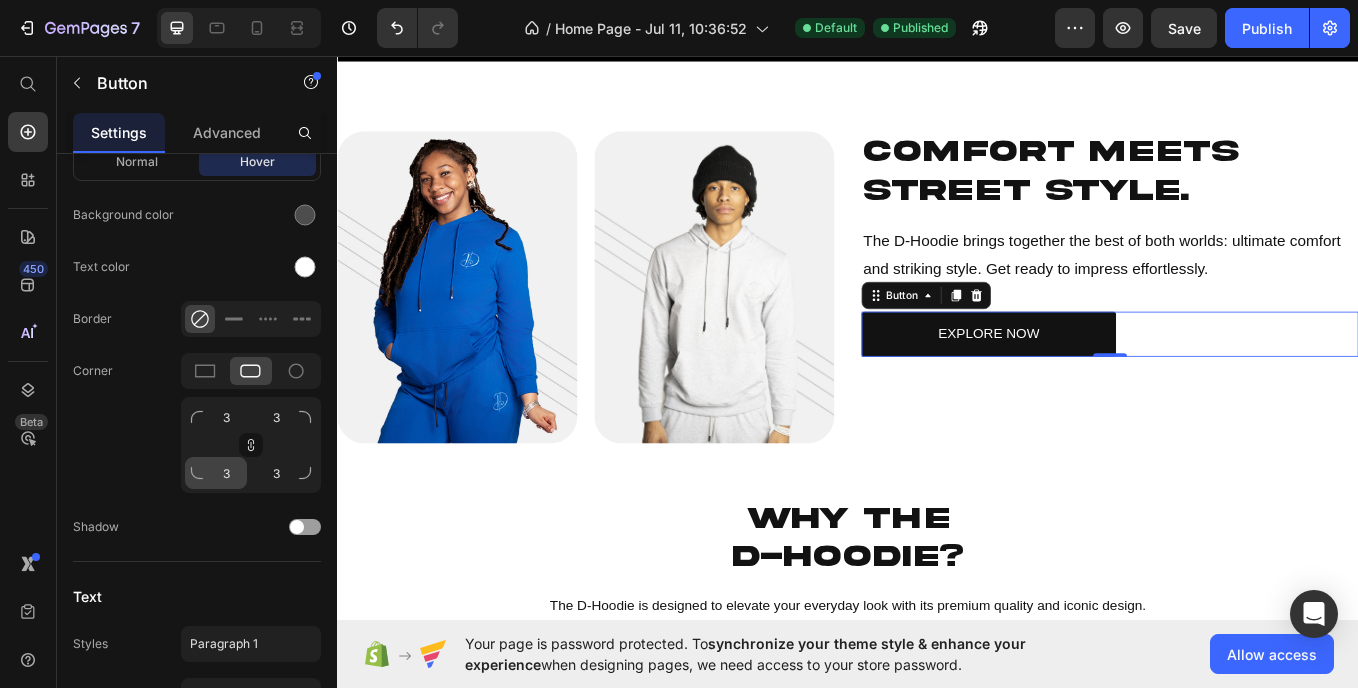 scroll, scrollTop: 906, scrollLeft: 0, axis: vertical 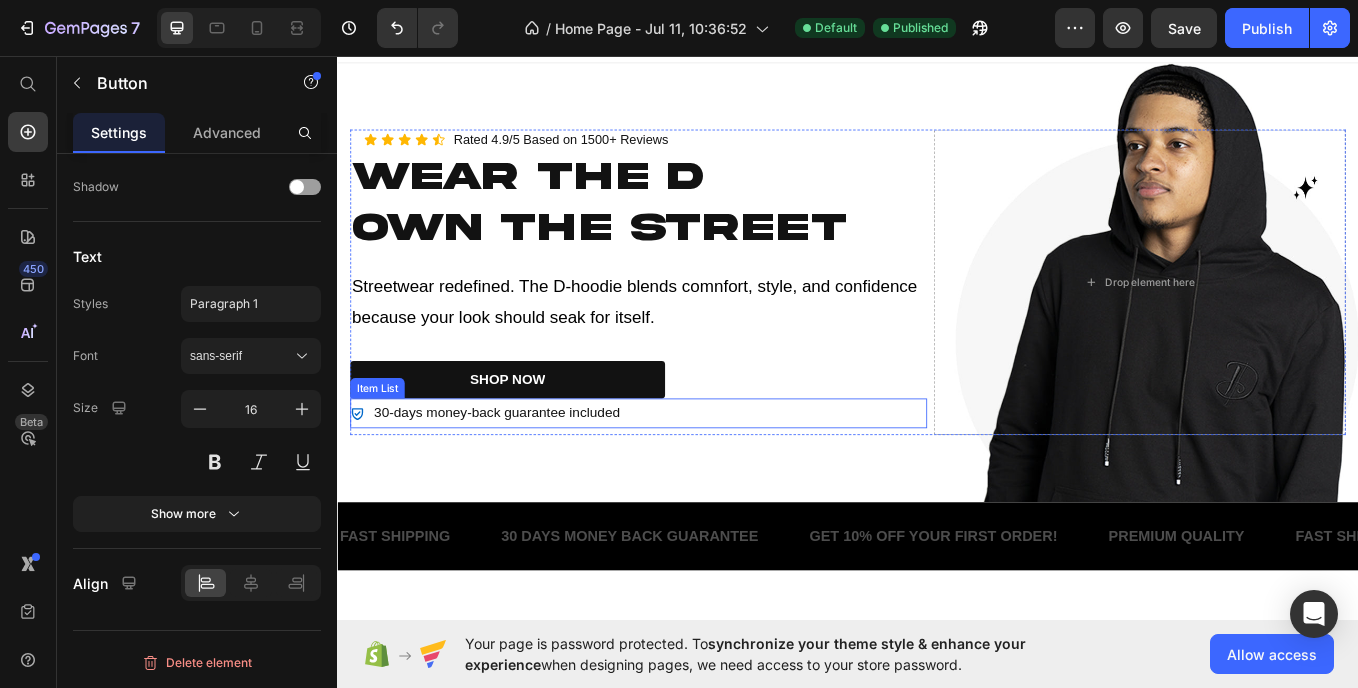 click 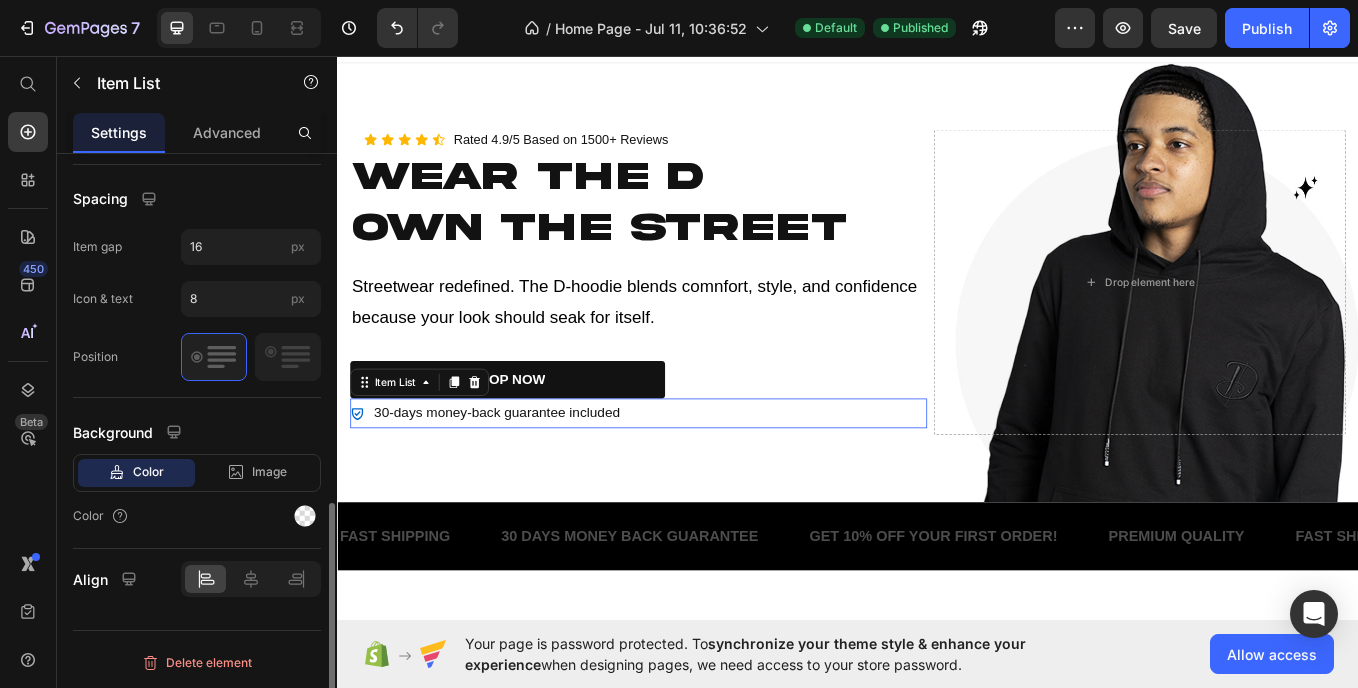 scroll, scrollTop: 0, scrollLeft: 0, axis: both 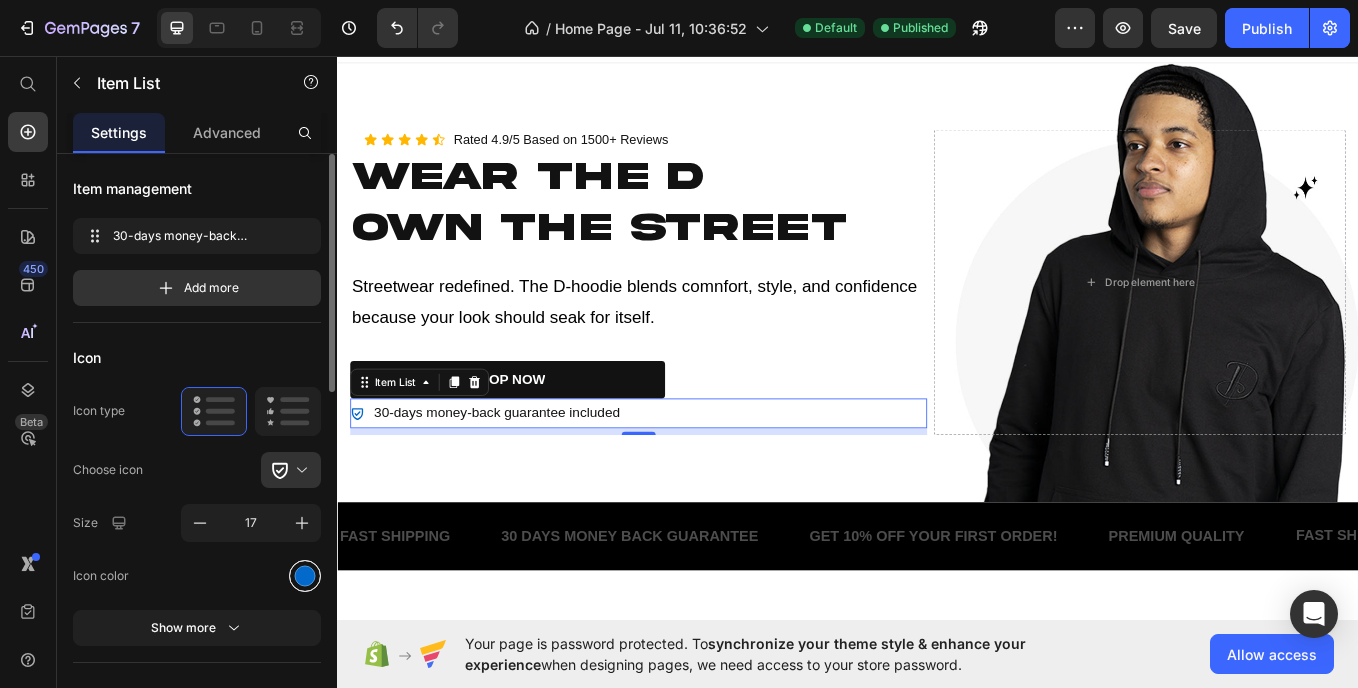 click at bounding box center (305, 575) 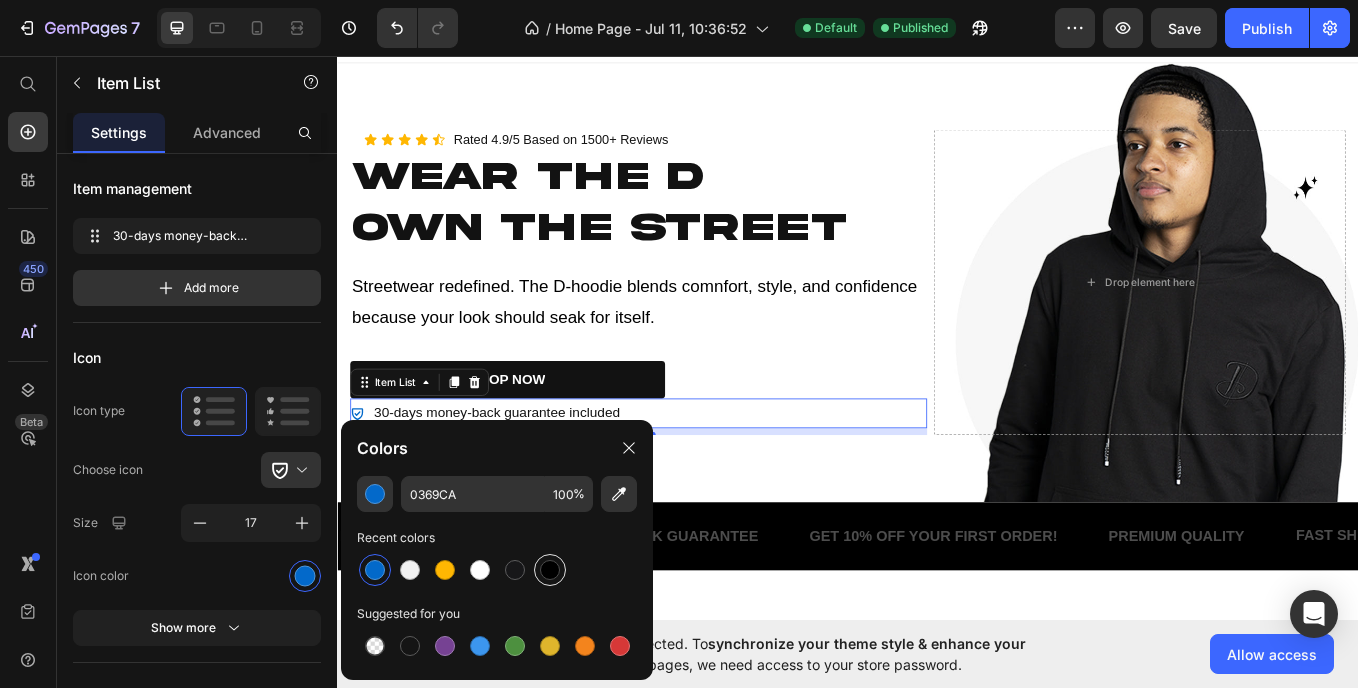click at bounding box center (550, 570) 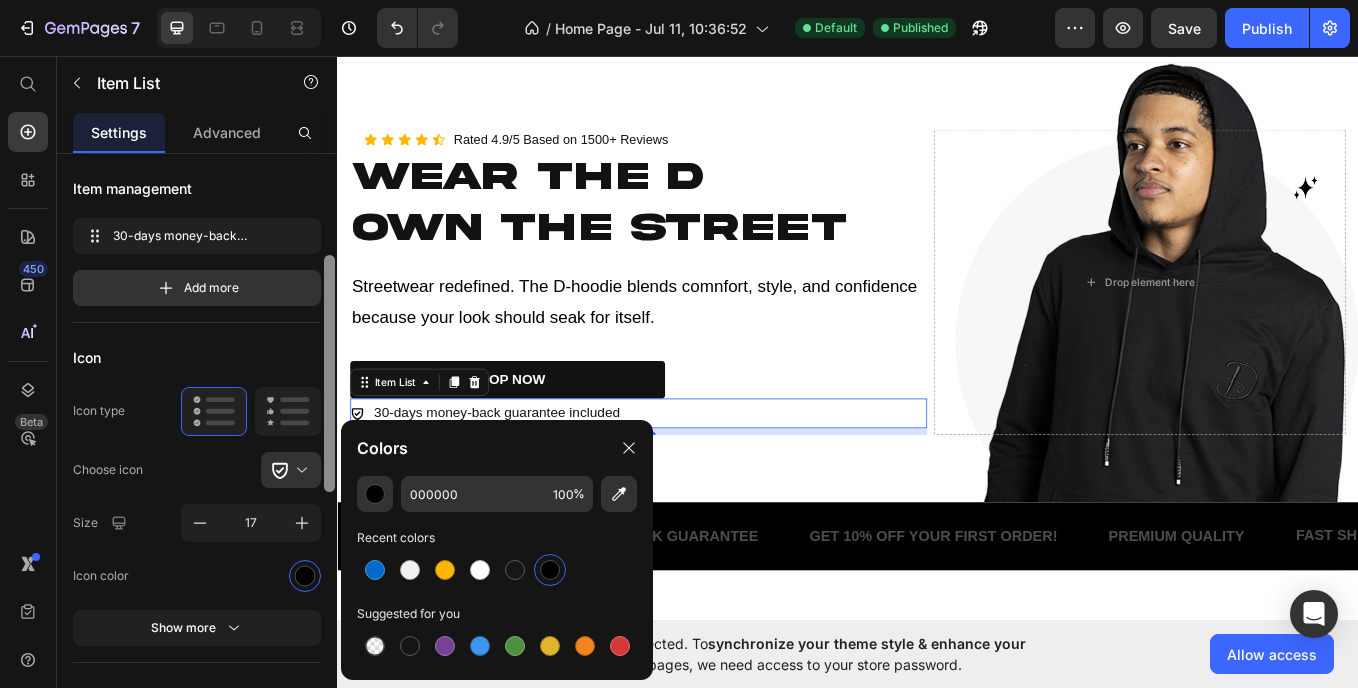 scroll, scrollTop: 153, scrollLeft: 0, axis: vertical 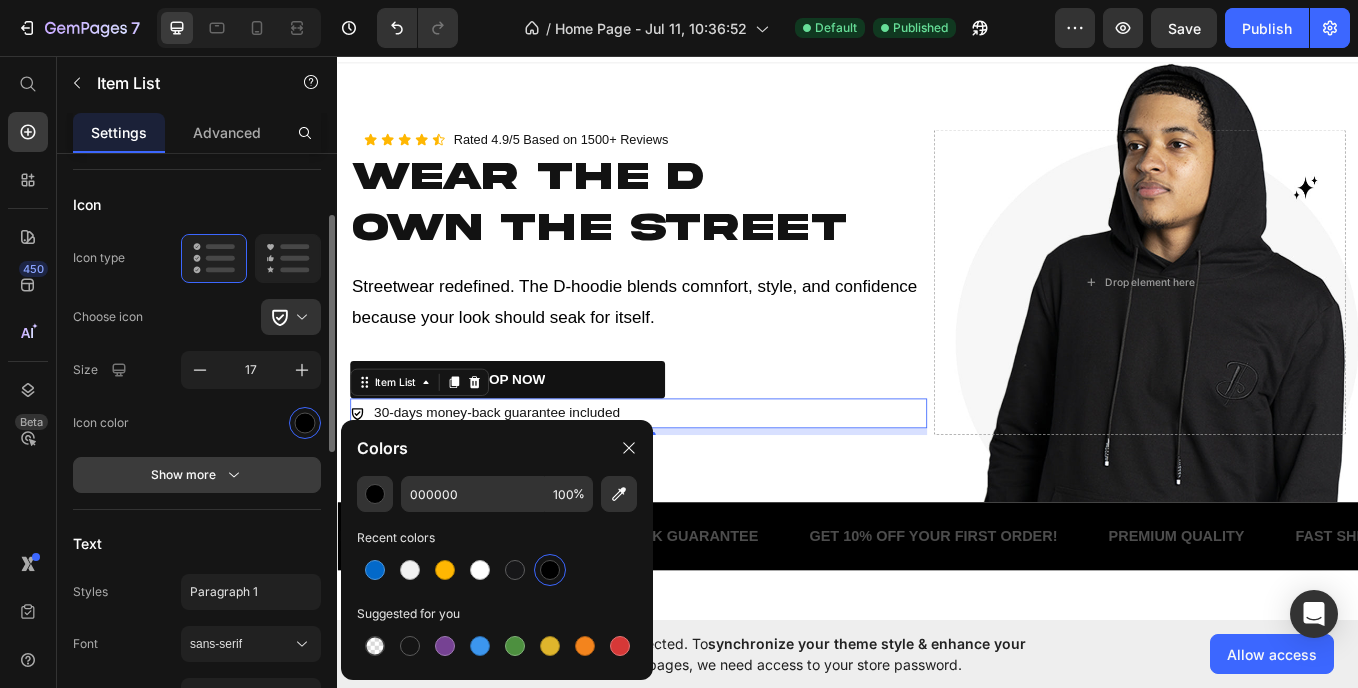 click on "Show more" at bounding box center [197, 475] 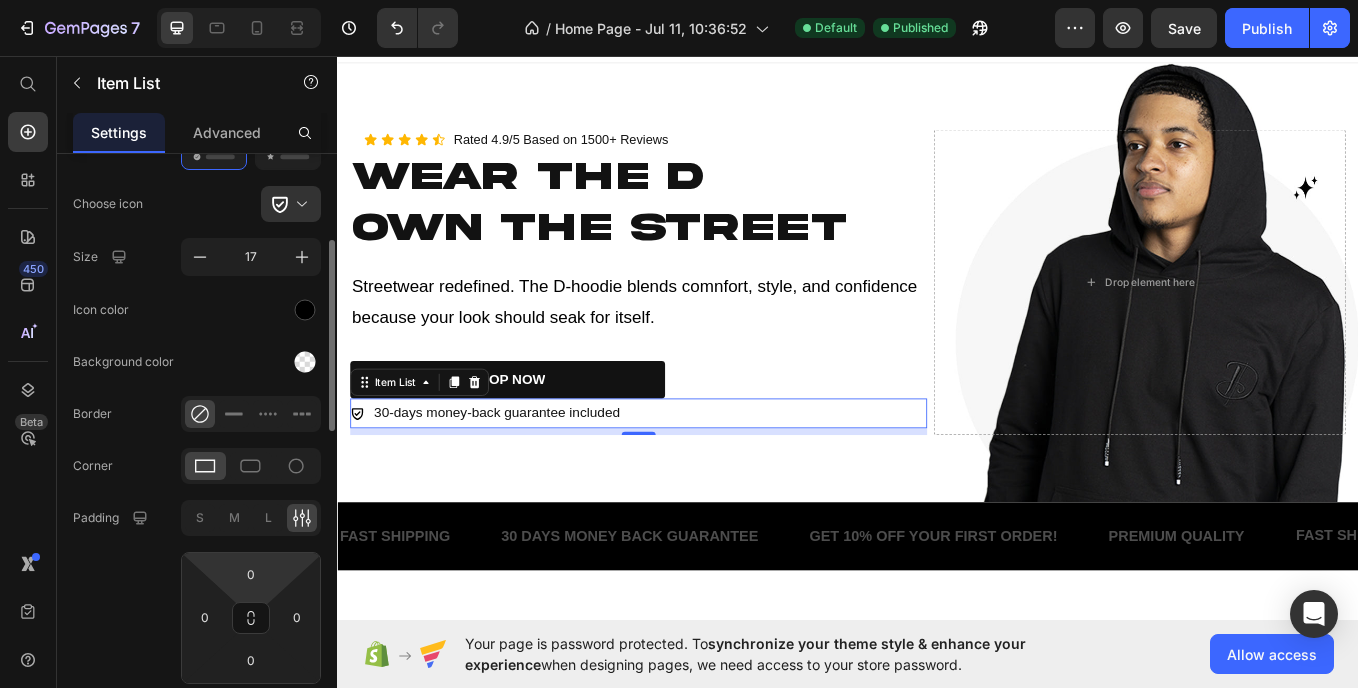 scroll, scrollTop: 267, scrollLeft: 0, axis: vertical 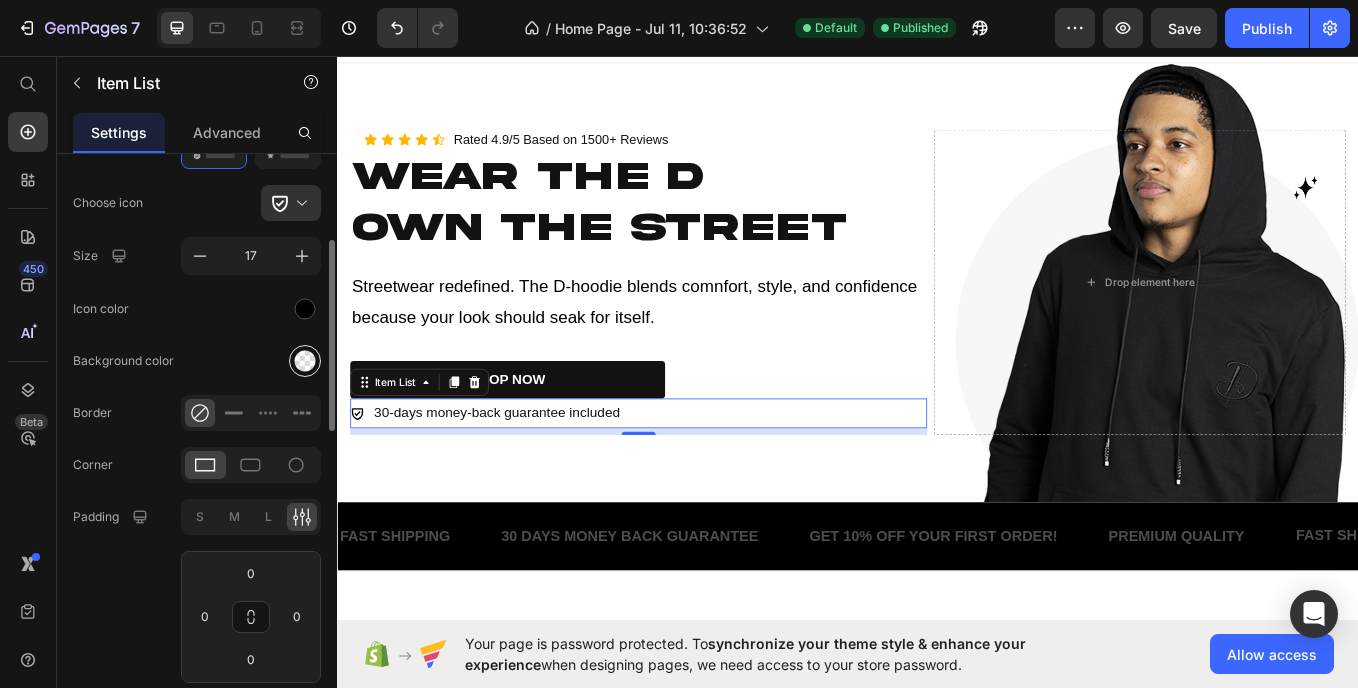 click at bounding box center (305, 361) 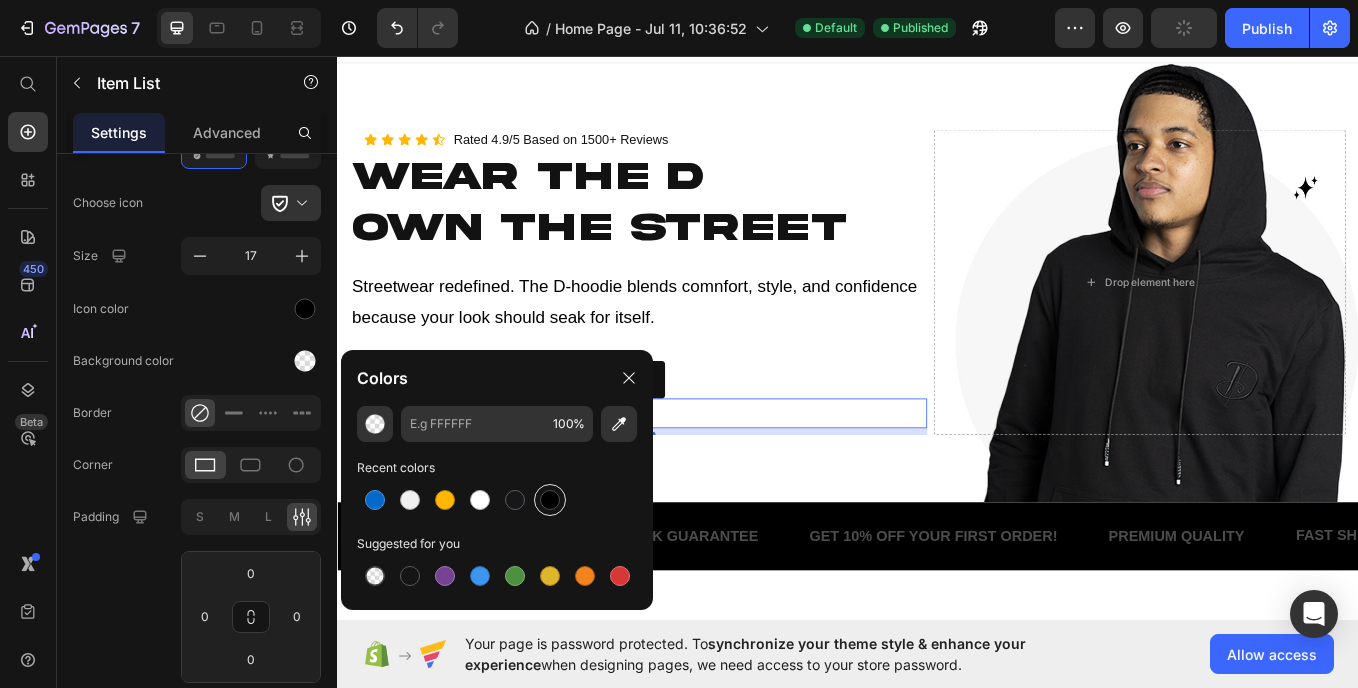 click at bounding box center (550, 500) 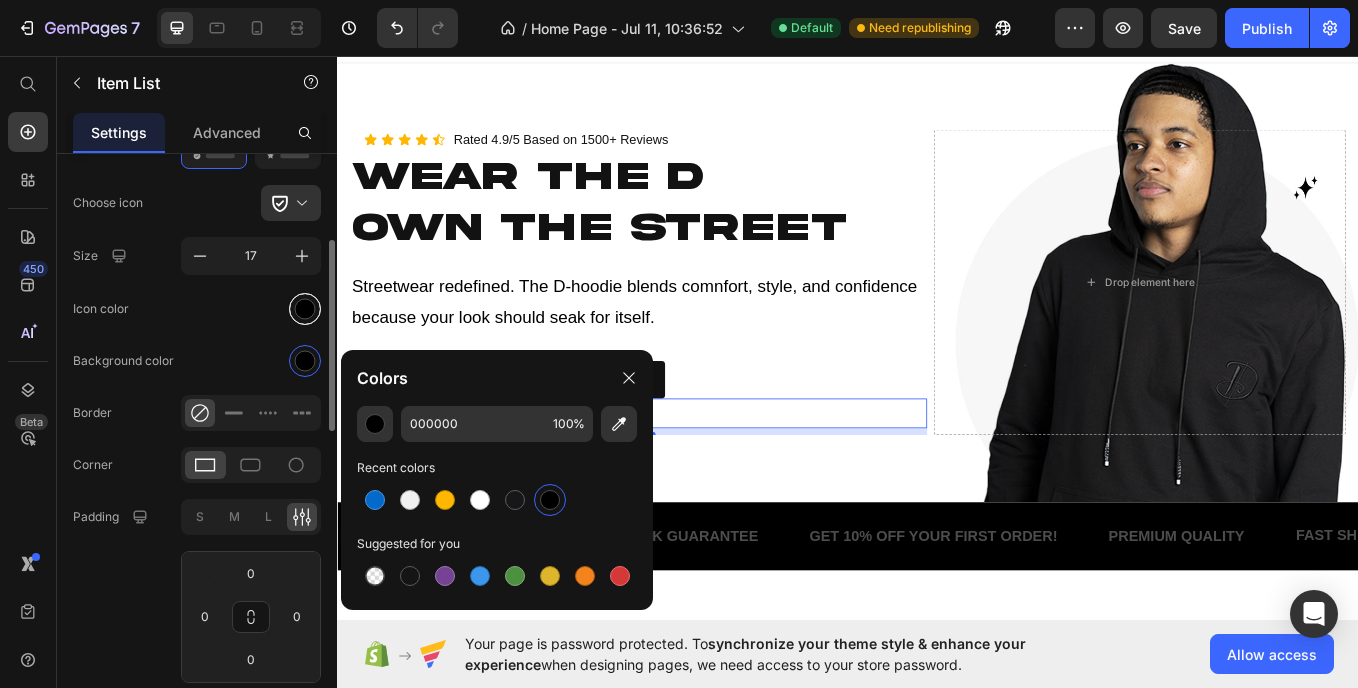 click at bounding box center (305, 308) 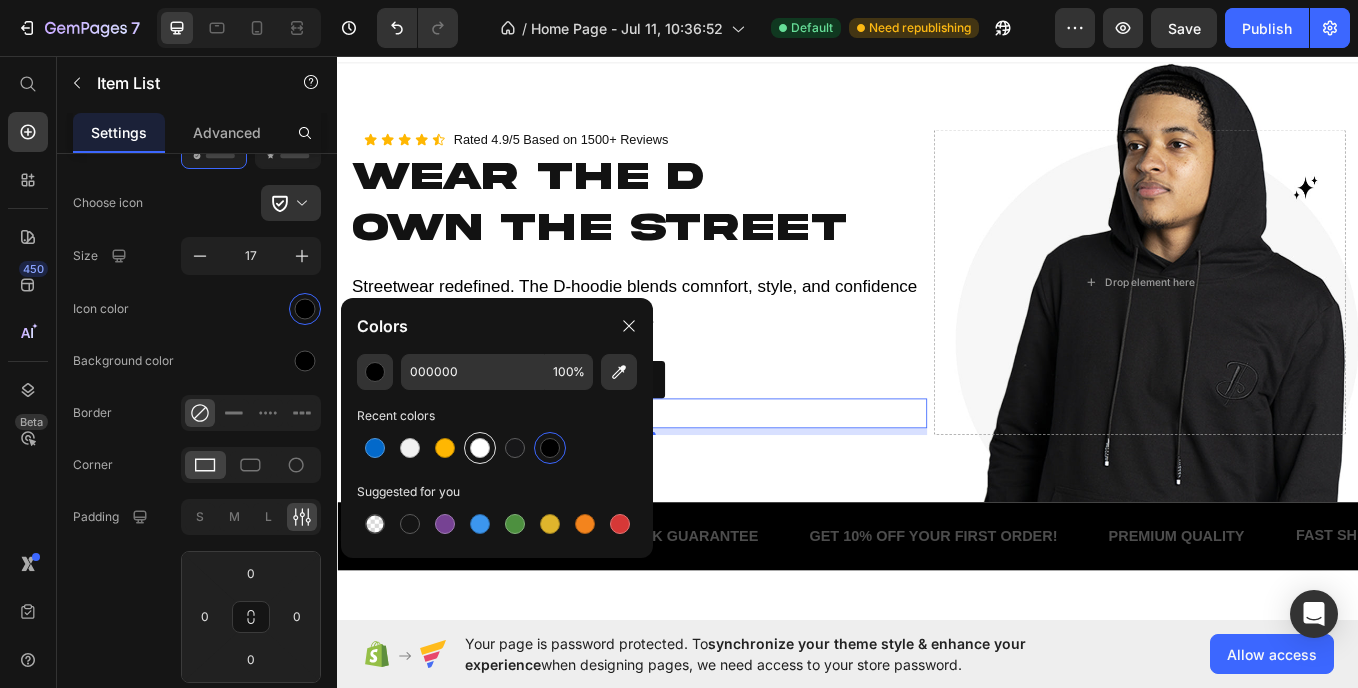 click at bounding box center (480, 448) 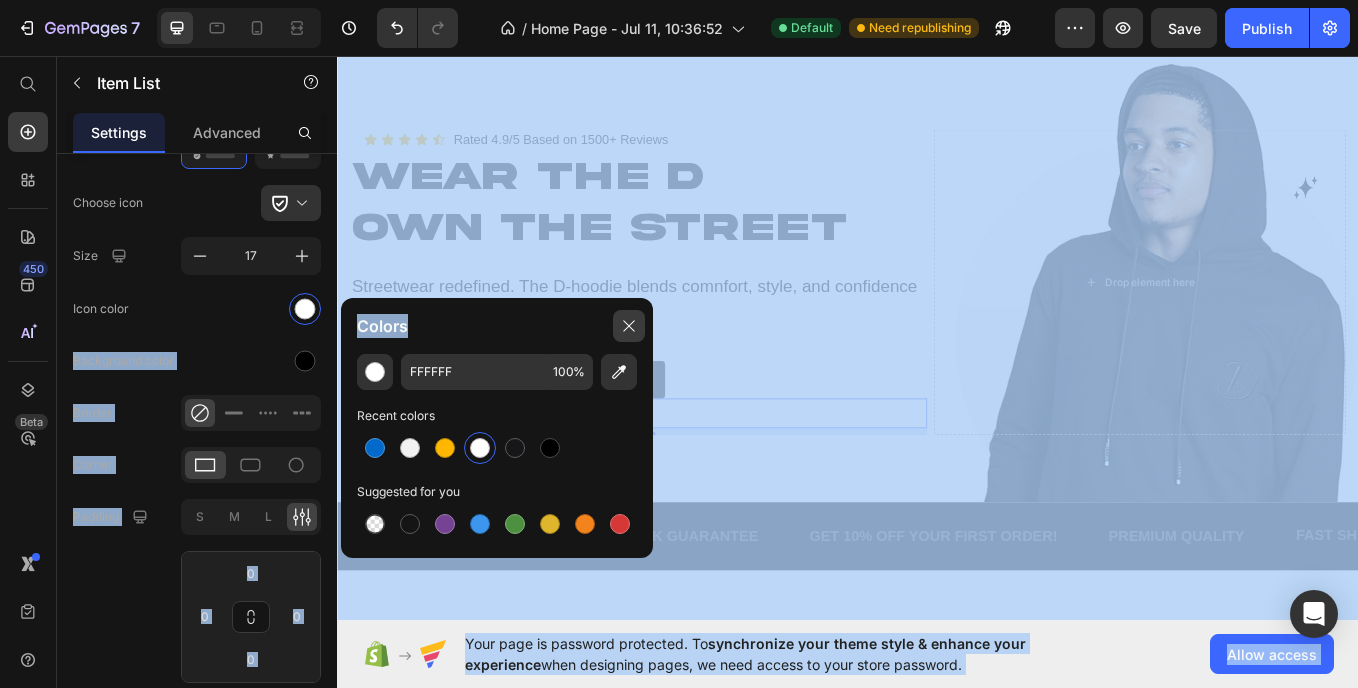 click on "7  Version history  /  Home Page - Jul 11, 10:36:52 Default Need republishing Preview  Save   Publish  450 Beta Start with Sections Elements Hero Section Product Detail Brands Trusted Badges Guarantee Product Breakdown How to use Testimonials Compare Bundle FAQs Social Proof Brand Story Product List Collection Blog List Contact Sticky Add to Cart Custom Footer Browse Library 450 Layout
Row
Row
Row
Row Text
Heading
Text Block Button
Button
Button
Sticky Back to top Media
Image" at bounding box center (679, 0) 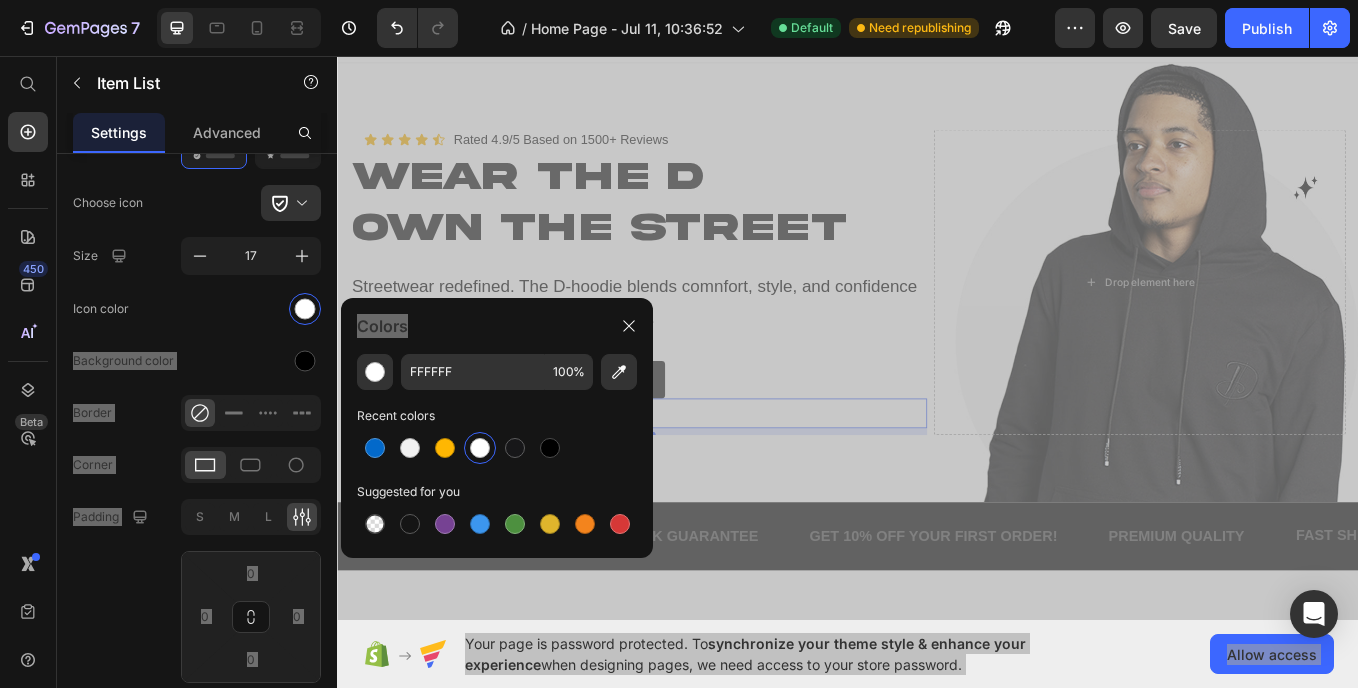 drag, startPoint x: 958, startPoint y: 378, endPoint x: 670, endPoint y: 375, distance: 288.01562 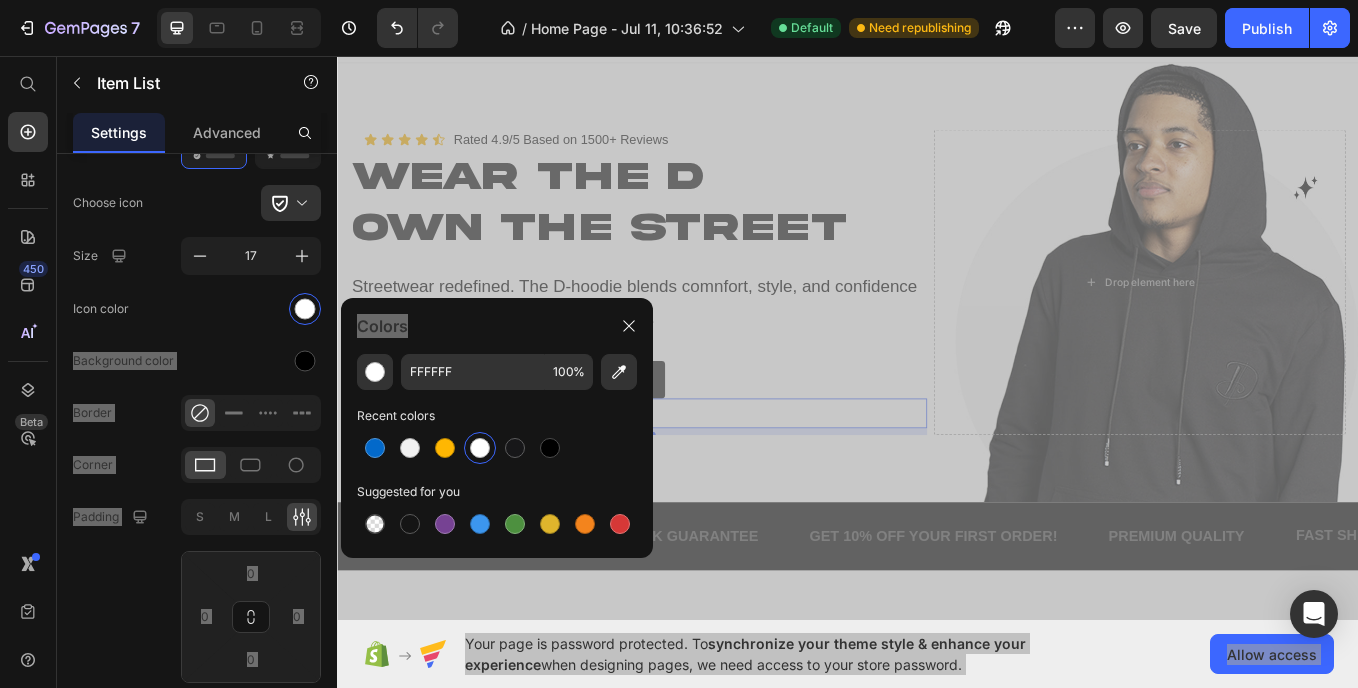 click on "Streetwear redefined. The D-hoodie blends comnfort, style, and confidence because your look should seak for itself." at bounding box center [691, 344] 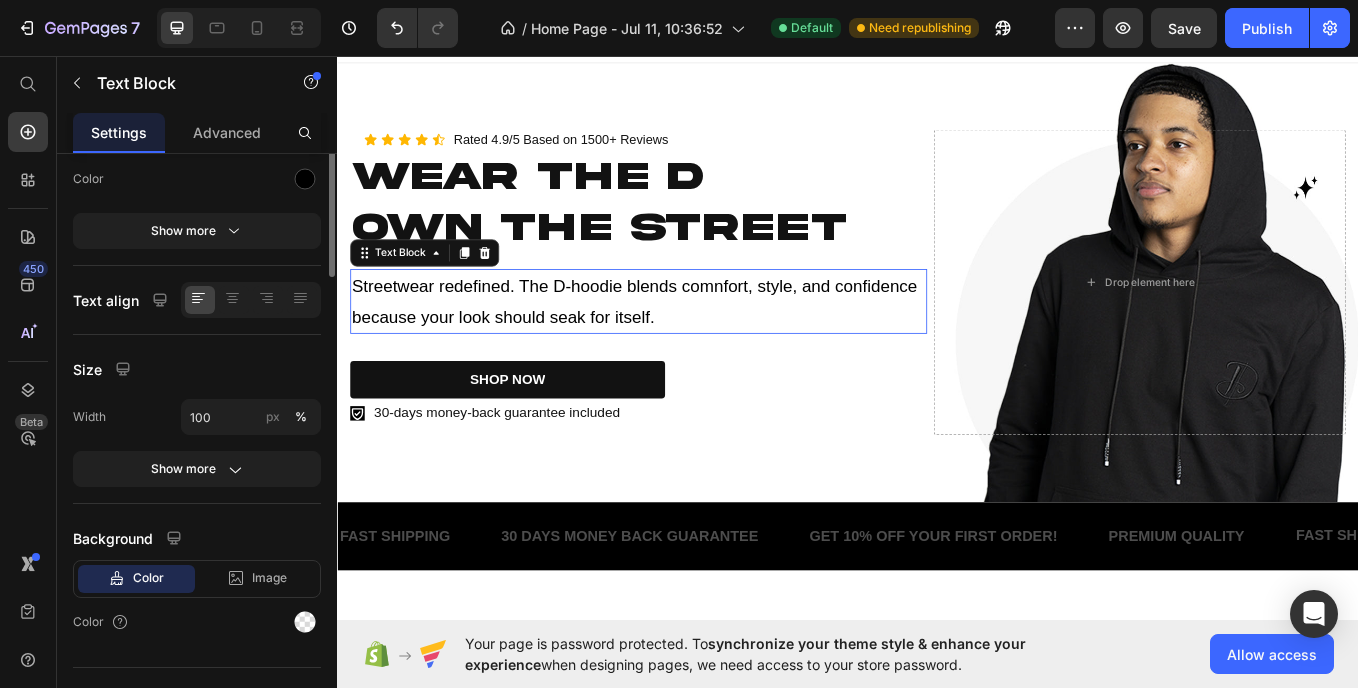 scroll, scrollTop: 0, scrollLeft: 0, axis: both 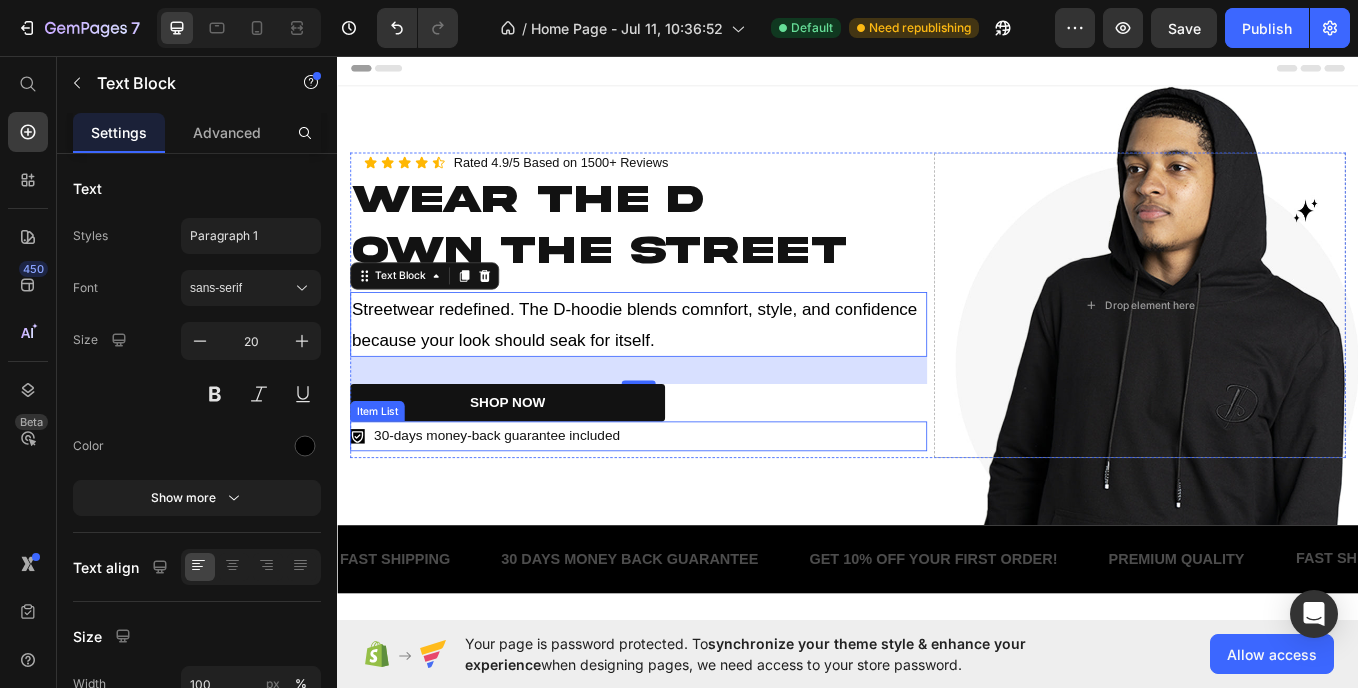 click on "30-days money-back guarantee included" at bounding box center (512, 502) 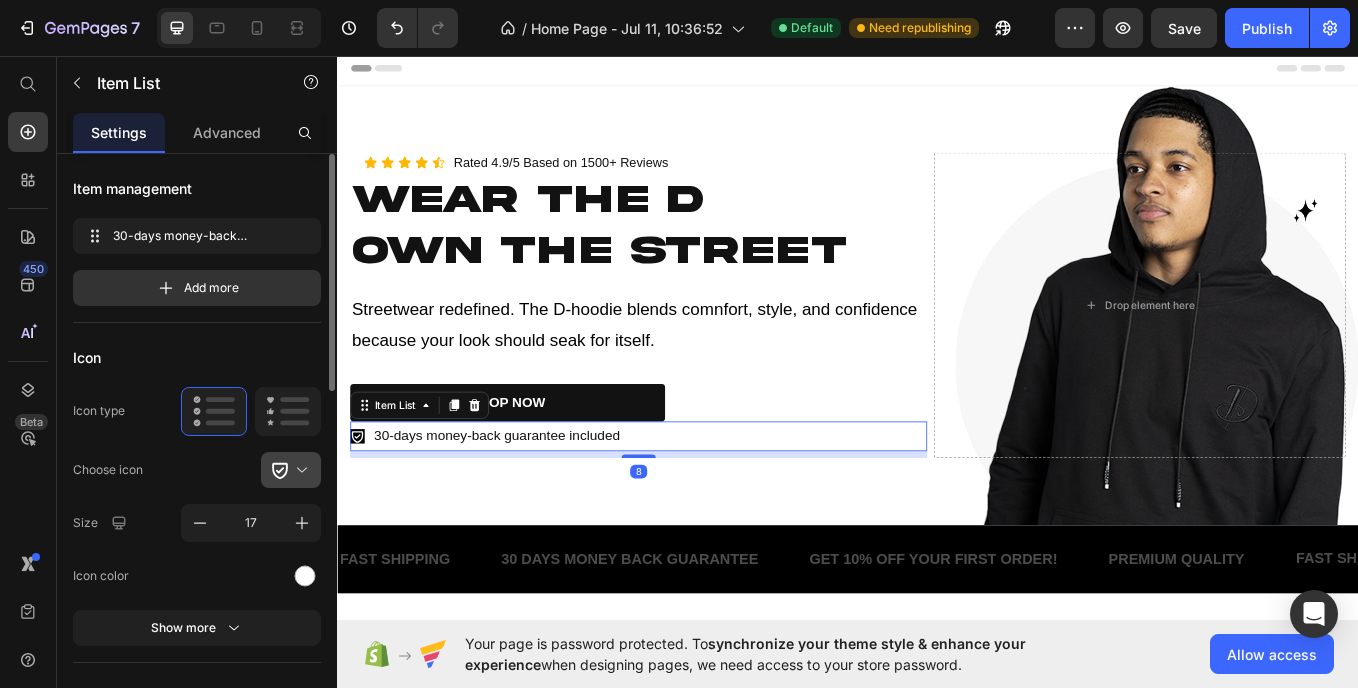 click at bounding box center [299, 470] 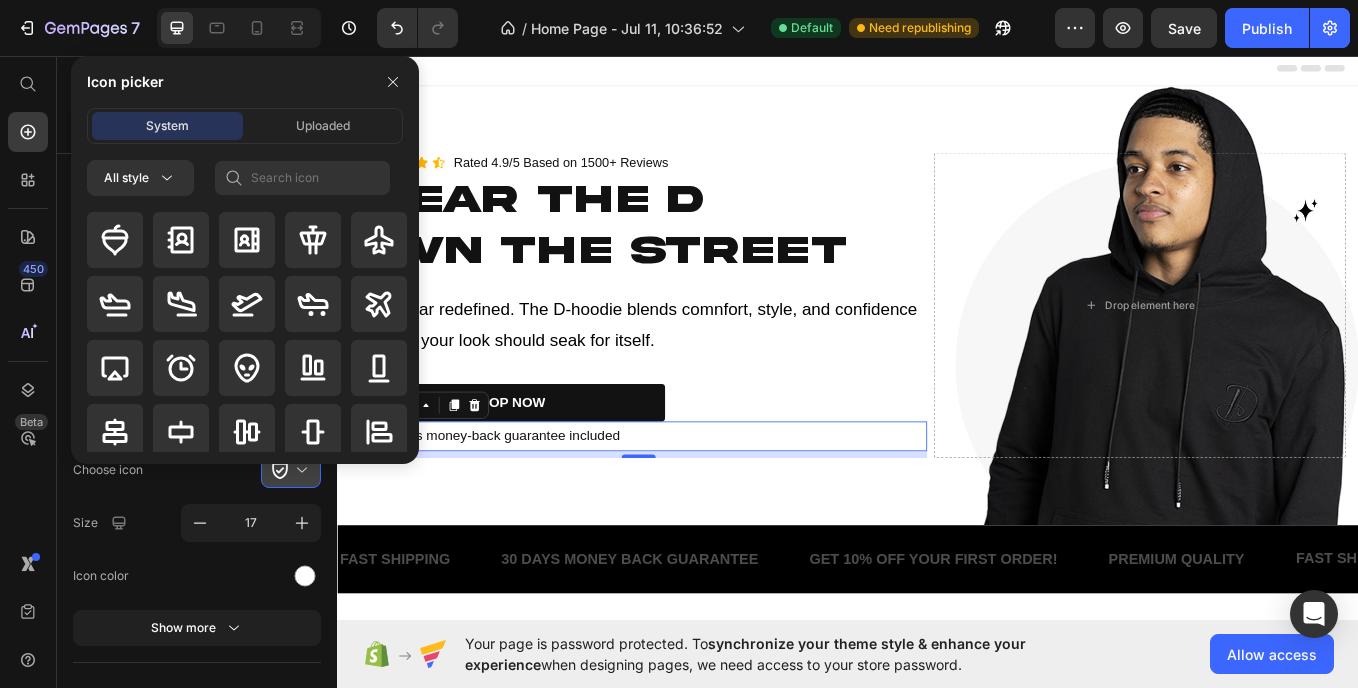 click at bounding box center (245, 334) 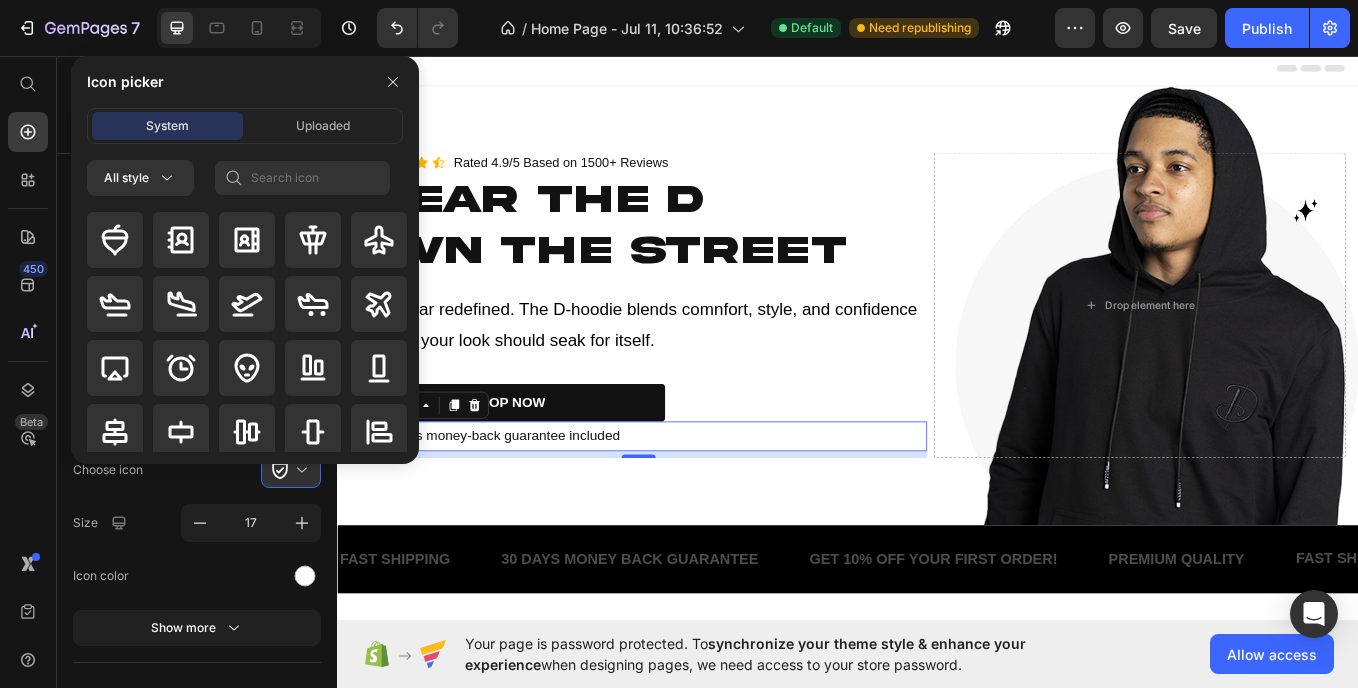click on "Choose icon" 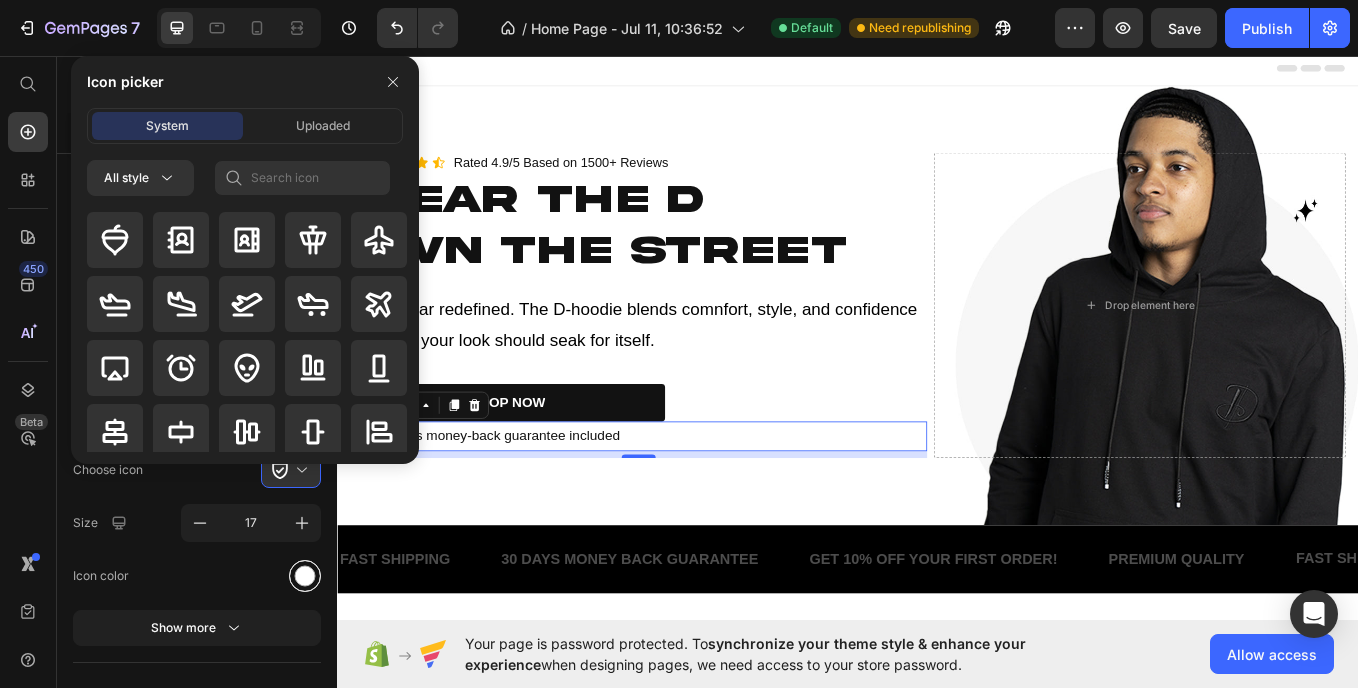 click at bounding box center [305, 575] 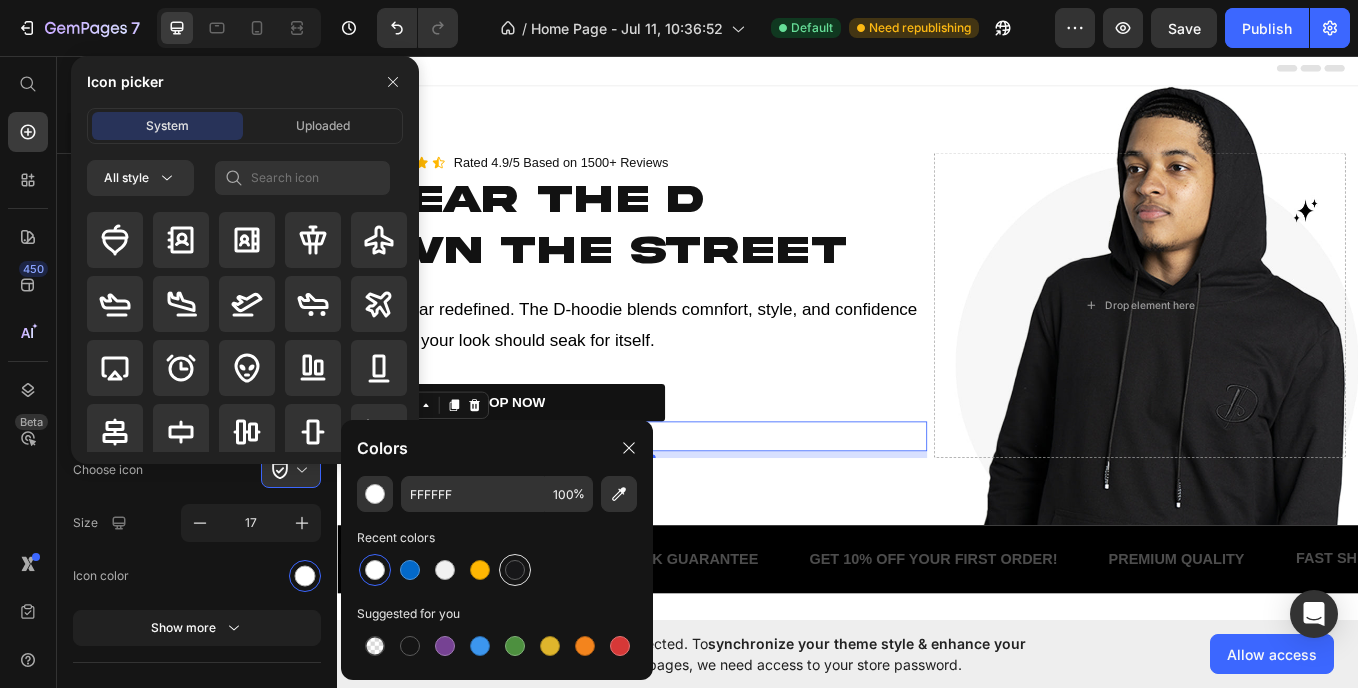 click at bounding box center (515, 570) 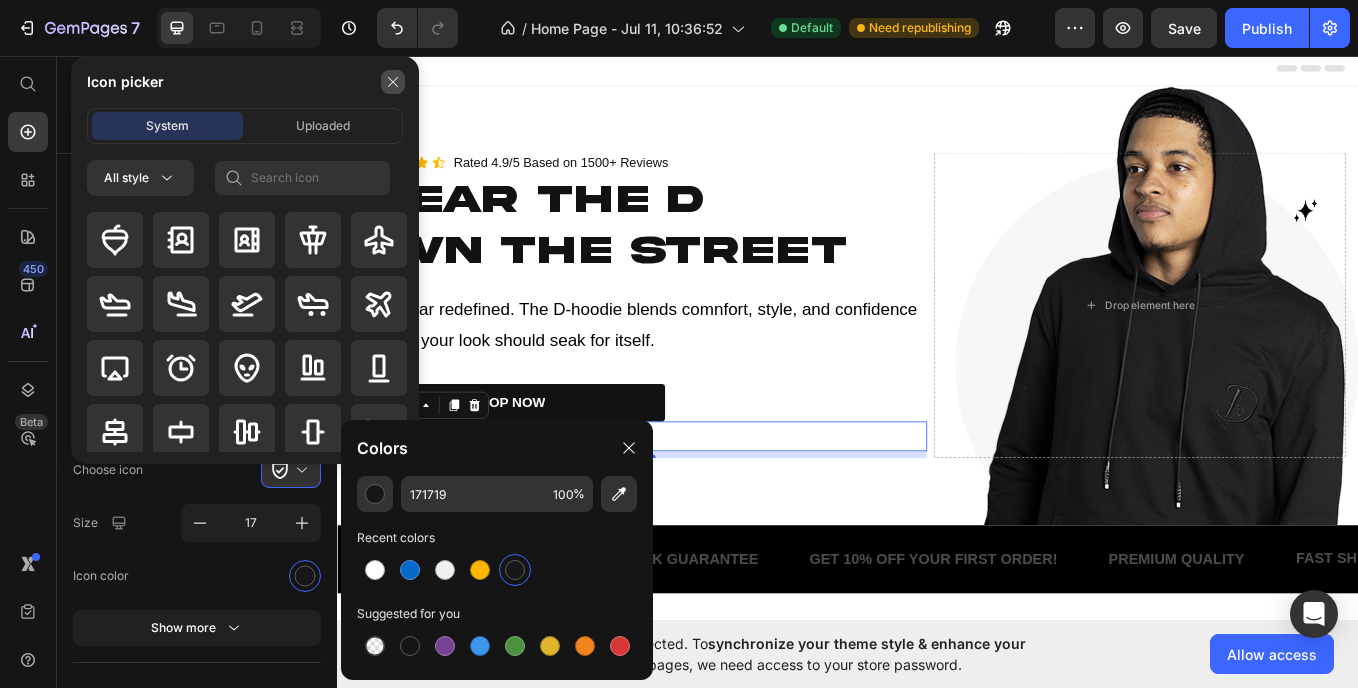 click at bounding box center [393, 82] 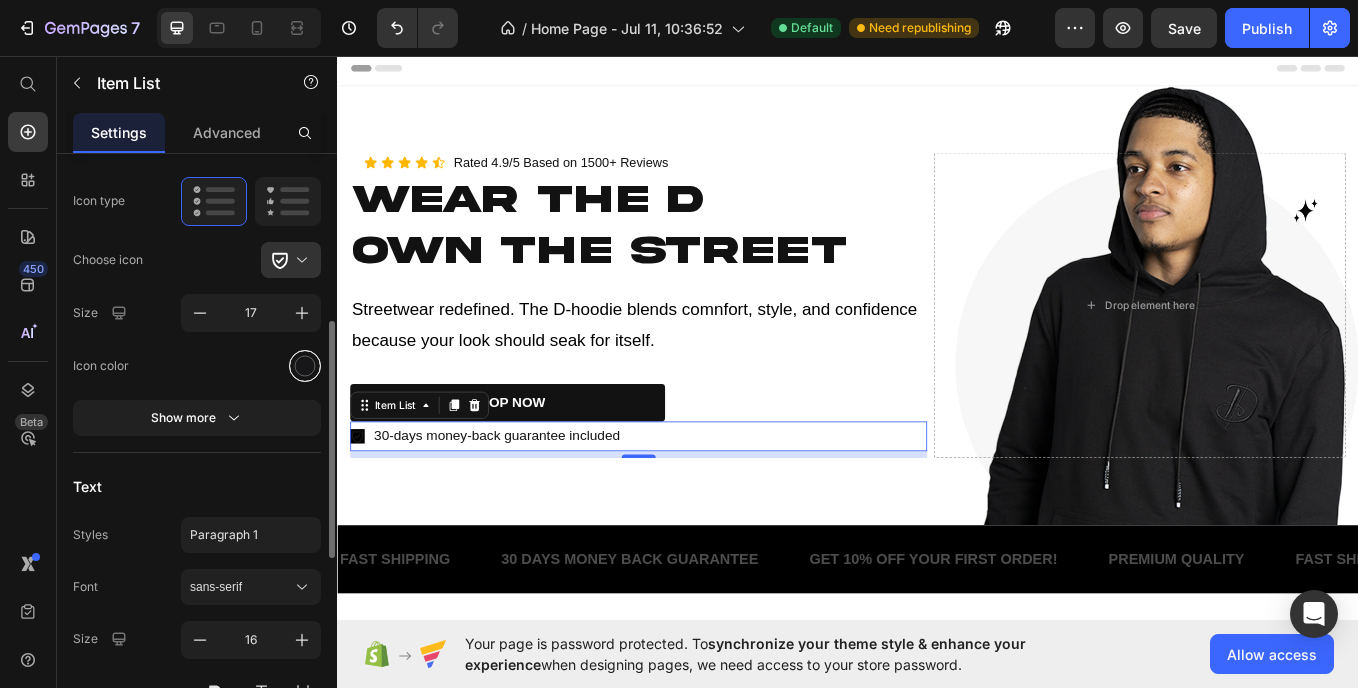 scroll, scrollTop: 273, scrollLeft: 0, axis: vertical 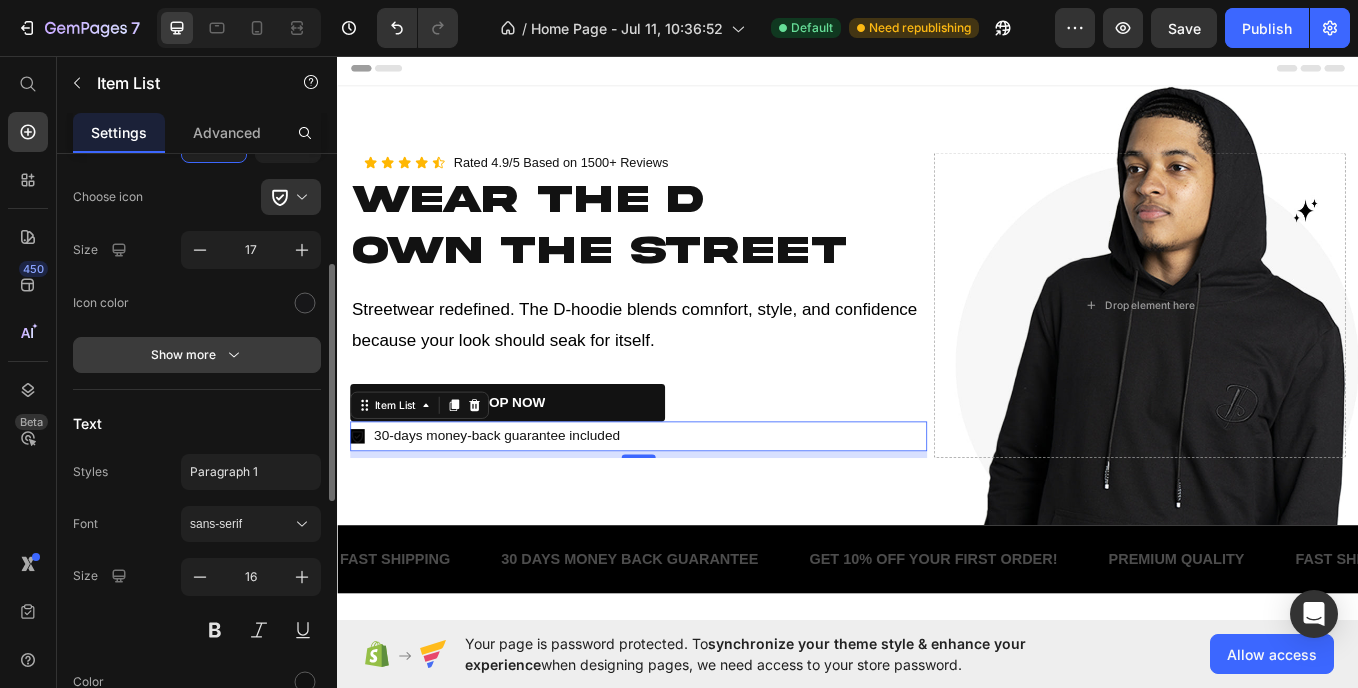 click on "Show more" at bounding box center (197, 355) 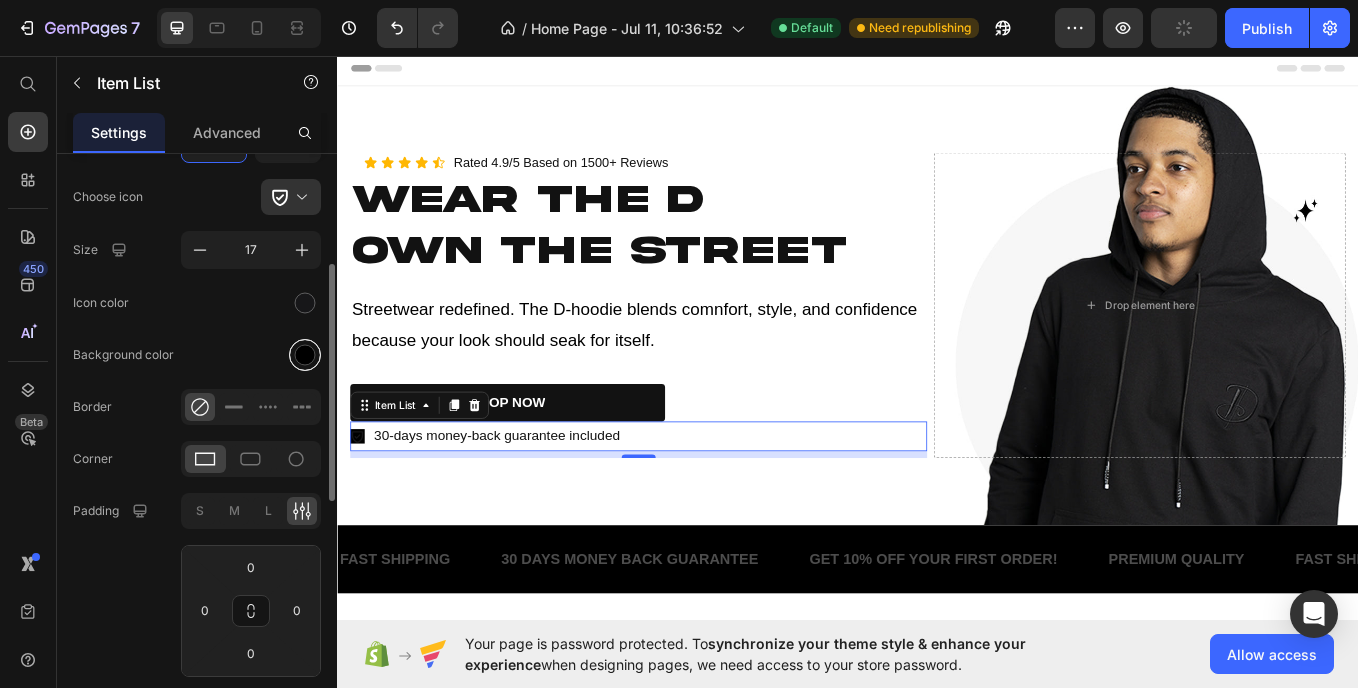 click at bounding box center [305, 354] 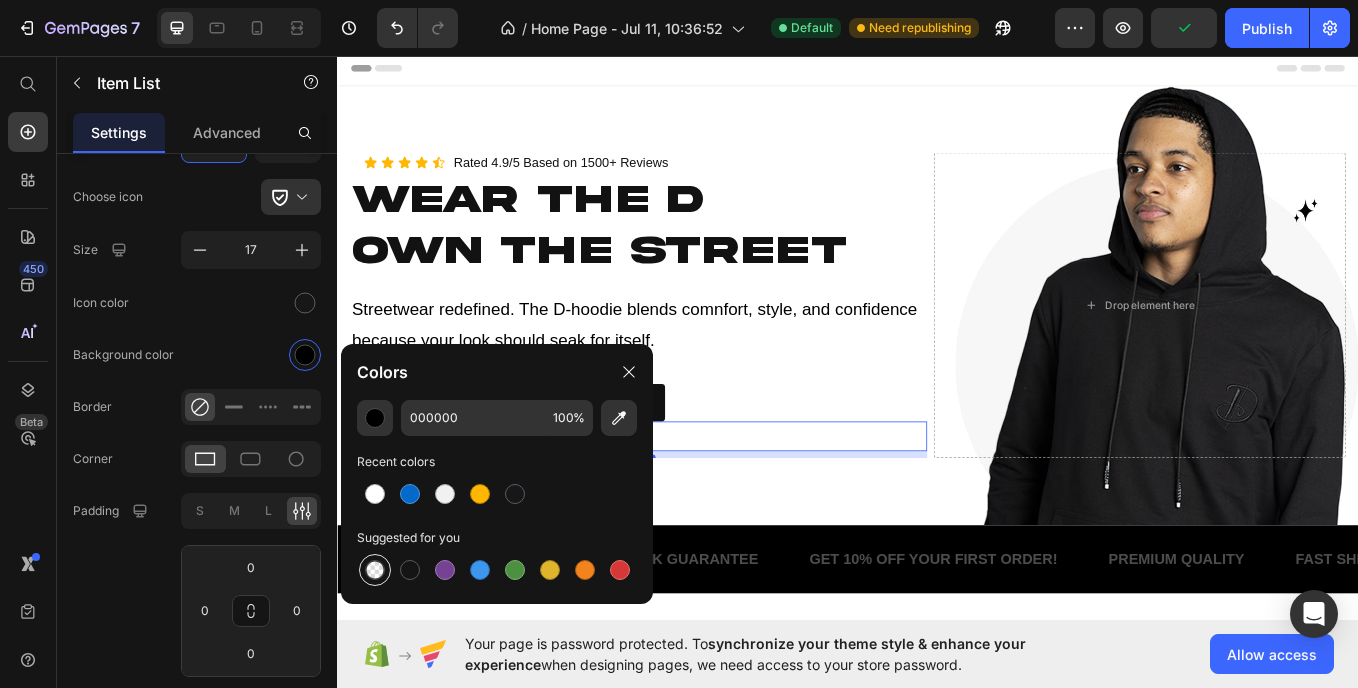 click at bounding box center (375, 570) 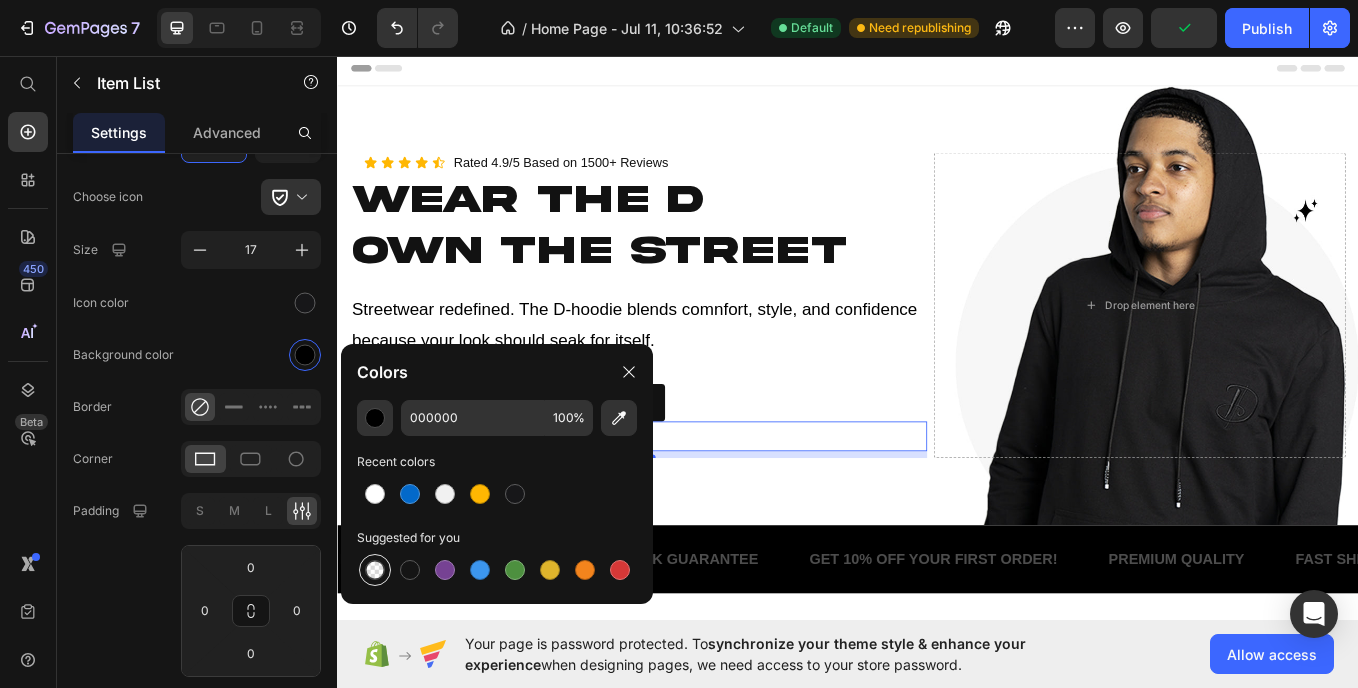 type on "0" 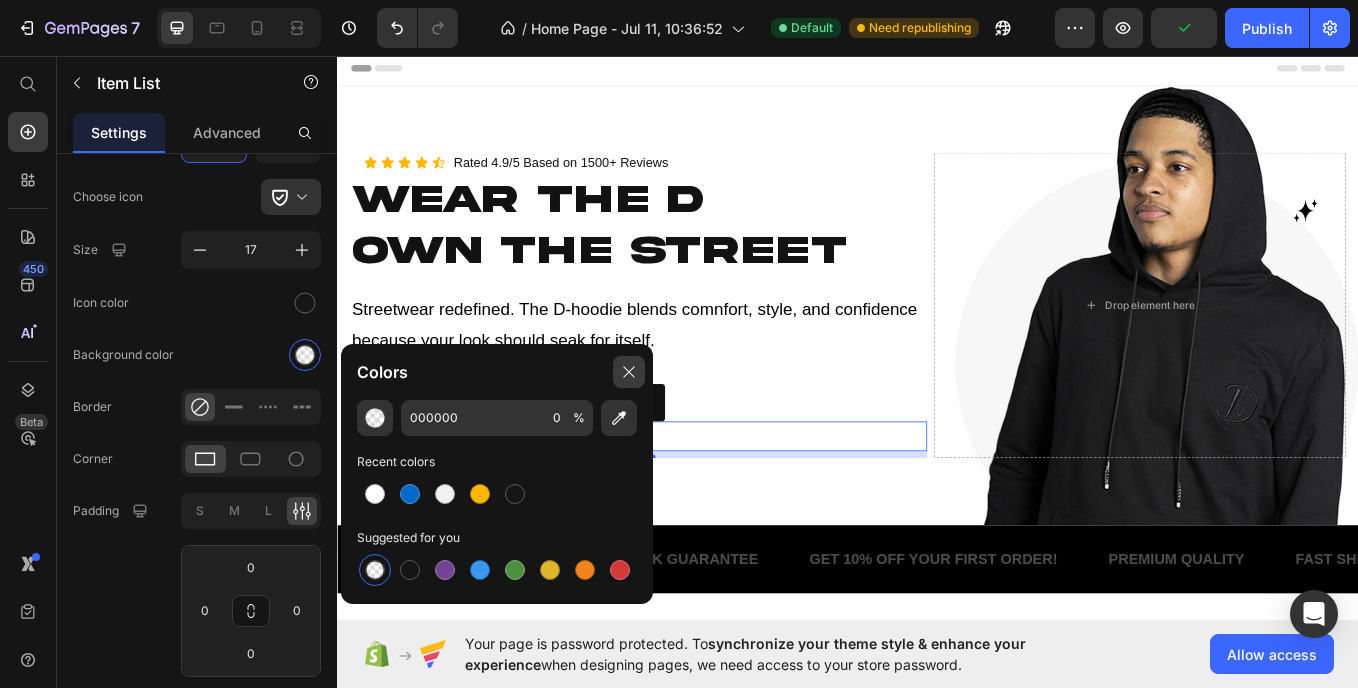 click at bounding box center (629, 372) 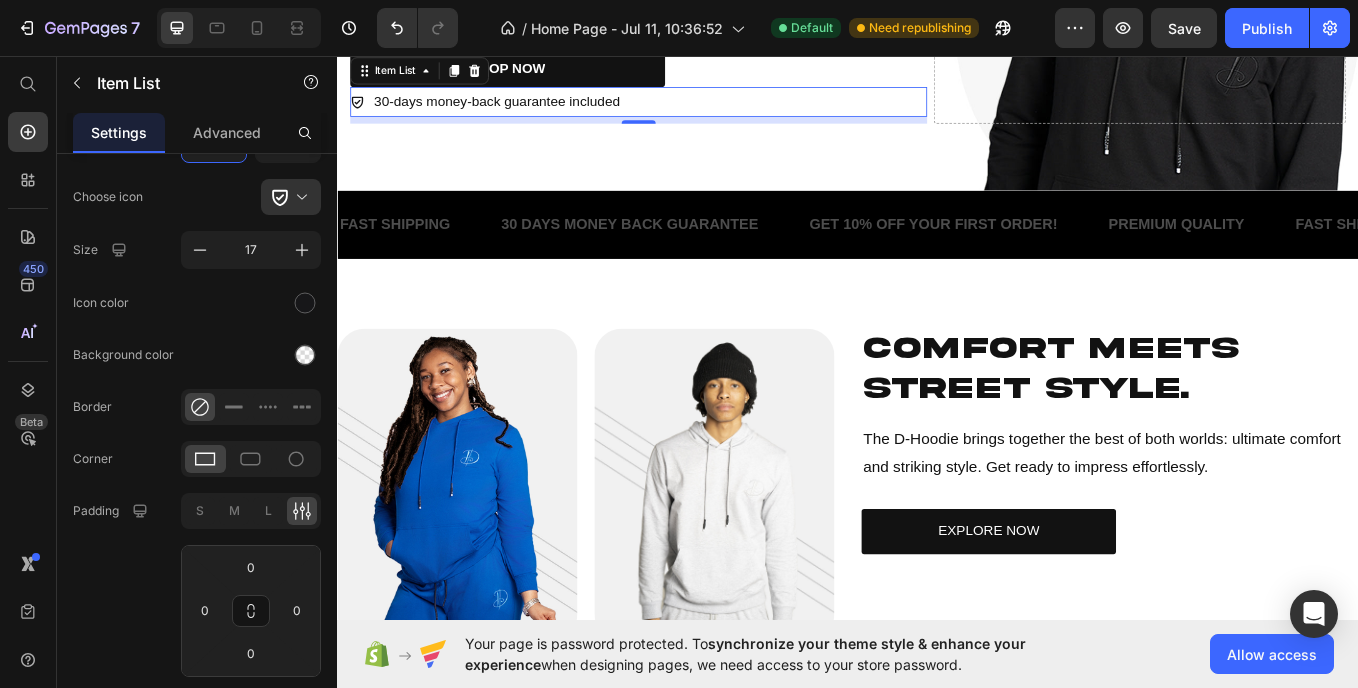 scroll, scrollTop: 707, scrollLeft: 0, axis: vertical 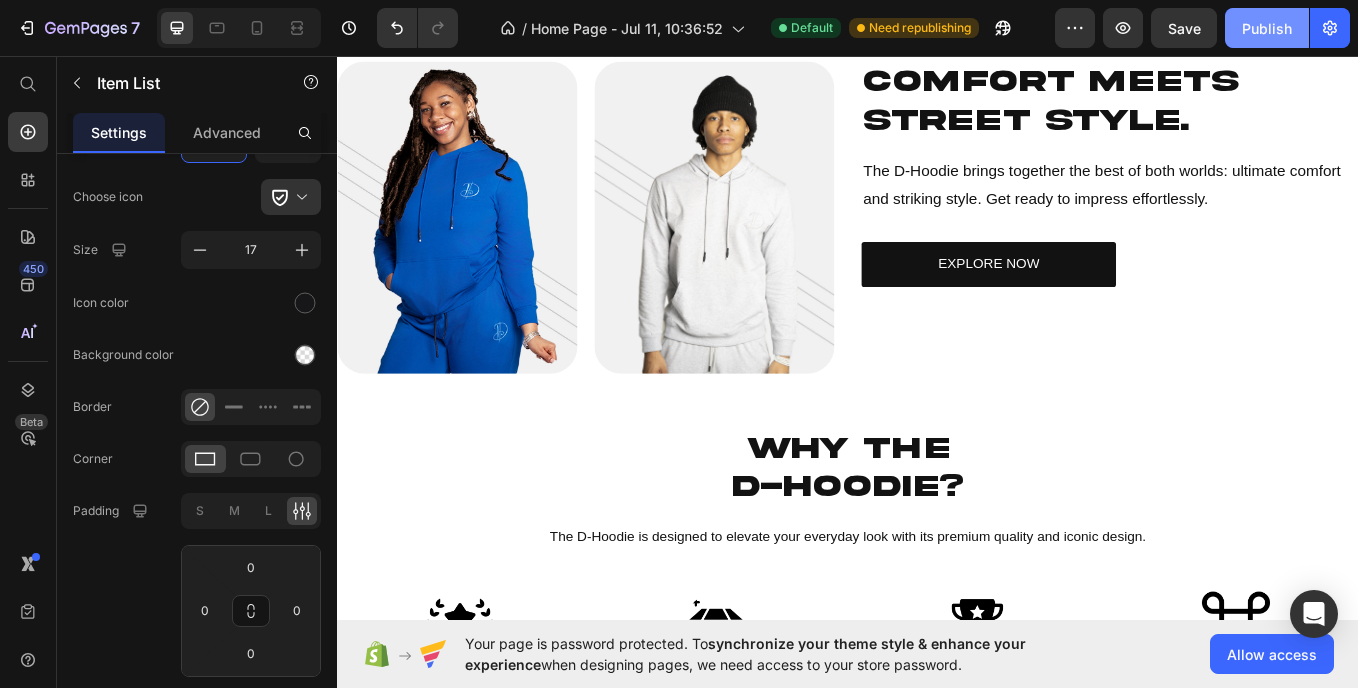 click on "Publish" 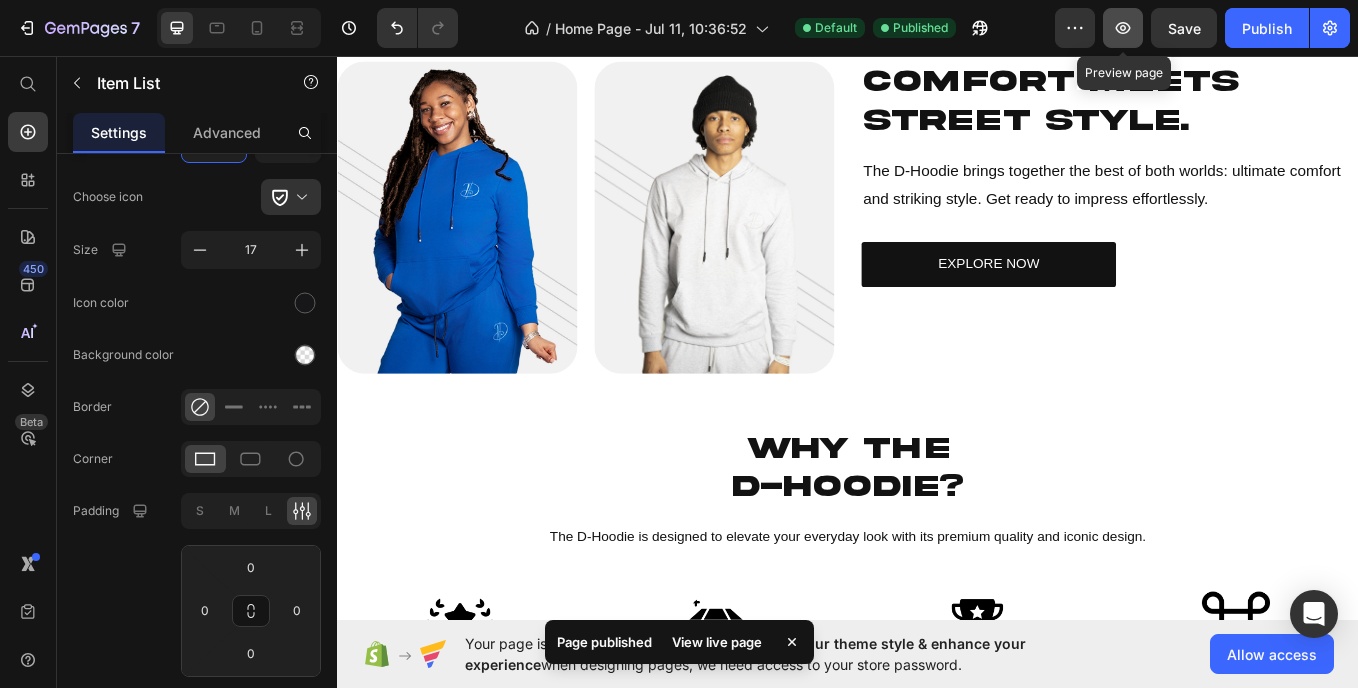 click 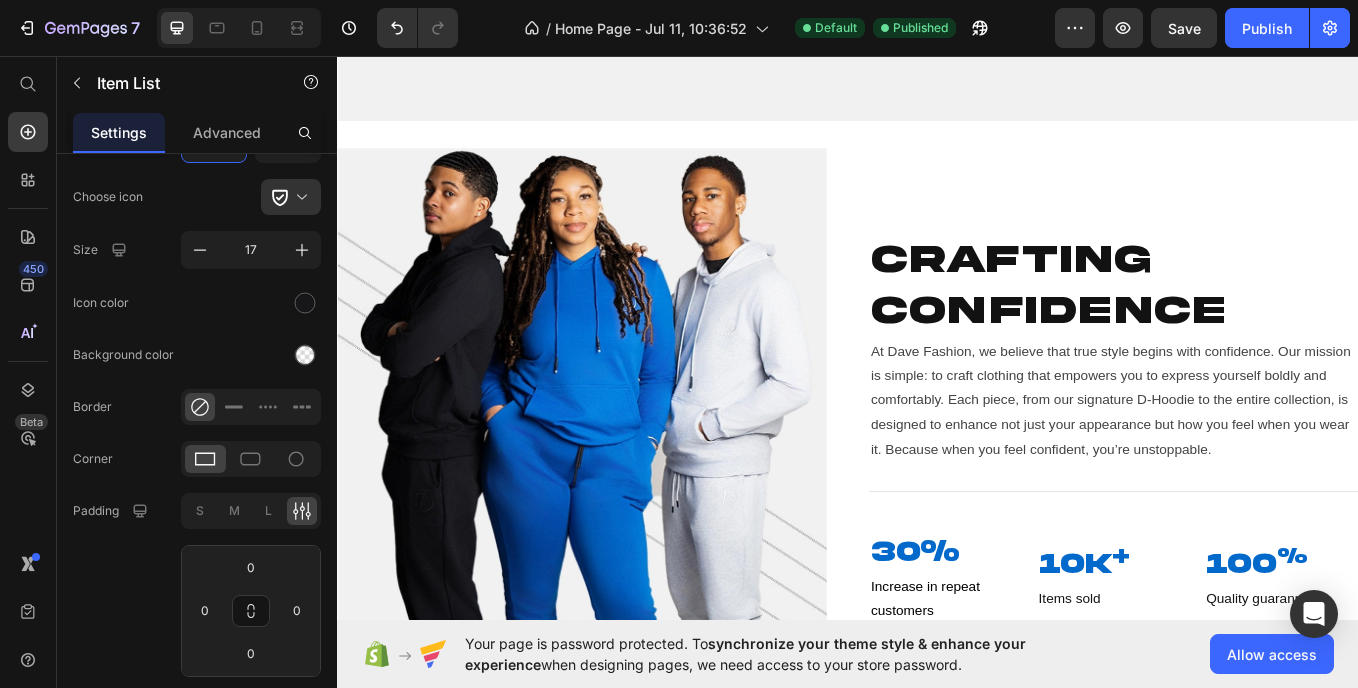 scroll, scrollTop: 2221, scrollLeft: 0, axis: vertical 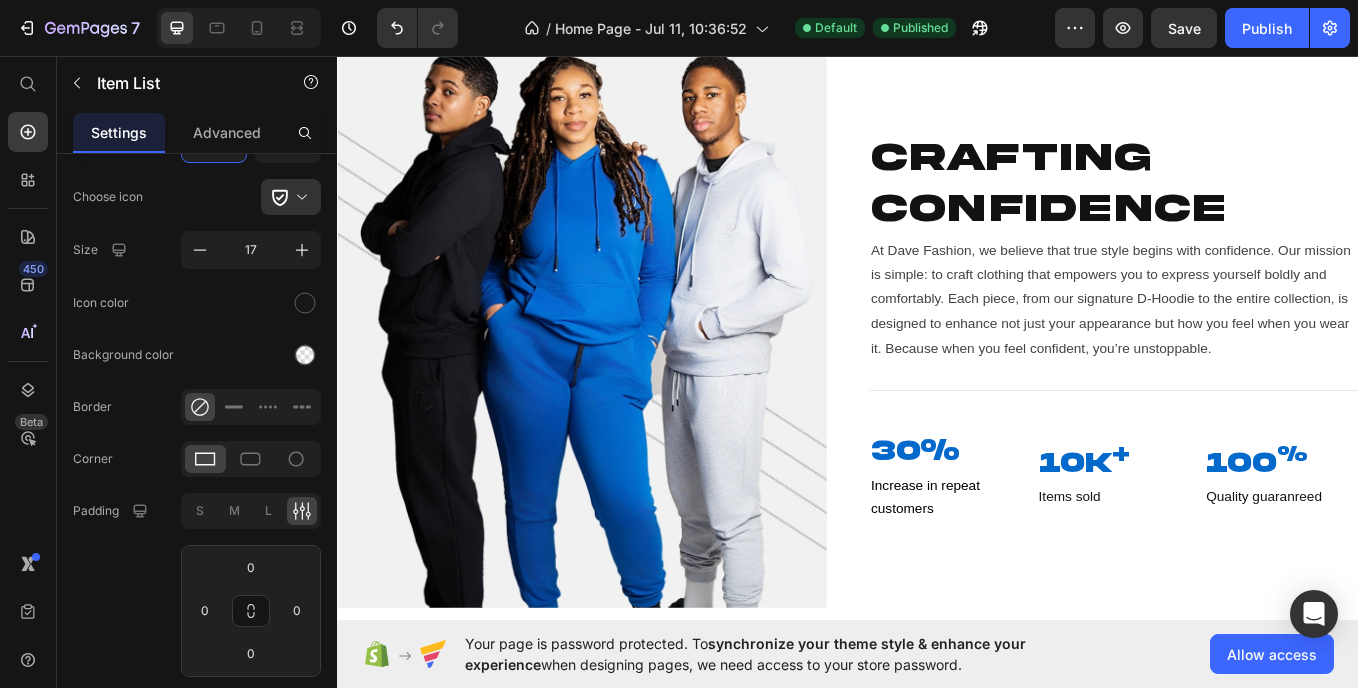 click at bounding box center (624, 374) 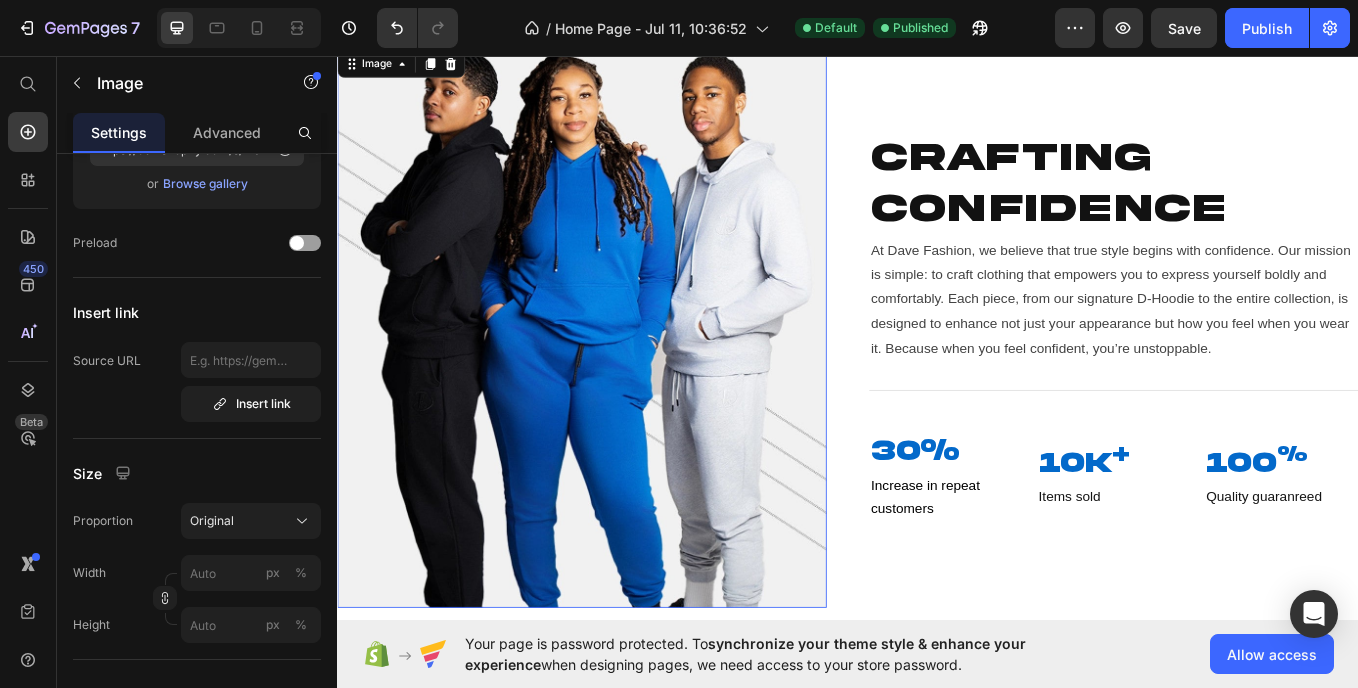 scroll, scrollTop: 0, scrollLeft: 0, axis: both 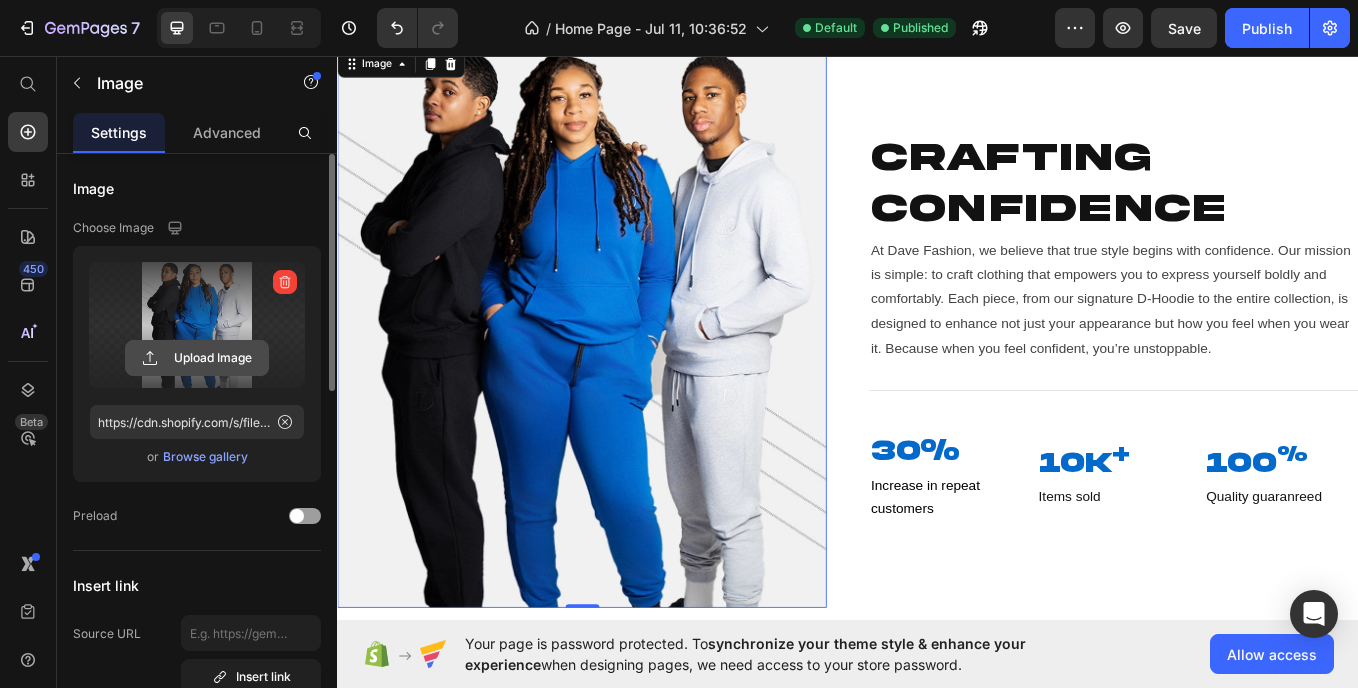 click 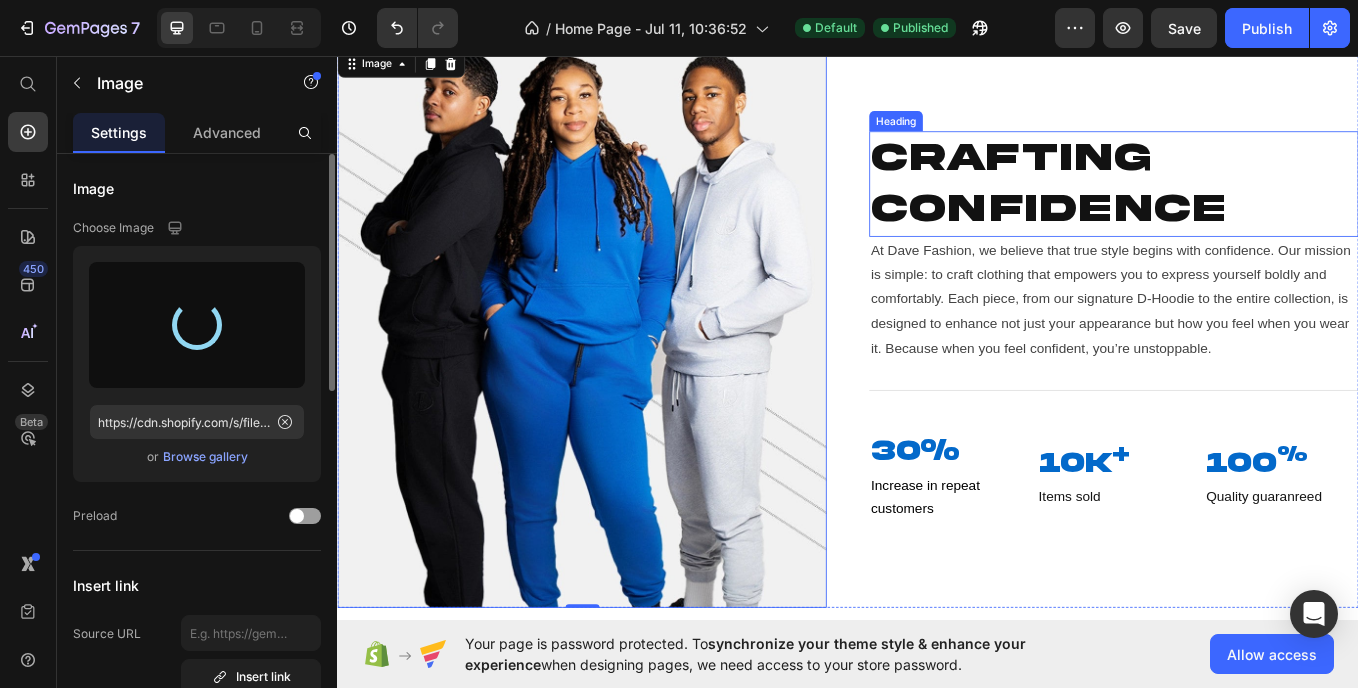 type on "https://cdn.shopify.com/s/files/1/0692/9429/3037/files/gempages_574980229496308511-d8be9f2d-2670-4e8c-9286-3fde0666fa1c.jpg" 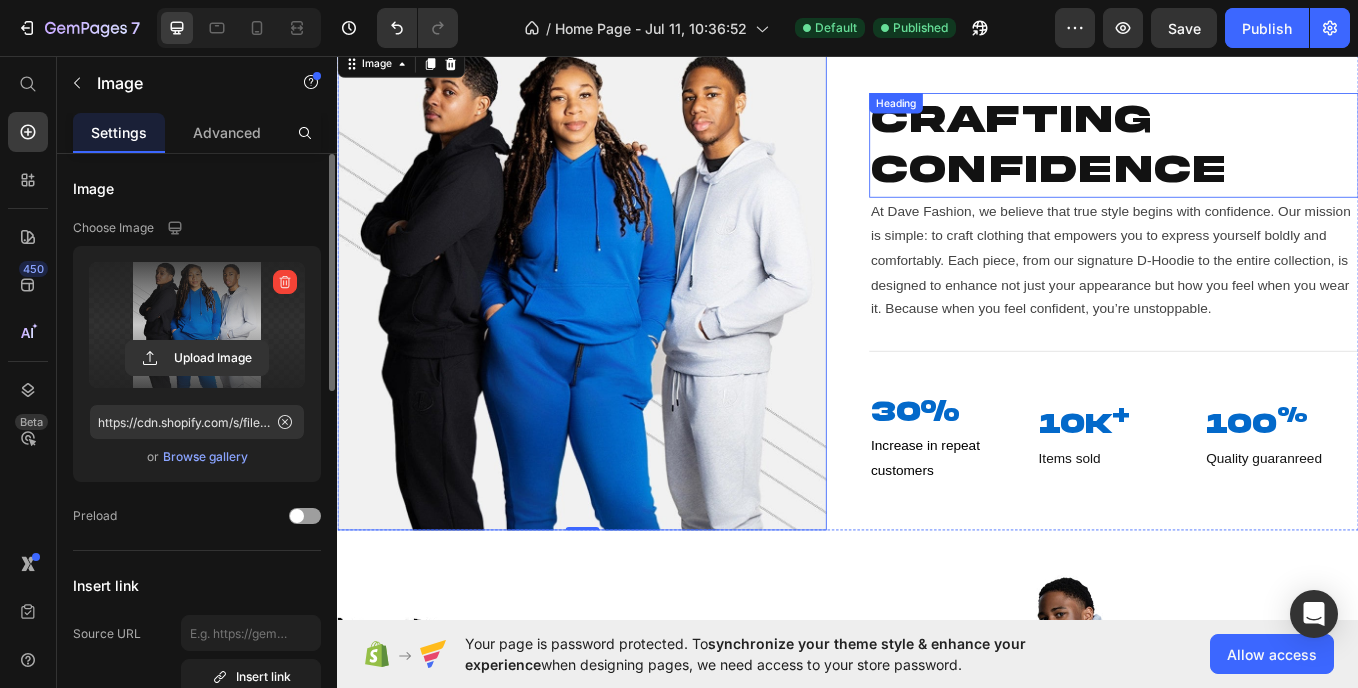 scroll, scrollTop: 2059, scrollLeft: 0, axis: vertical 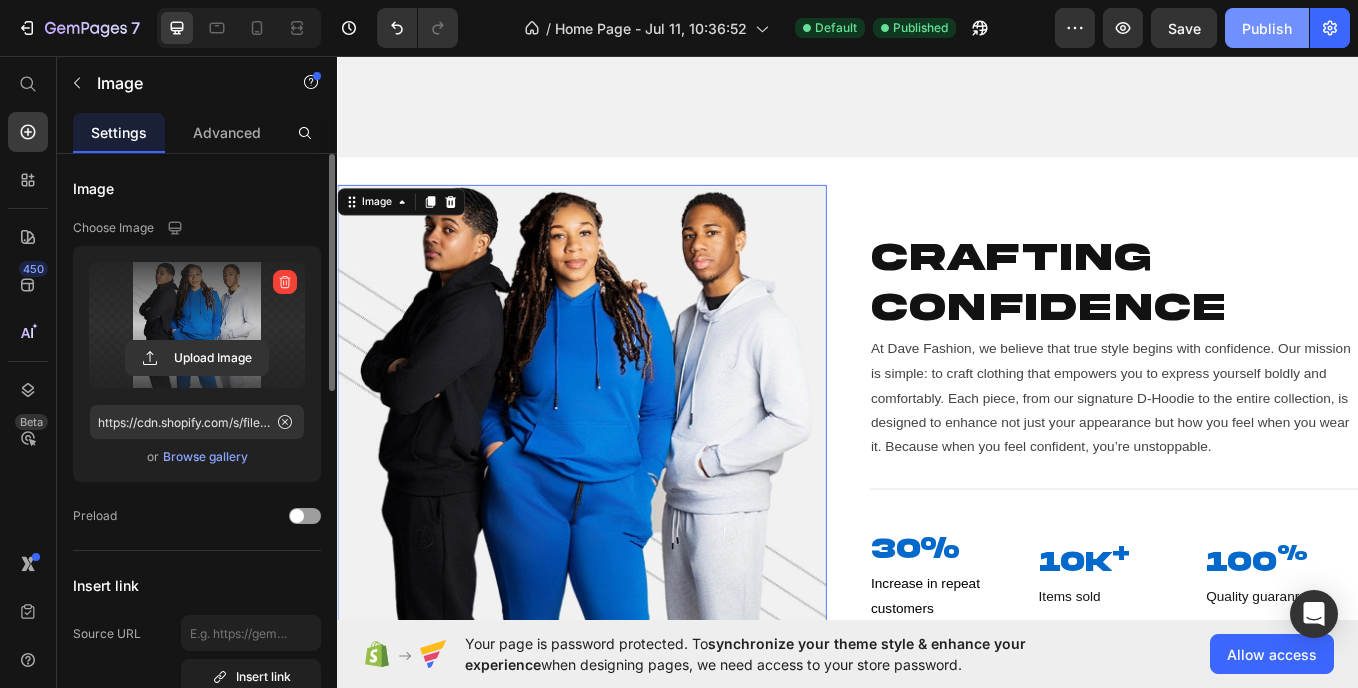 click on "Publish" at bounding box center (1267, 28) 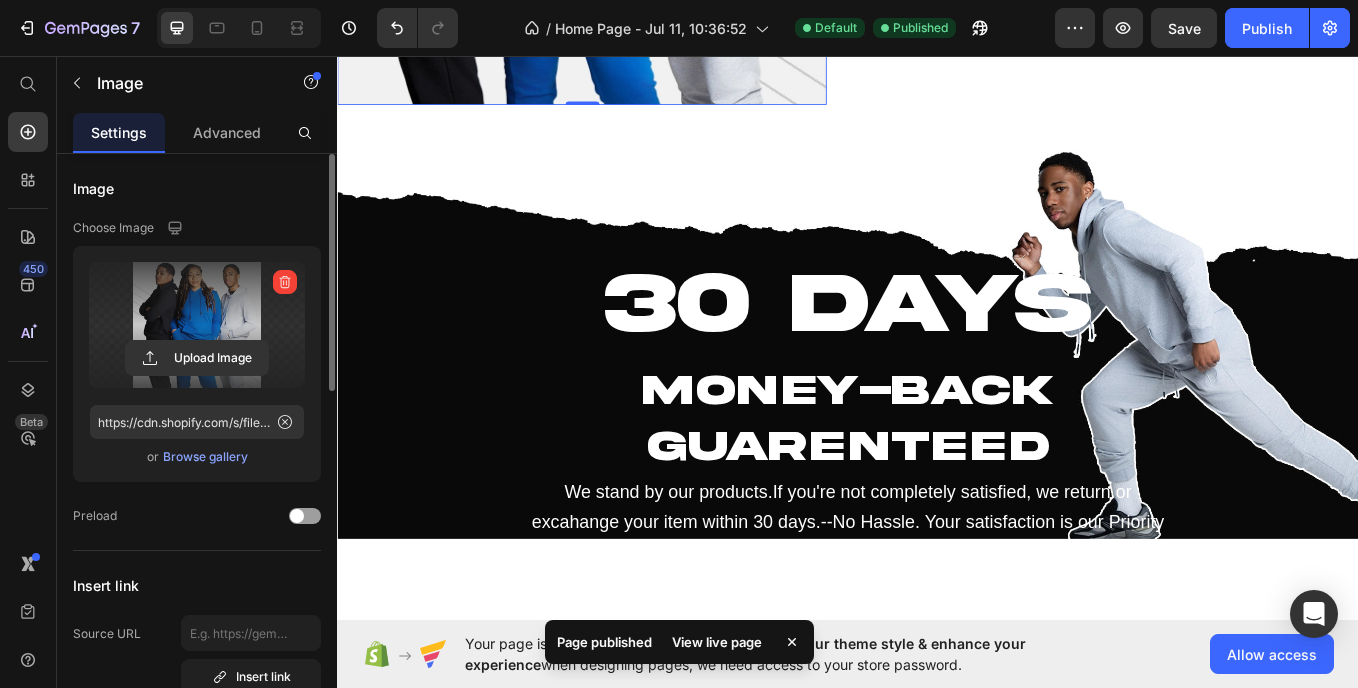 scroll, scrollTop: 2724, scrollLeft: 0, axis: vertical 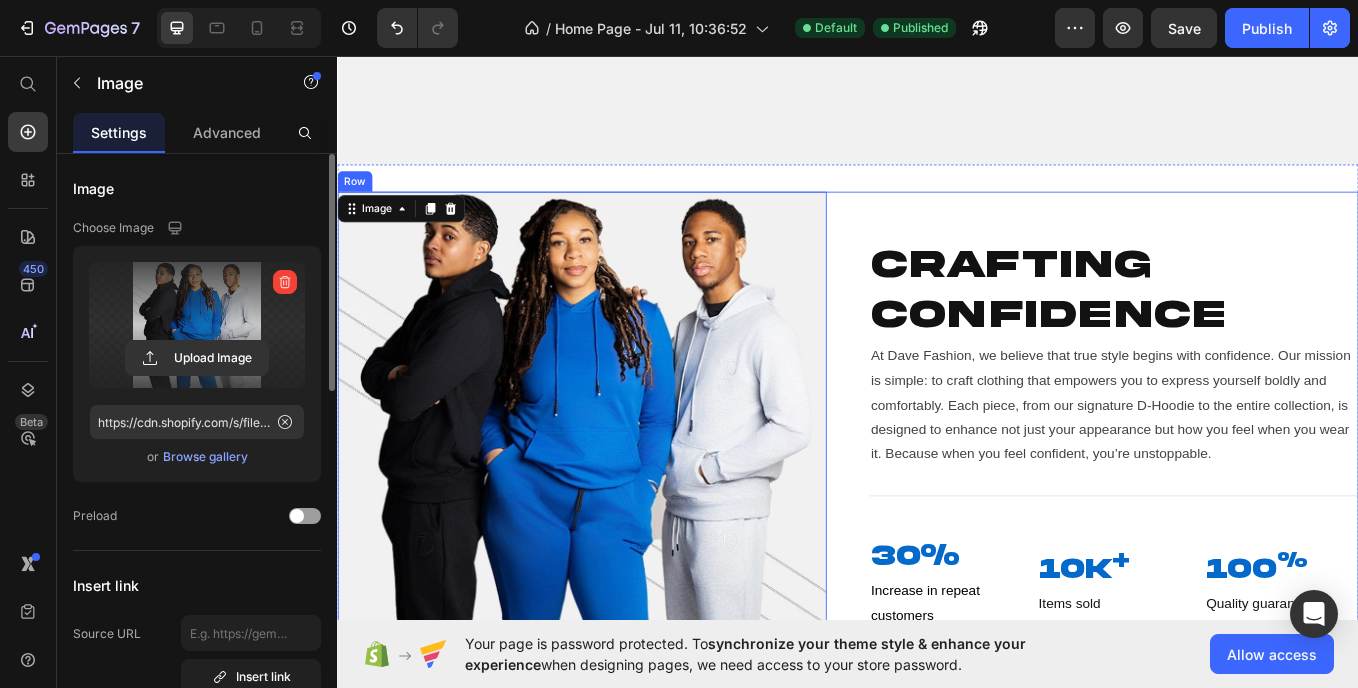 click on "Image   0 Crafting Confidence Heading At Dave Fashion, we believe that true style begins with confidence. Our mission is simple: to craft clothing that empowers you to express yourself boldly and comfortably. Each piece, from our signature D-Hoodie to the entire collection, is designed to enhance not just your appearance but how you feel when you wear it. Because when you feel confident, you’re unstoppable. Text Block                Title Line 30% Heading Increase in repeat customers Text Block 10k + Heading Items sold Text Block 100 % Heading Quality guaranreed Text Block Row Row" at bounding box center [937, 499] 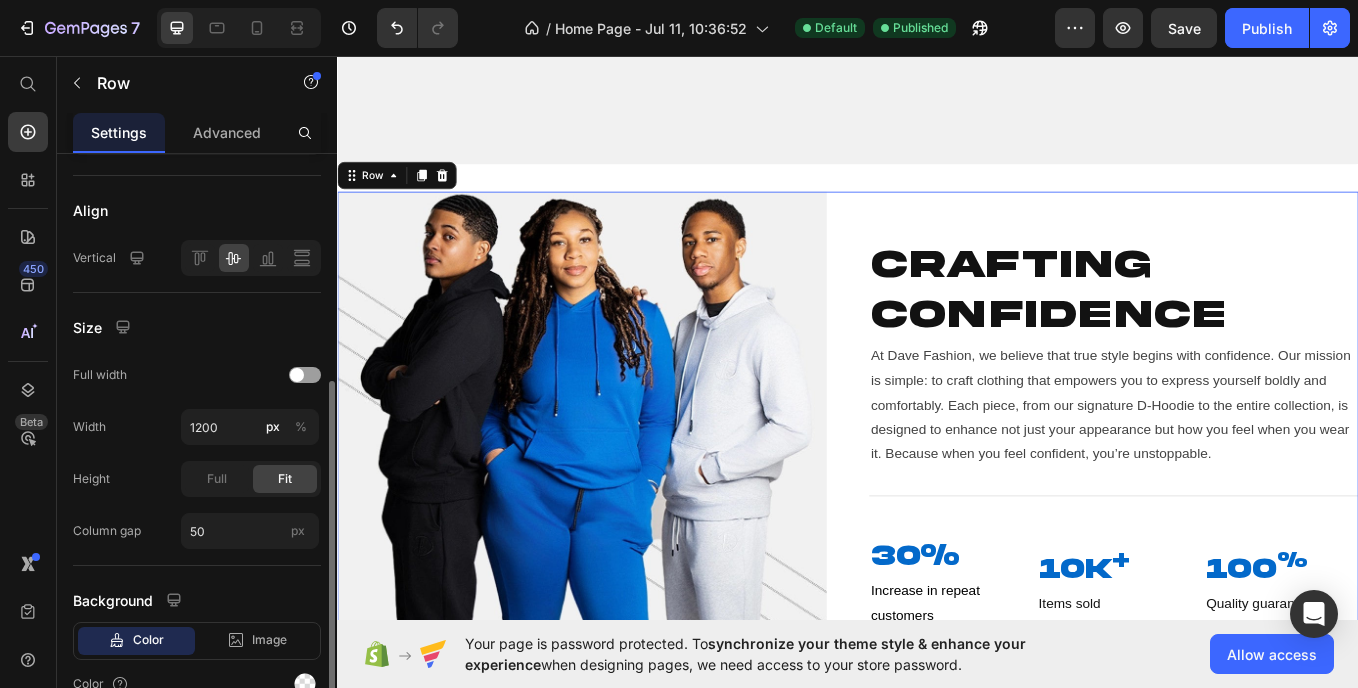 scroll, scrollTop: 530, scrollLeft: 0, axis: vertical 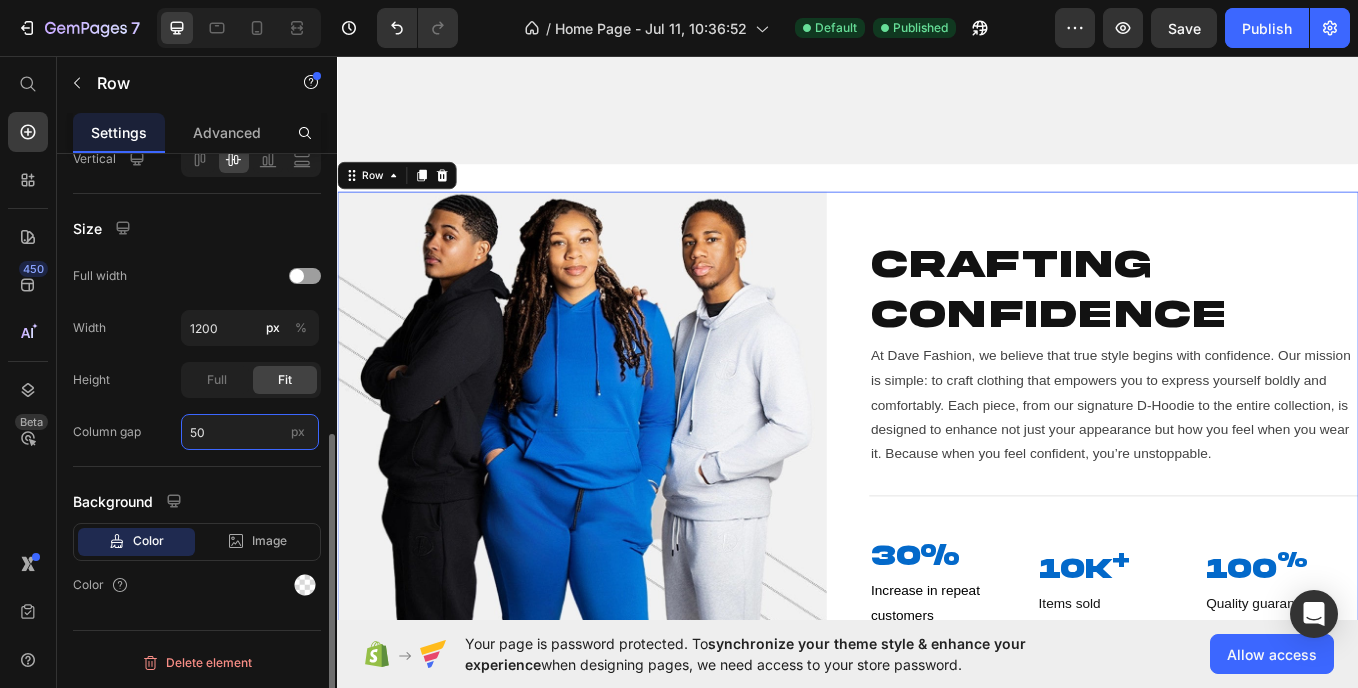 click on "50" at bounding box center (250, 432) 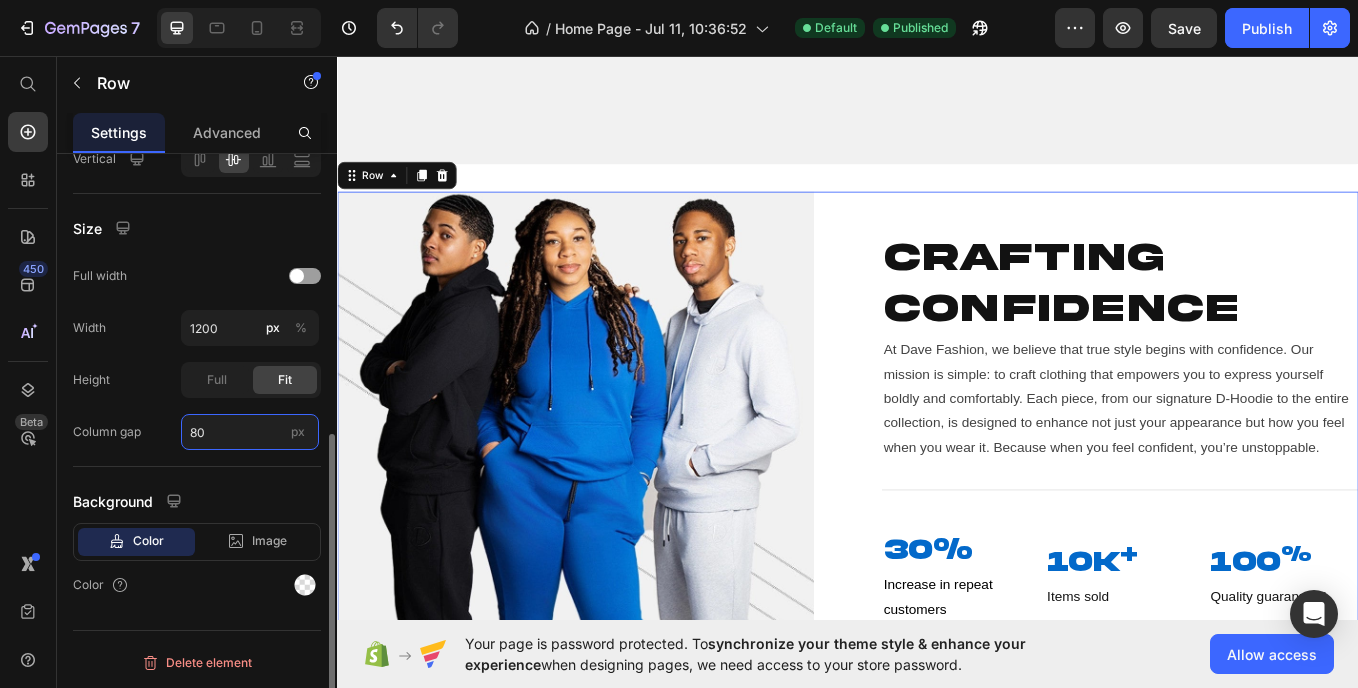 type on "8" 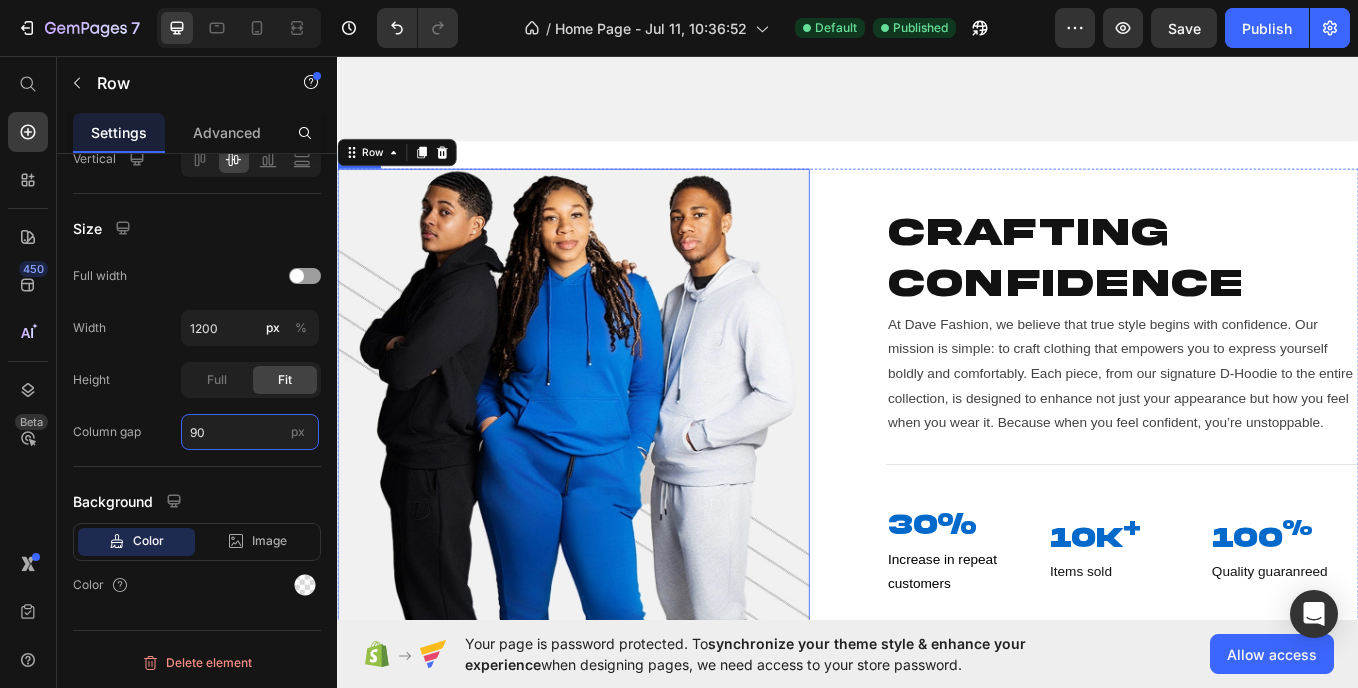 scroll, scrollTop: 2077, scrollLeft: 0, axis: vertical 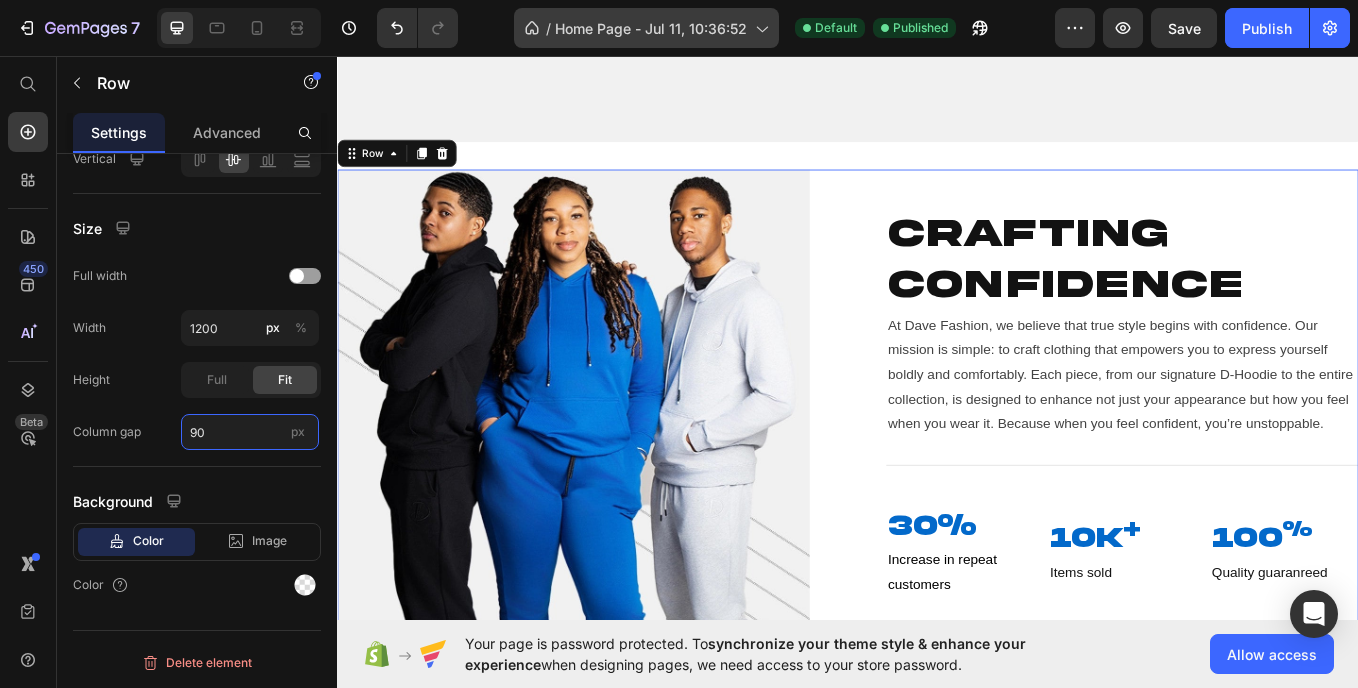 type on "90" 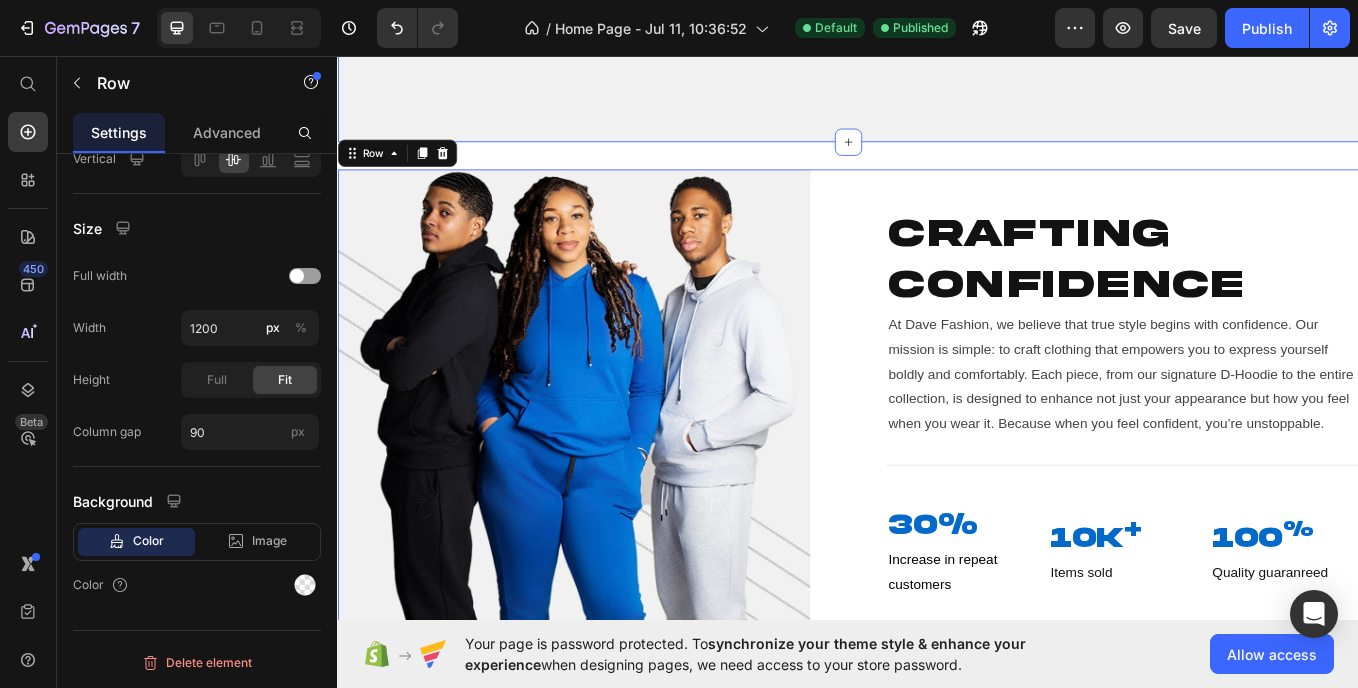 click on "Verified Buyer Item List Row "Dave Fashion's customer service is incredible. I had a question about sizing they replied me within minutes with all details I needed." Text block - [FIRST] [LAST]. Text block Row
Icon
Icon
Icon
Icon
Icon Row
Verified Buyer Item List "The site is sleek, the process was fast, and my order arrived quicker than I expected. I love the personal touches, and the hoodie is exacltly what I wanted. Will finally be shopping here again !" Text block - [FIRST] [LAST]. Text block Row
Icon
Icon
Icon
Icon
Icon Row
Verified Buyer Item List Text block - [FIRST] [LAST]. Text block Row Icon Icon Icon" at bounding box center [937, -149] 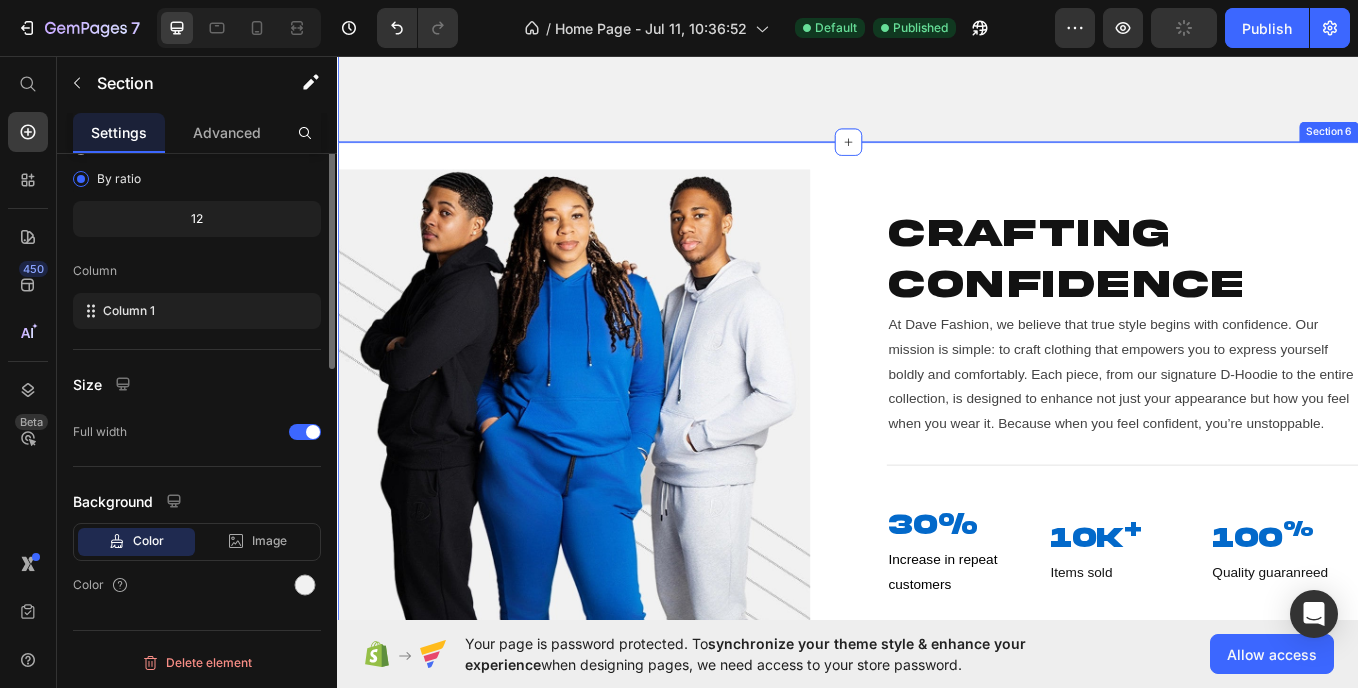 scroll, scrollTop: 0, scrollLeft: 0, axis: both 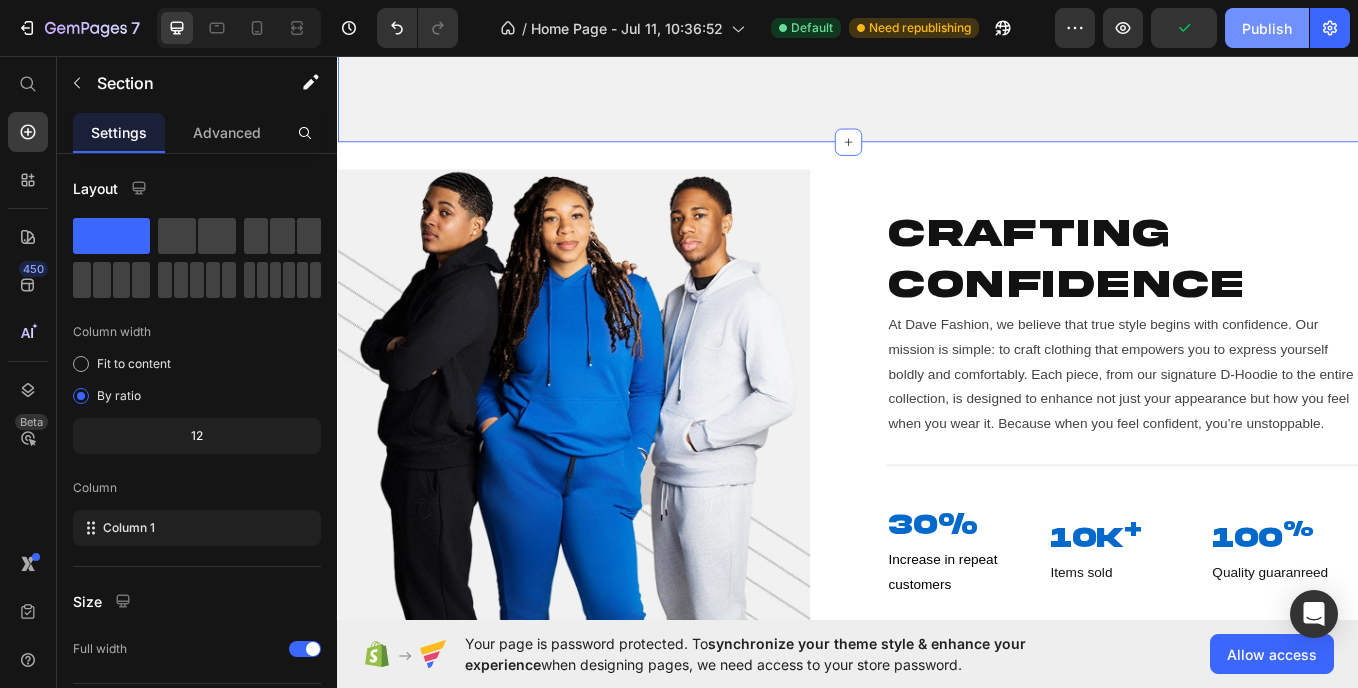 click on "Publish" 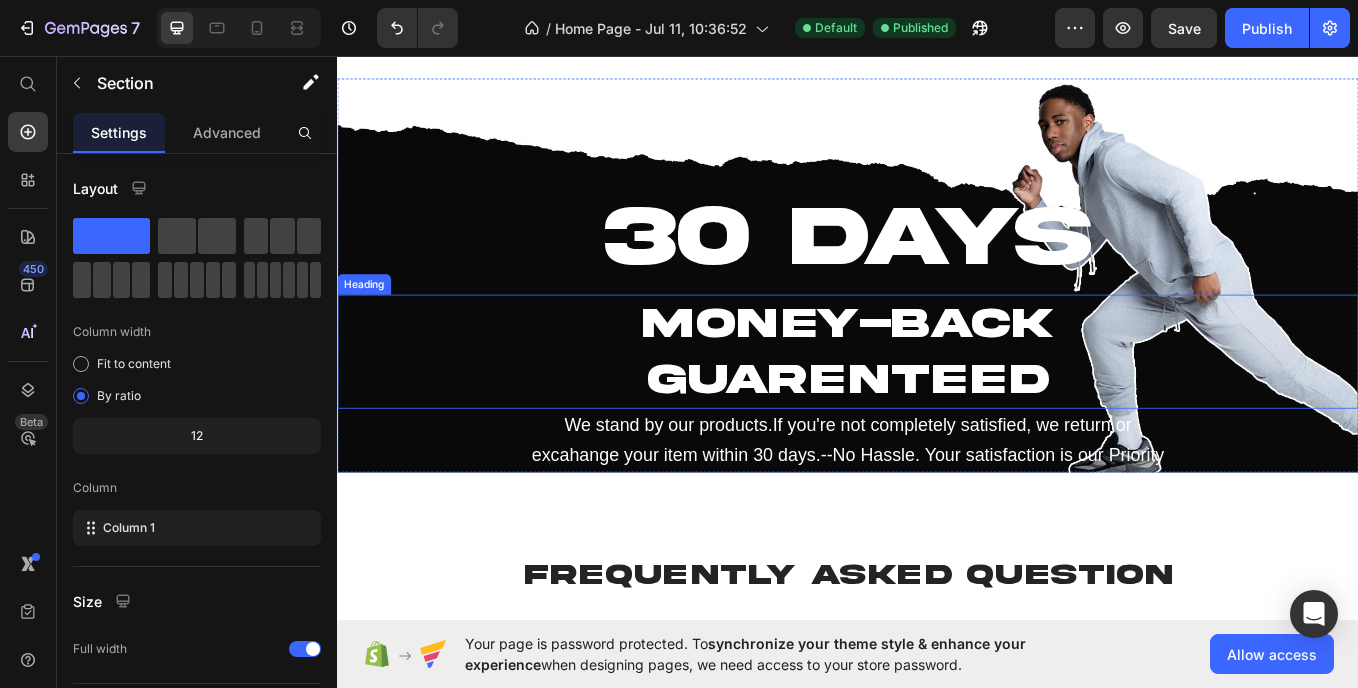 scroll, scrollTop: 2982, scrollLeft: 0, axis: vertical 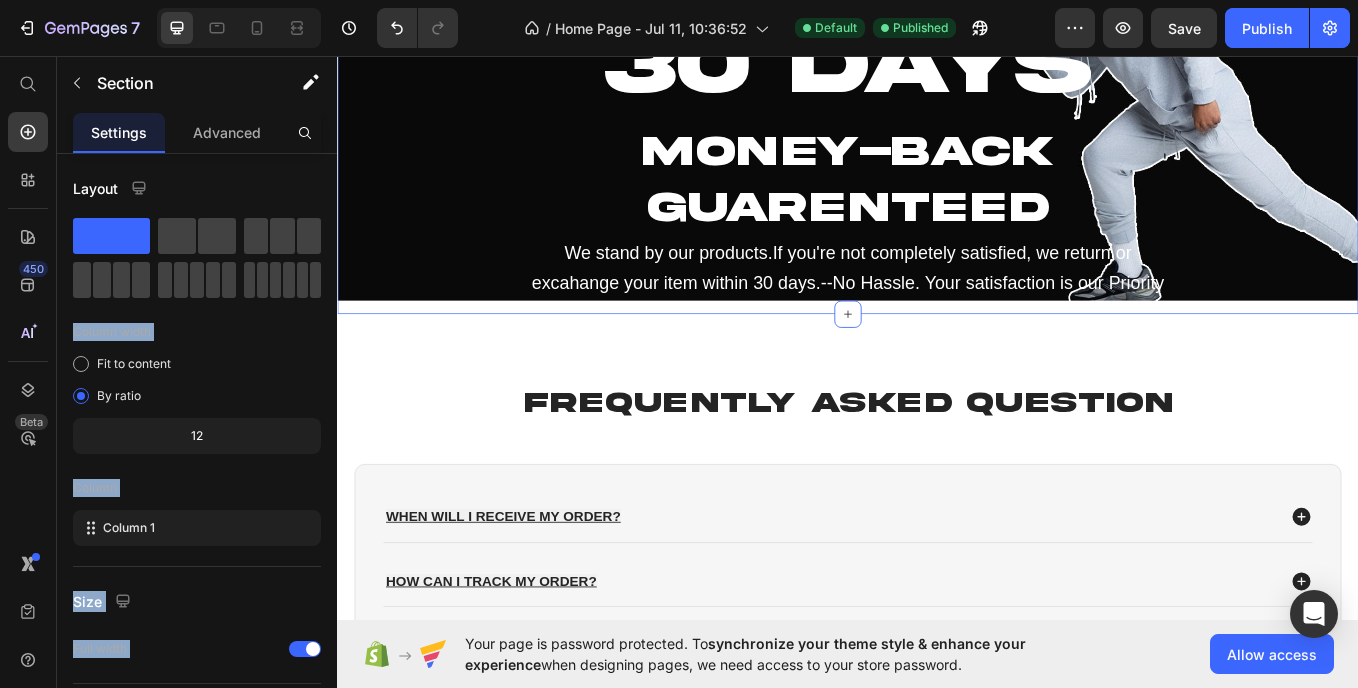 drag, startPoint x: 432, startPoint y: 282, endPoint x: 641, endPoint y: 372, distance: 227.55438 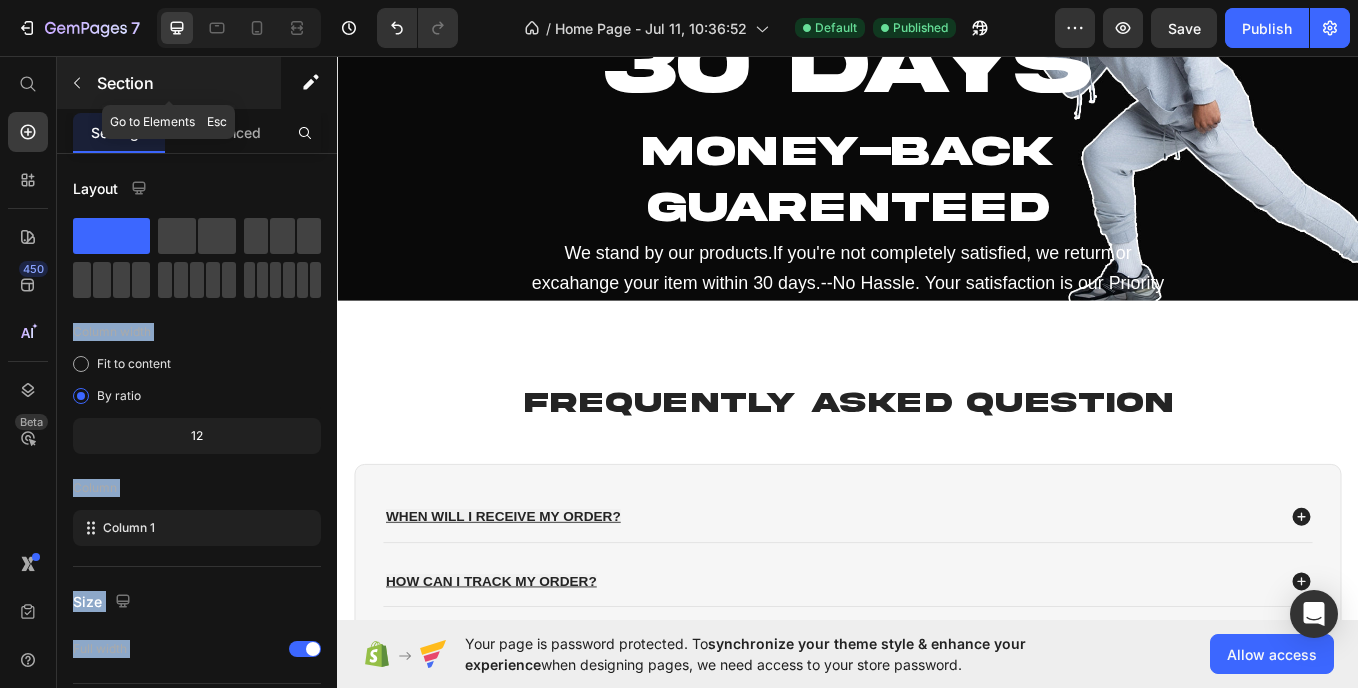click at bounding box center (77, 83) 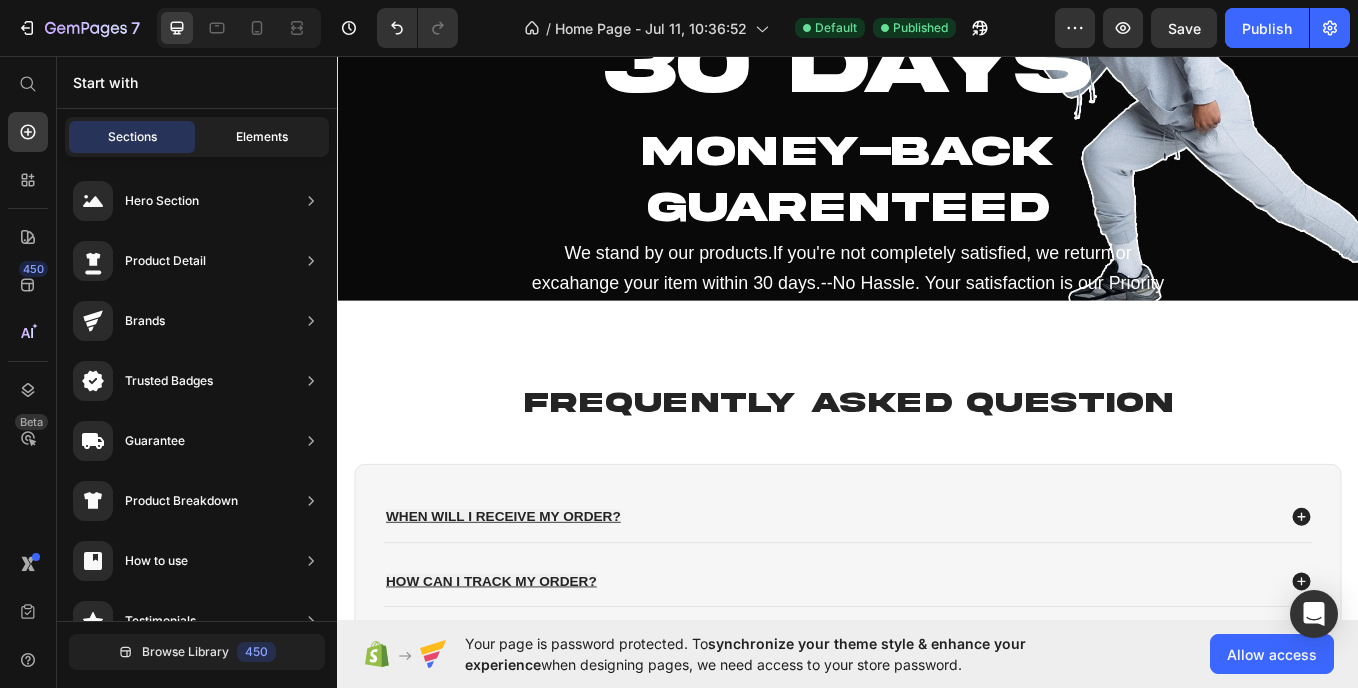 drag, startPoint x: 259, startPoint y: 113, endPoint x: 263, endPoint y: 133, distance: 20.396078 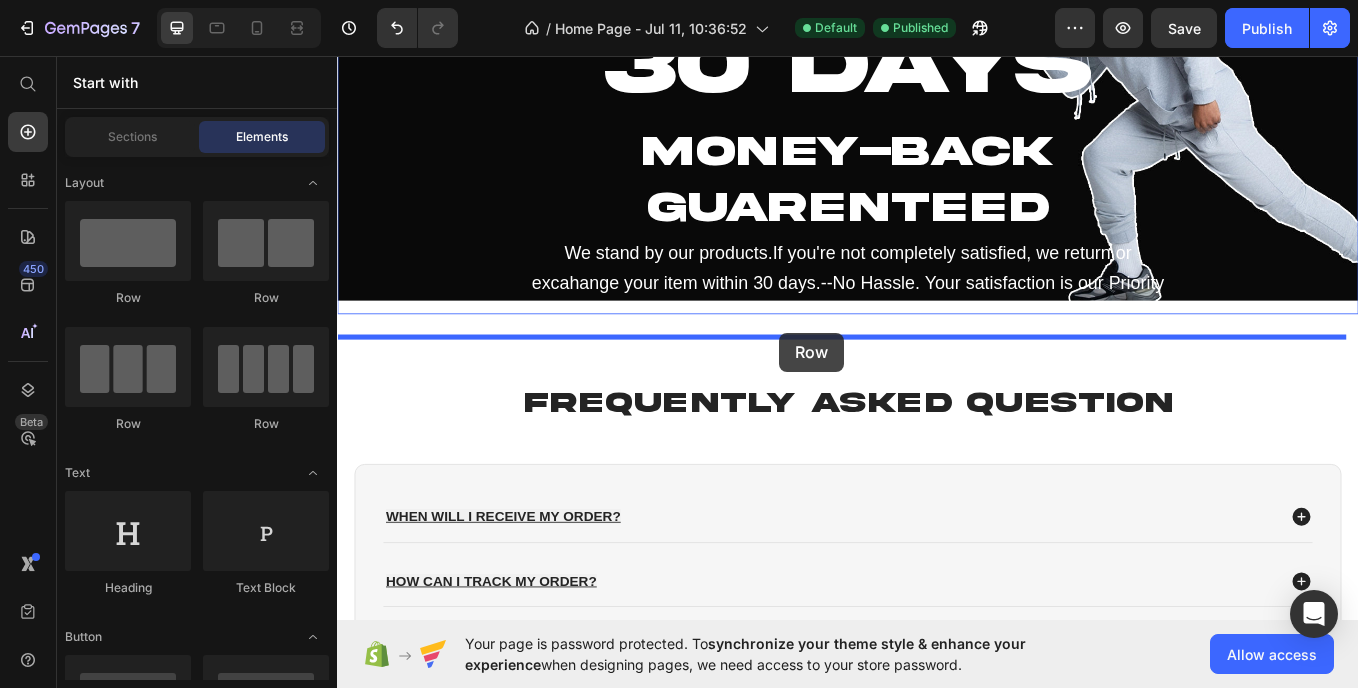 drag, startPoint x: 491, startPoint y: 303, endPoint x: 857, endPoint y: 381, distance: 374.21918 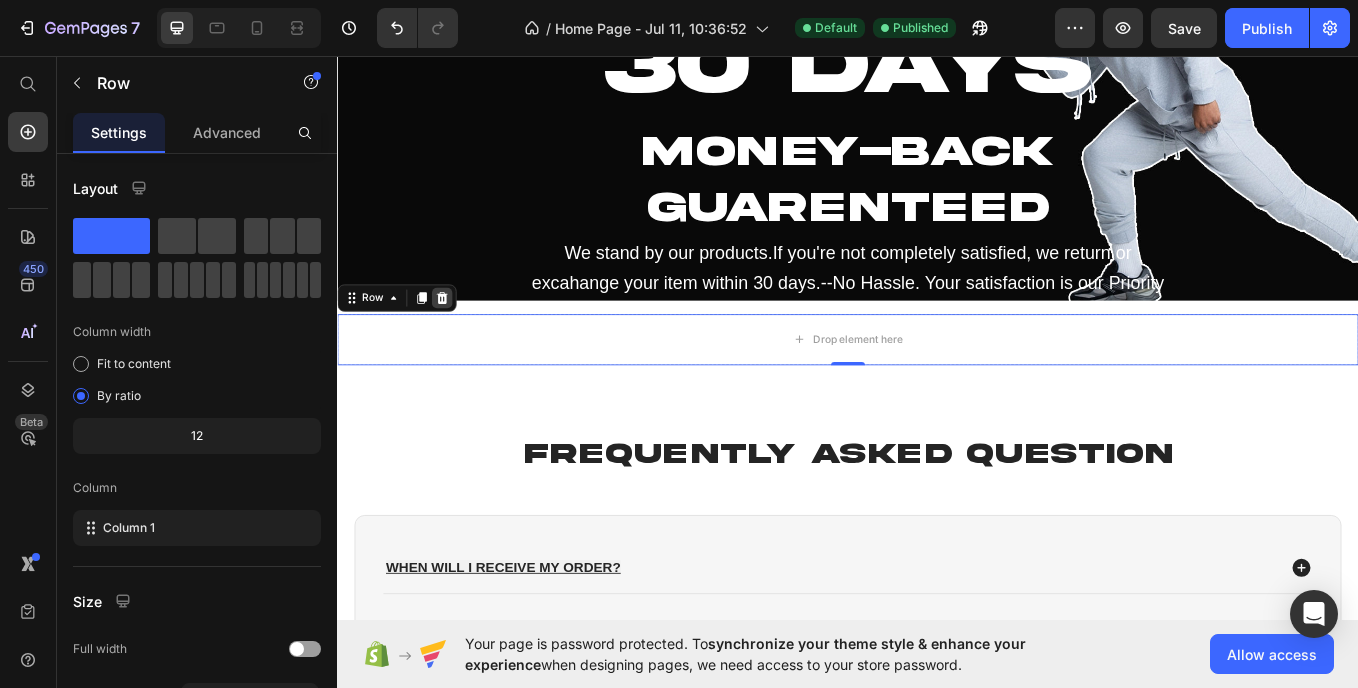 click 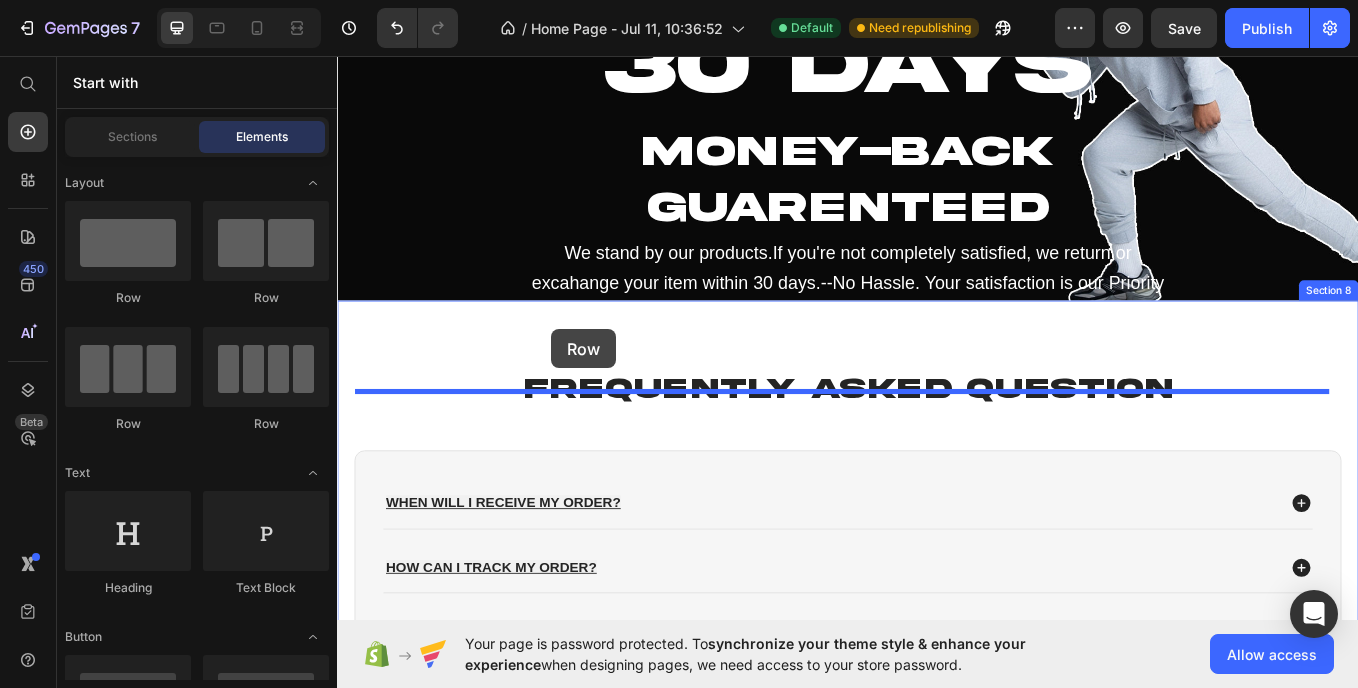 drag, startPoint x: 446, startPoint y: 284, endPoint x: 589, endPoint y: 377, distance: 170.58136 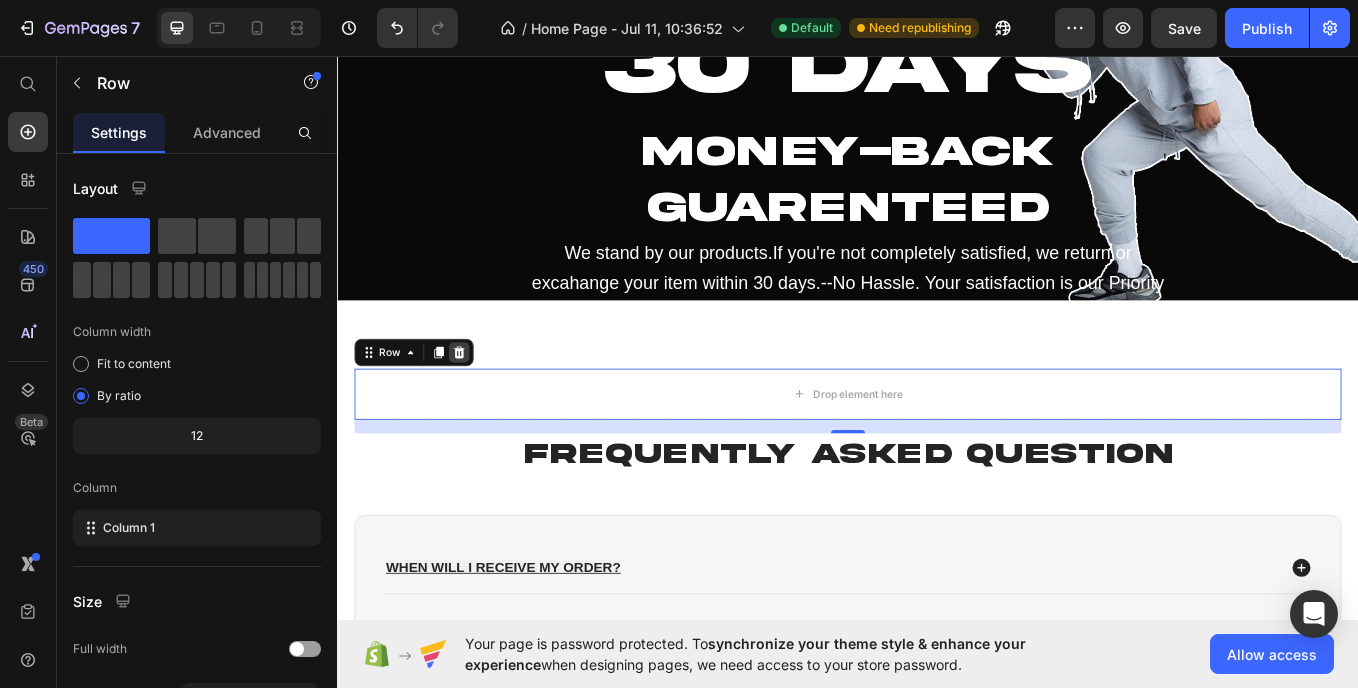 click 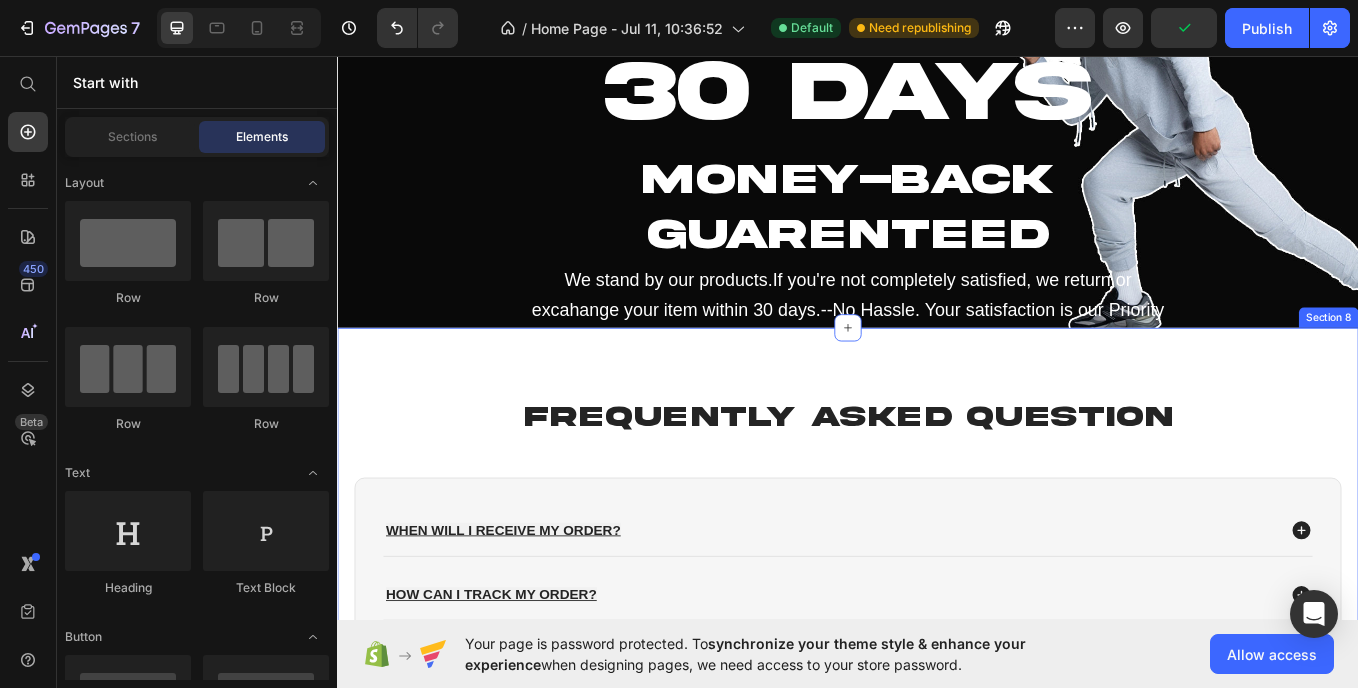 scroll, scrollTop: 2949, scrollLeft: 0, axis: vertical 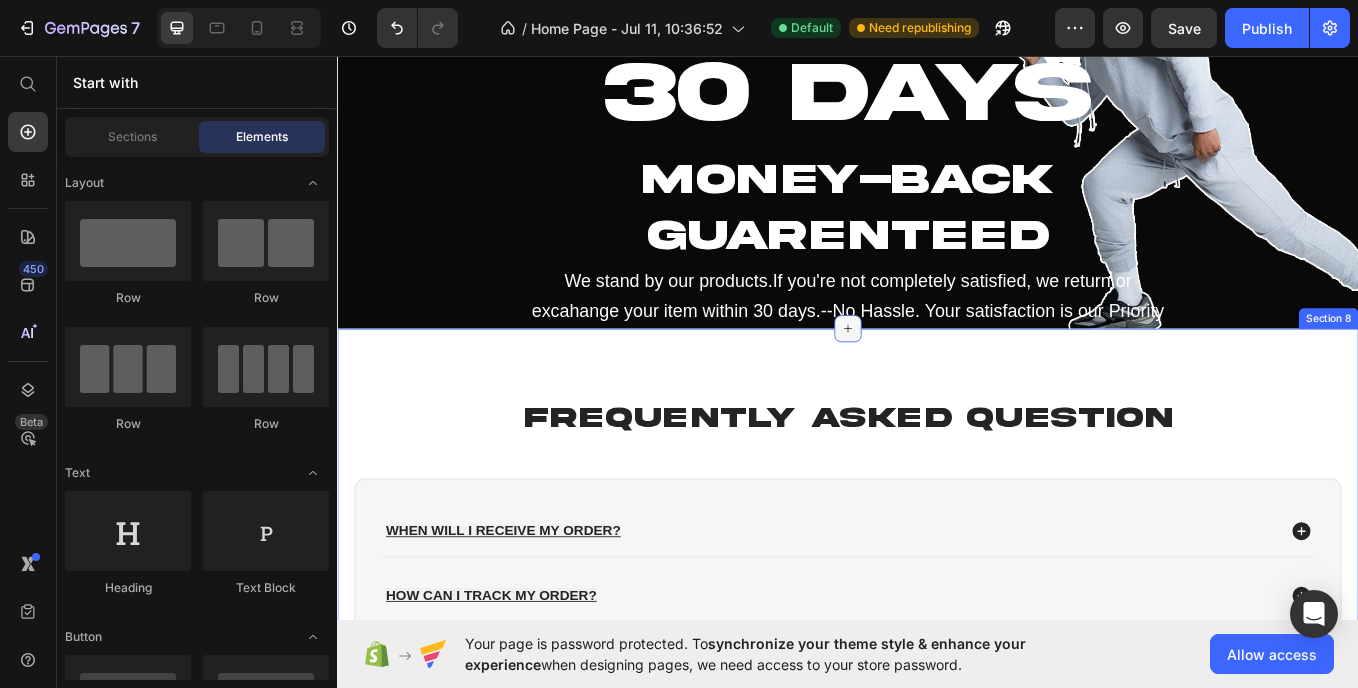 click 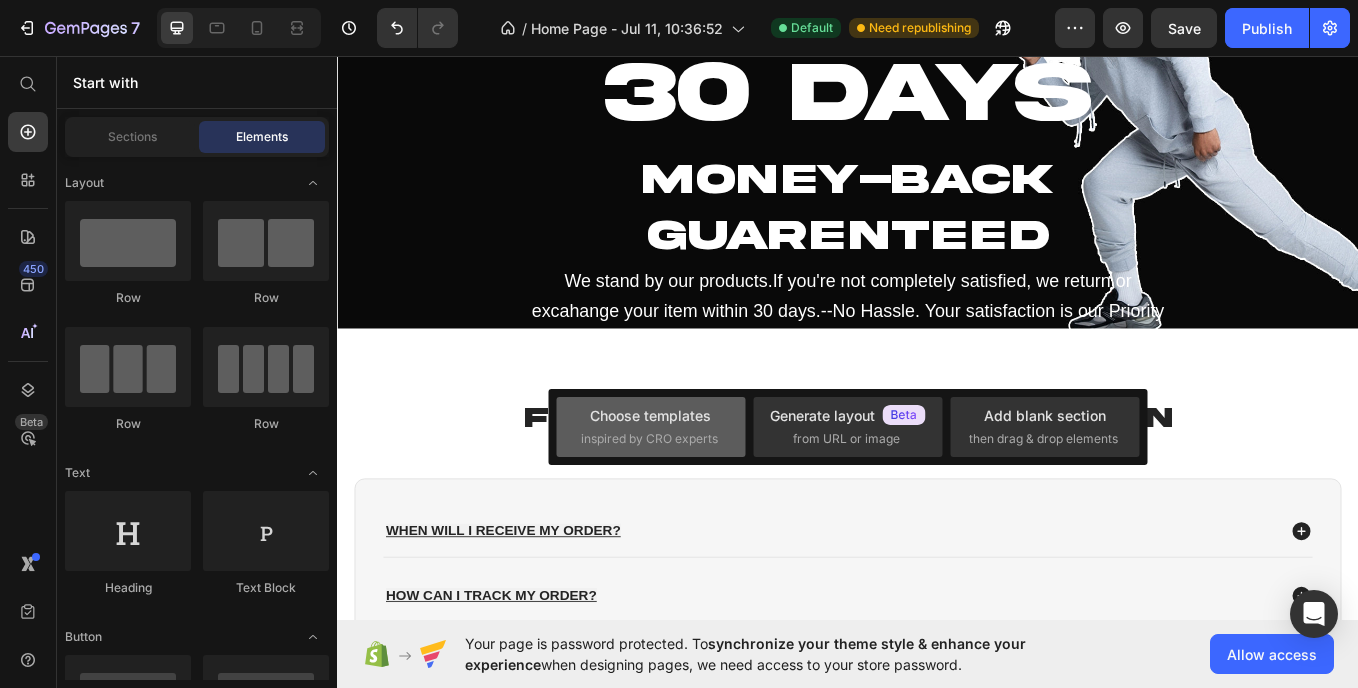 click on "Choose templates  inspired by CRO experts" at bounding box center (651, 426) 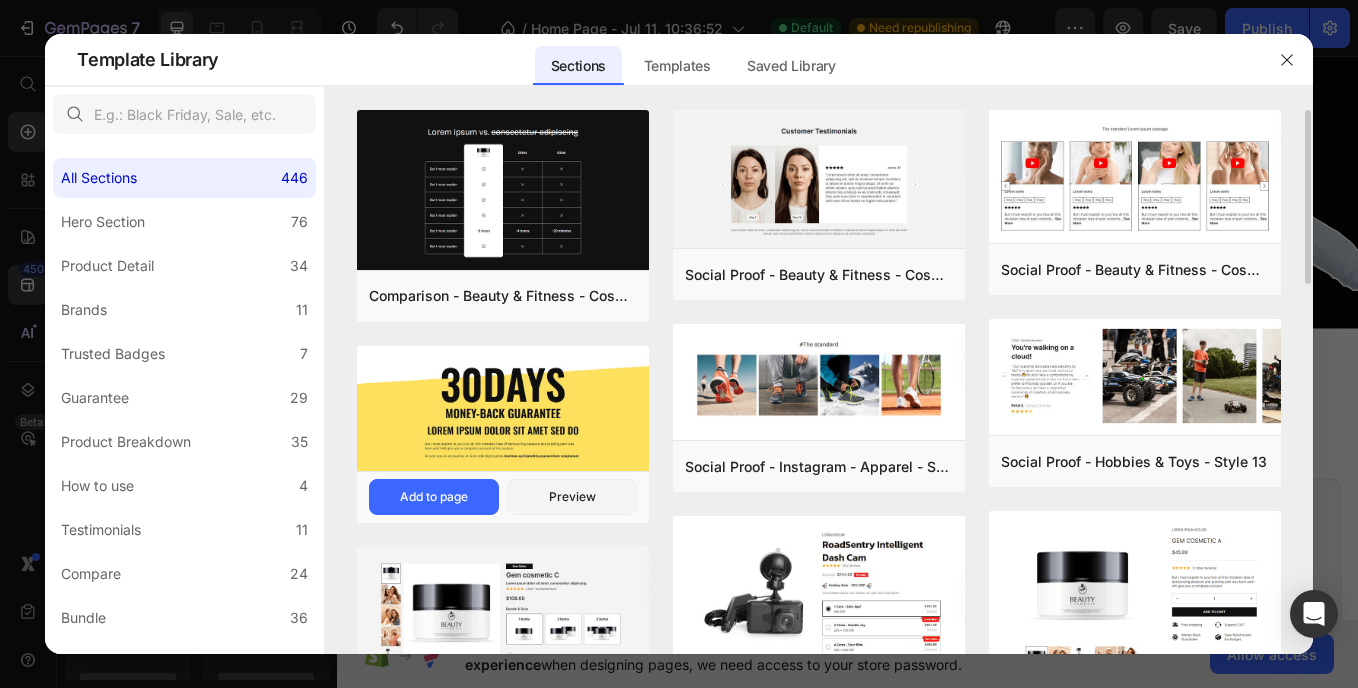 click at bounding box center (503, 409) 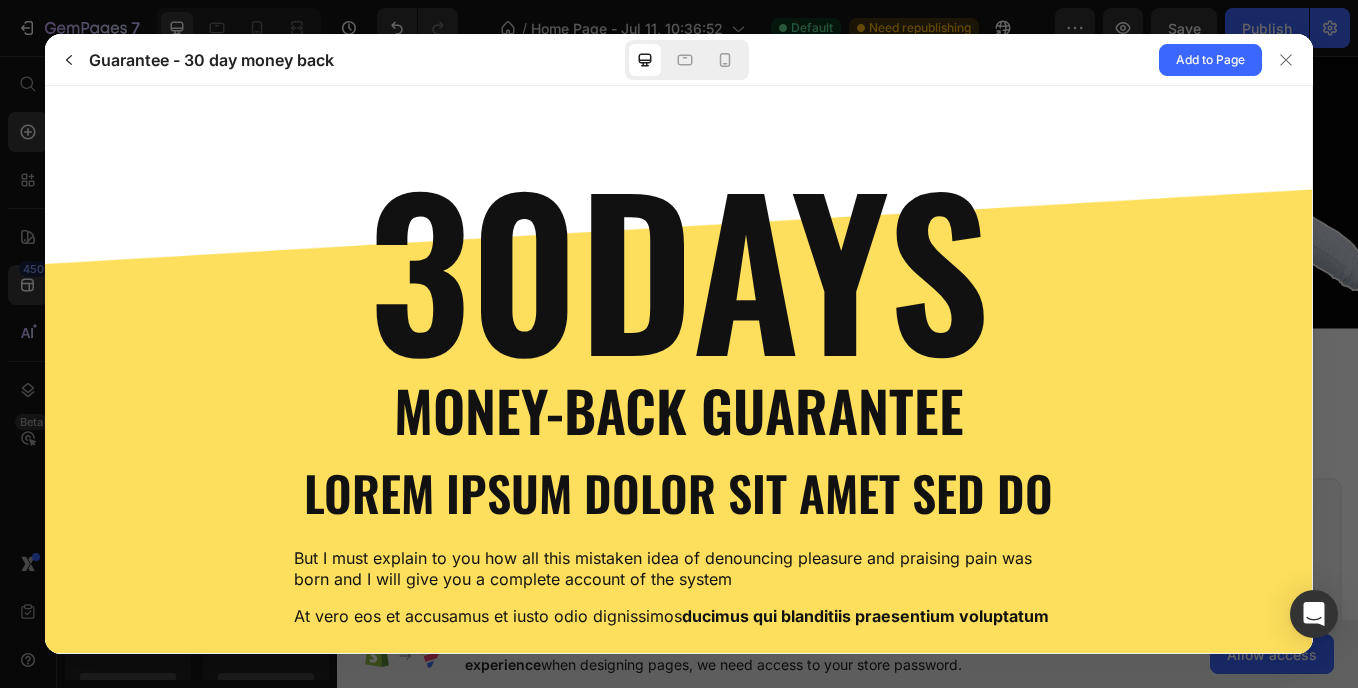scroll, scrollTop: 54, scrollLeft: 0, axis: vertical 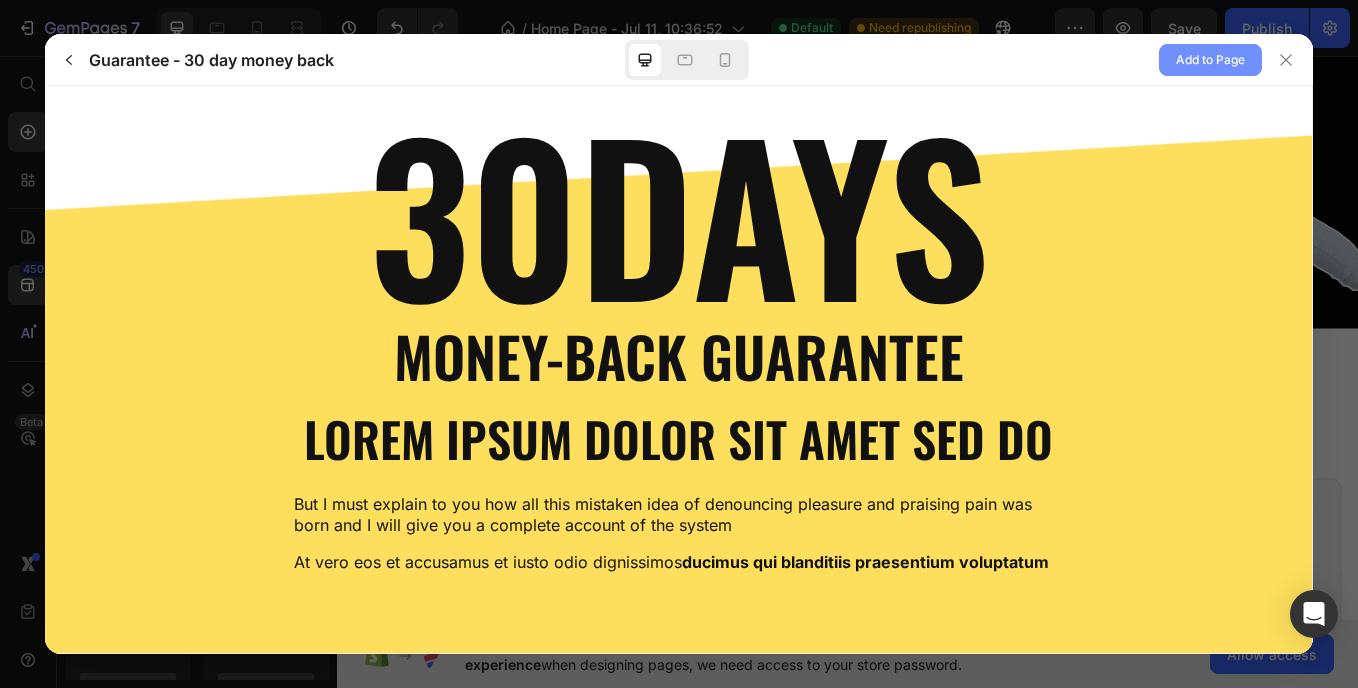 click on "Add to Page" 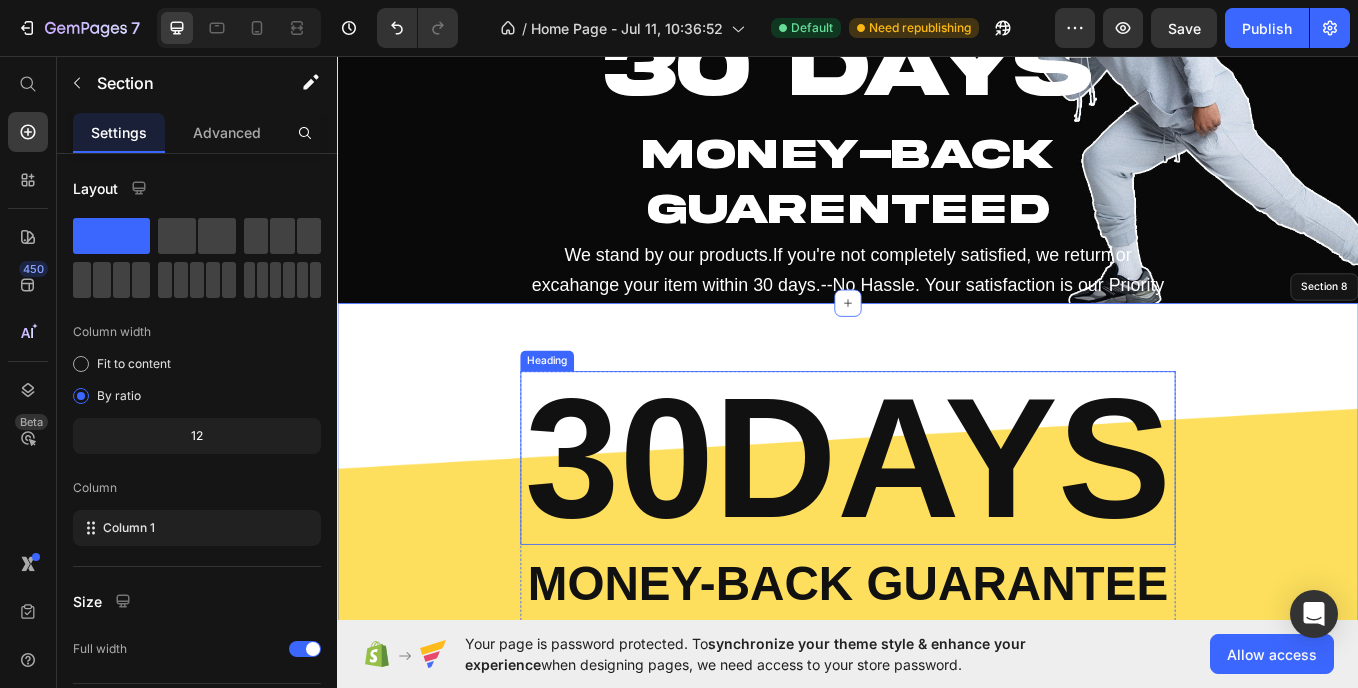 scroll, scrollTop: 2978, scrollLeft: 0, axis: vertical 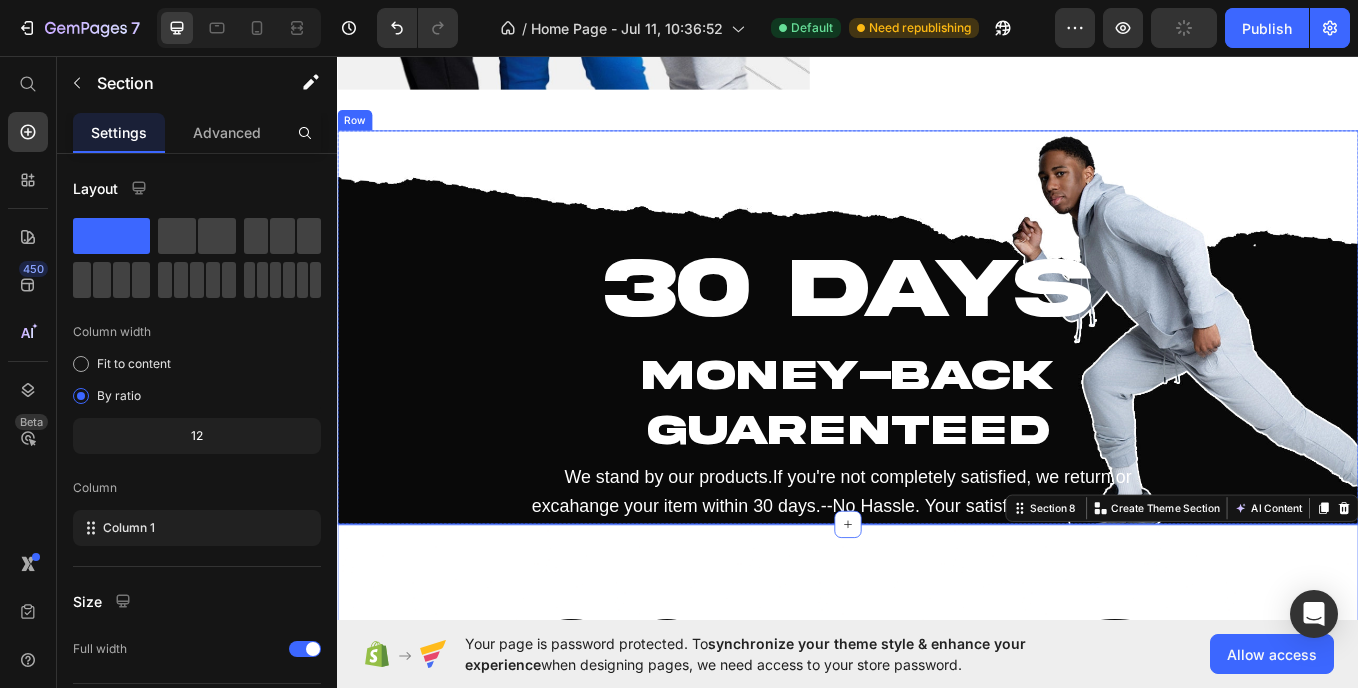 type on "https://cdn.shopify.com/s/files/1/0692/9429/3037/files/gempages_574980229496308511-f98e11ec-a721-4cf2-ab94-f8fc5670080c.png" 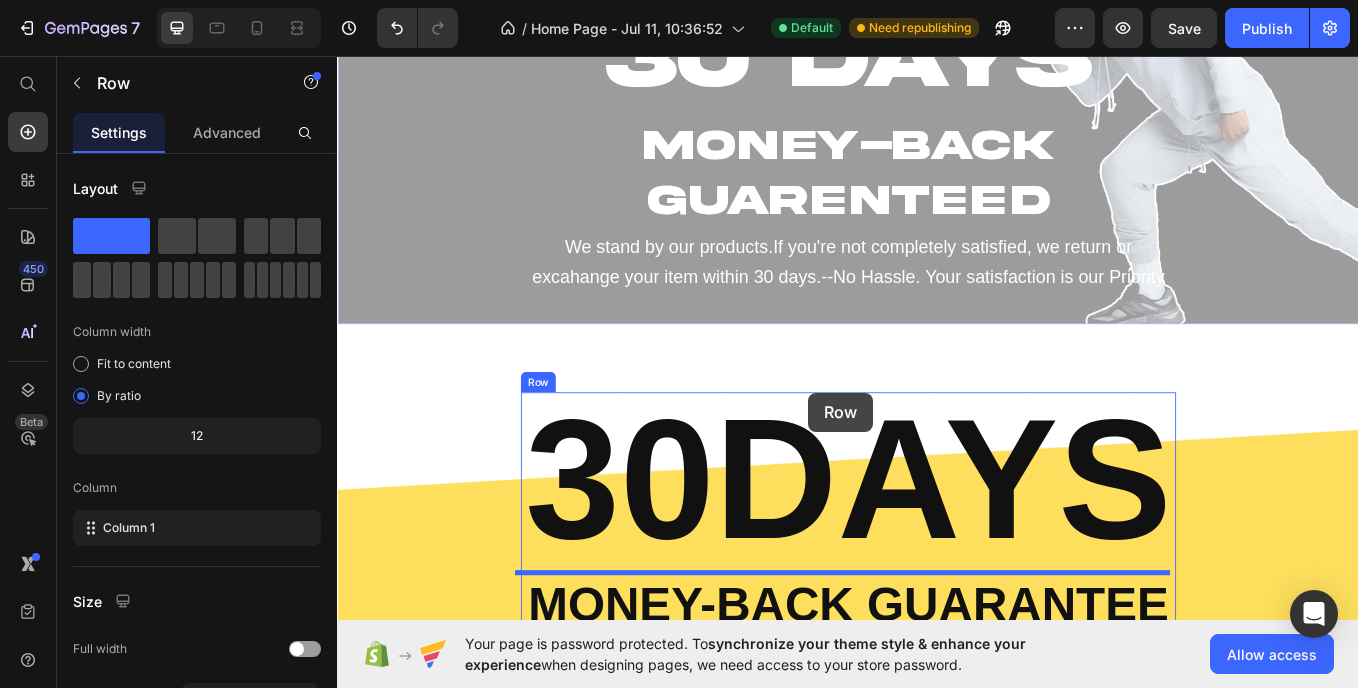 scroll, scrollTop: 3097, scrollLeft: 0, axis: vertical 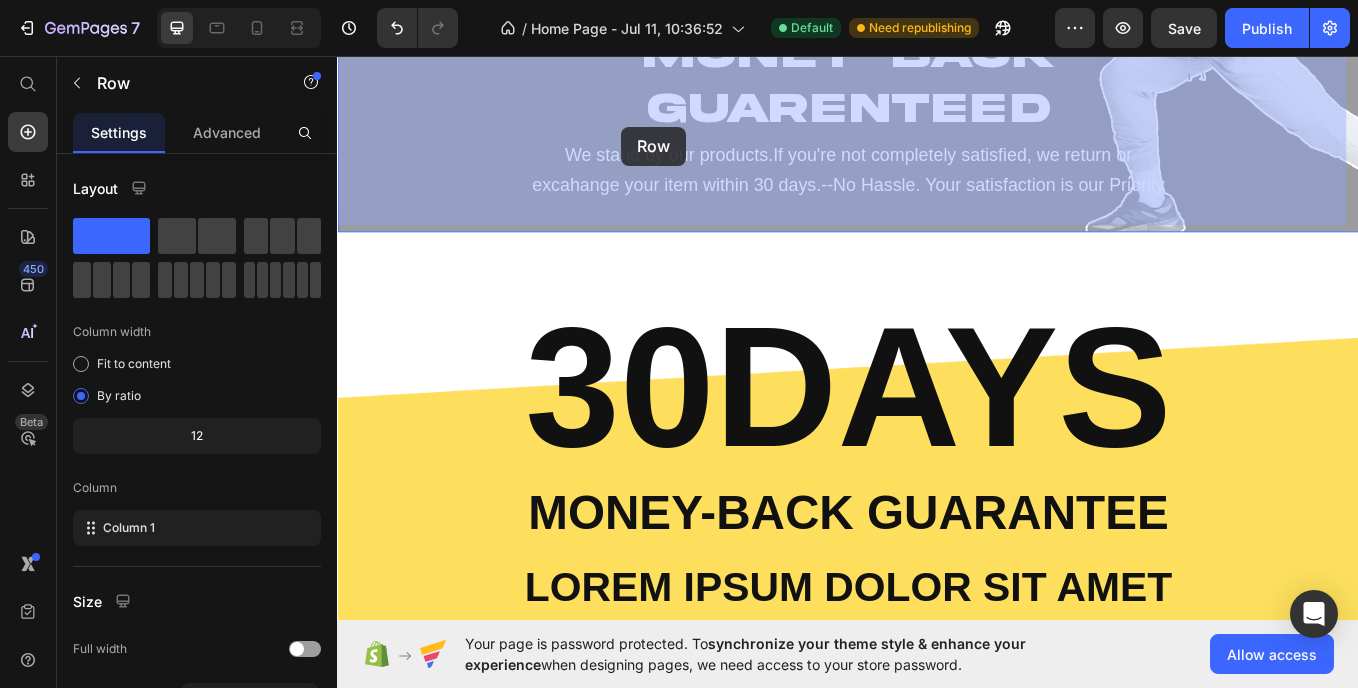 drag, startPoint x: 771, startPoint y: 216, endPoint x: 671, endPoint y: 139, distance: 126.210144 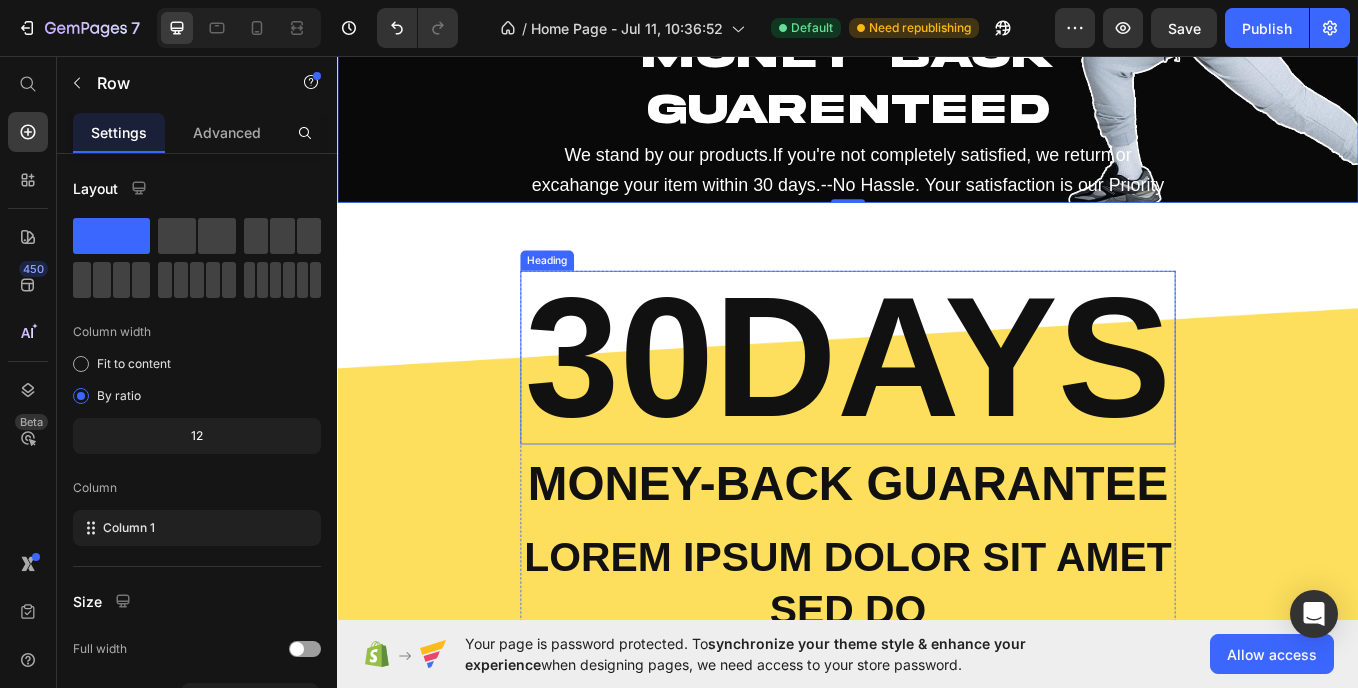 scroll, scrollTop: 3399, scrollLeft: 0, axis: vertical 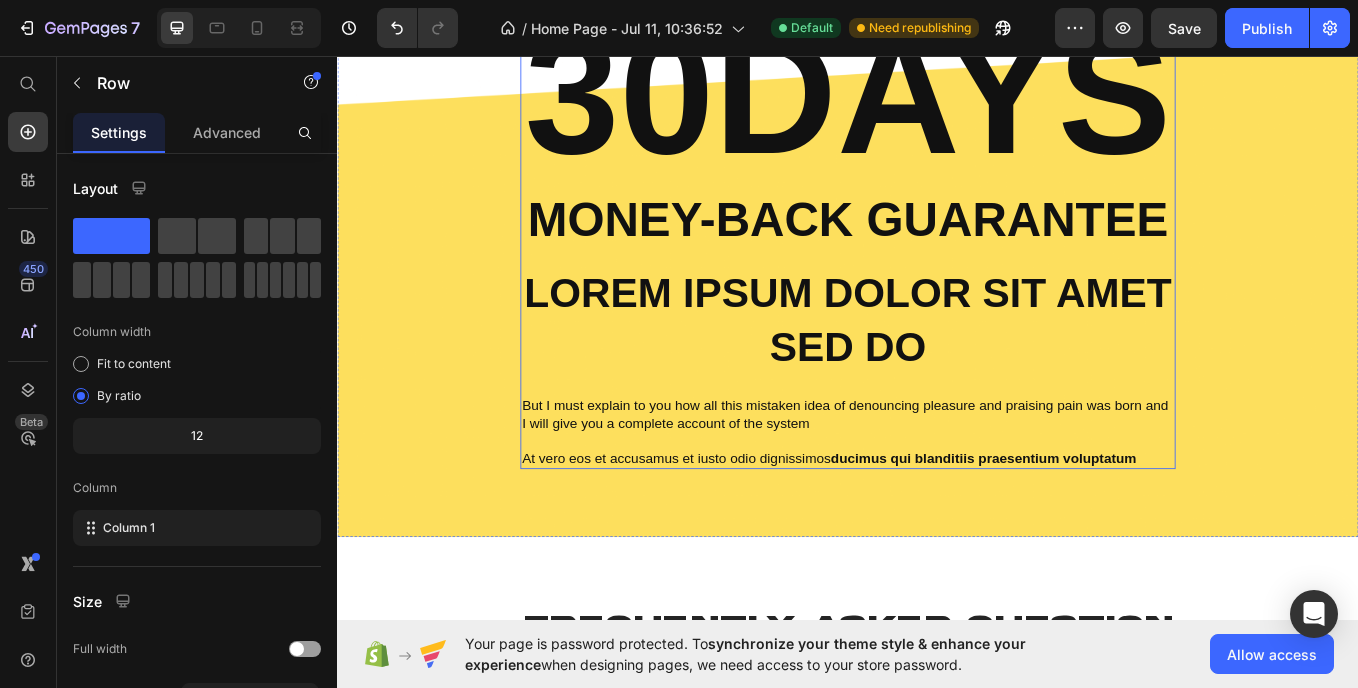 click on "30DAYS Heading Money-Back Guarantee Text Block Lorem ipsum dolor sit amet sed do Text Block But I must explain to you how all this mistaken idea of denouncing pleasure and praising pain was born and I will give you a complete account of the system Text Block At vero eos et accusamus et iusto odio dignissimos  ducimus qui blanditiis praesentium voluptatum Text Block" at bounding box center [937, 269] 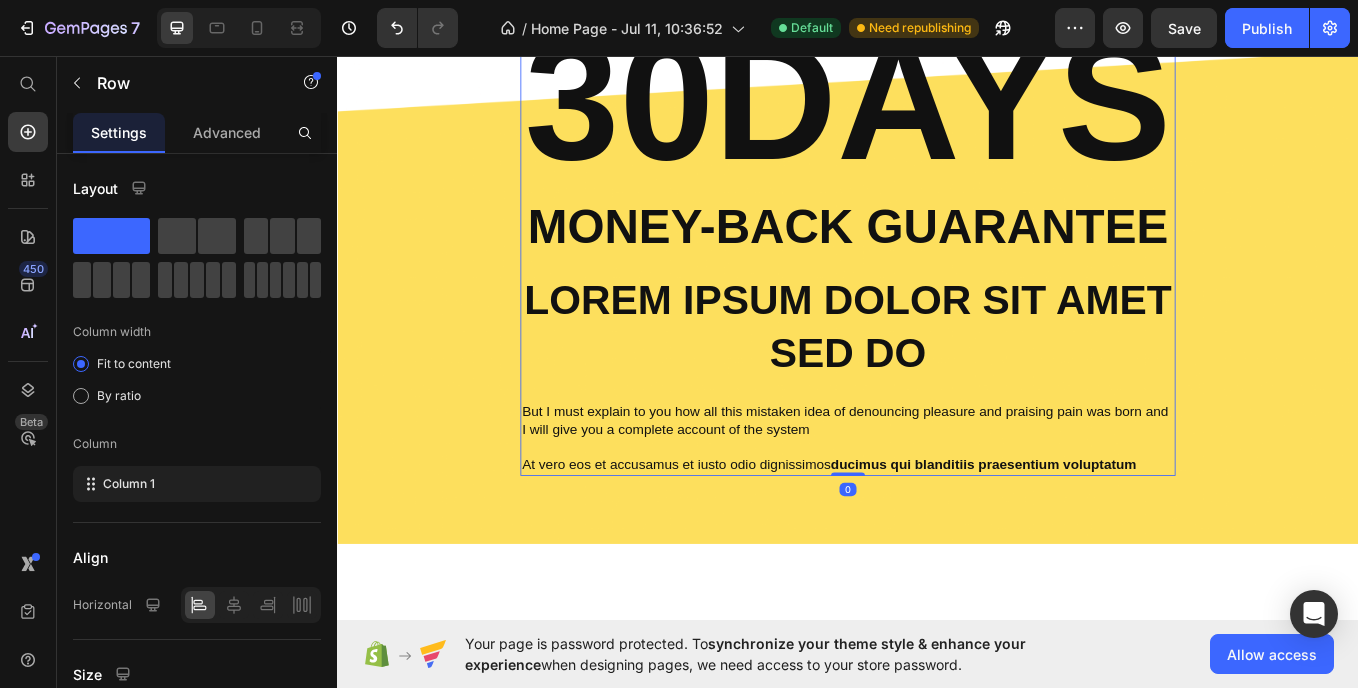scroll, scrollTop: 3045, scrollLeft: 0, axis: vertical 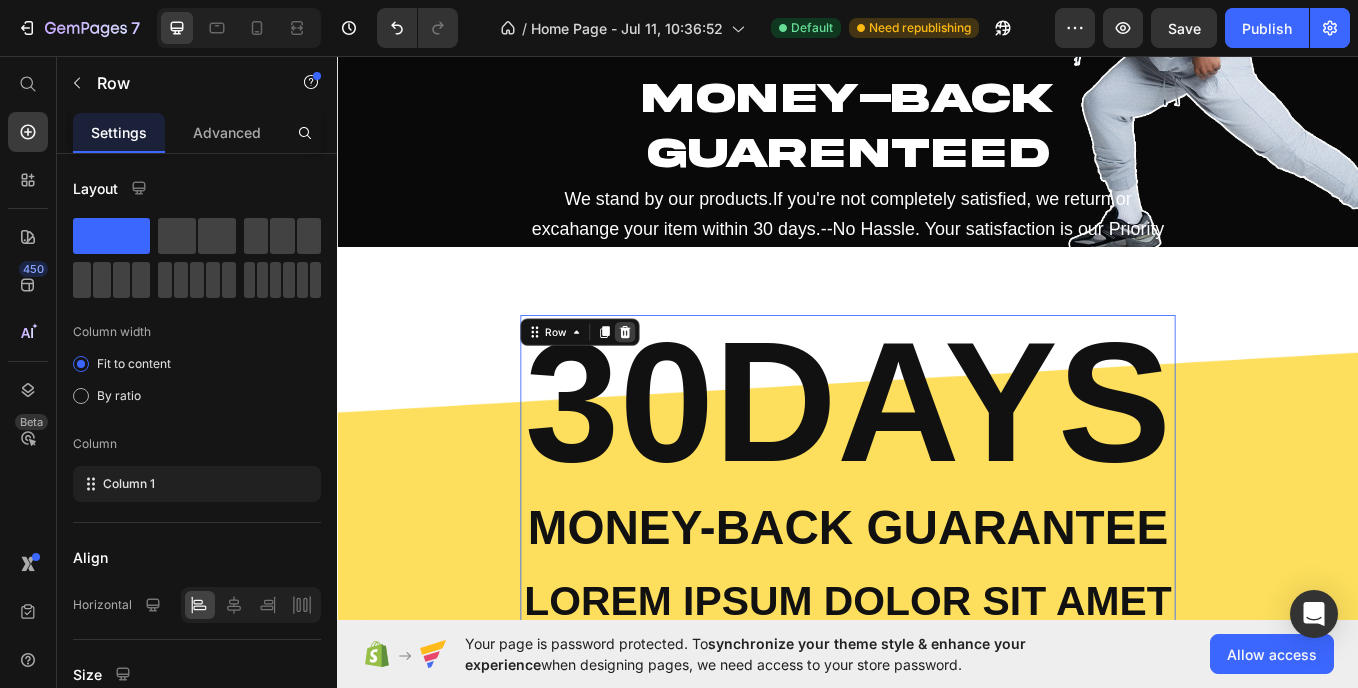 click 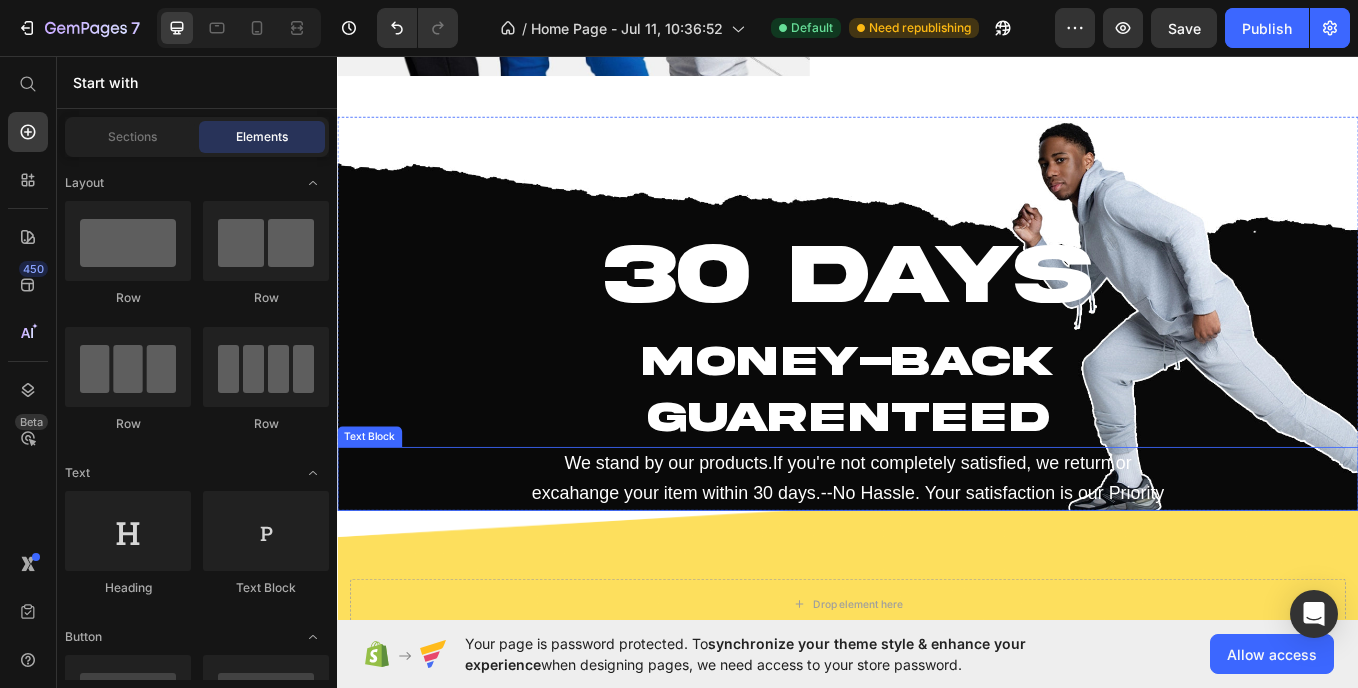 scroll, scrollTop: 2724, scrollLeft: 0, axis: vertical 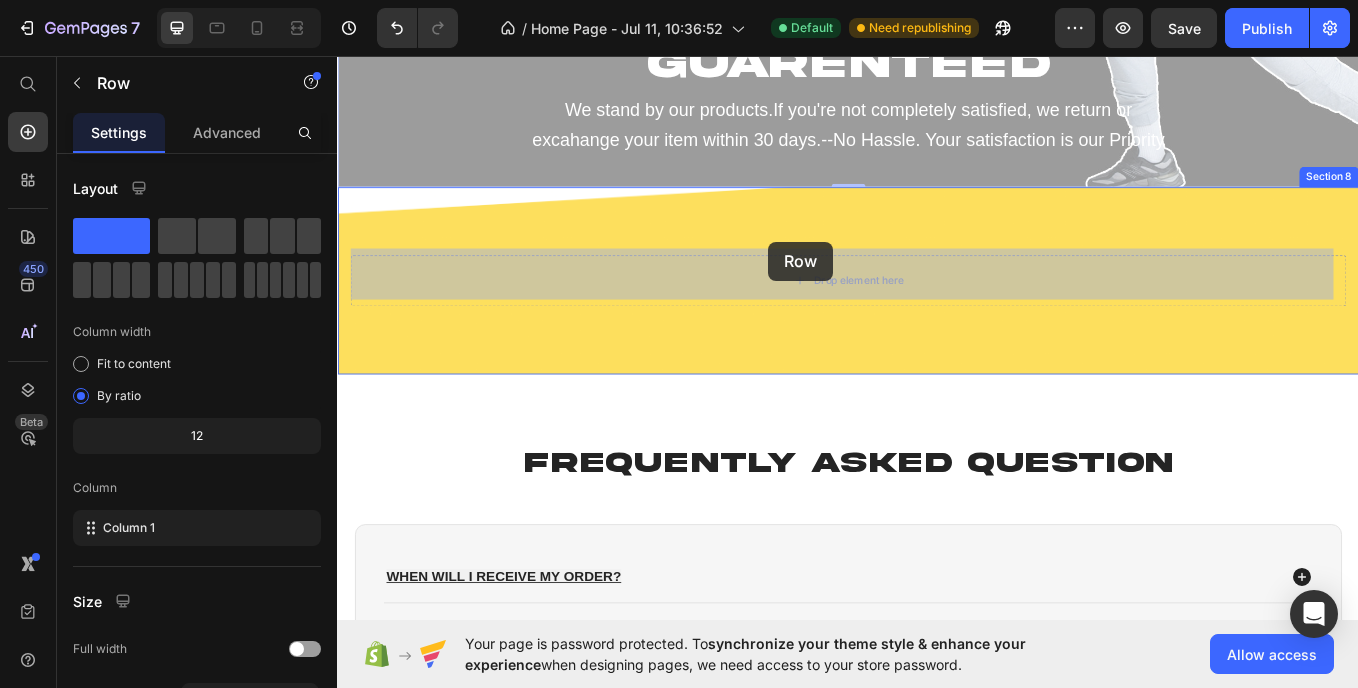 drag, startPoint x: 599, startPoint y: 180, endPoint x: 844, endPoint y: 274, distance: 262.4138 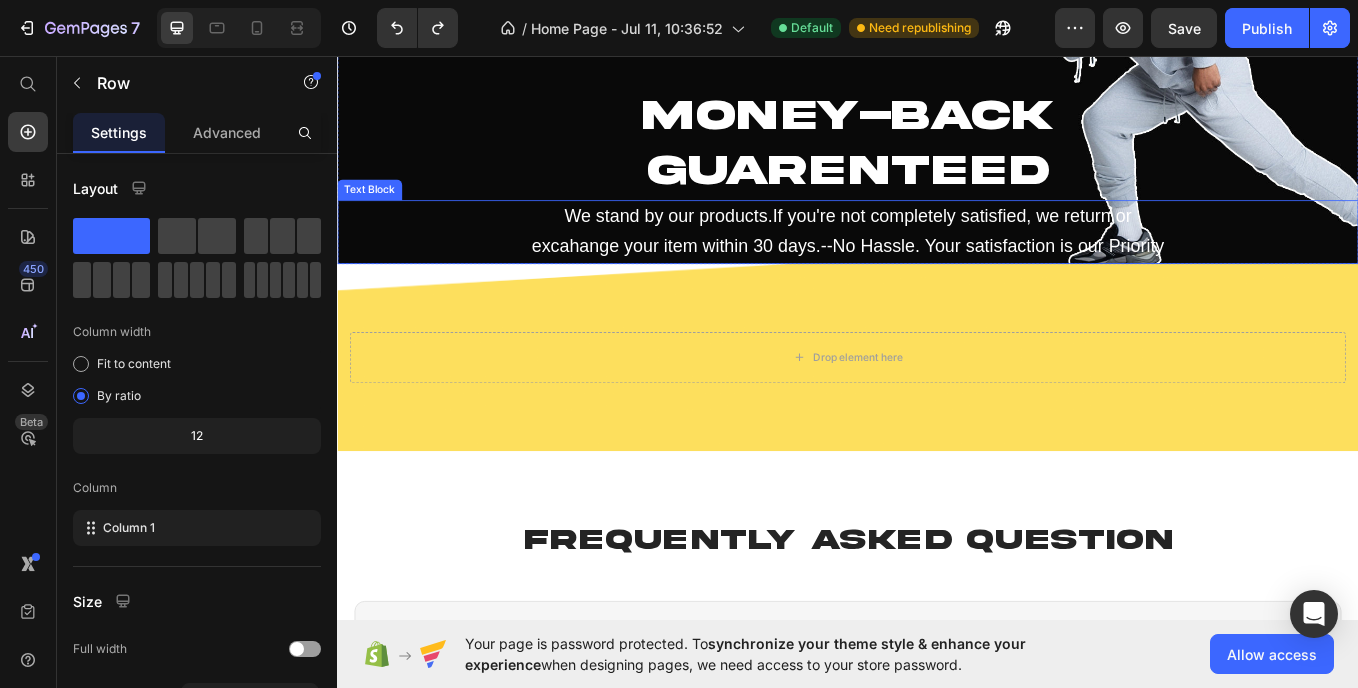 scroll, scrollTop: 2895, scrollLeft: 0, axis: vertical 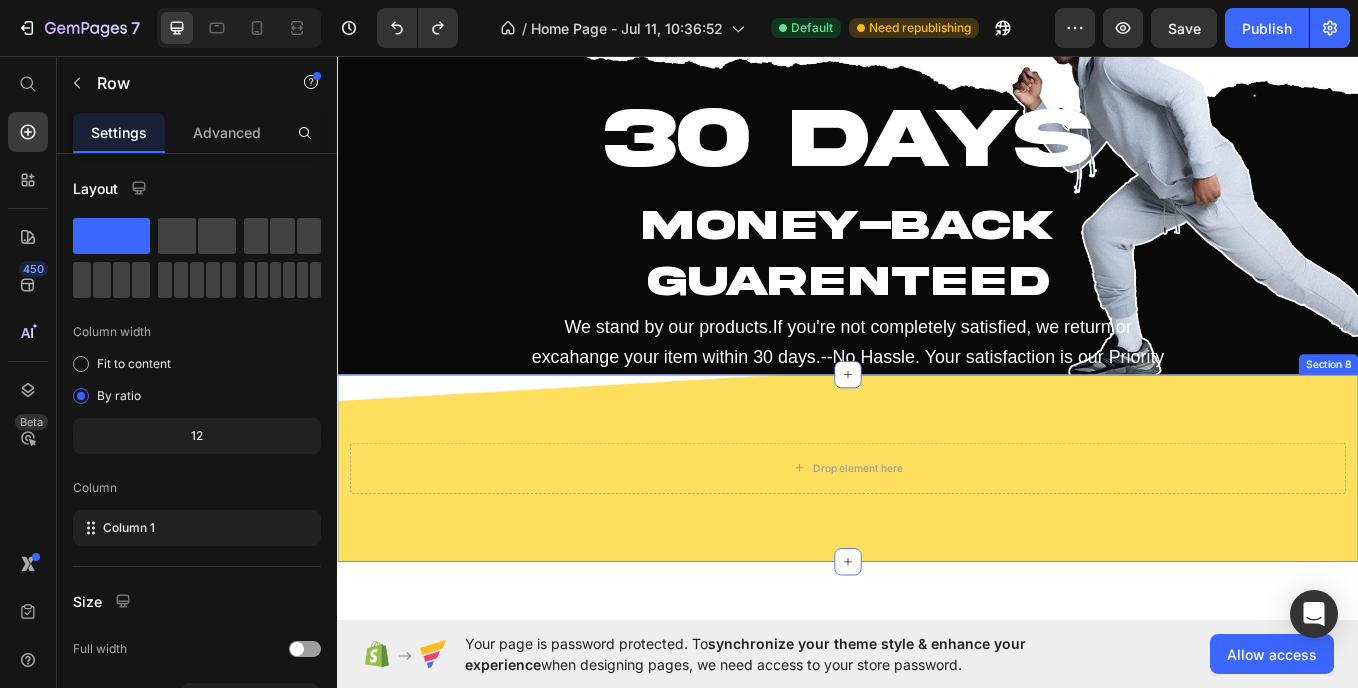 click on "Drop element here Section 8" at bounding box center [937, 540] 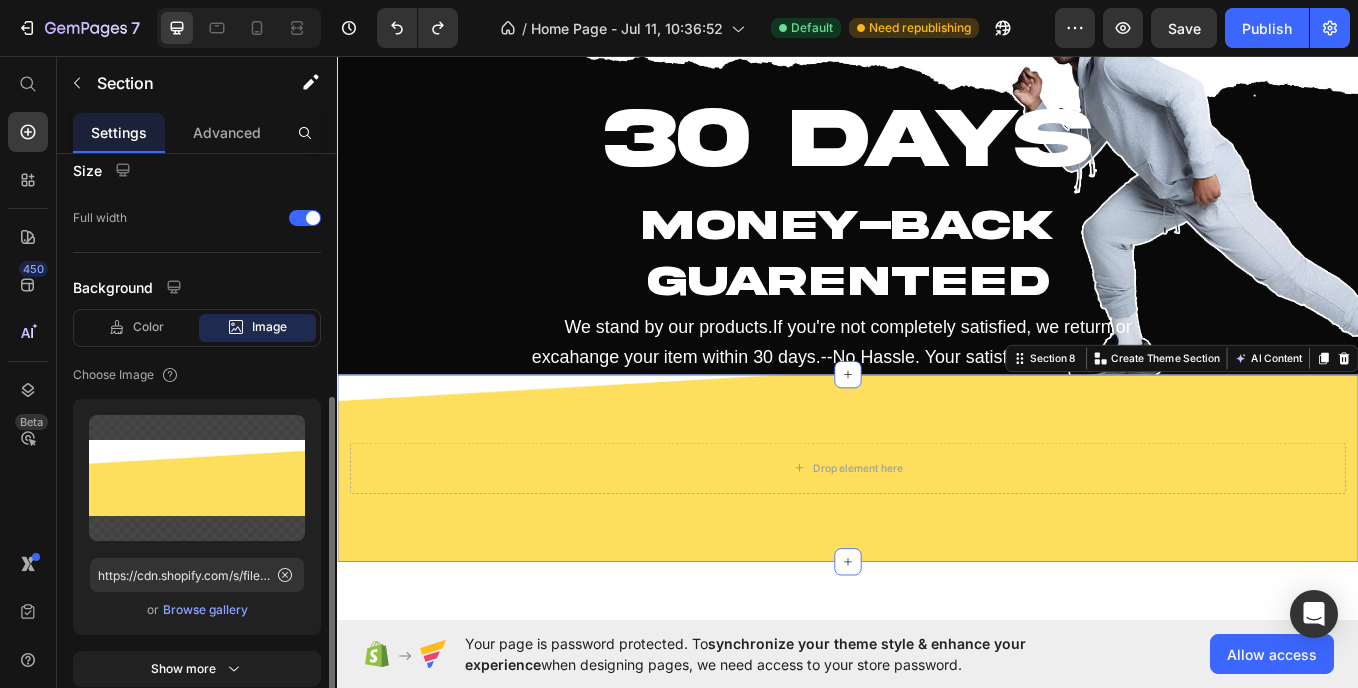 scroll, scrollTop: 449, scrollLeft: 0, axis: vertical 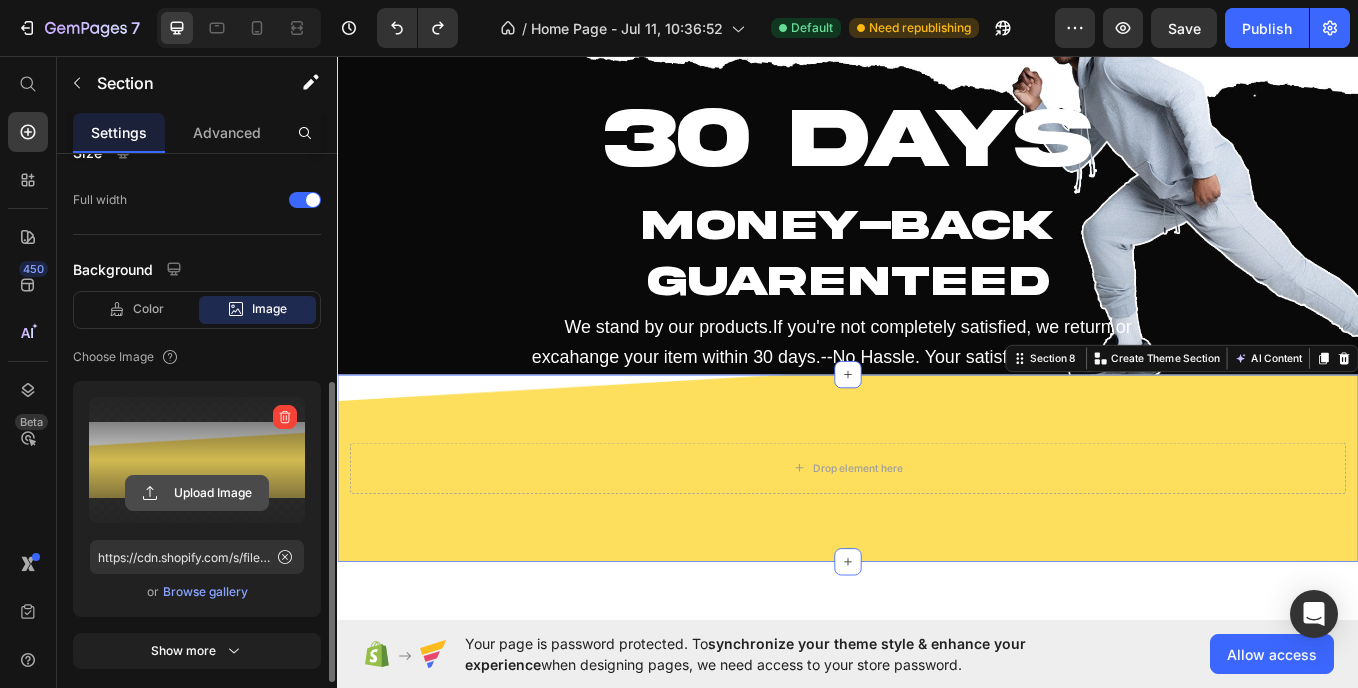 click 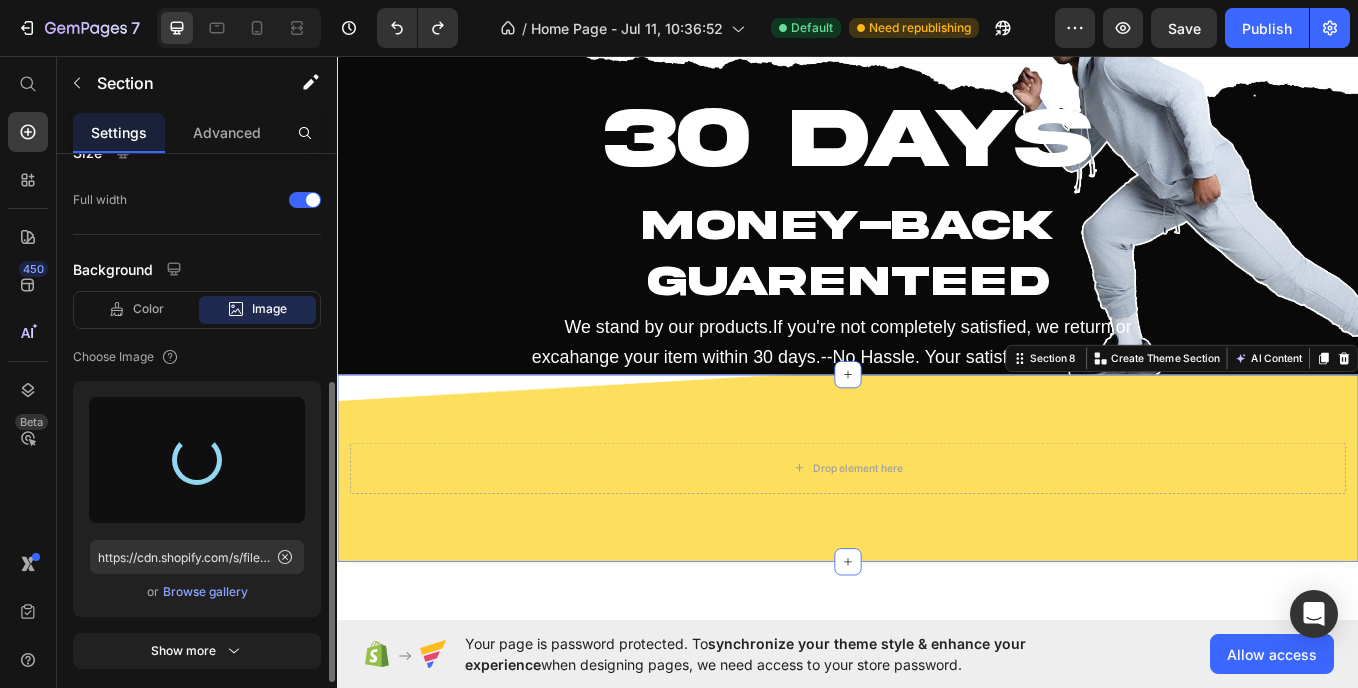 type on "https://cdn.shopify.com/s/files/1/0692/9429/3037/files/gempages_574980229496308511-2a07a7a8-7167-4955-a11f-c5282fb43b17.jpg" 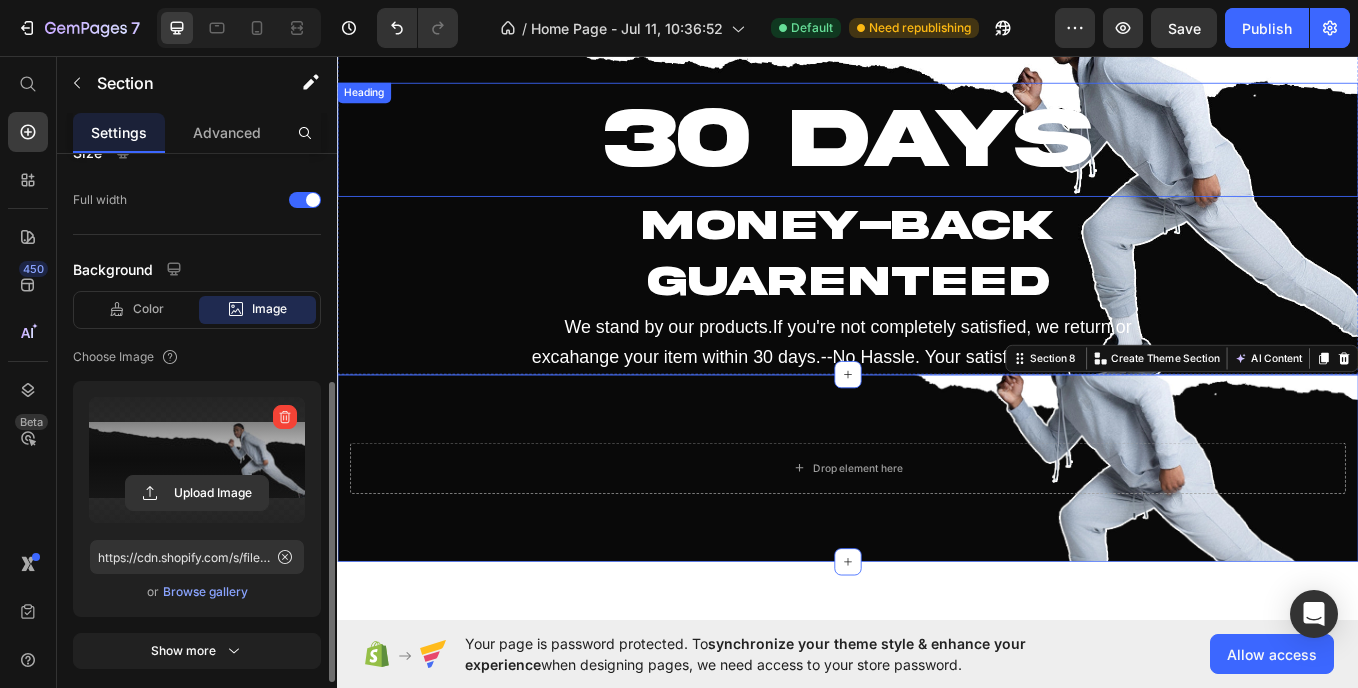 click on "30 DAYS" at bounding box center [937, 153] 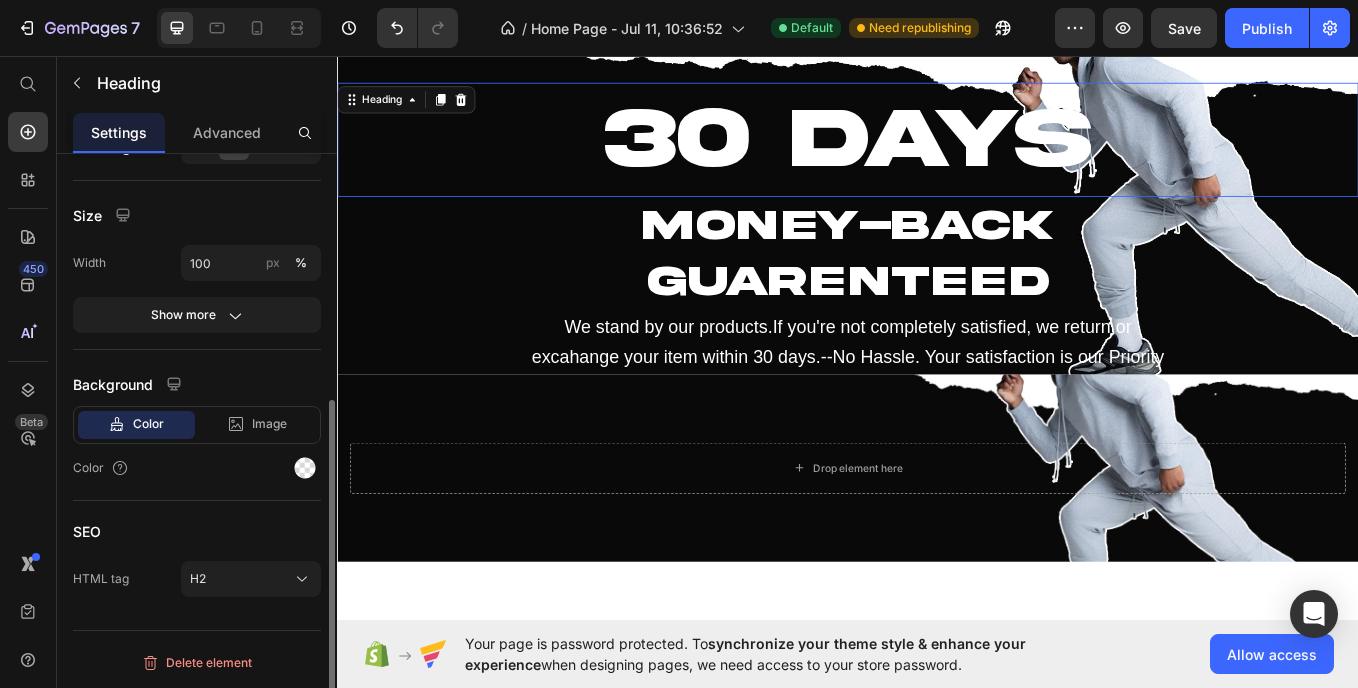 scroll, scrollTop: 0, scrollLeft: 0, axis: both 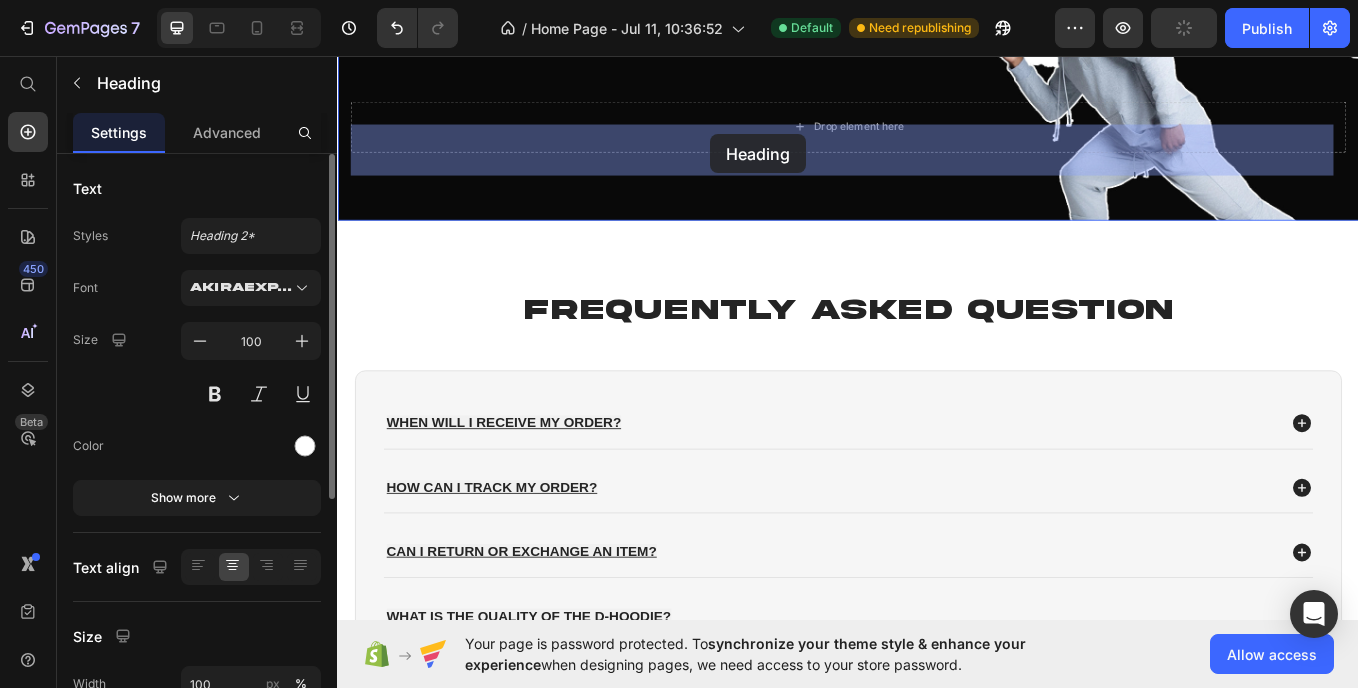 drag, startPoint x: 381, startPoint y: 128, endPoint x: 775, endPoint y: 148, distance: 394.5073 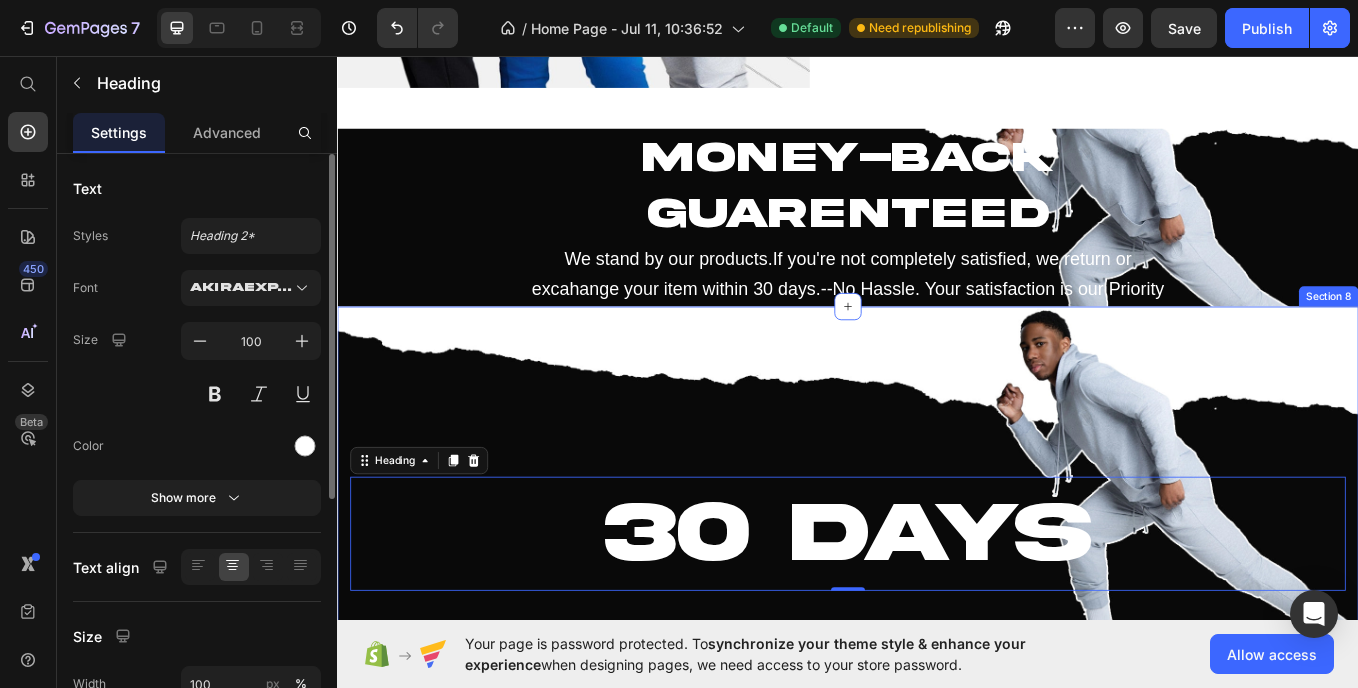scroll, scrollTop: 2719, scrollLeft: 0, axis: vertical 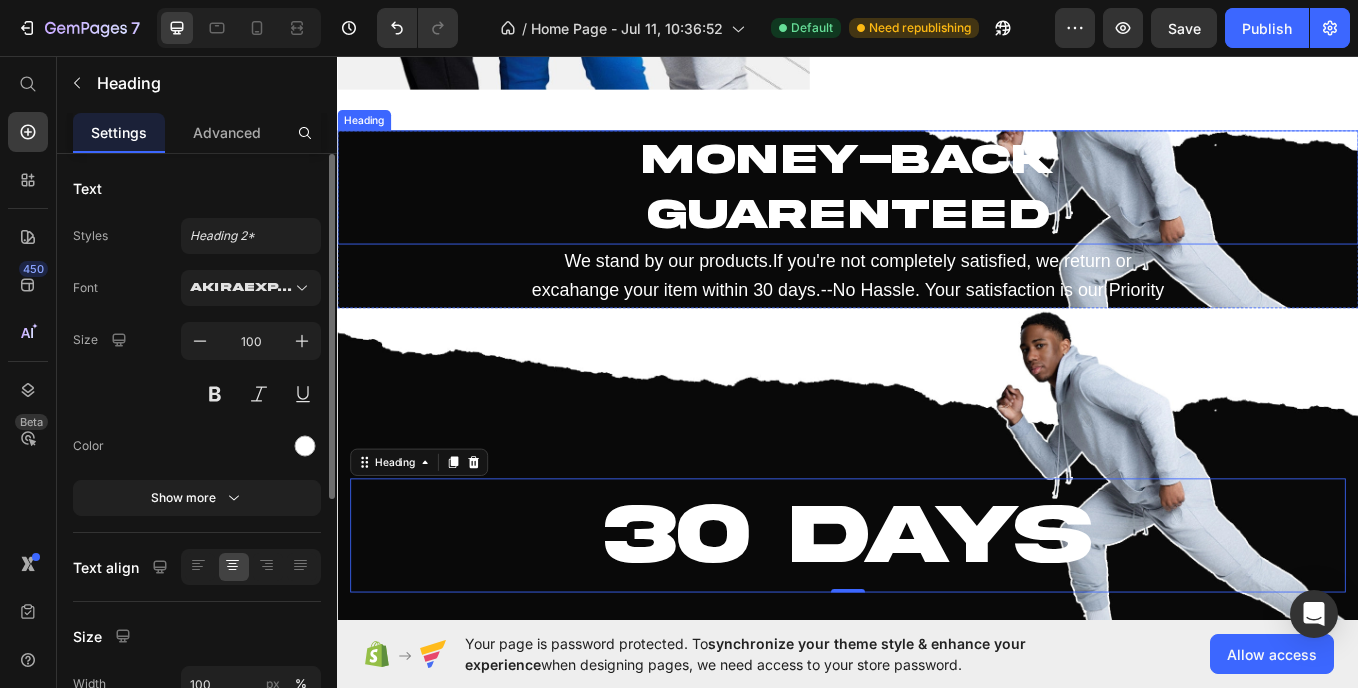 click on "MONEY-BACK" at bounding box center [937, 177] 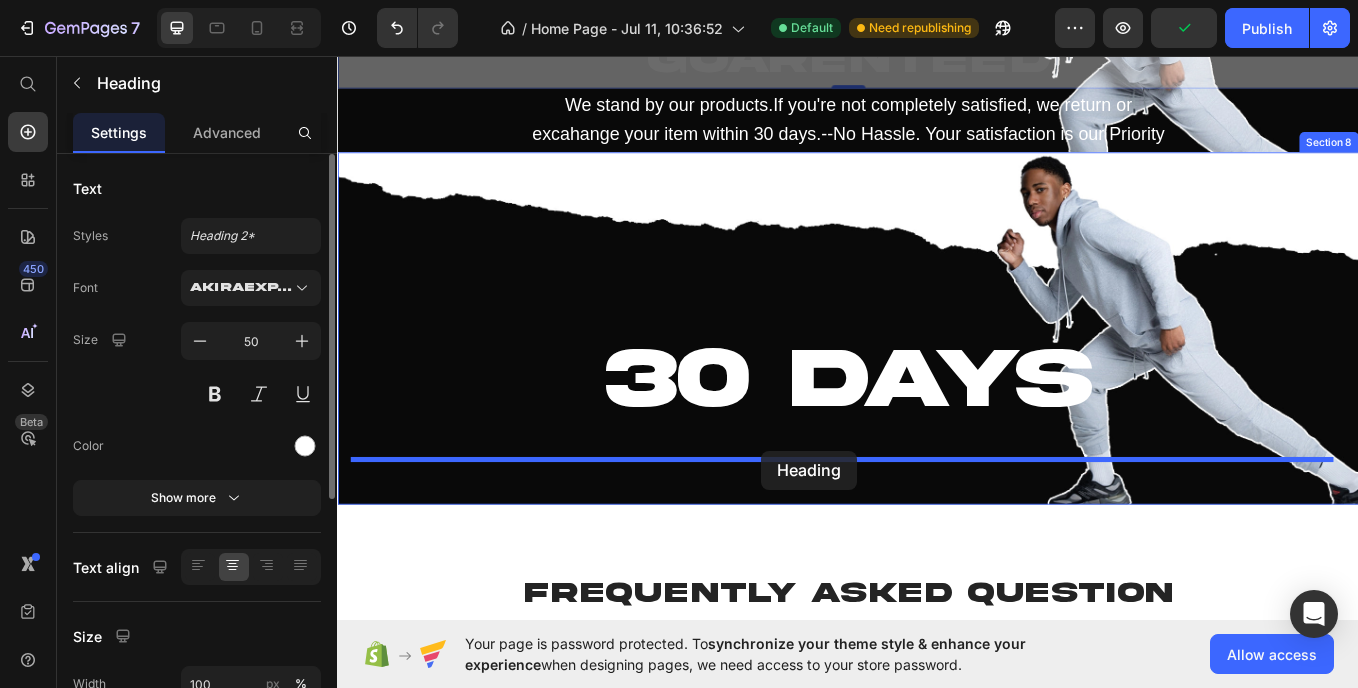 scroll, scrollTop: 2982, scrollLeft: 0, axis: vertical 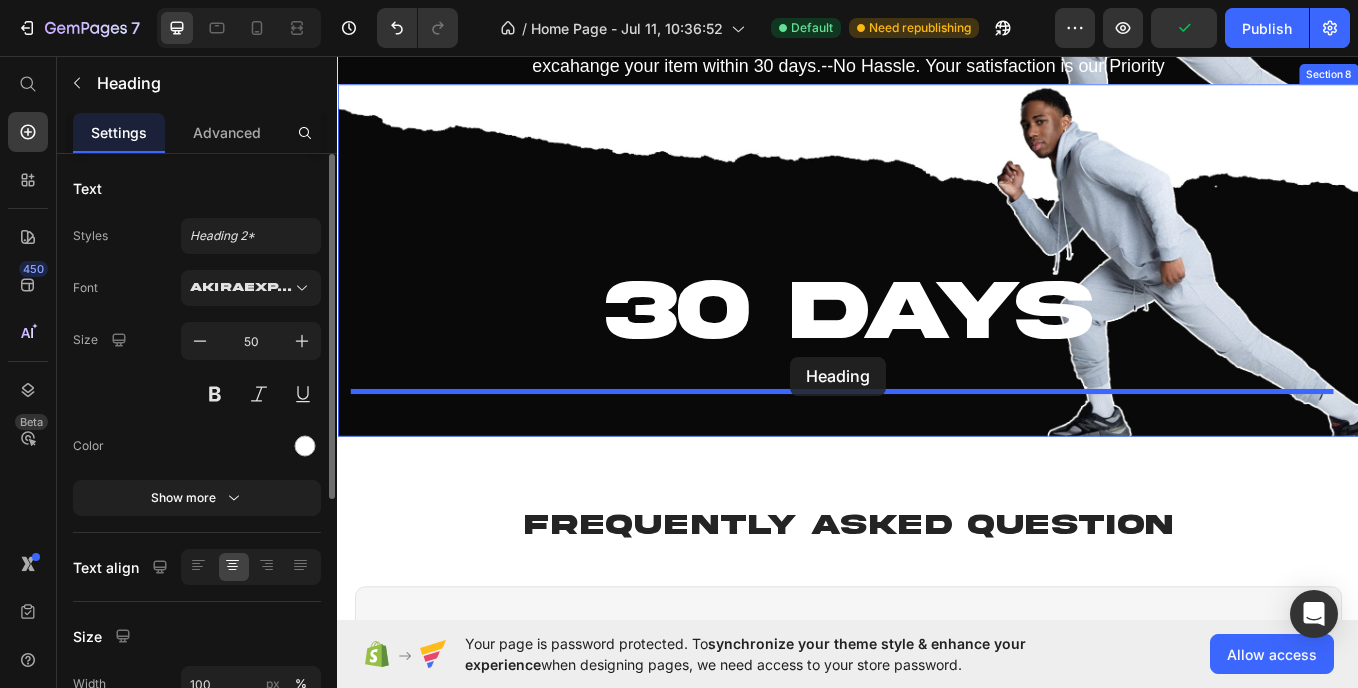 drag, startPoint x: 378, startPoint y: 121, endPoint x: 869, endPoint y: 410, distance: 569.7385 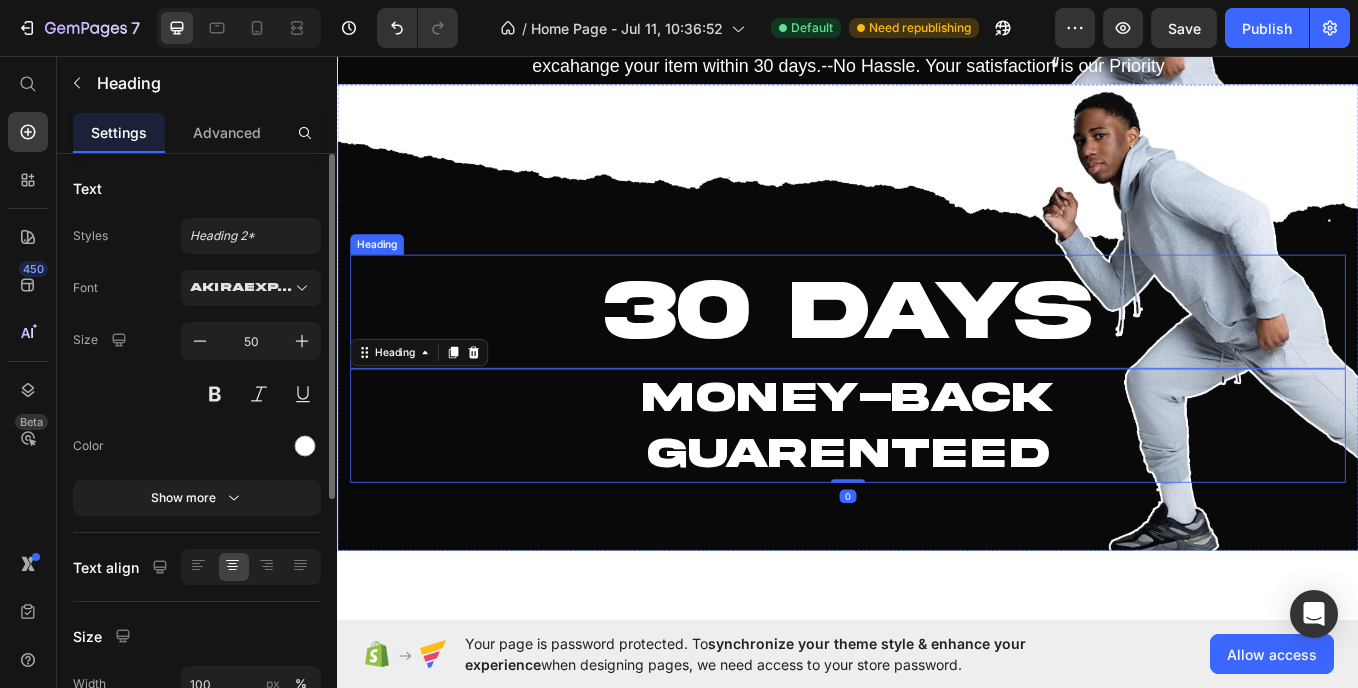 scroll, scrollTop: 2334, scrollLeft: 0, axis: vertical 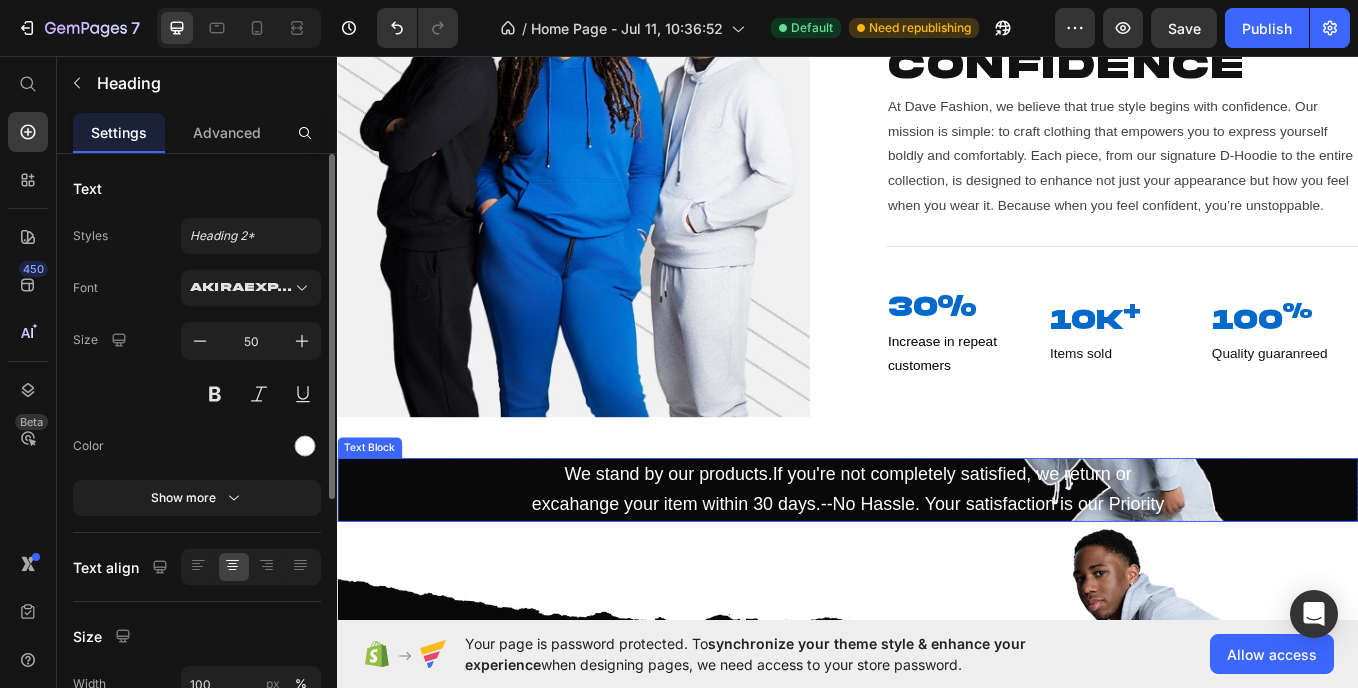 click on "We stand by our products.If you're not completely satisfied, we return or excahange your item within 30 days.--No Hassle. Your satisfaction is our Priority" at bounding box center [937, 565] 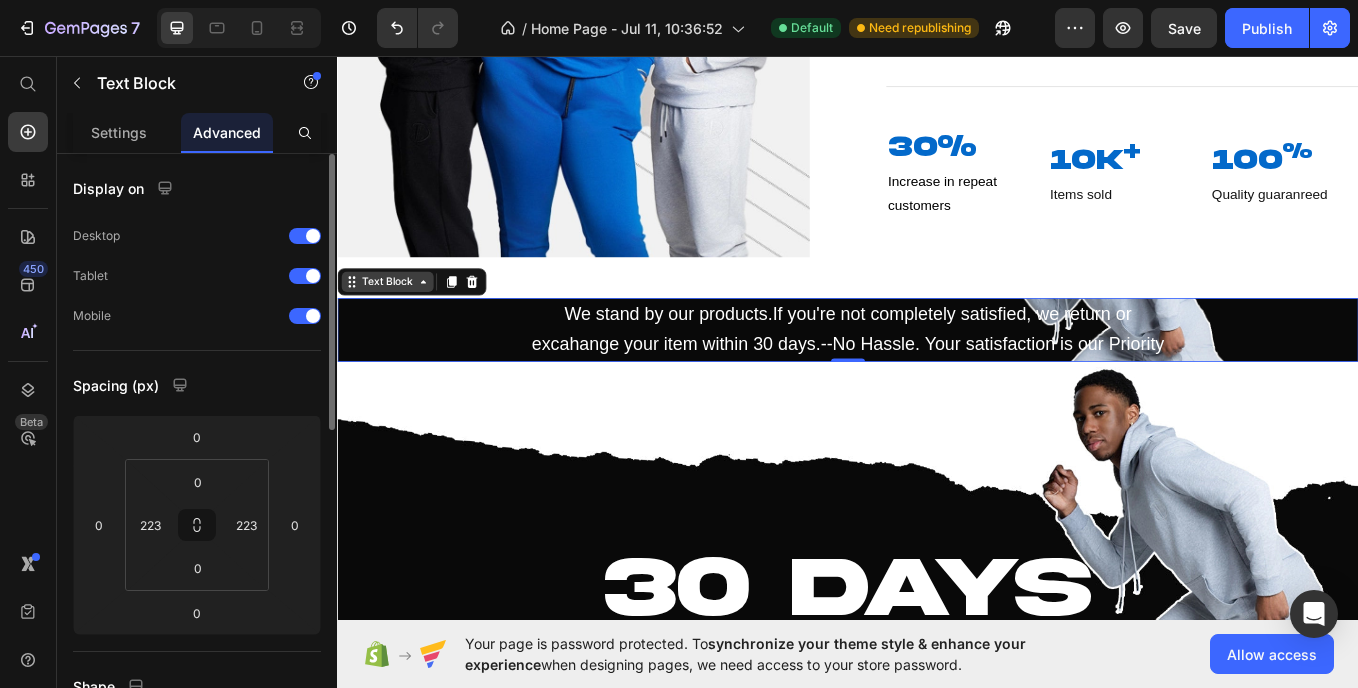 scroll, scrollTop: 2555, scrollLeft: 0, axis: vertical 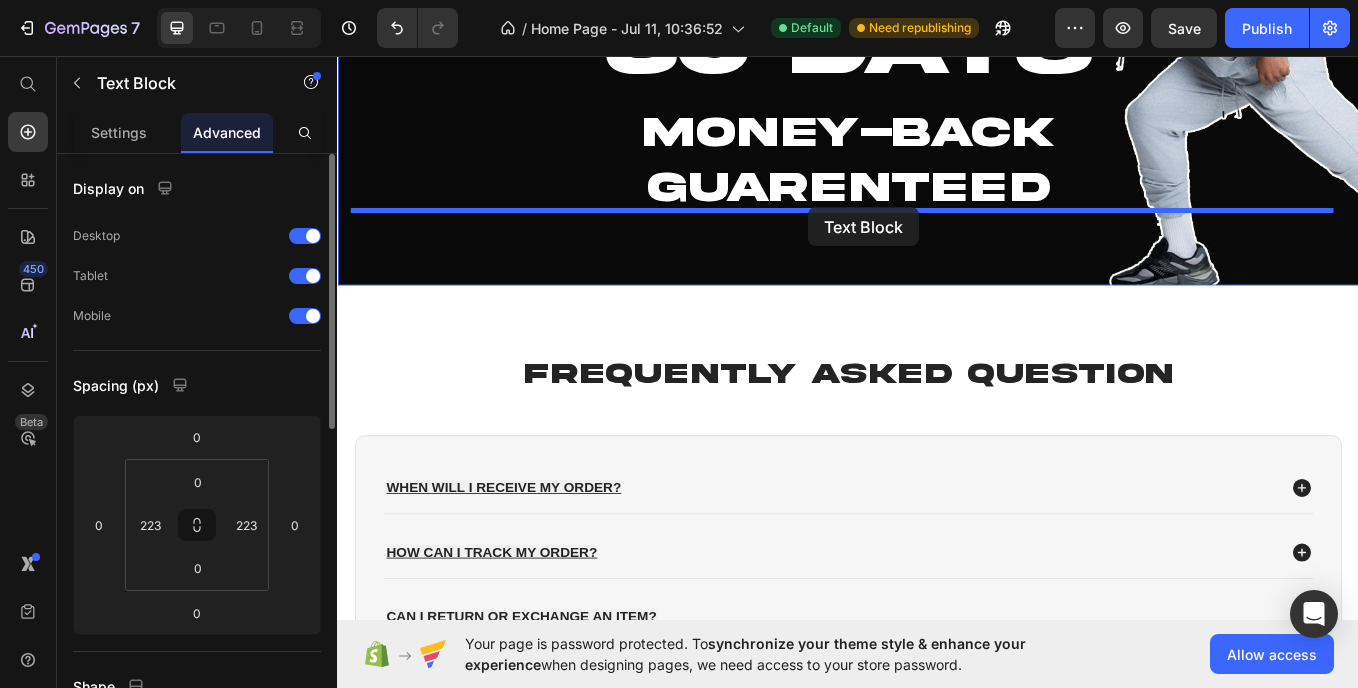 drag, startPoint x: 380, startPoint y: 285, endPoint x: 891, endPoint y: 234, distance: 513.5387 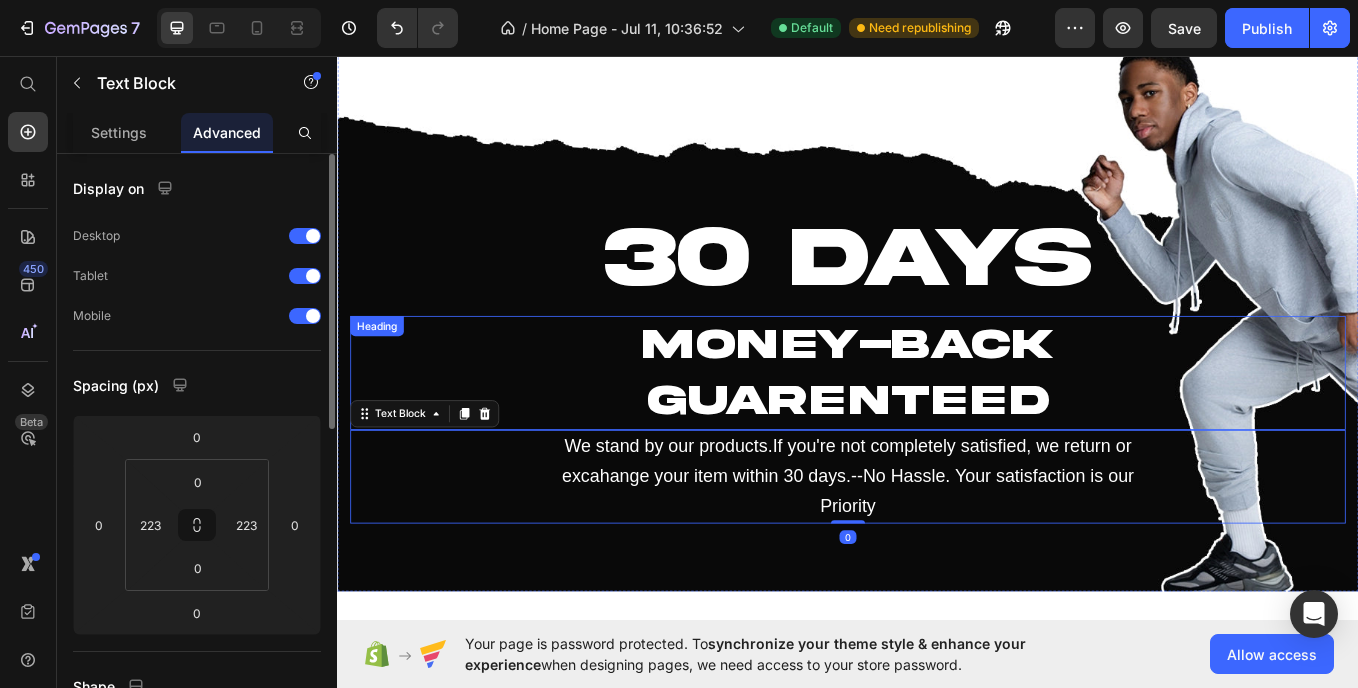 scroll, scrollTop: 2423, scrollLeft: 0, axis: vertical 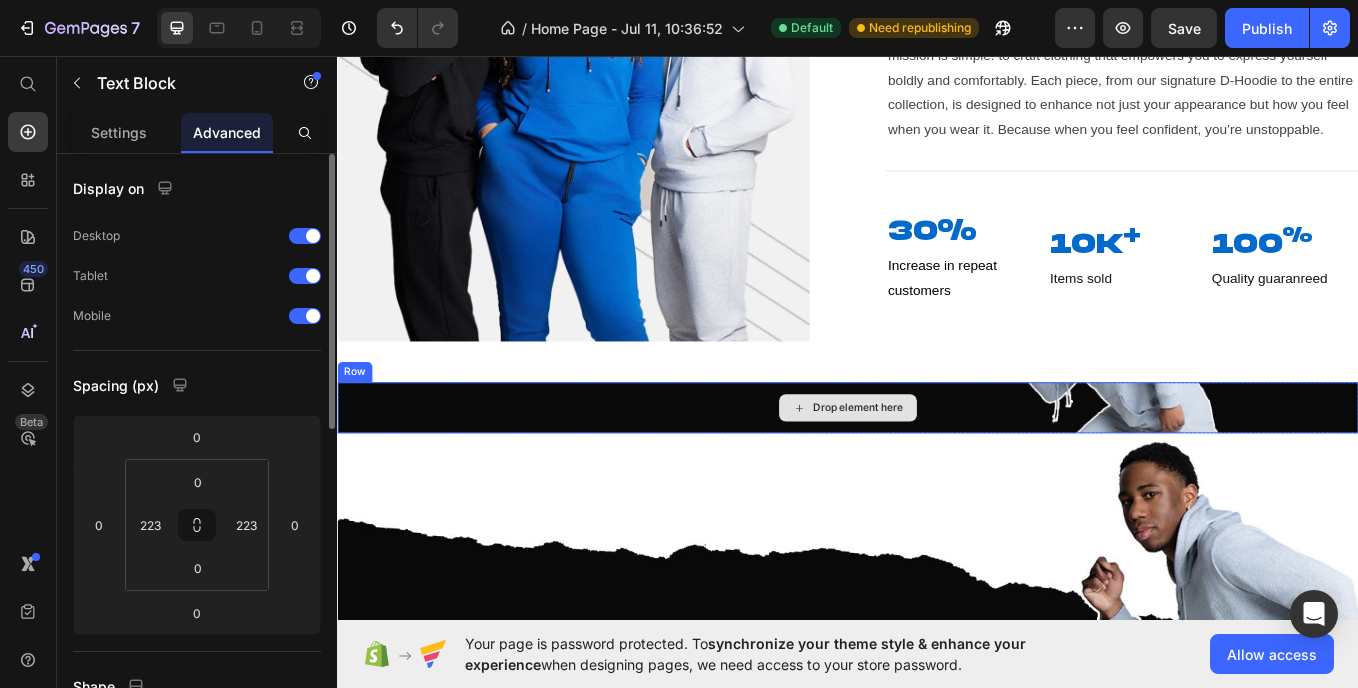 click on "Drop element here" at bounding box center (937, 469) 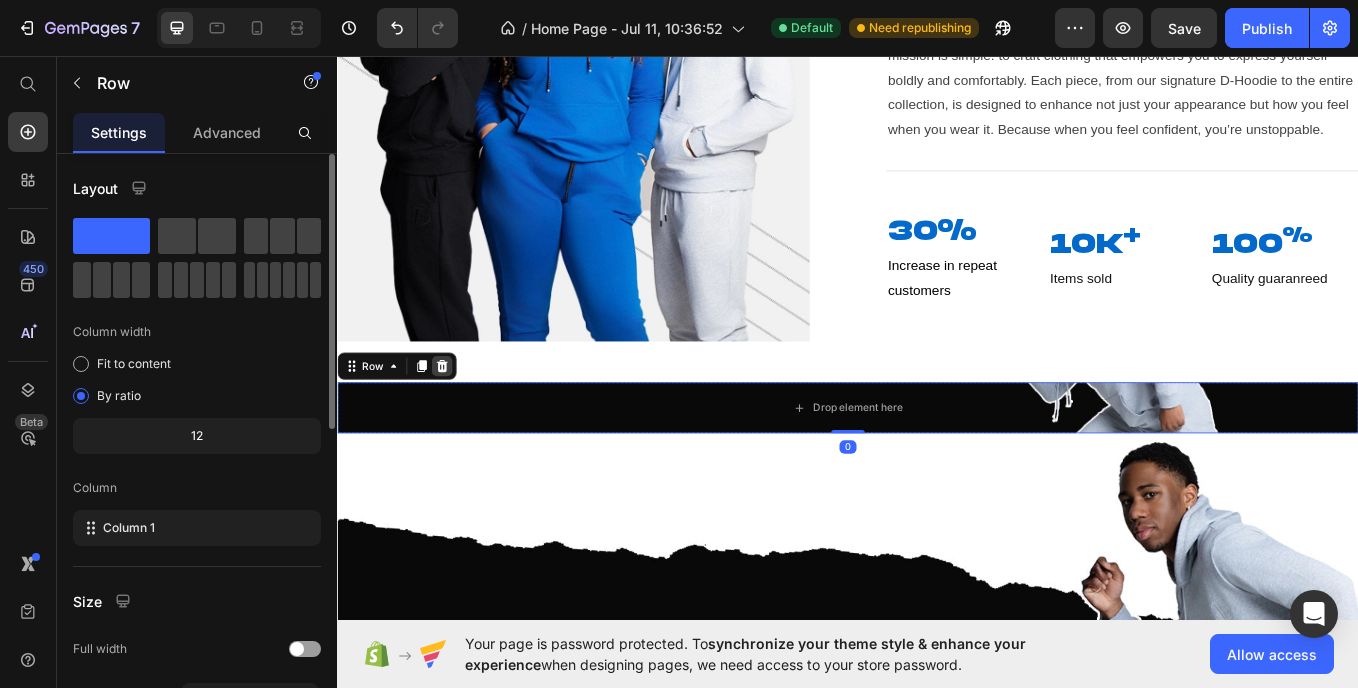 click at bounding box center (460, 420) 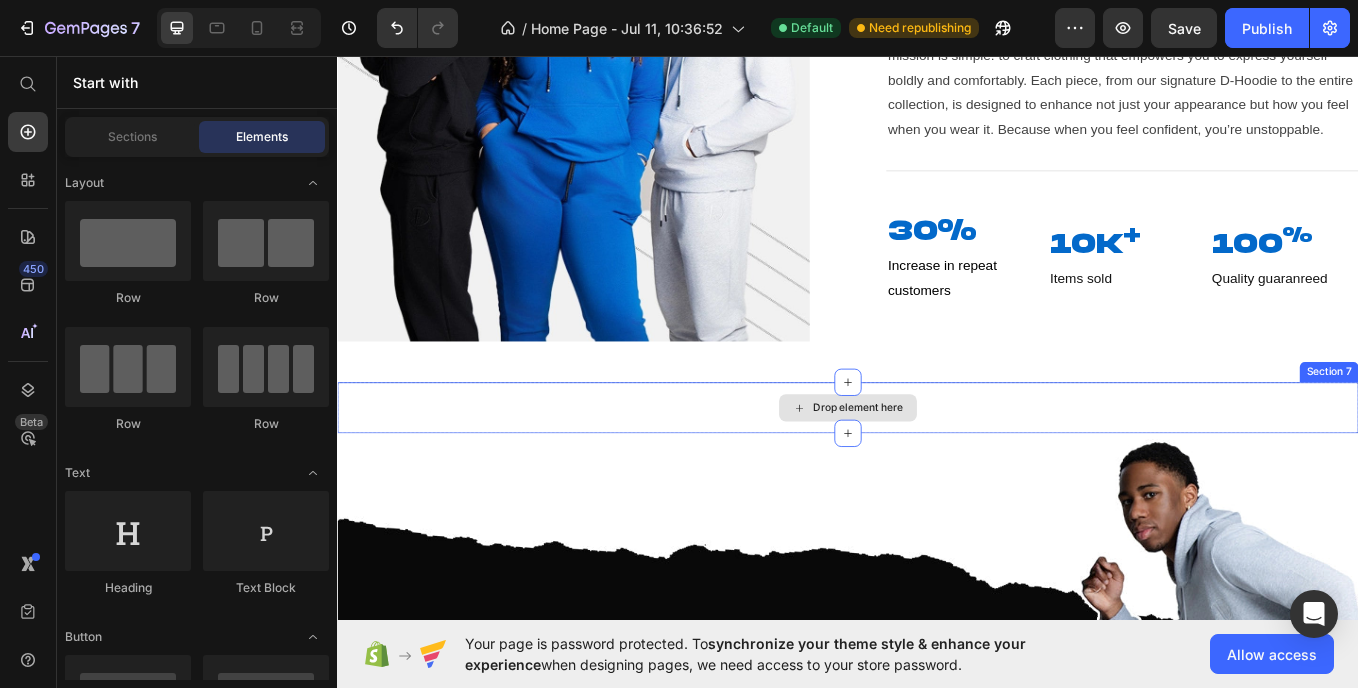 click on "Drop element here" at bounding box center [937, 469] 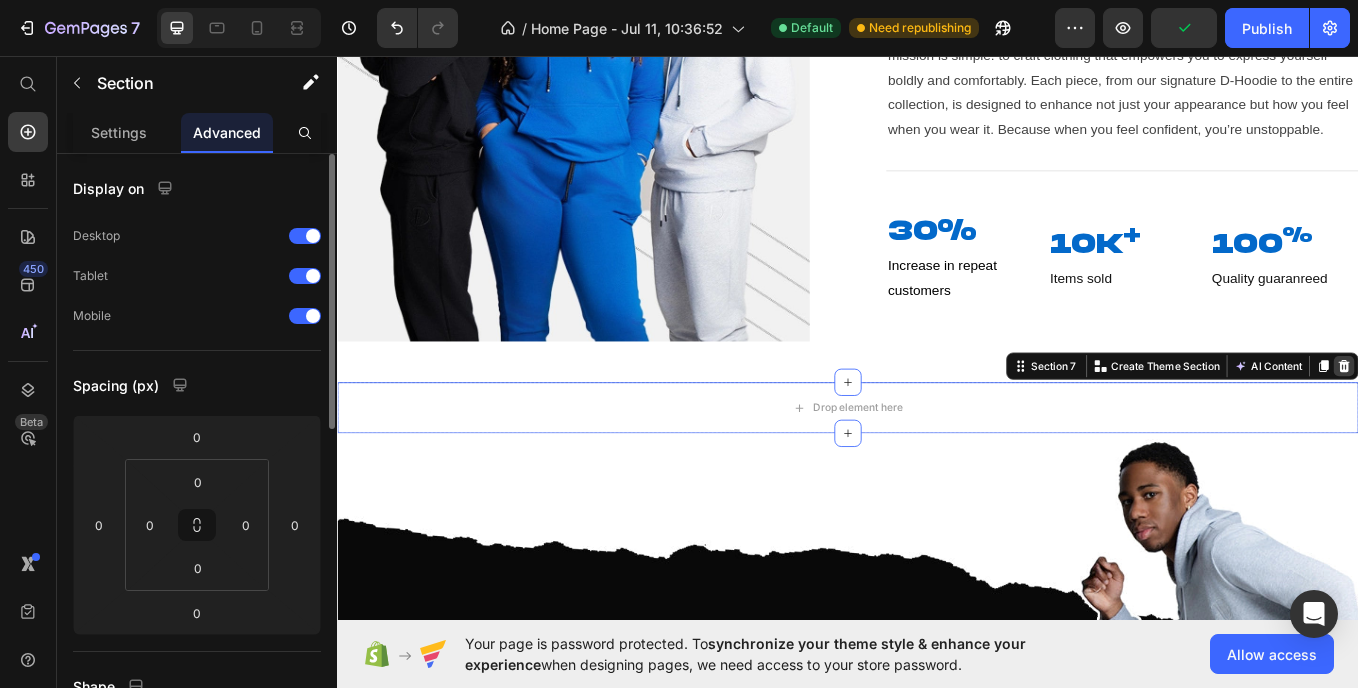 click 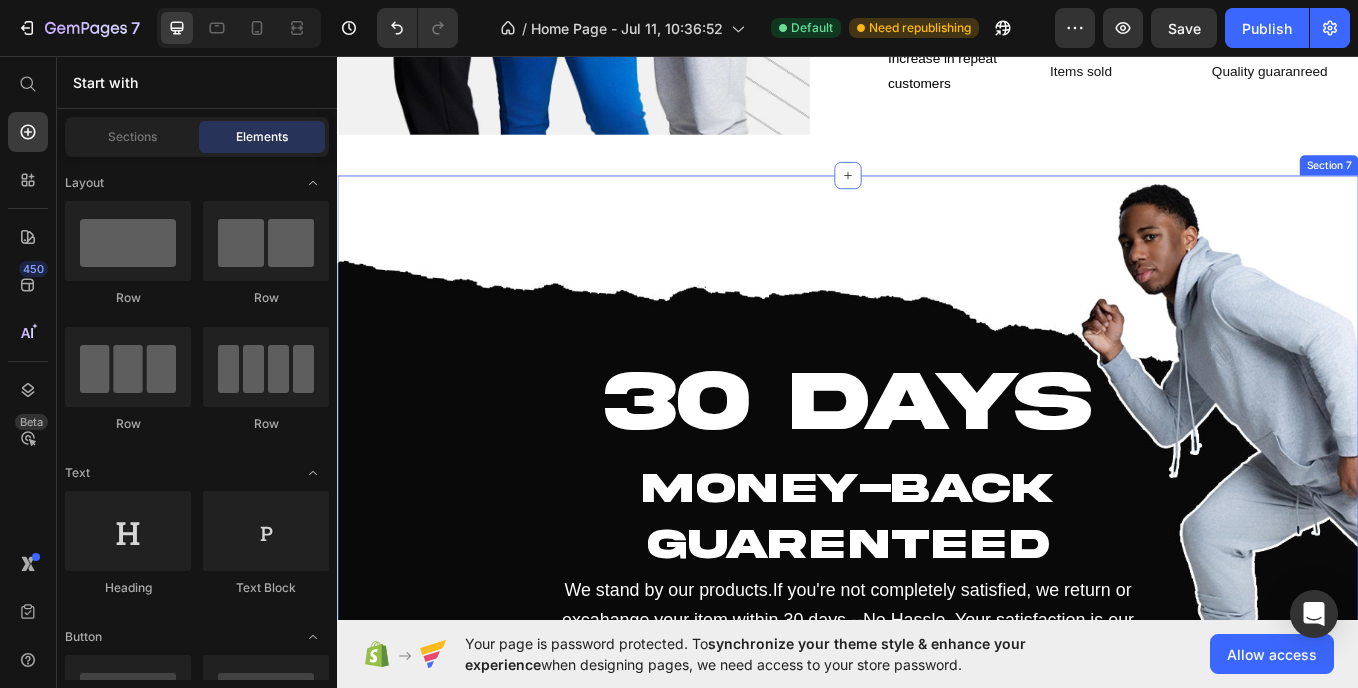 scroll, scrollTop: 2897, scrollLeft: 0, axis: vertical 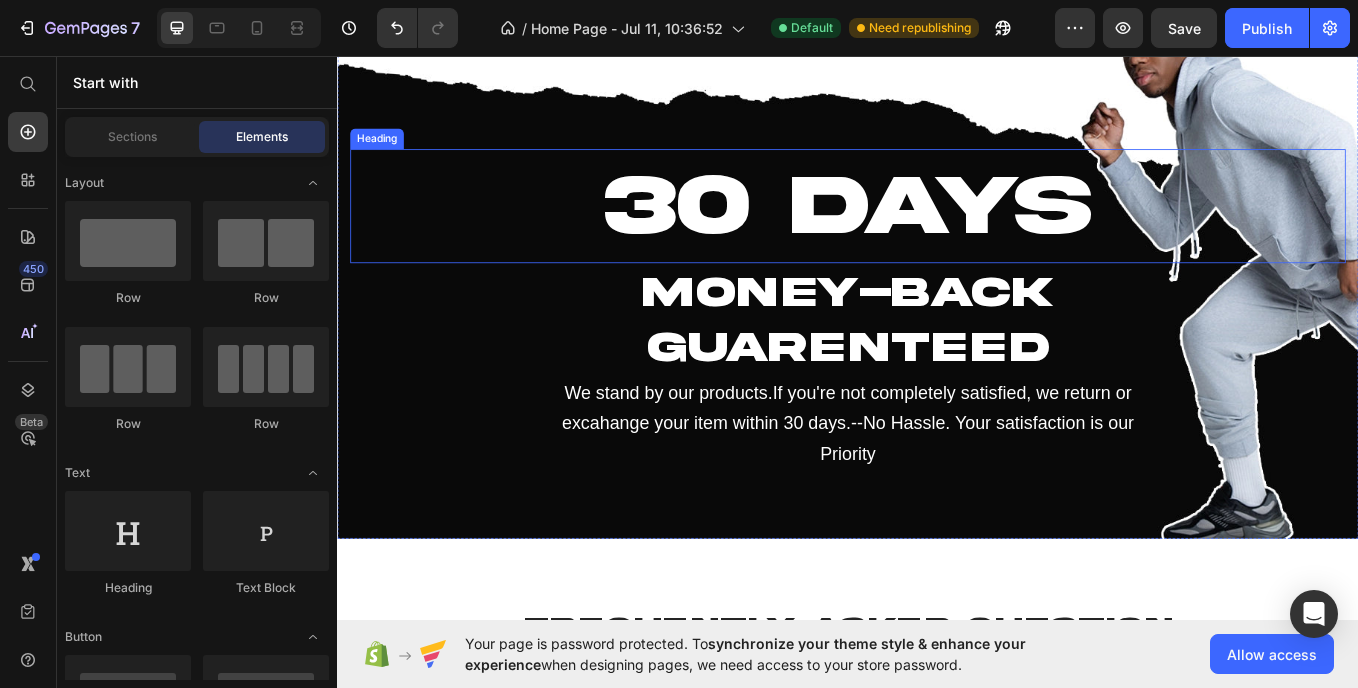 click on "30 DAYS" at bounding box center [937, 232] 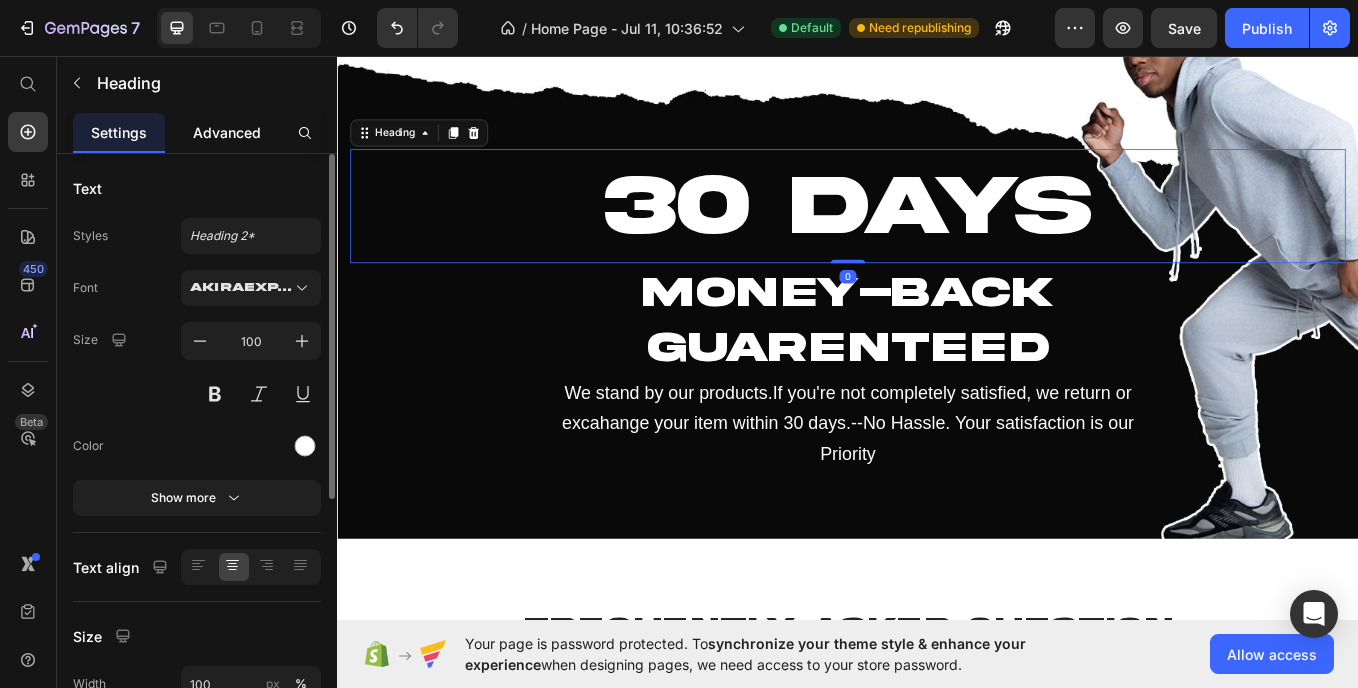 click on "Advanced" at bounding box center [227, 132] 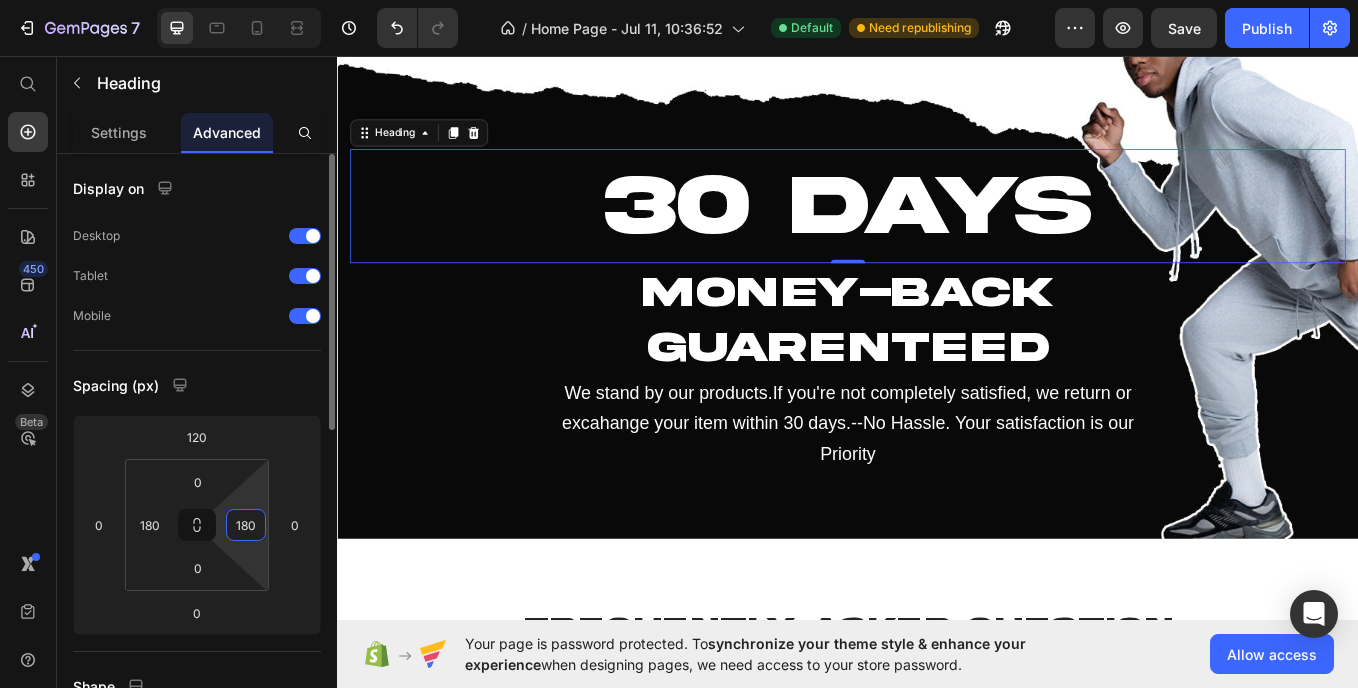 click on "180" at bounding box center [246, 525] 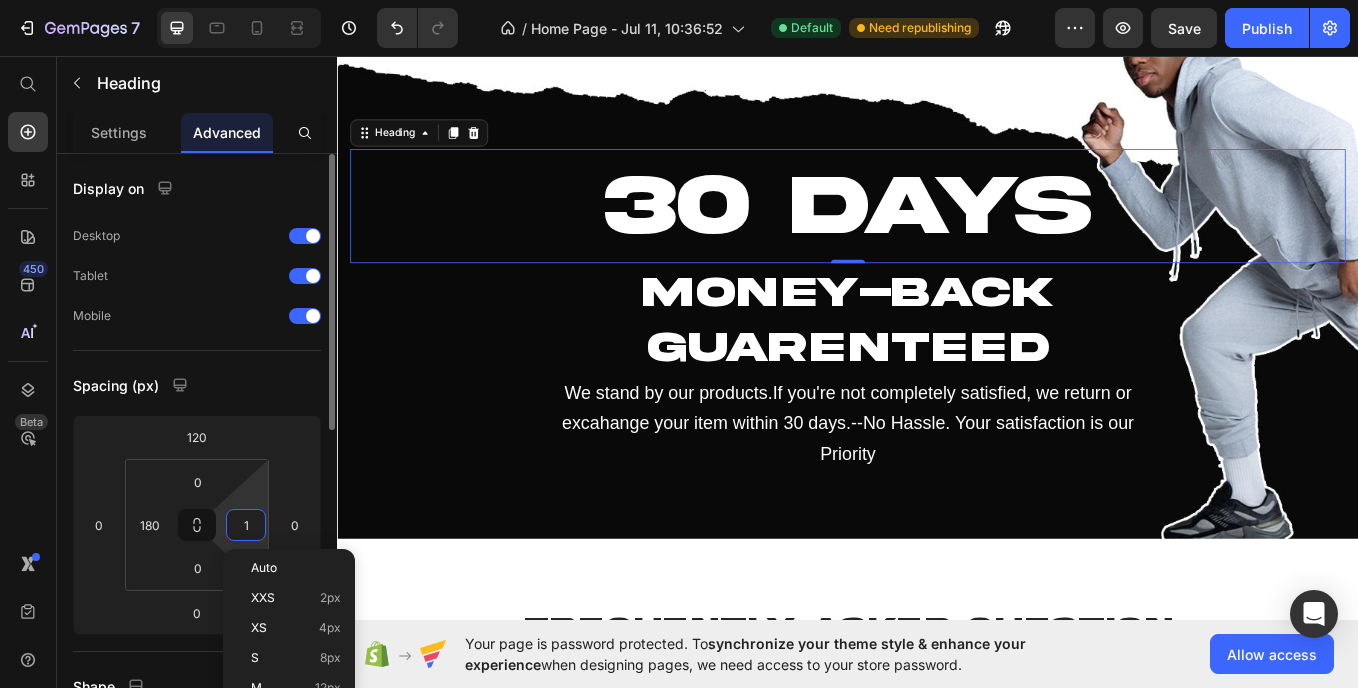 type on "17" 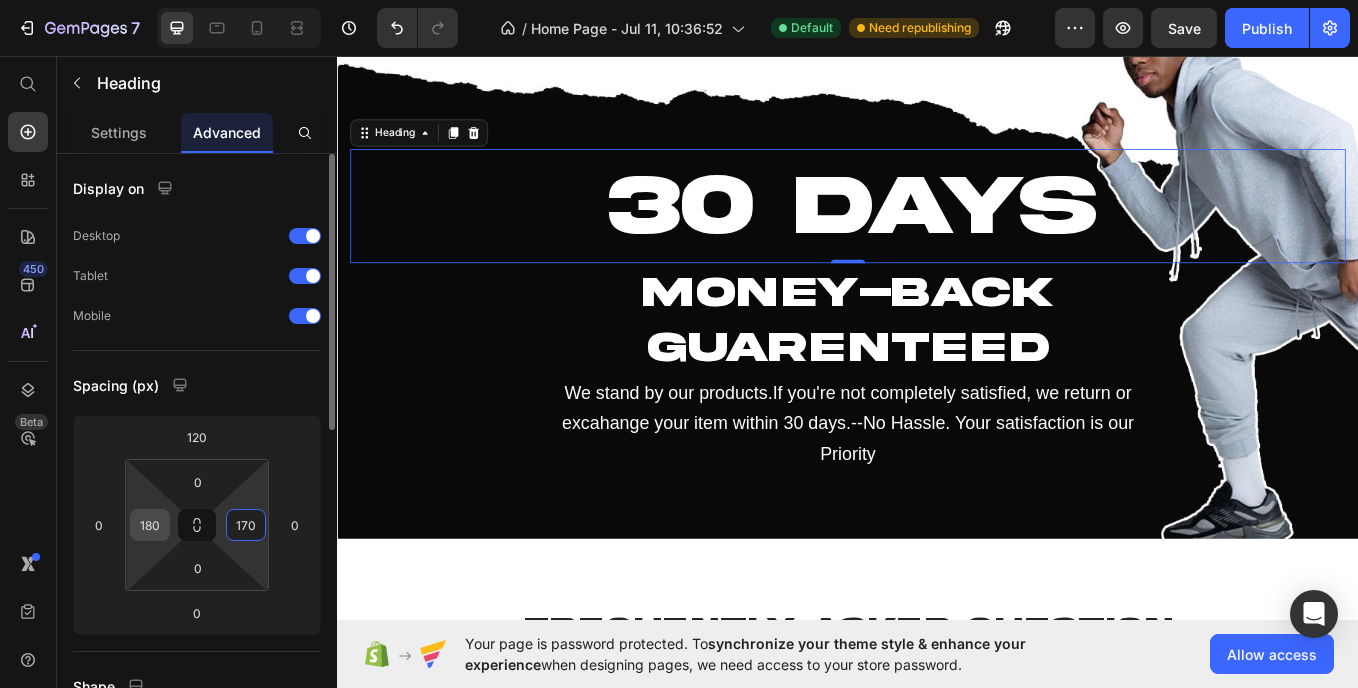 type on "170" 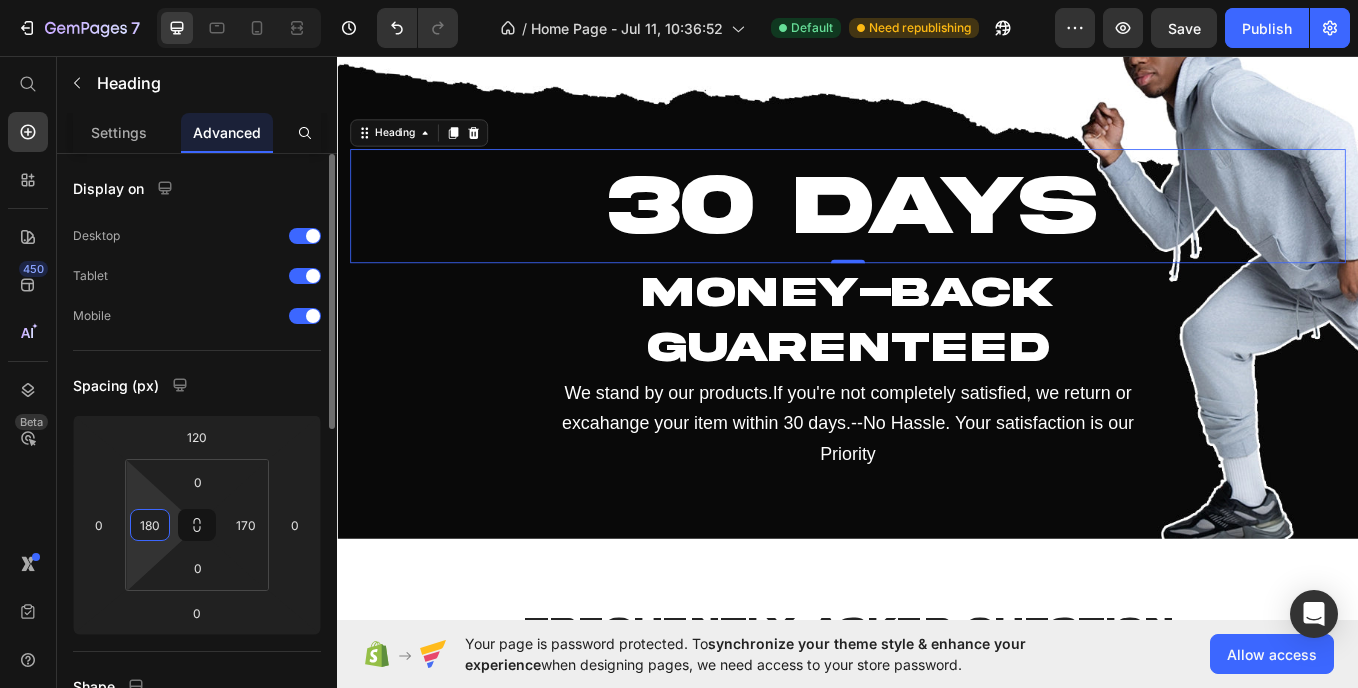 click on "180" at bounding box center [150, 525] 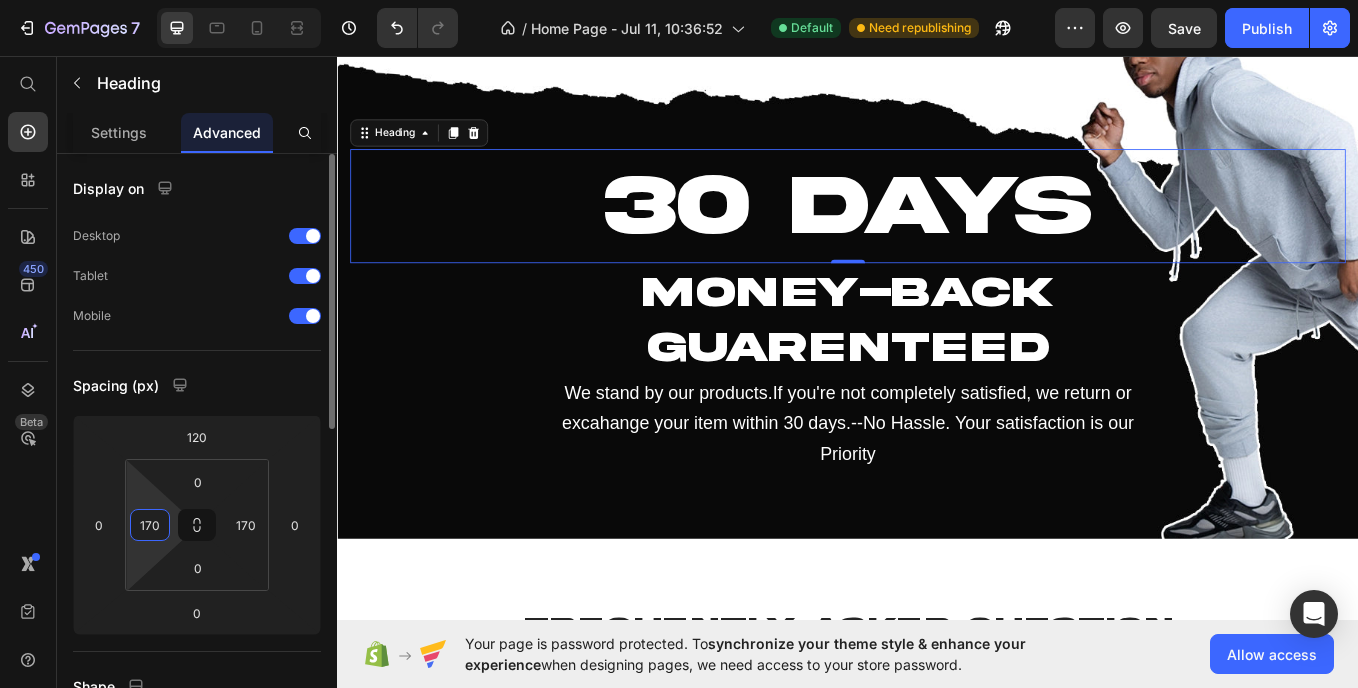 click on "170" at bounding box center [150, 525] 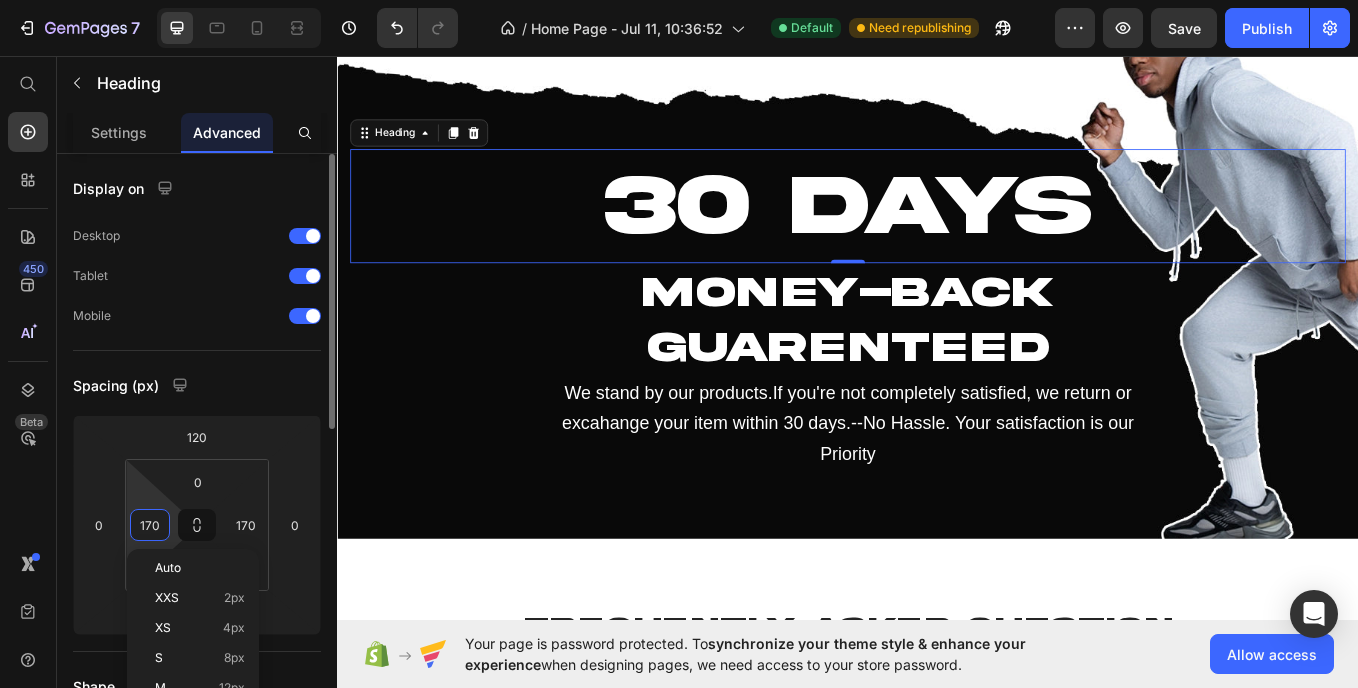 click on "170" at bounding box center (150, 525) 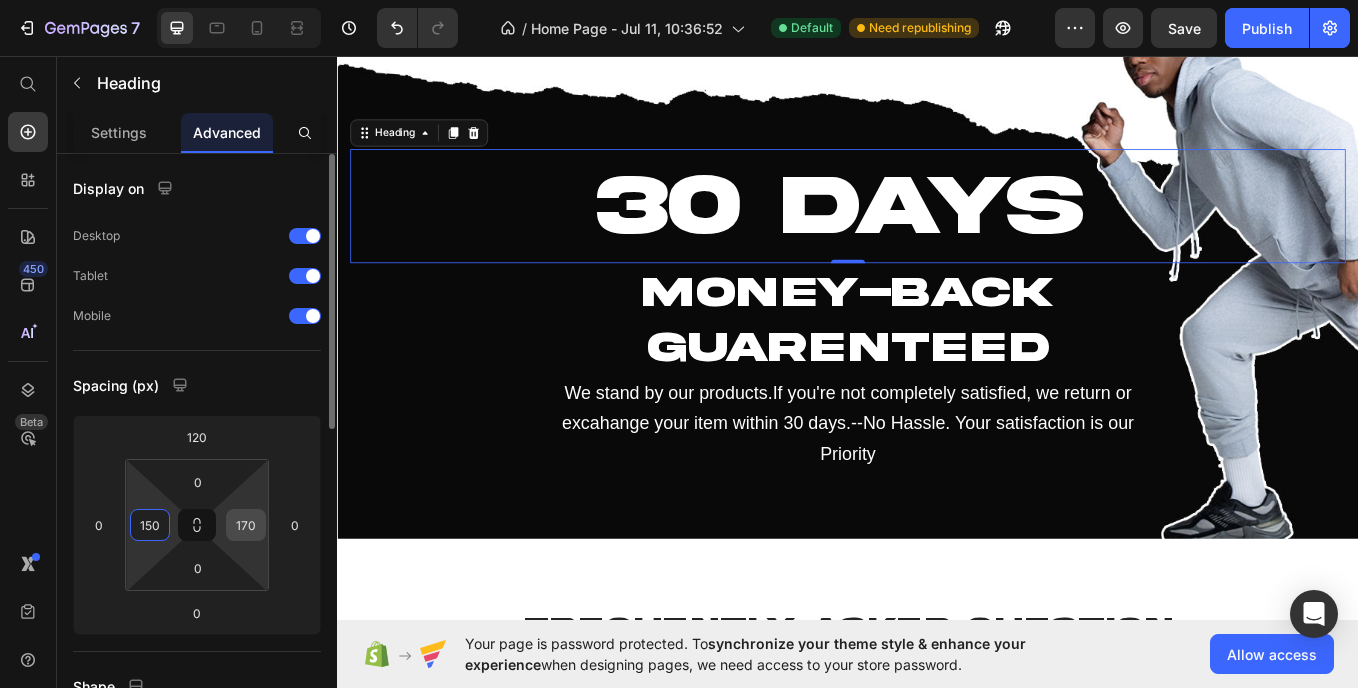 type on "150" 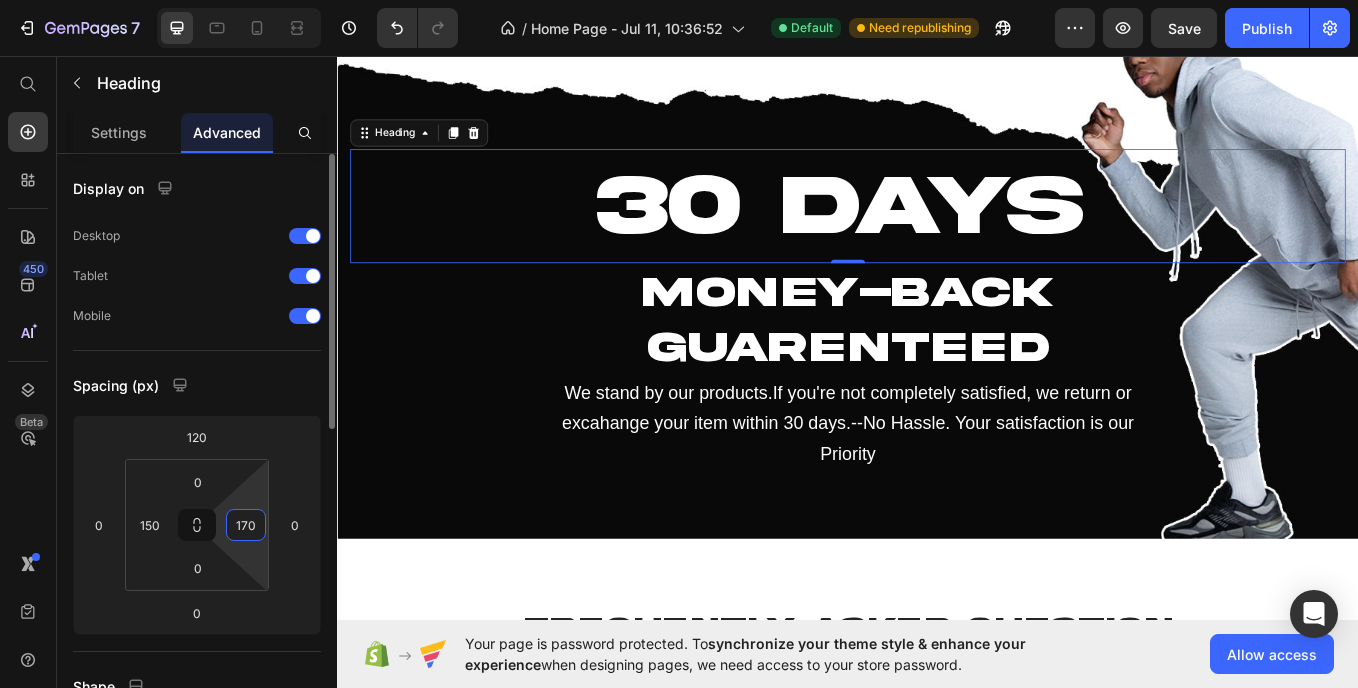 click on "170" at bounding box center (246, 525) 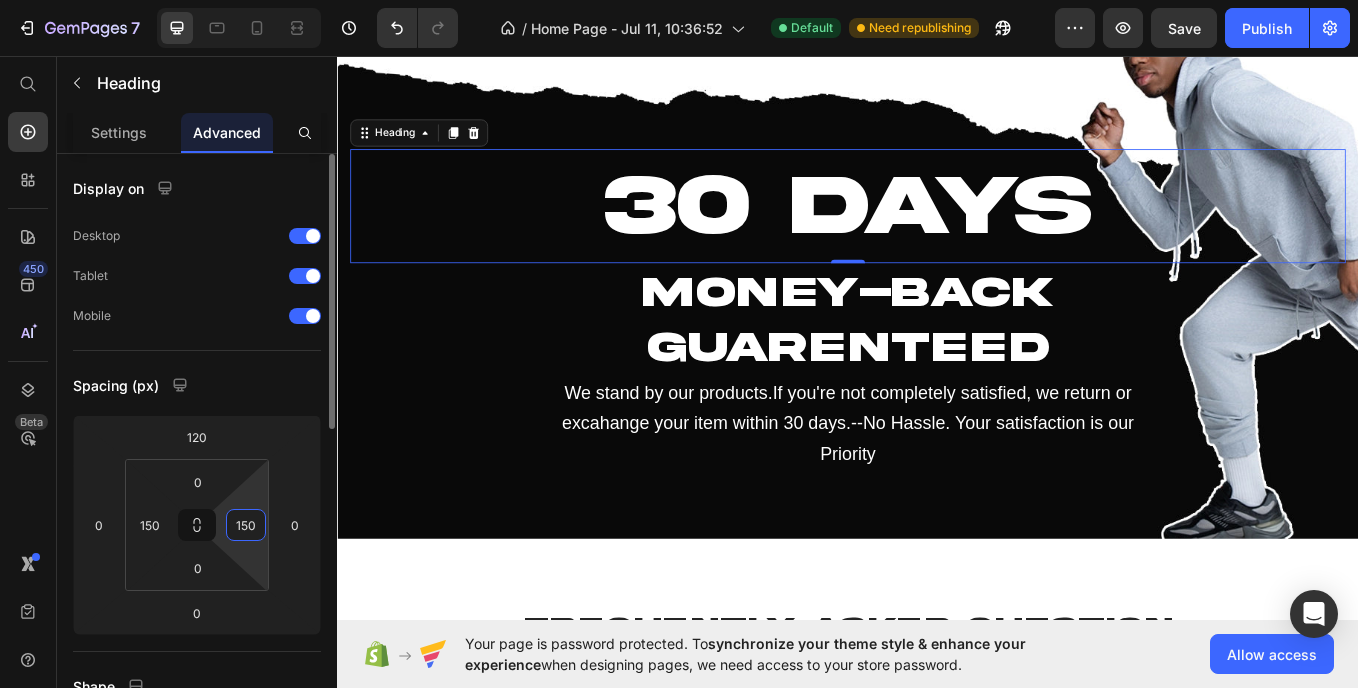 click on "150" at bounding box center [246, 525] 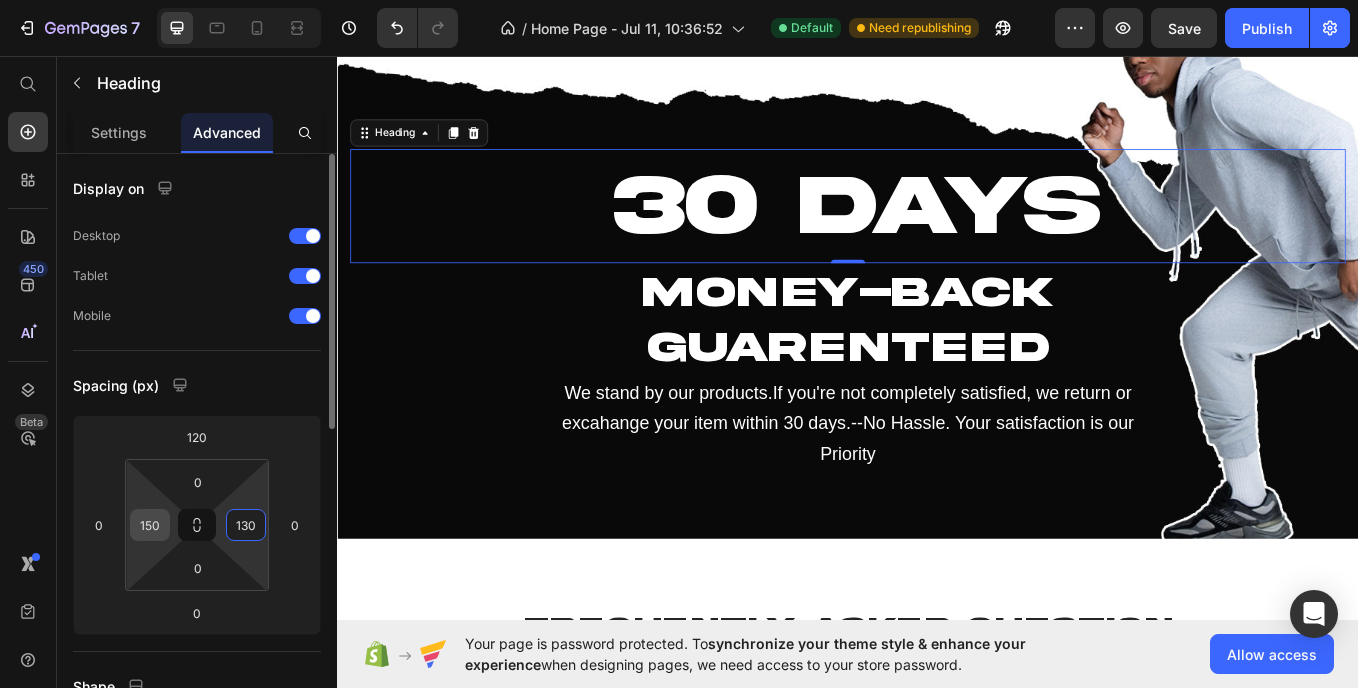 type on "130" 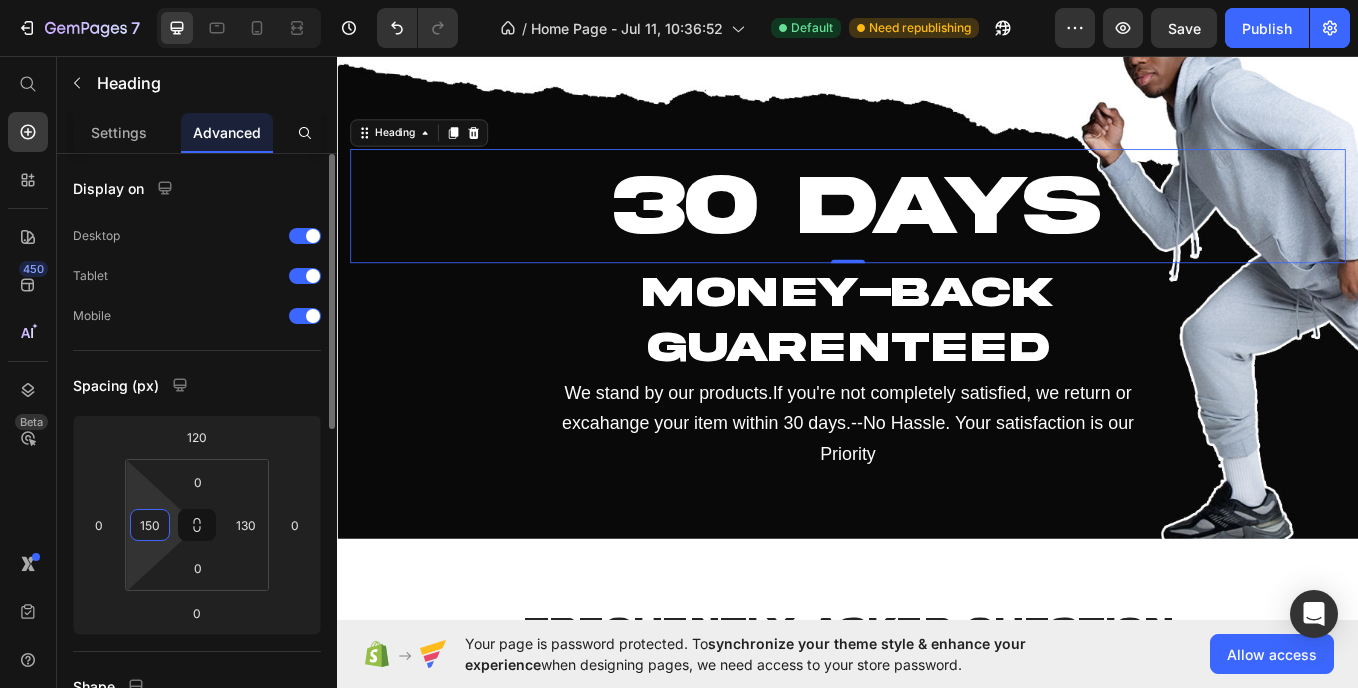 click on "150" at bounding box center (150, 525) 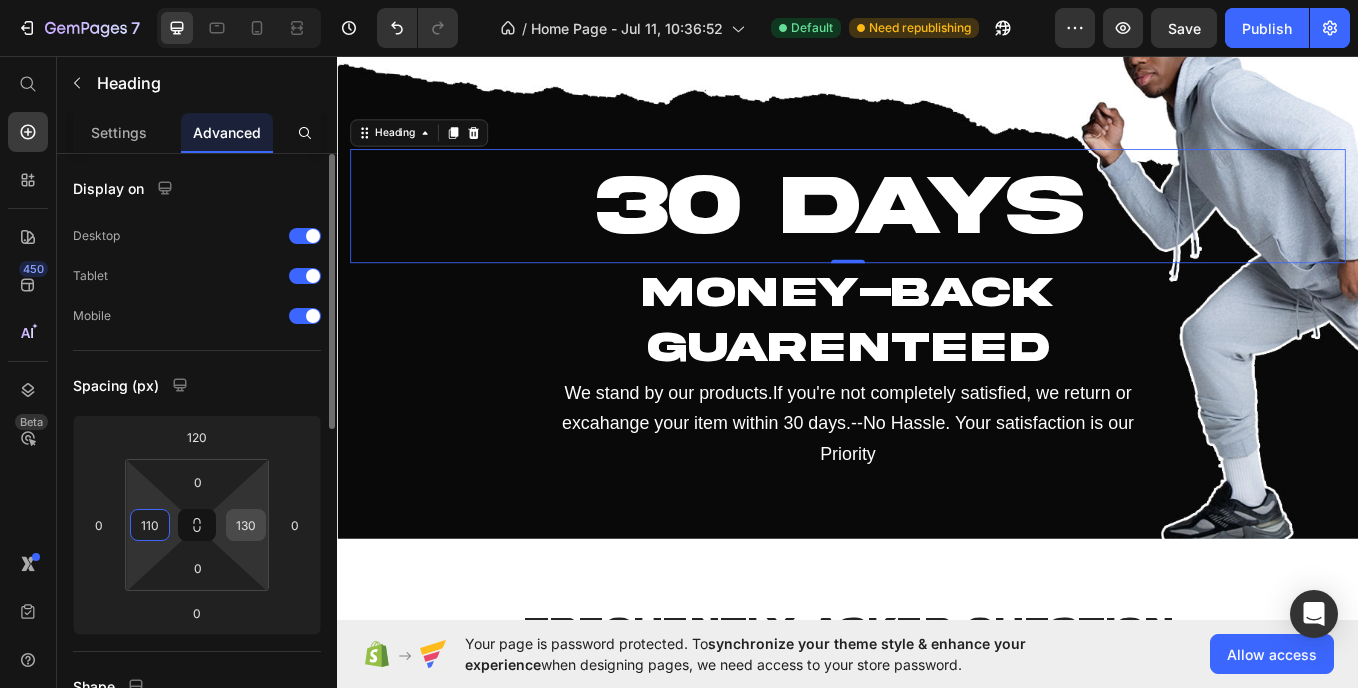type on "110" 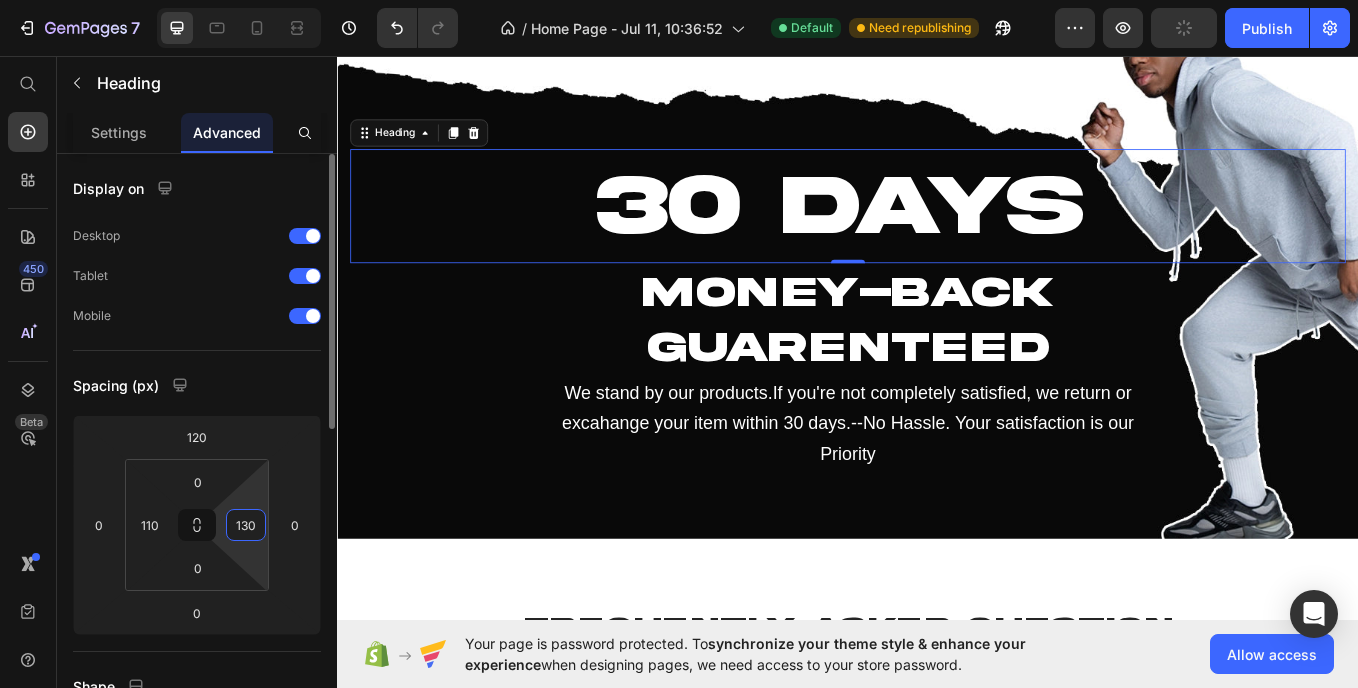 click on "130" at bounding box center [246, 525] 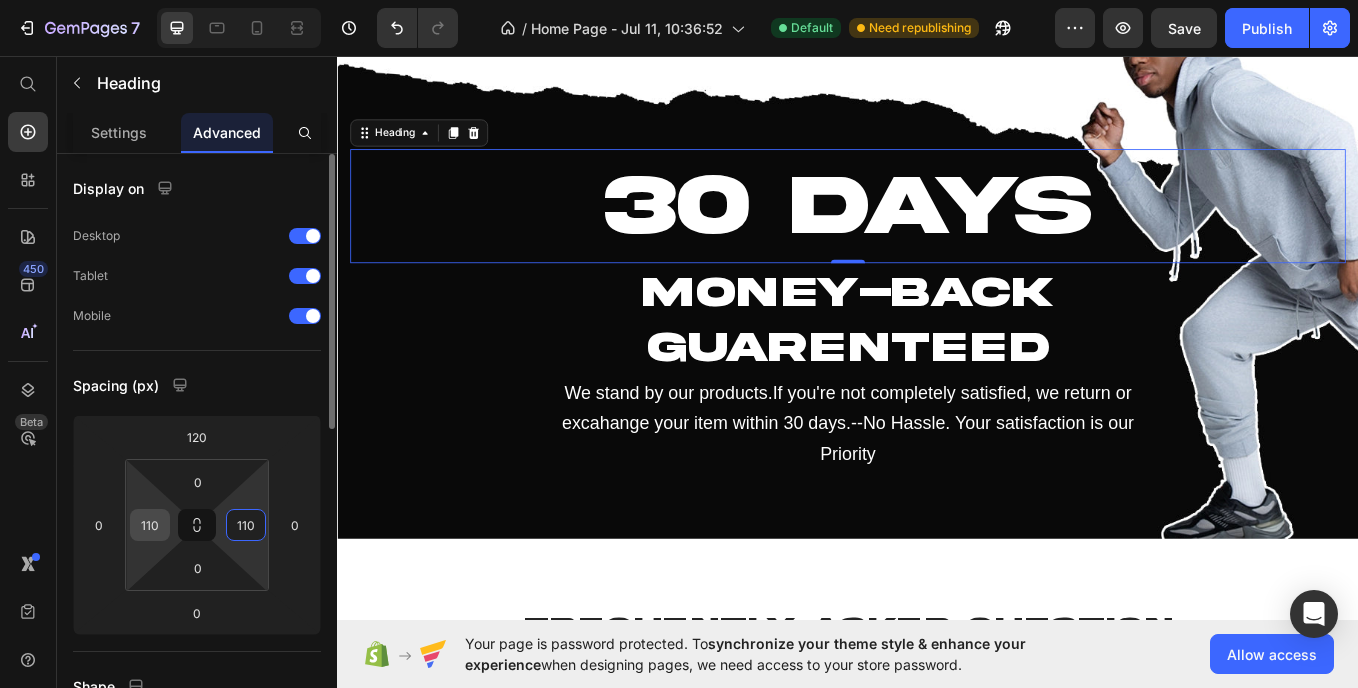 type on "110" 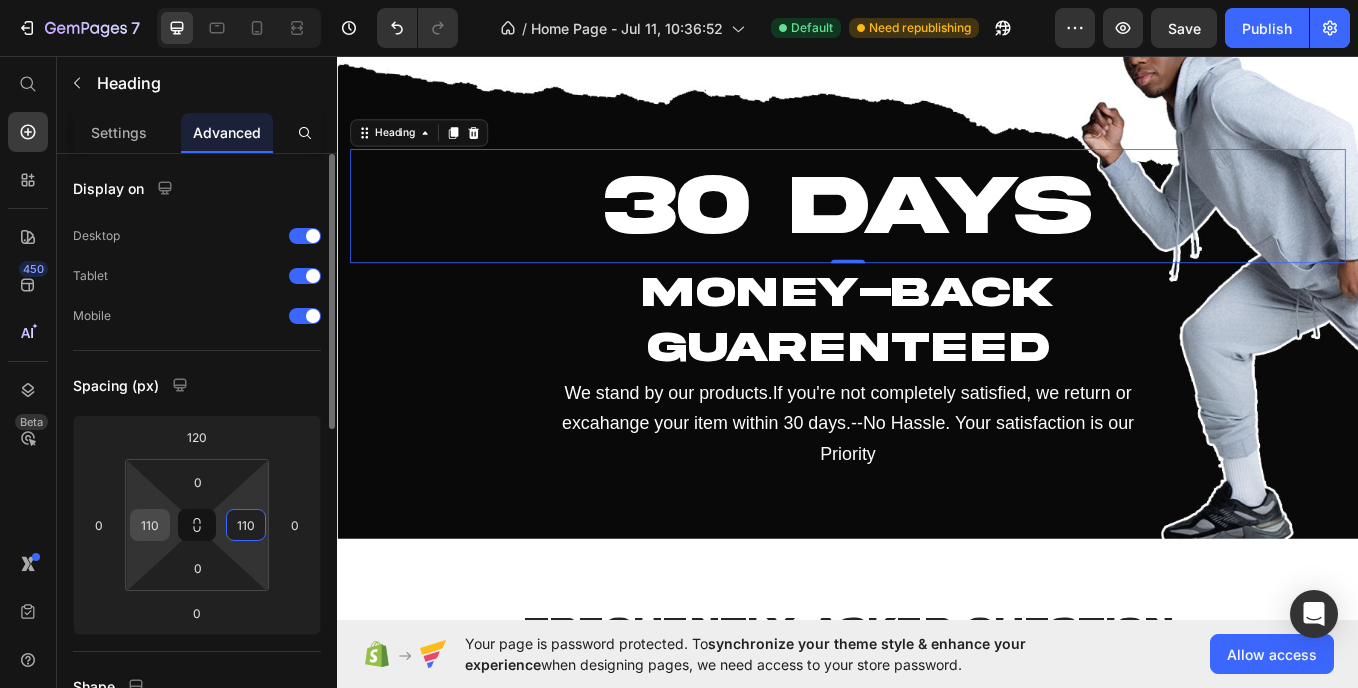 click on "110" at bounding box center (150, 525) 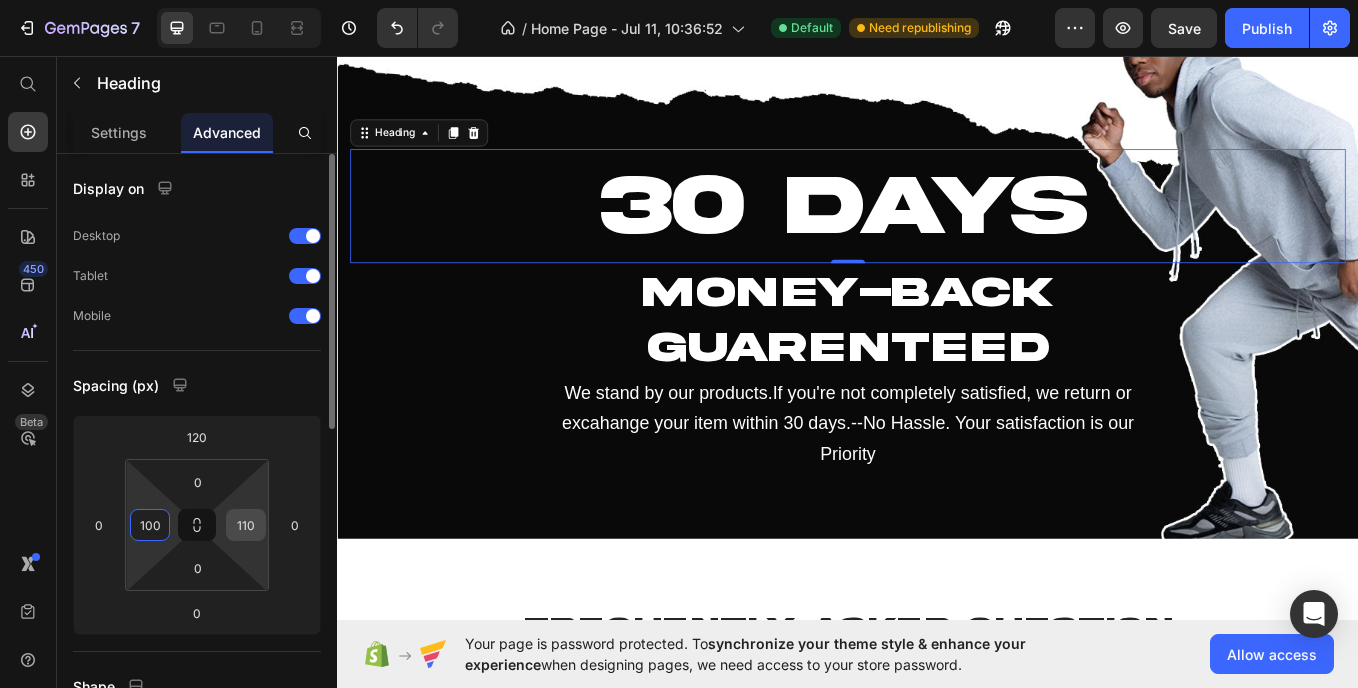 type on "100" 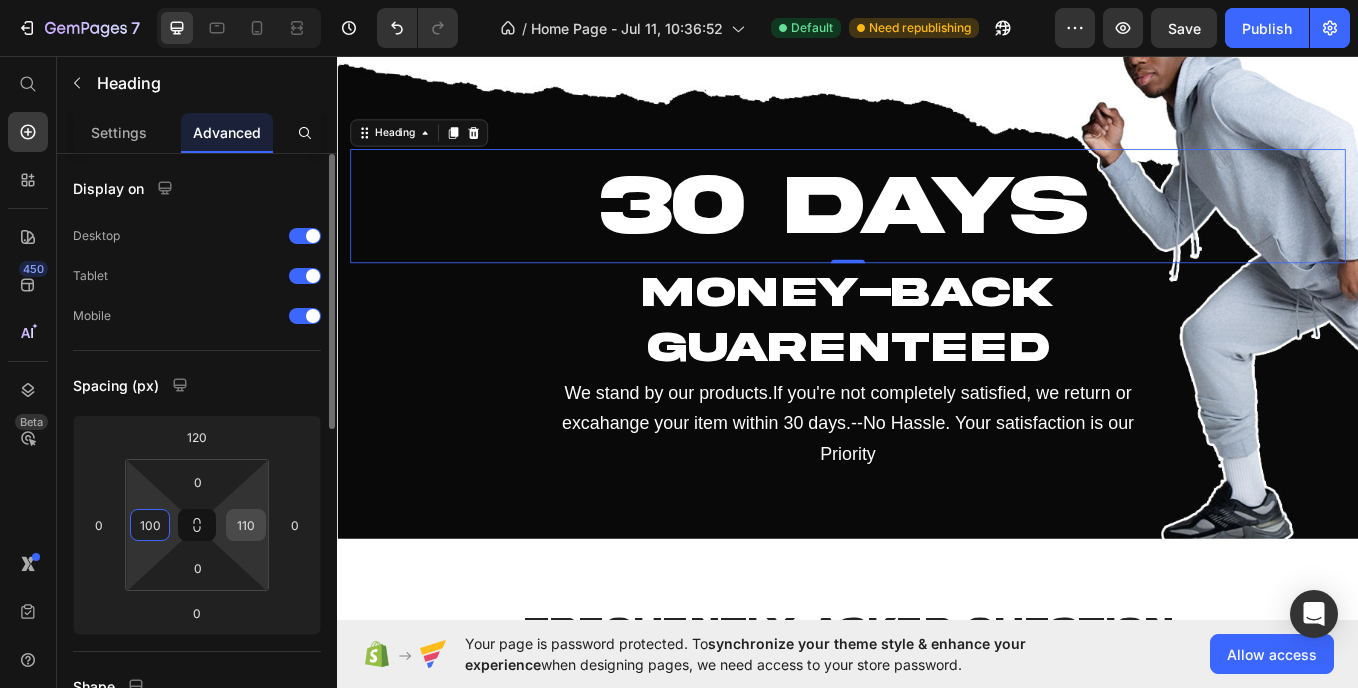 click on "110" at bounding box center (246, 525) 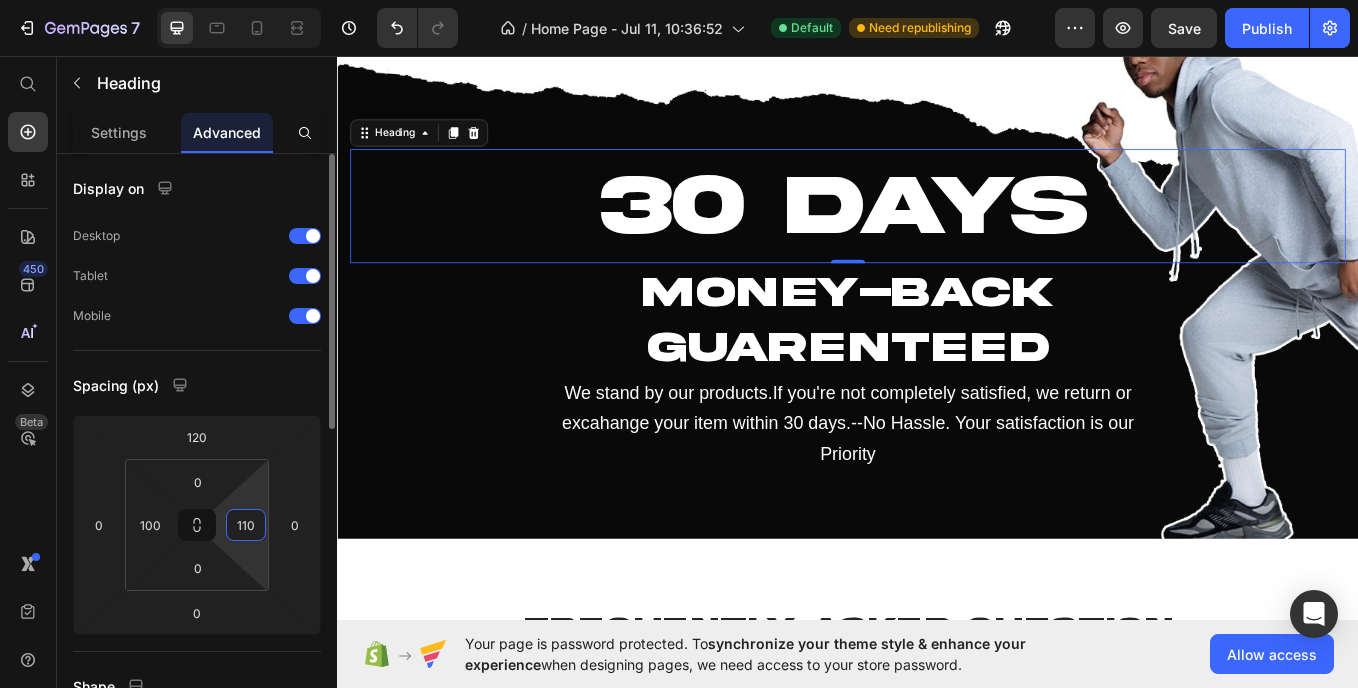 click on "110" at bounding box center (246, 525) 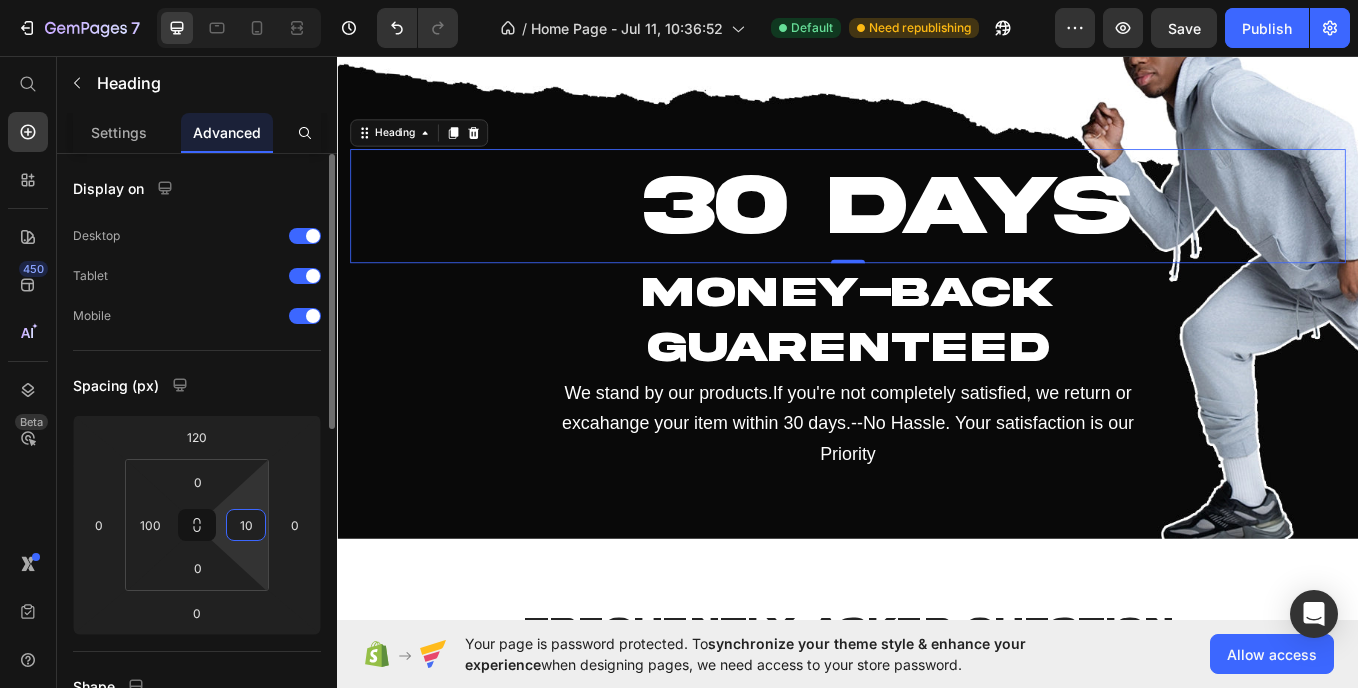 type on "1" 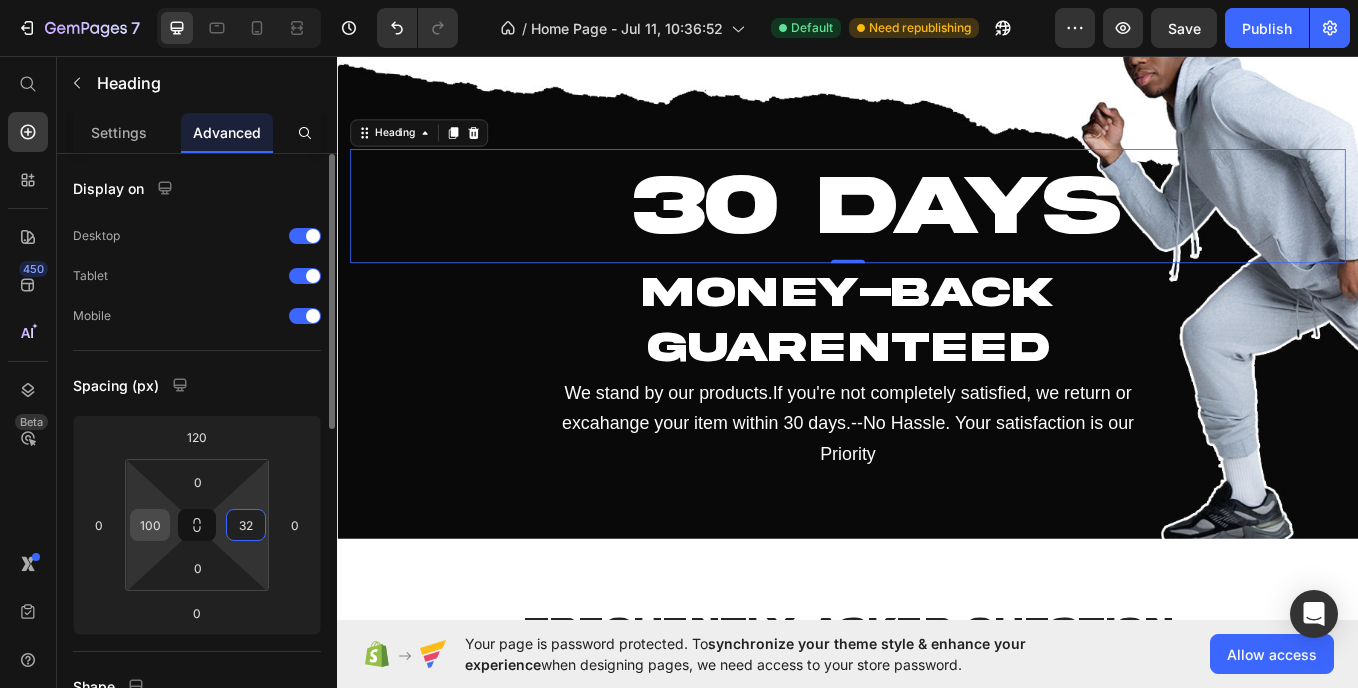 type on "32" 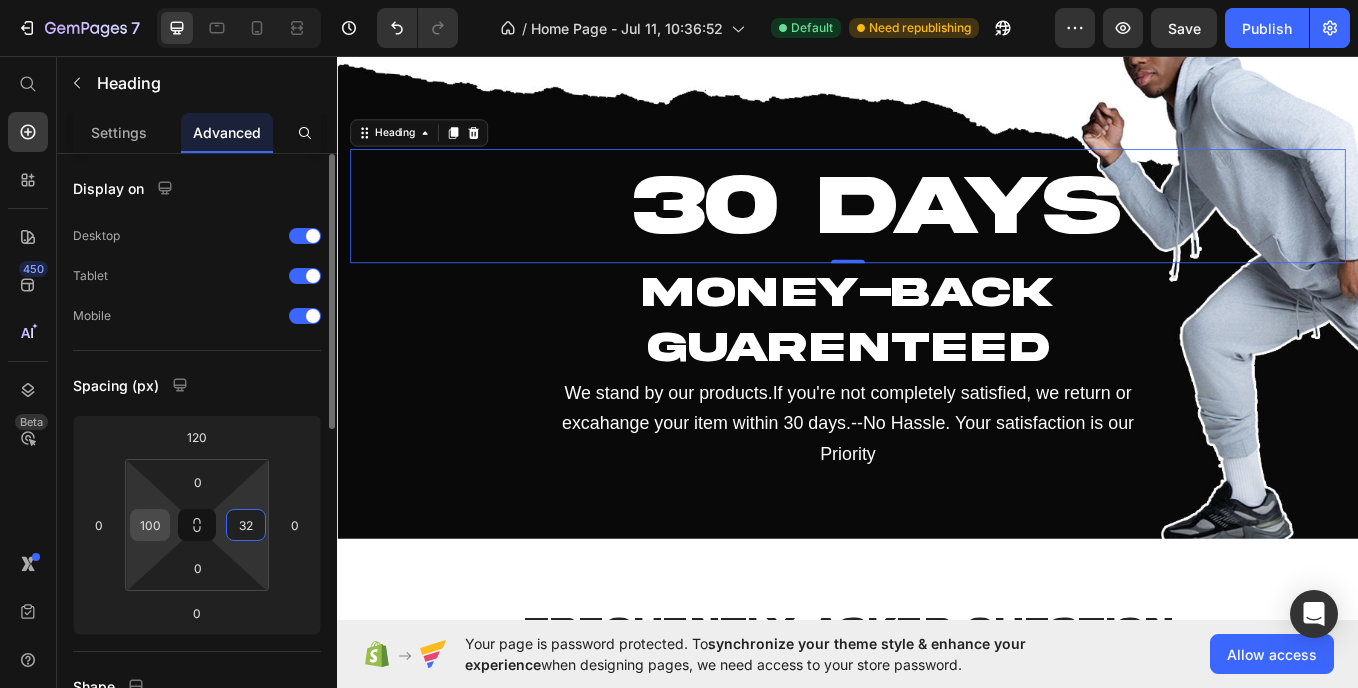 click on "100" at bounding box center (150, 525) 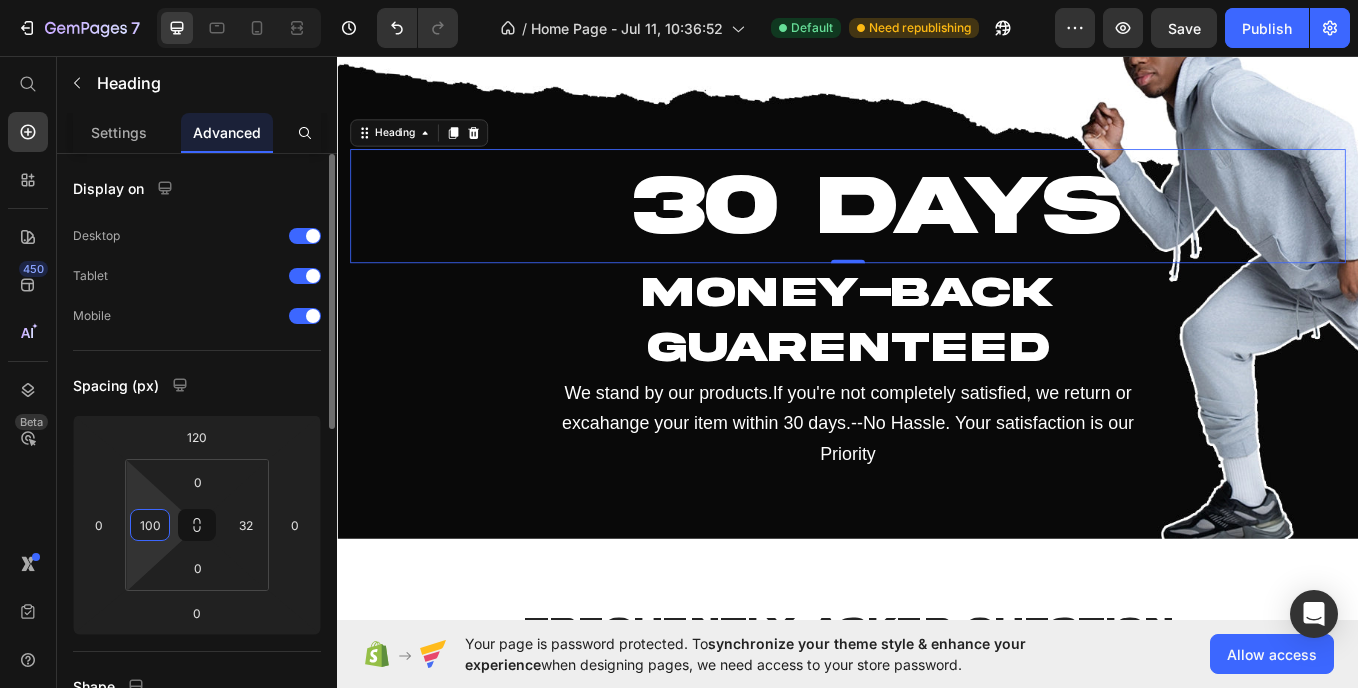 click on "100" at bounding box center [150, 525] 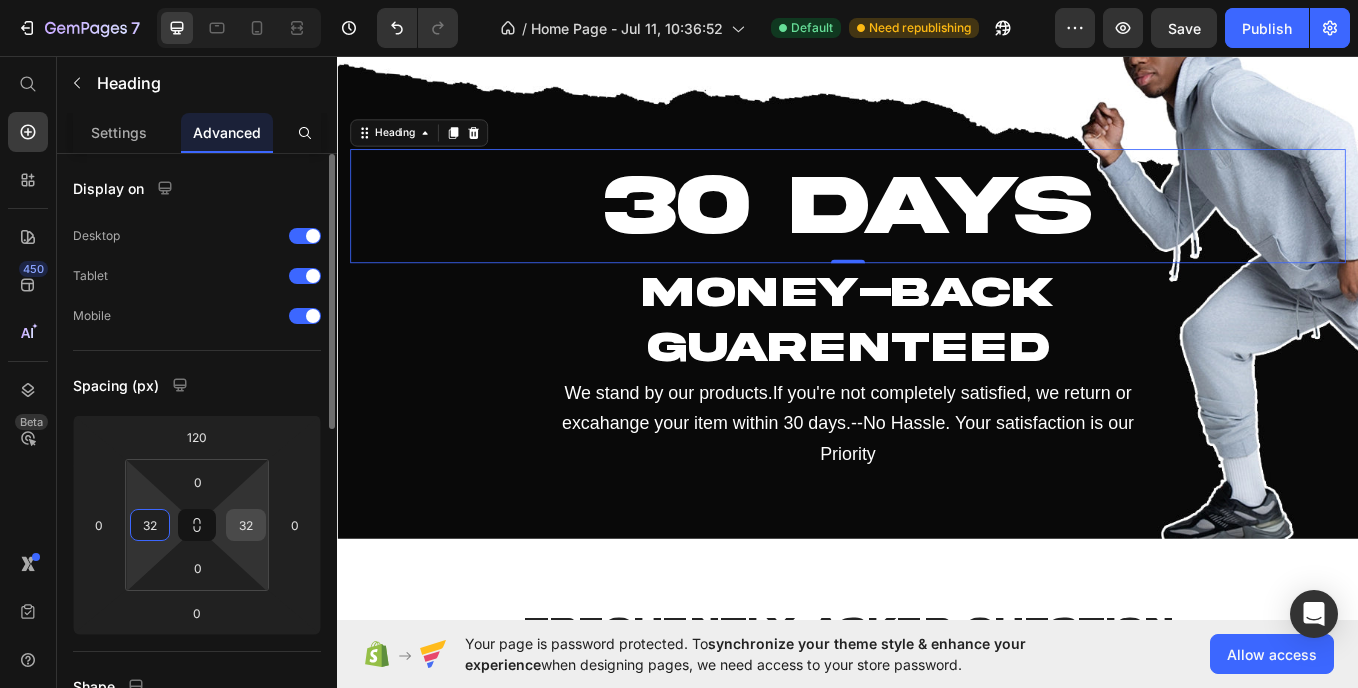 type on "32" 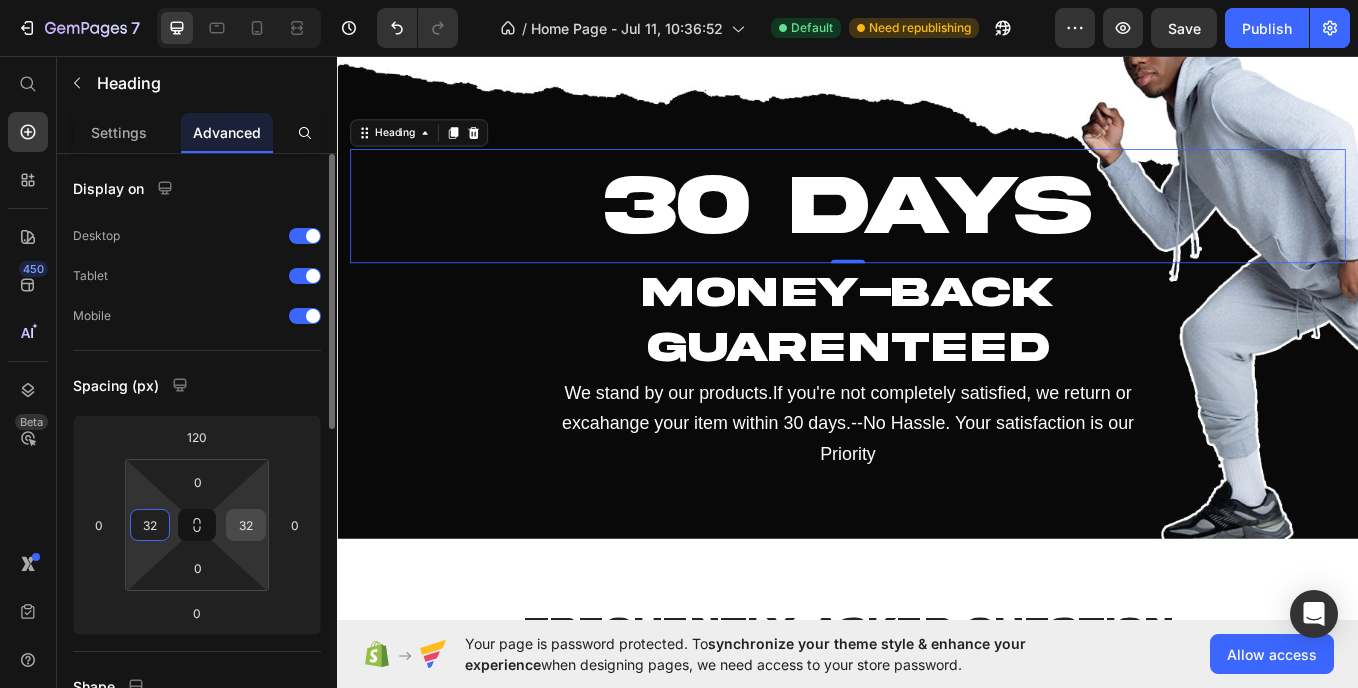 click on "32" at bounding box center [246, 525] 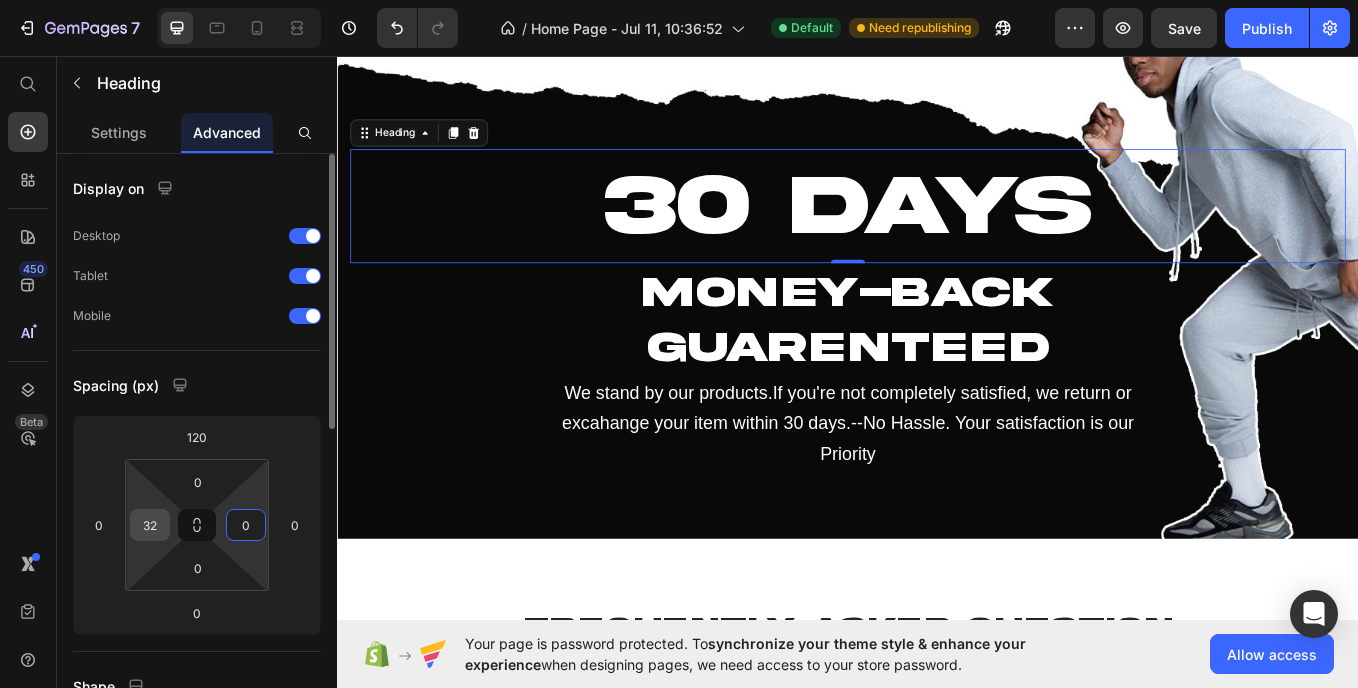 type on "0" 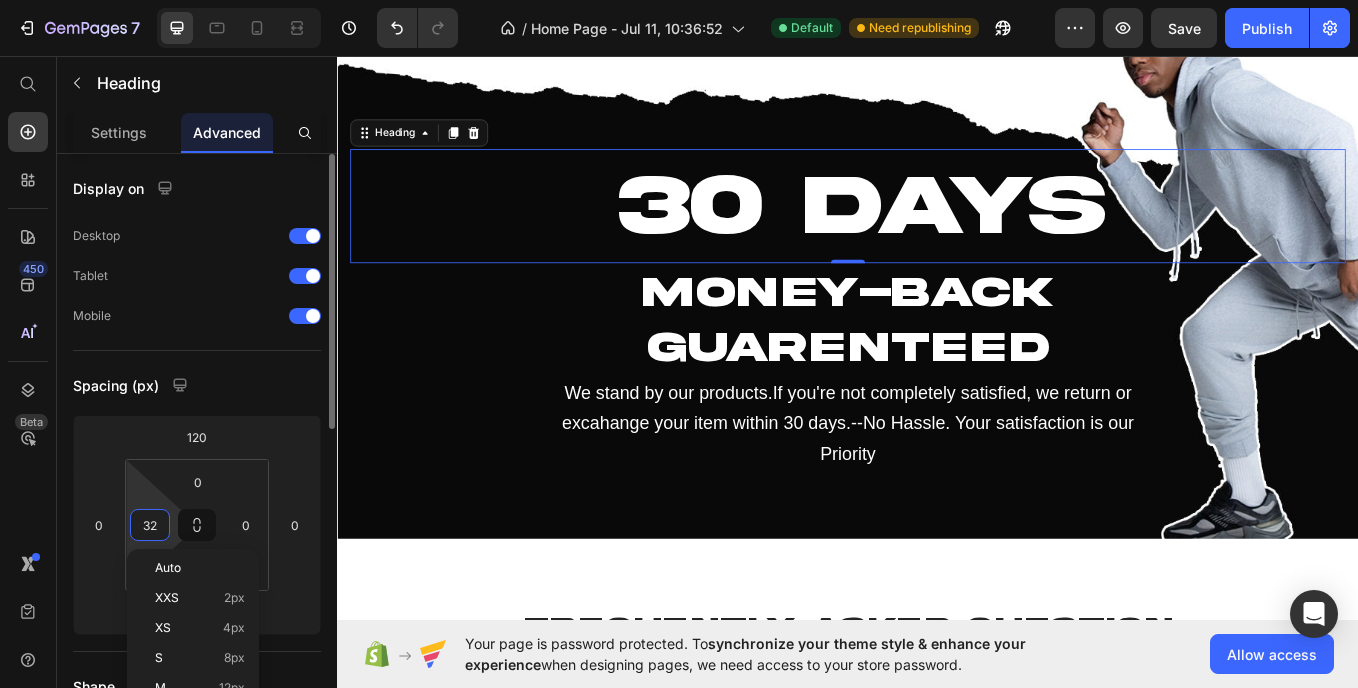 type on "0" 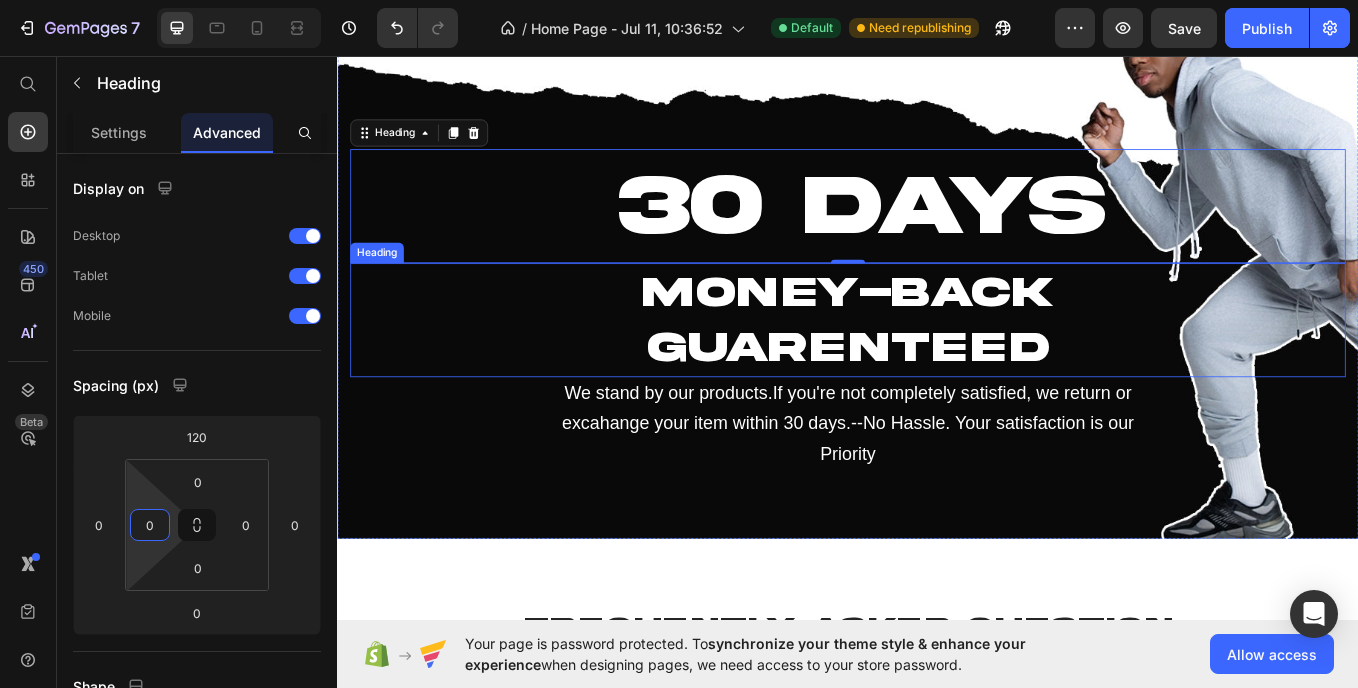 click on "MONEY-BACK" at bounding box center (937, 333) 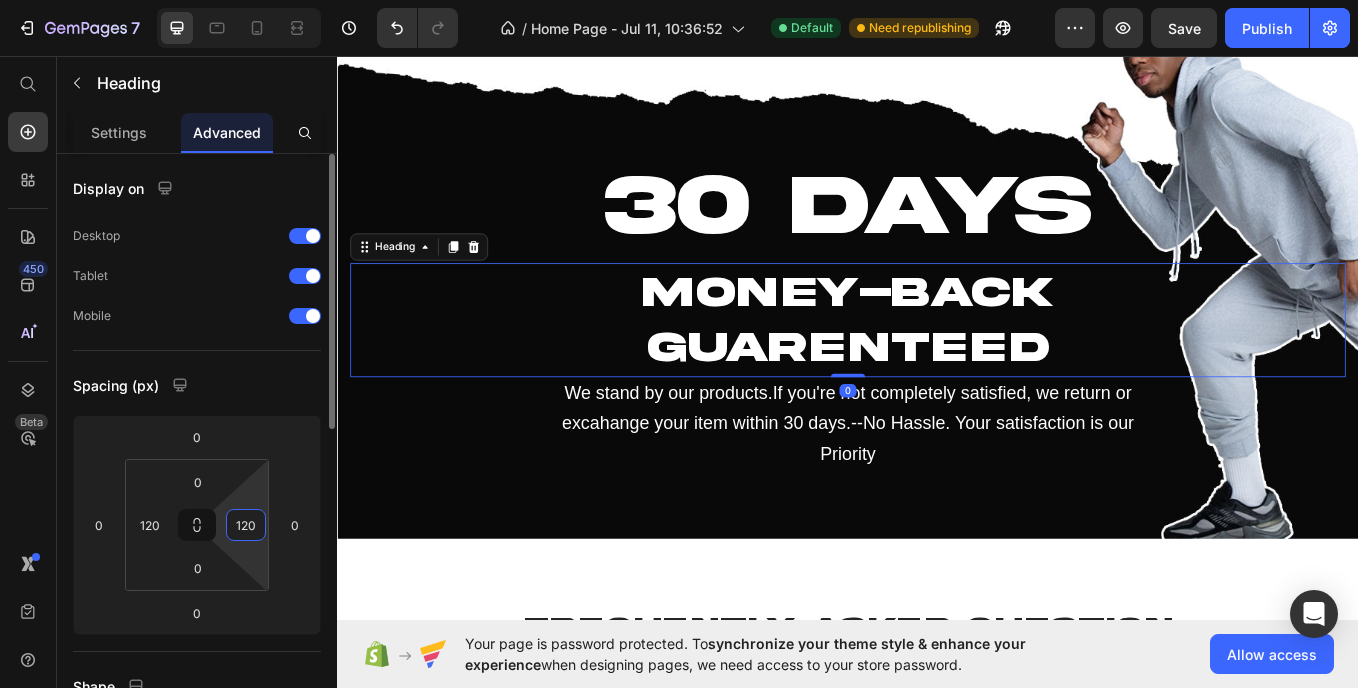 click on "120" at bounding box center (246, 525) 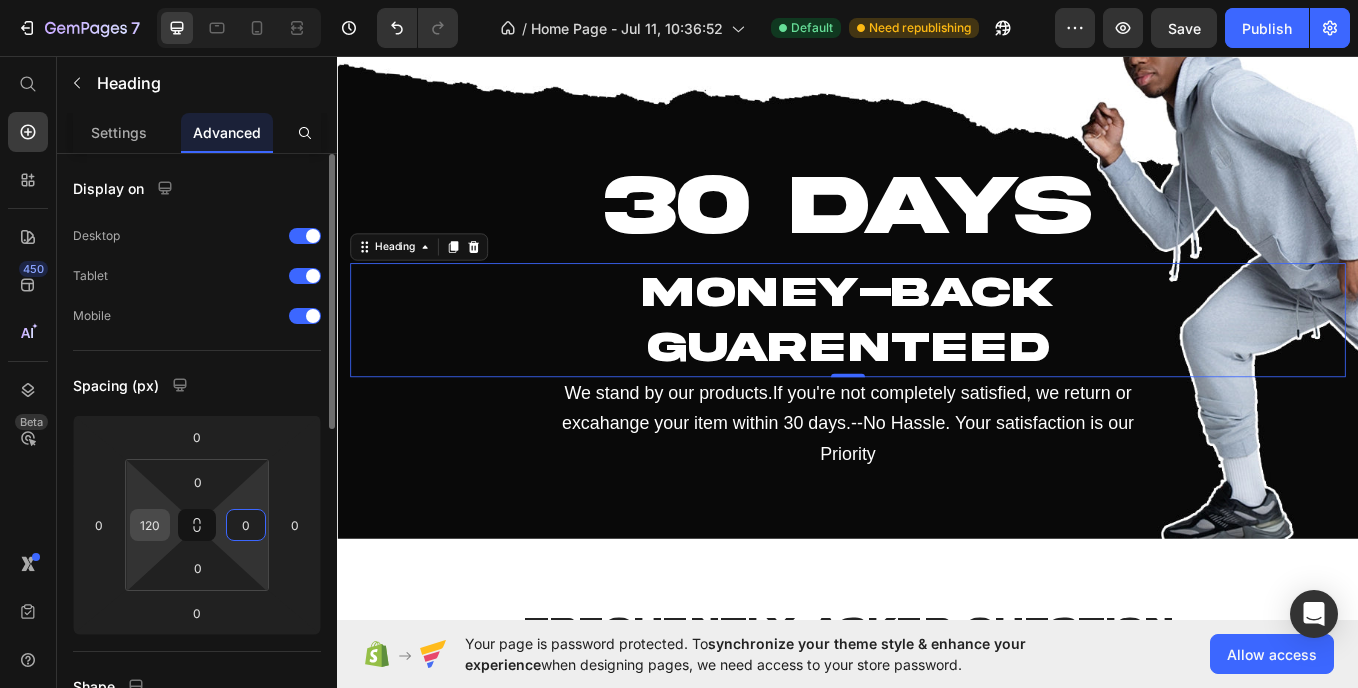type on "0" 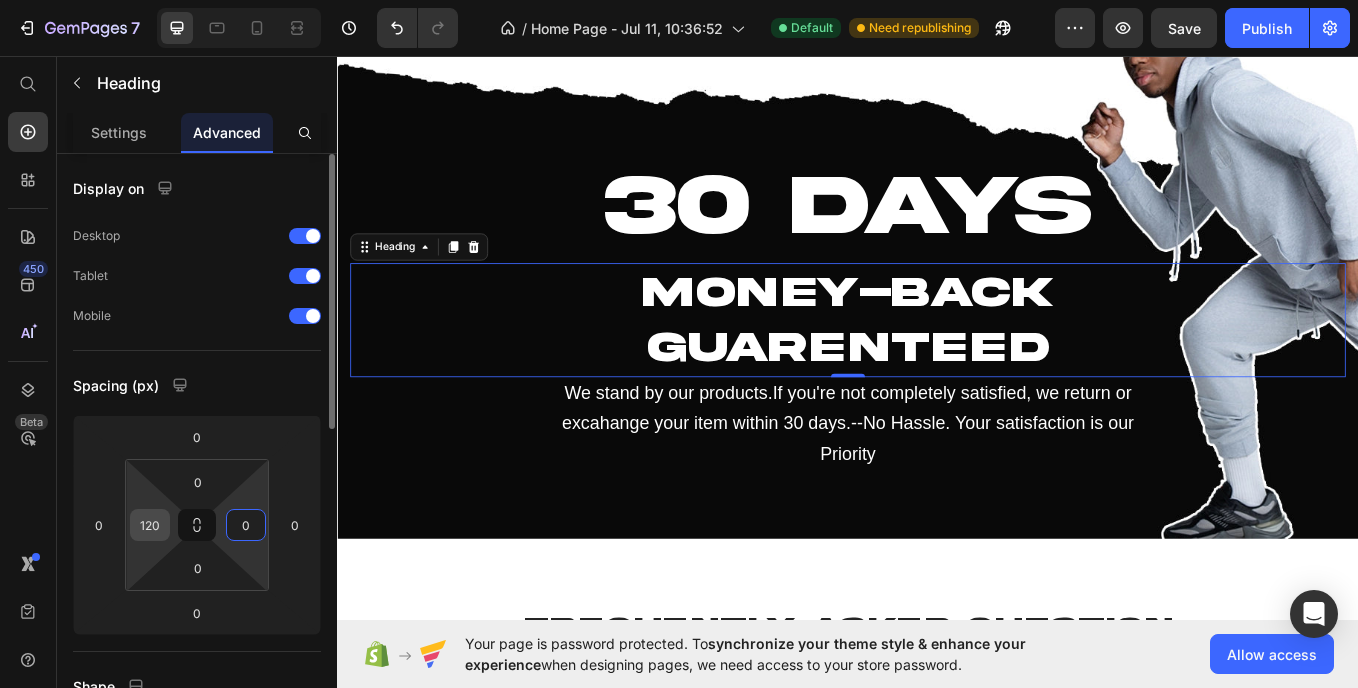 click on "120" at bounding box center (150, 525) 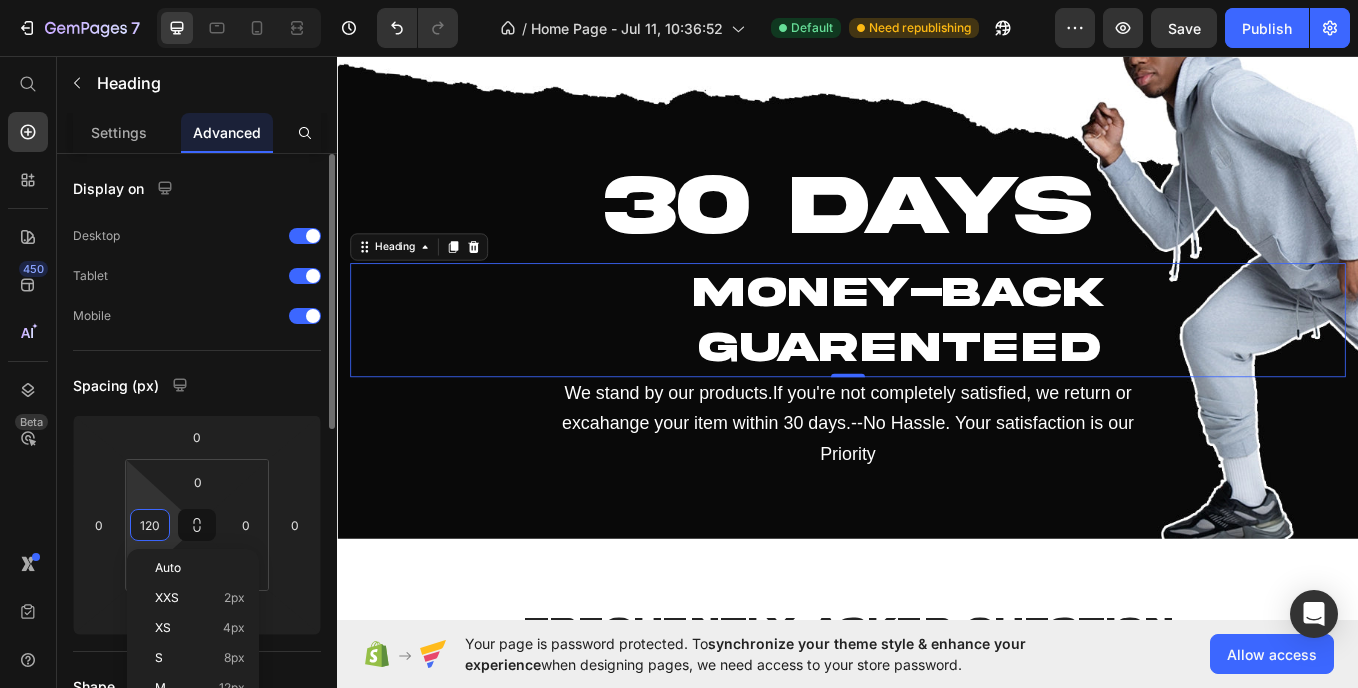 type on "0" 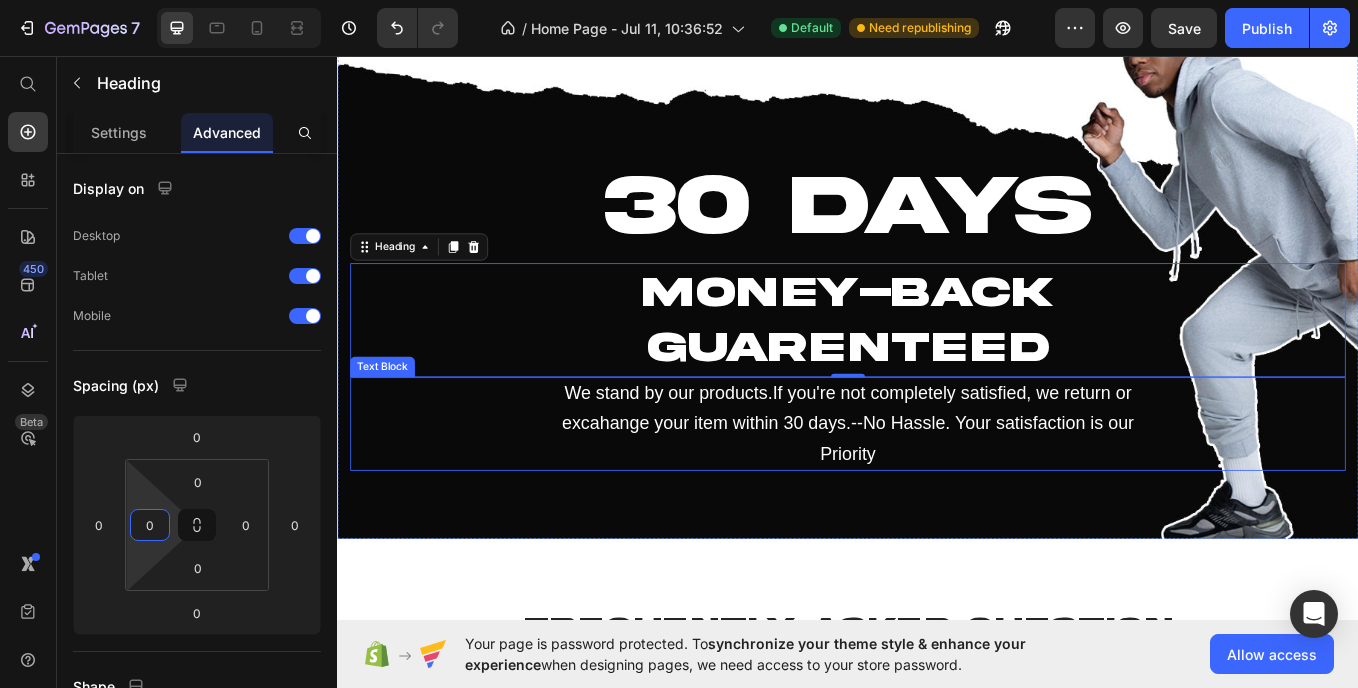 click on "We stand by our products.If you're not completely satisfied, we return or excahange your item within 30 days.--No Hassle. Your satisfaction is our Priority" at bounding box center (937, 486) 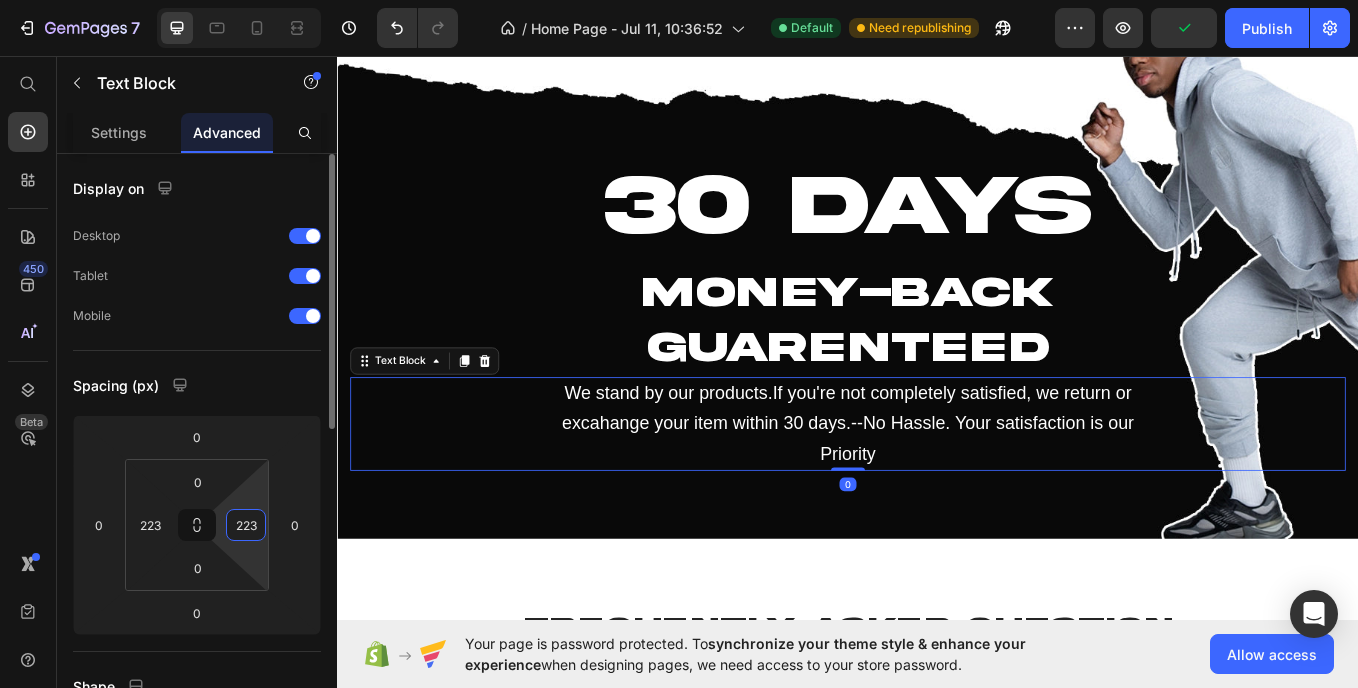 click on "223" at bounding box center [246, 525] 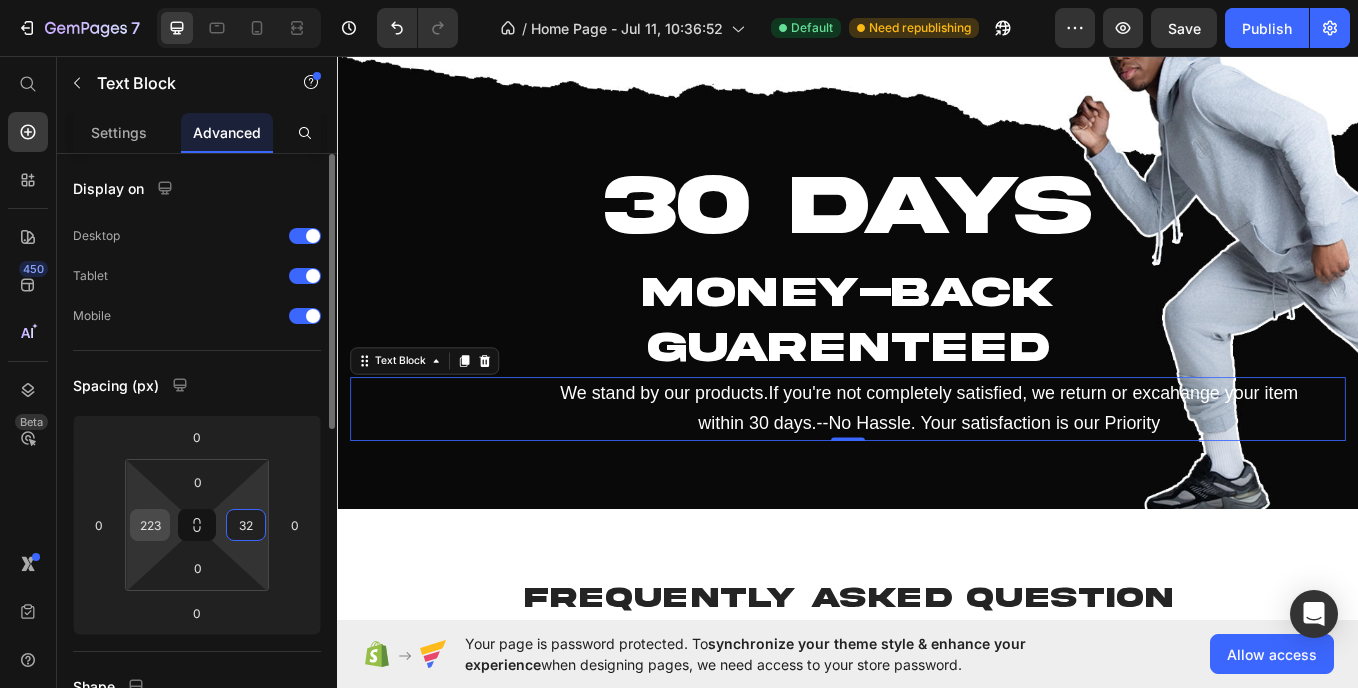 type on "32" 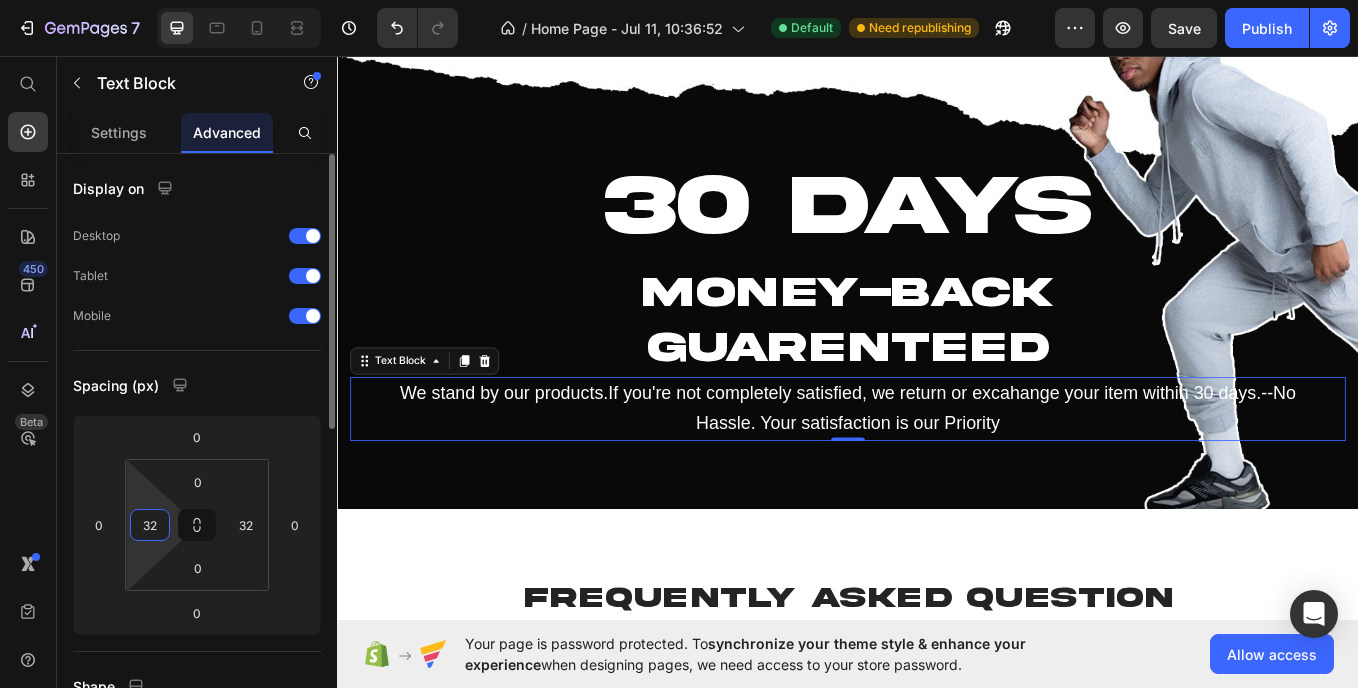 click on "32" at bounding box center [150, 525] 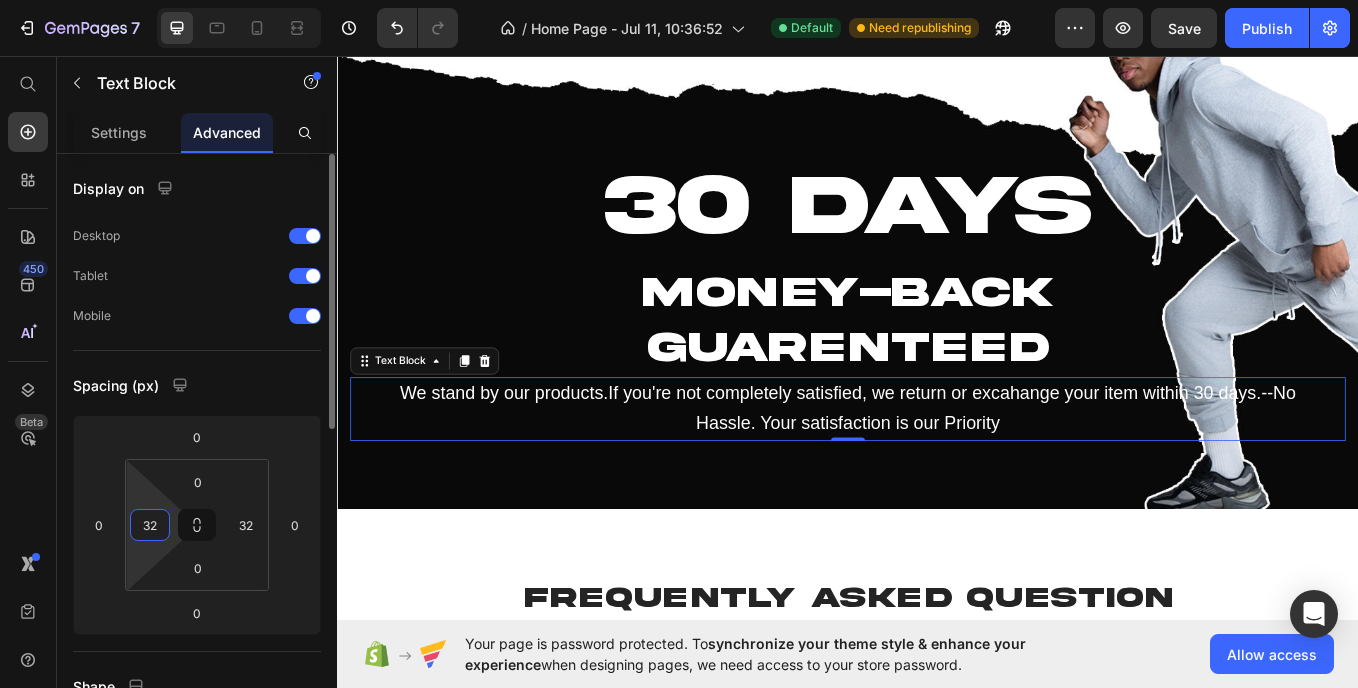 click on "32" at bounding box center (150, 525) 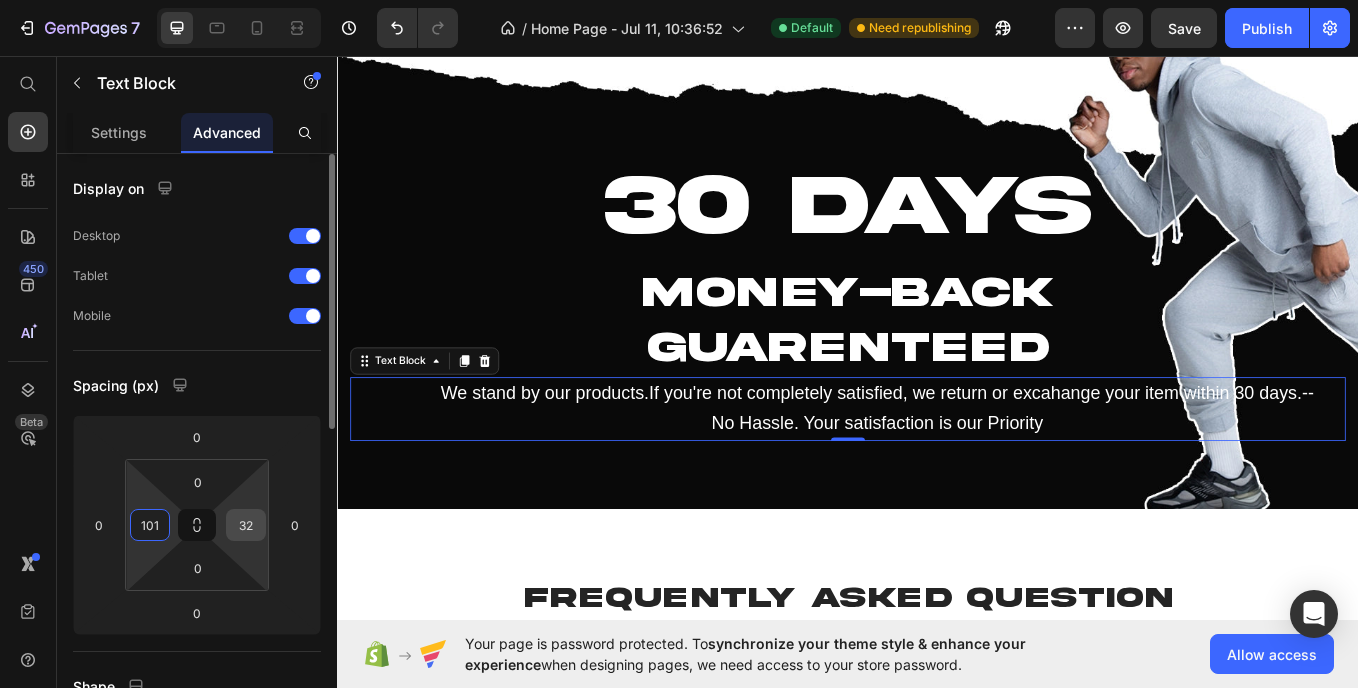 type on "101" 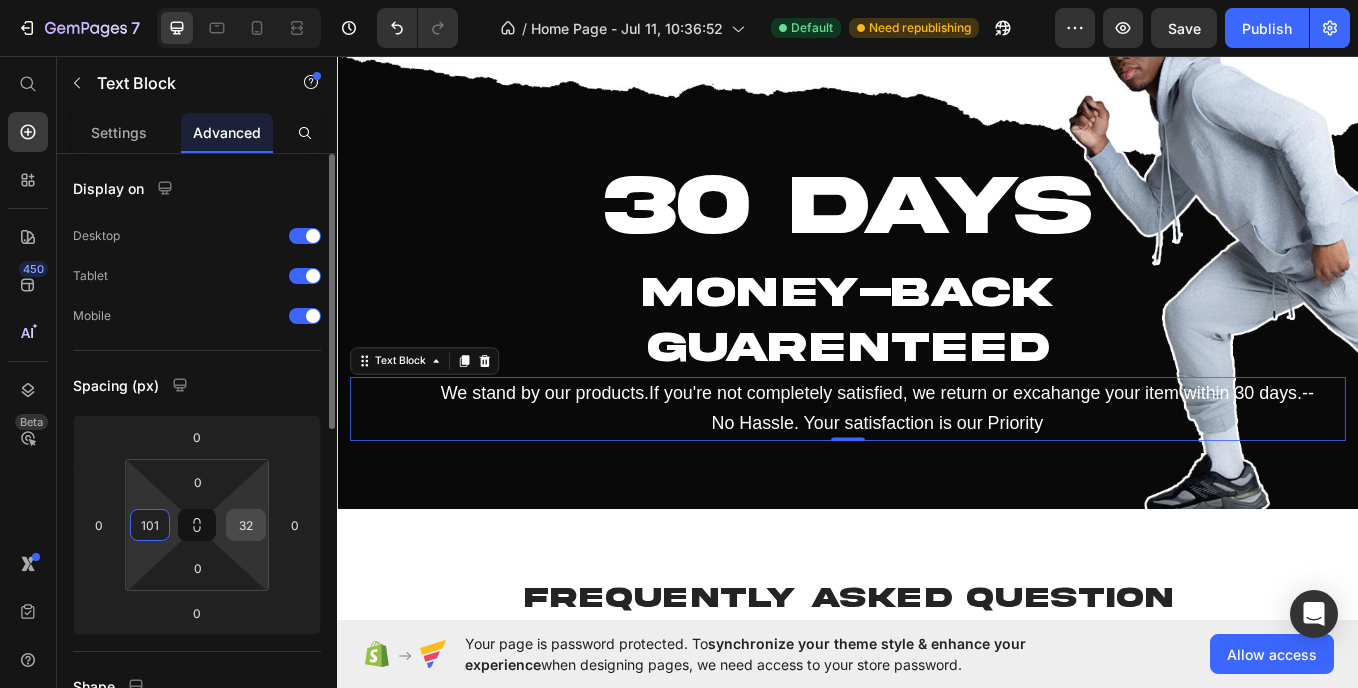 click on "32" at bounding box center [246, 525] 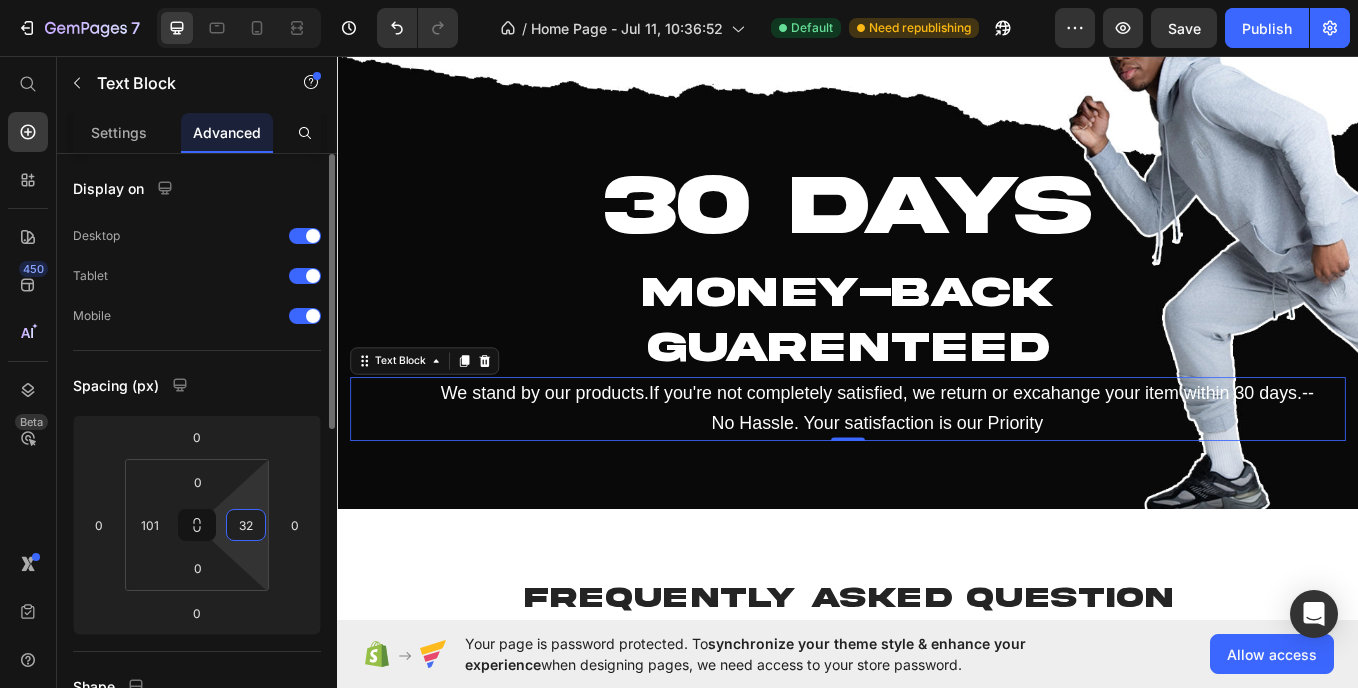 click on "32" at bounding box center (246, 525) 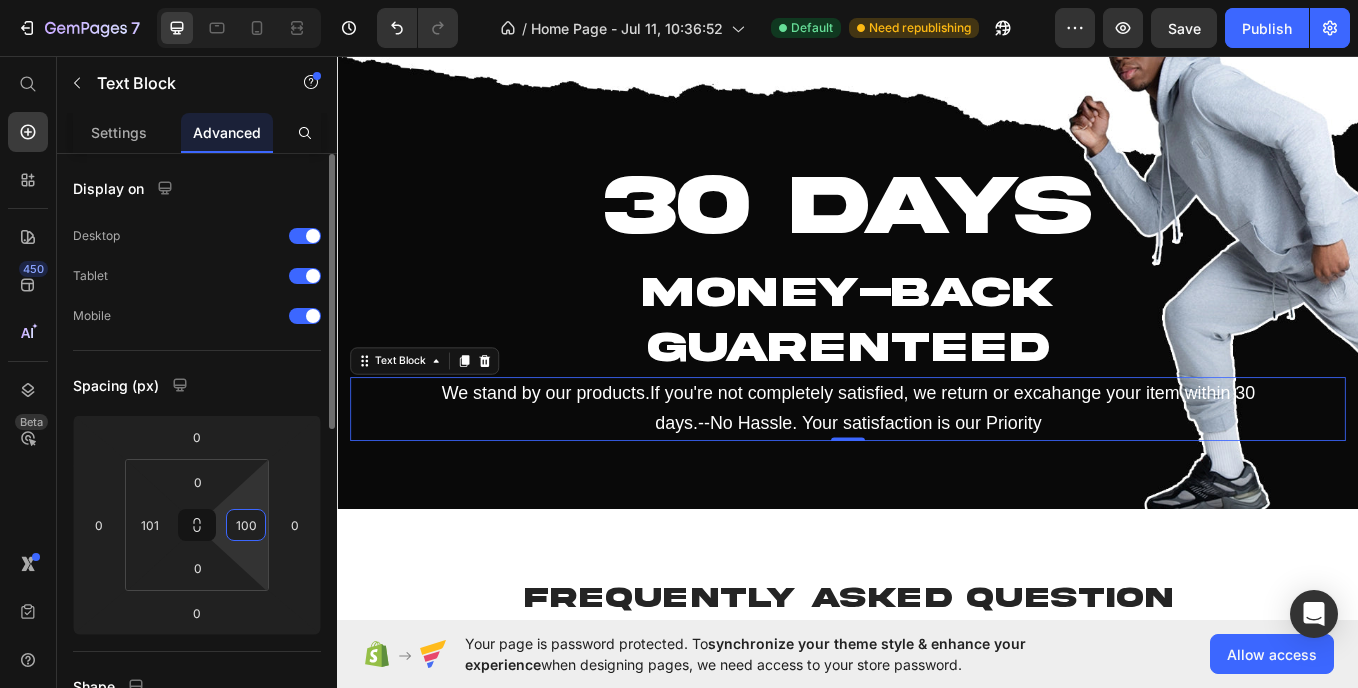 click on "100" at bounding box center (246, 525) 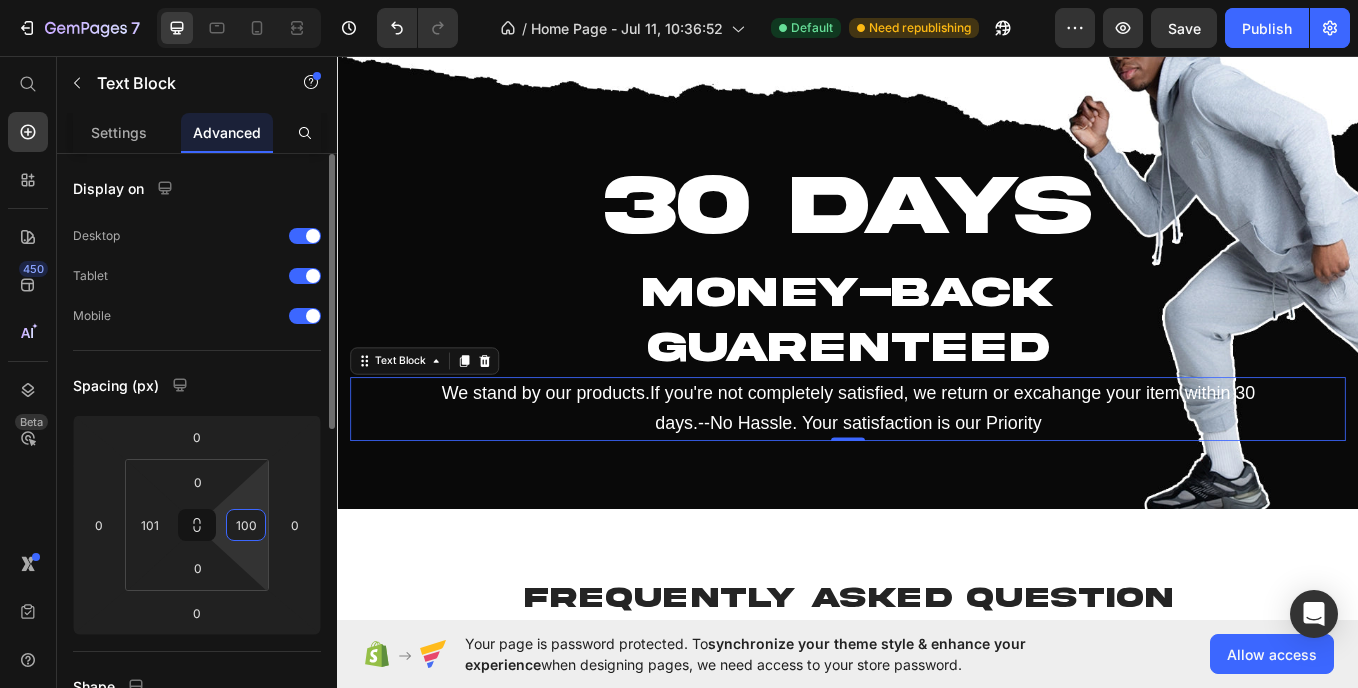 click on "100" at bounding box center [246, 525] 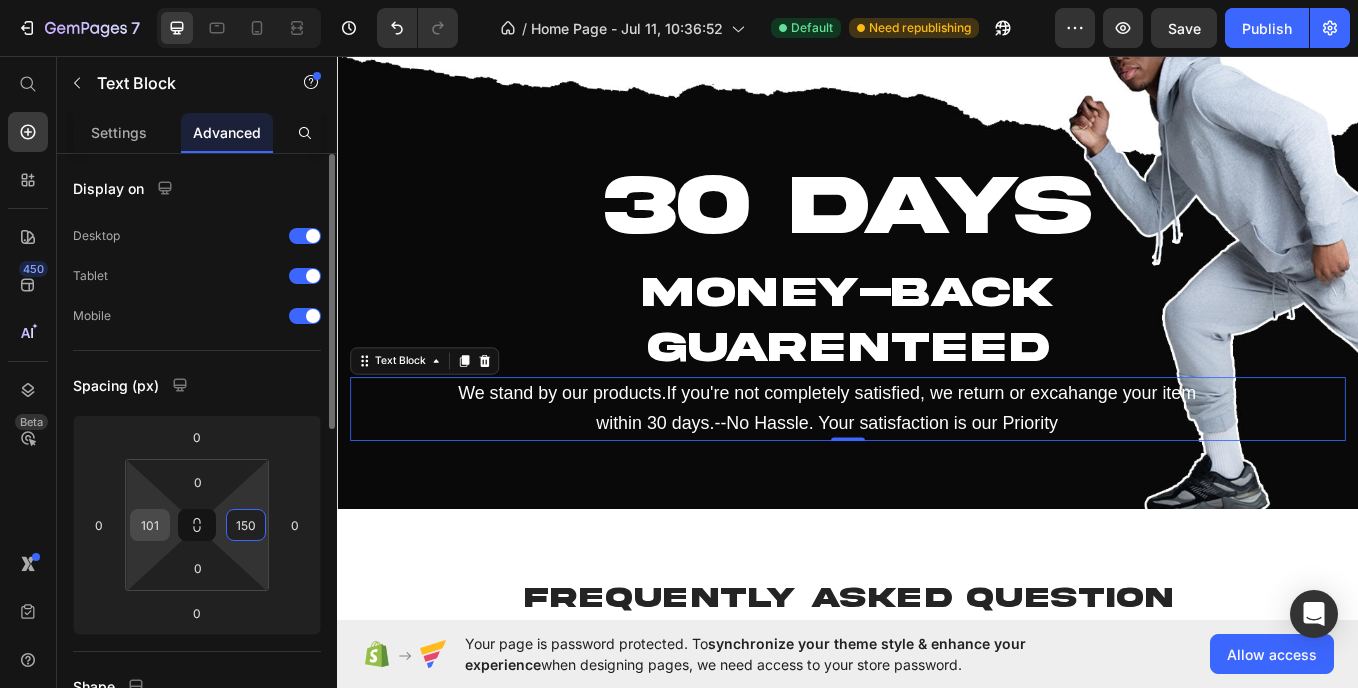 type on "150" 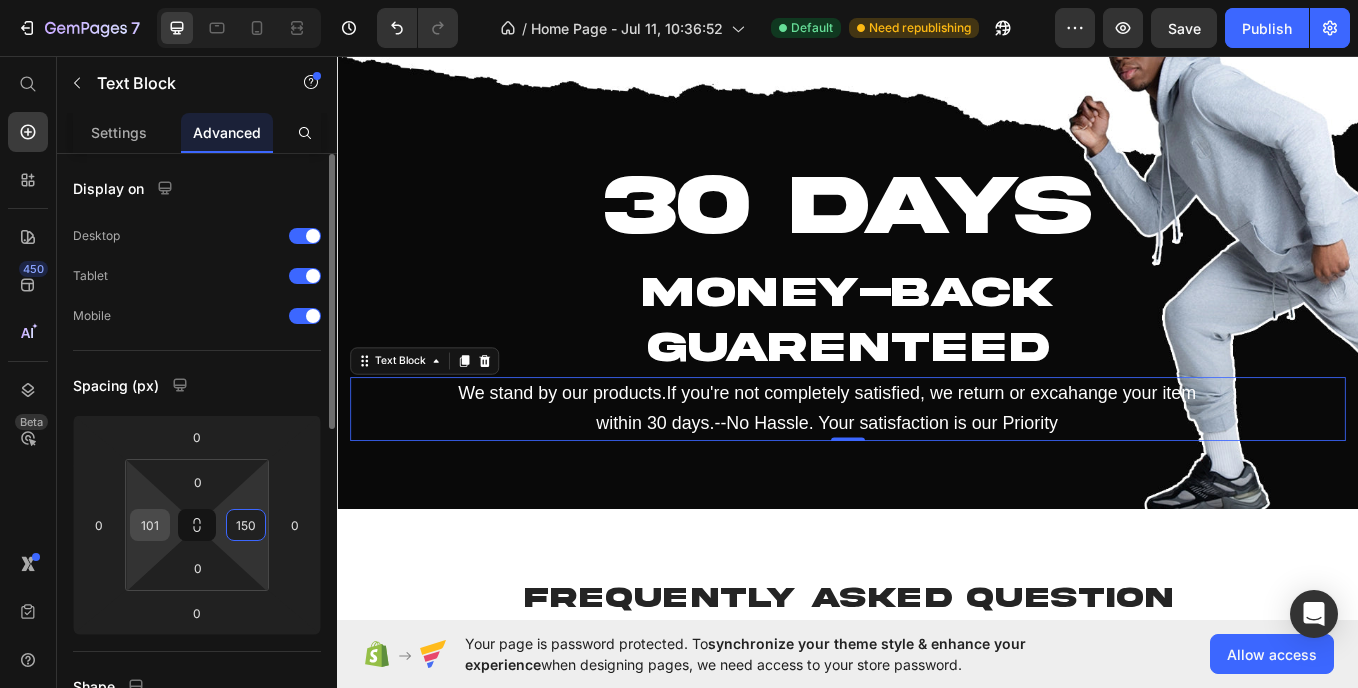 click on "101" at bounding box center (150, 525) 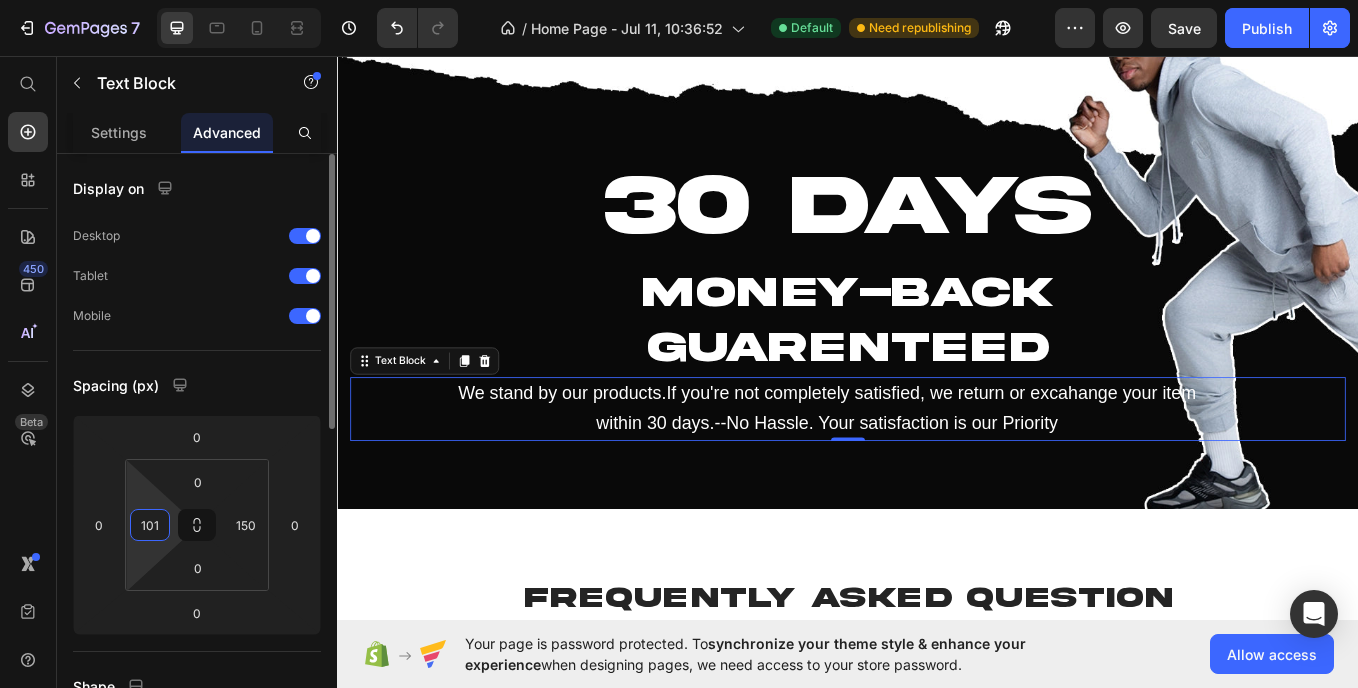 click on "101" at bounding box center (150, 525) 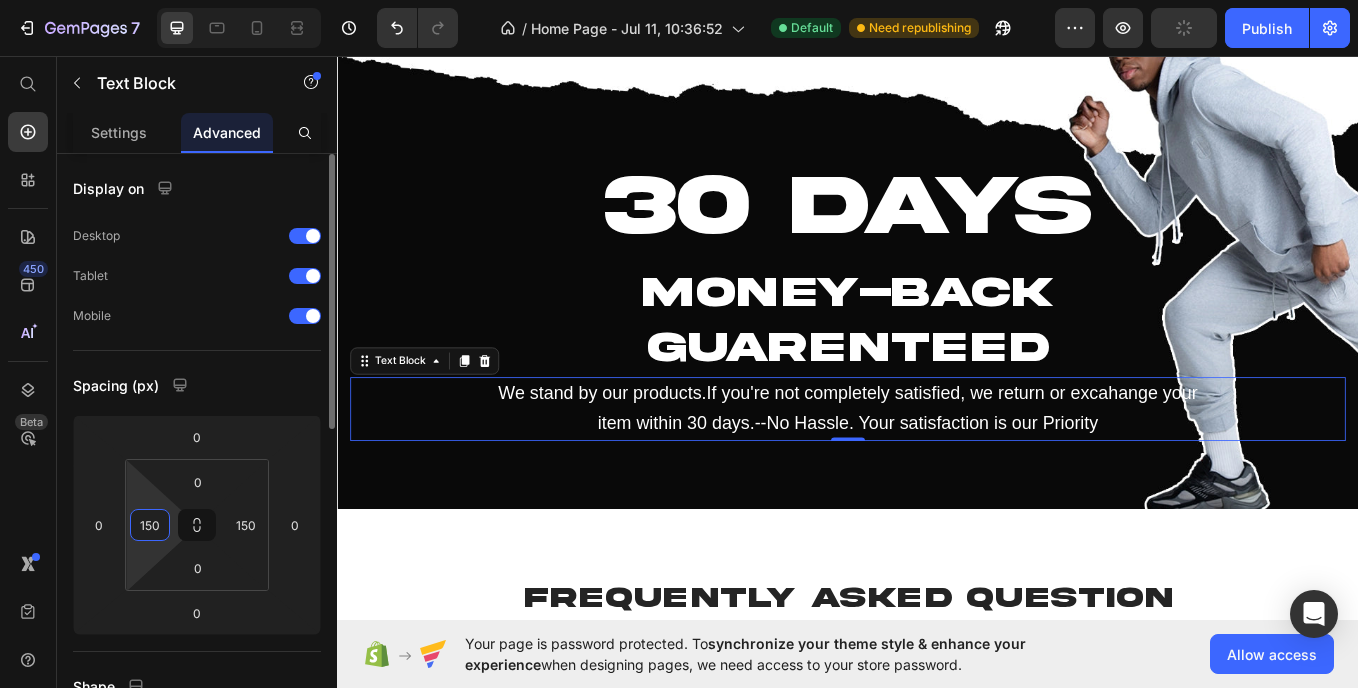 click on "150" at bounding box center [150, 525] 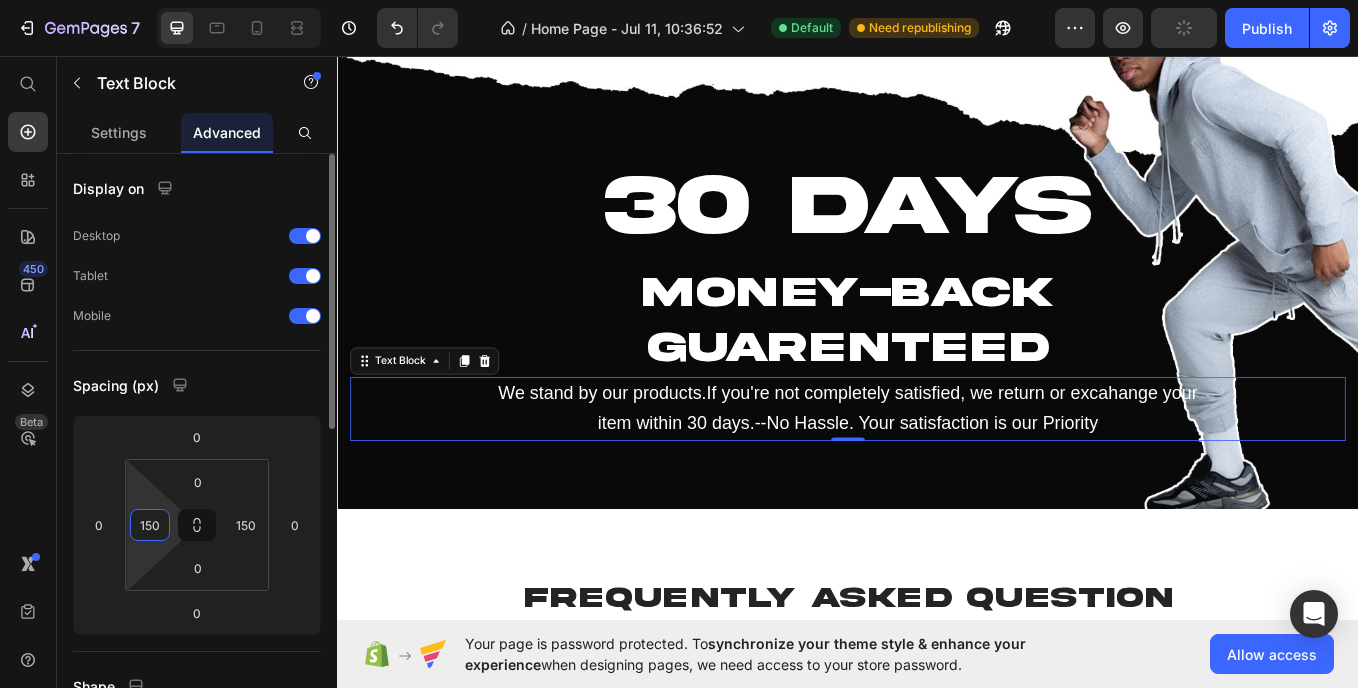 click on "150" at bounding box center (150, 525) 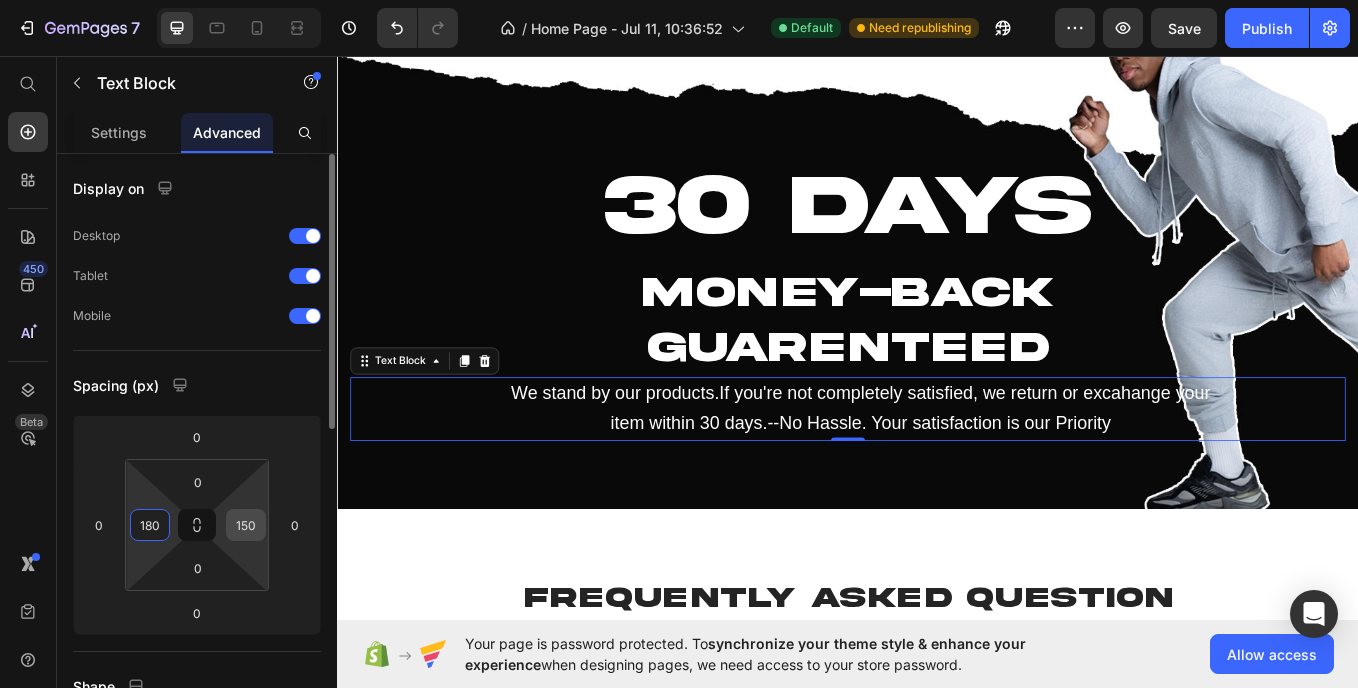 type on "180" 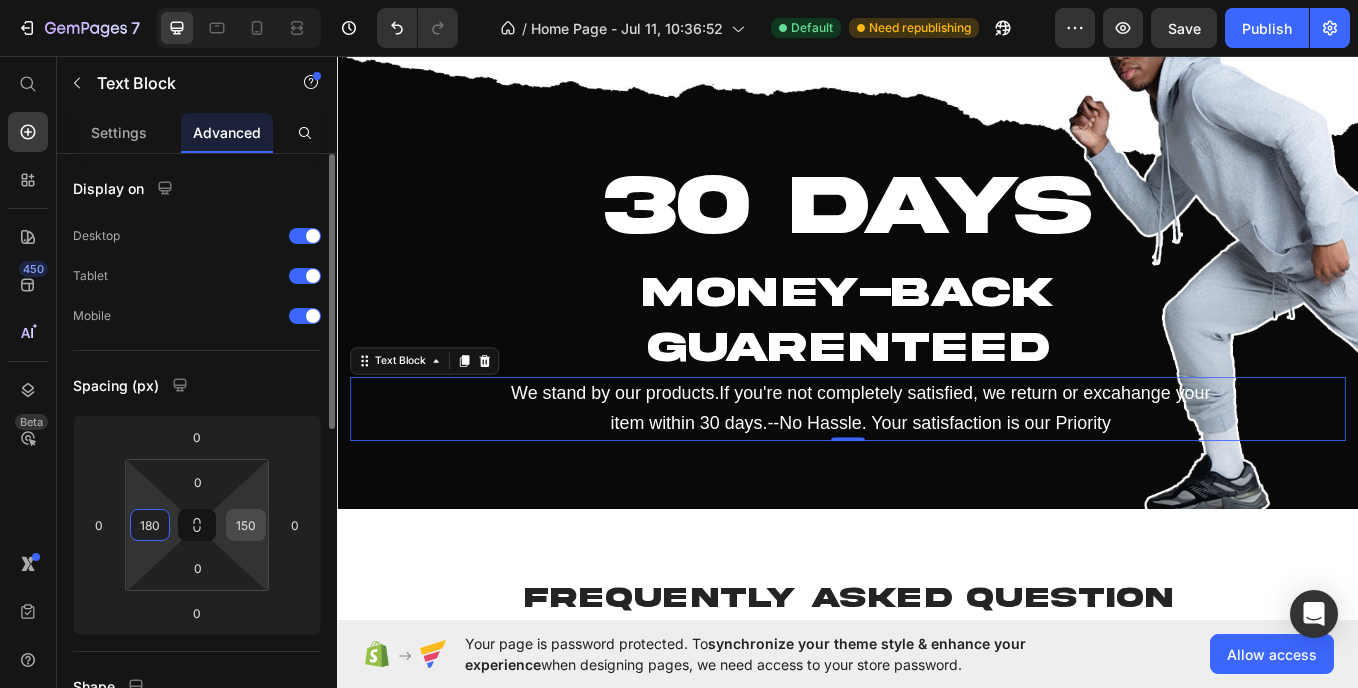 click on "150" at bounding box center (246, 525) 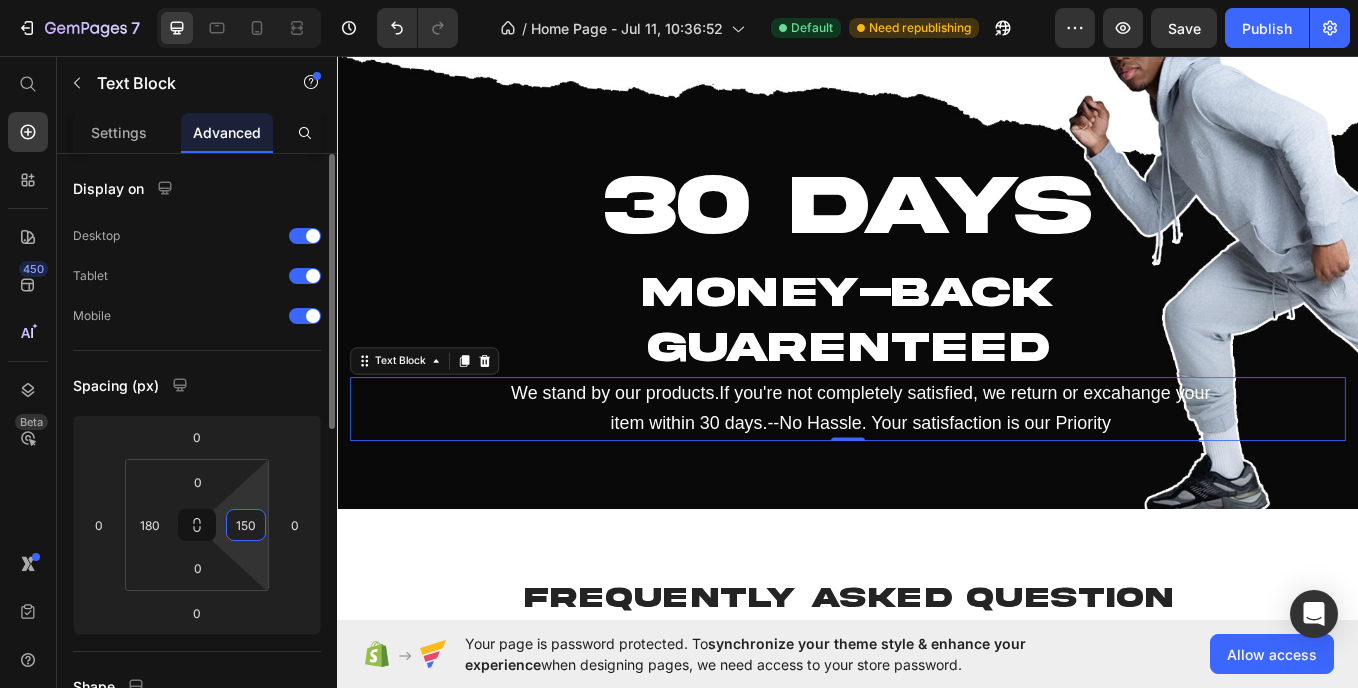 click on "150" at bounding box center (246, 525) 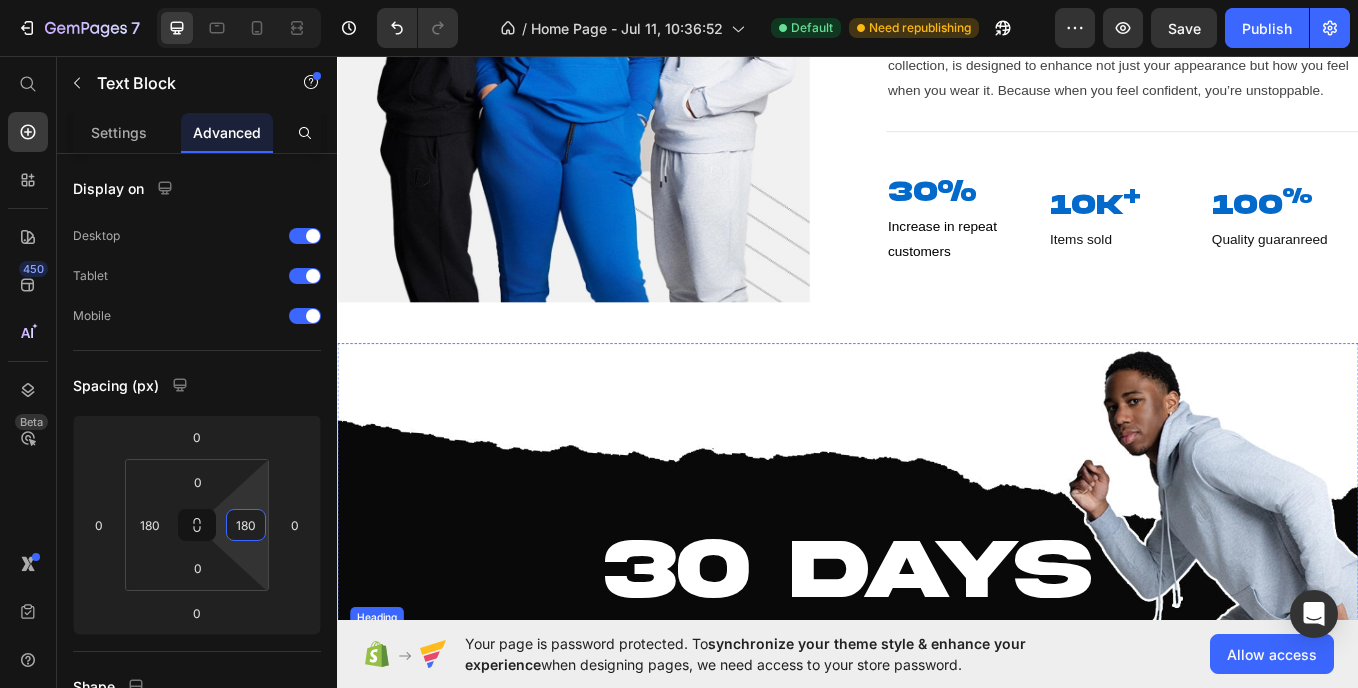 scroll, scrollTop: 2299, scrollLeft: 0, axis: vertical 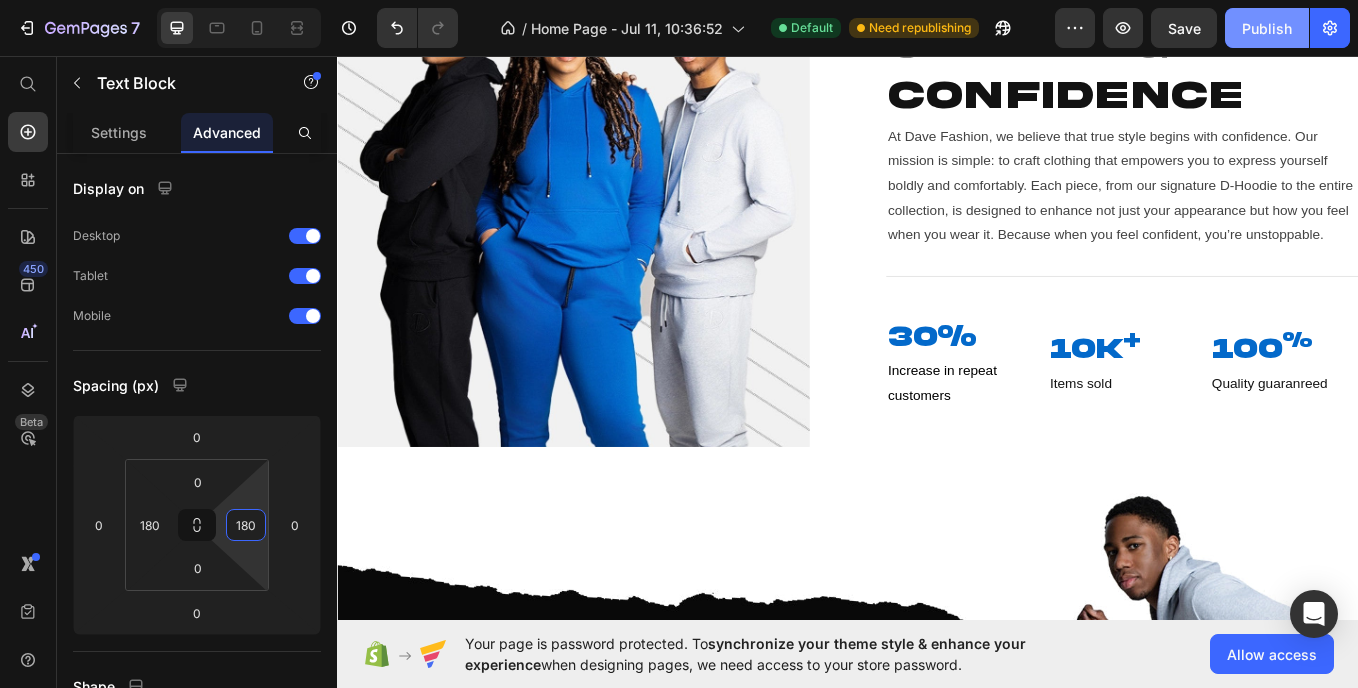 type on "180" 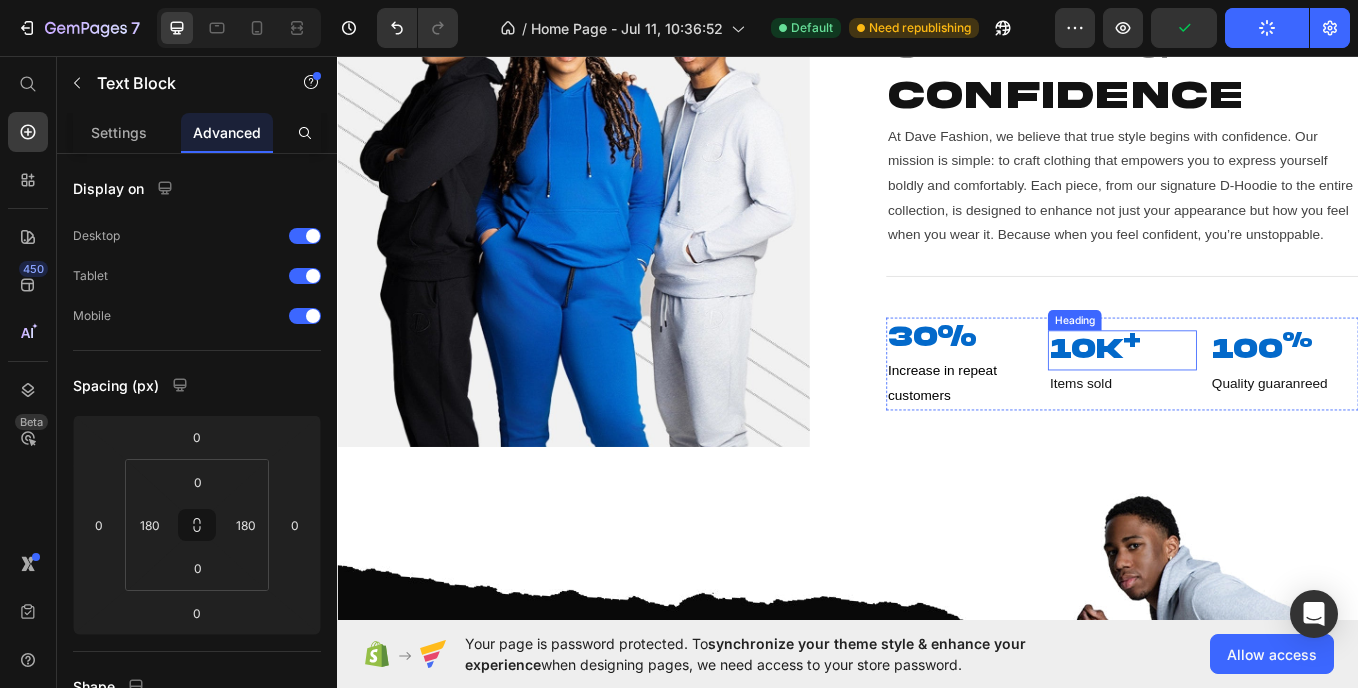 scroll, scrollTop: 2577, scrollLeft: 0, axis: vertical 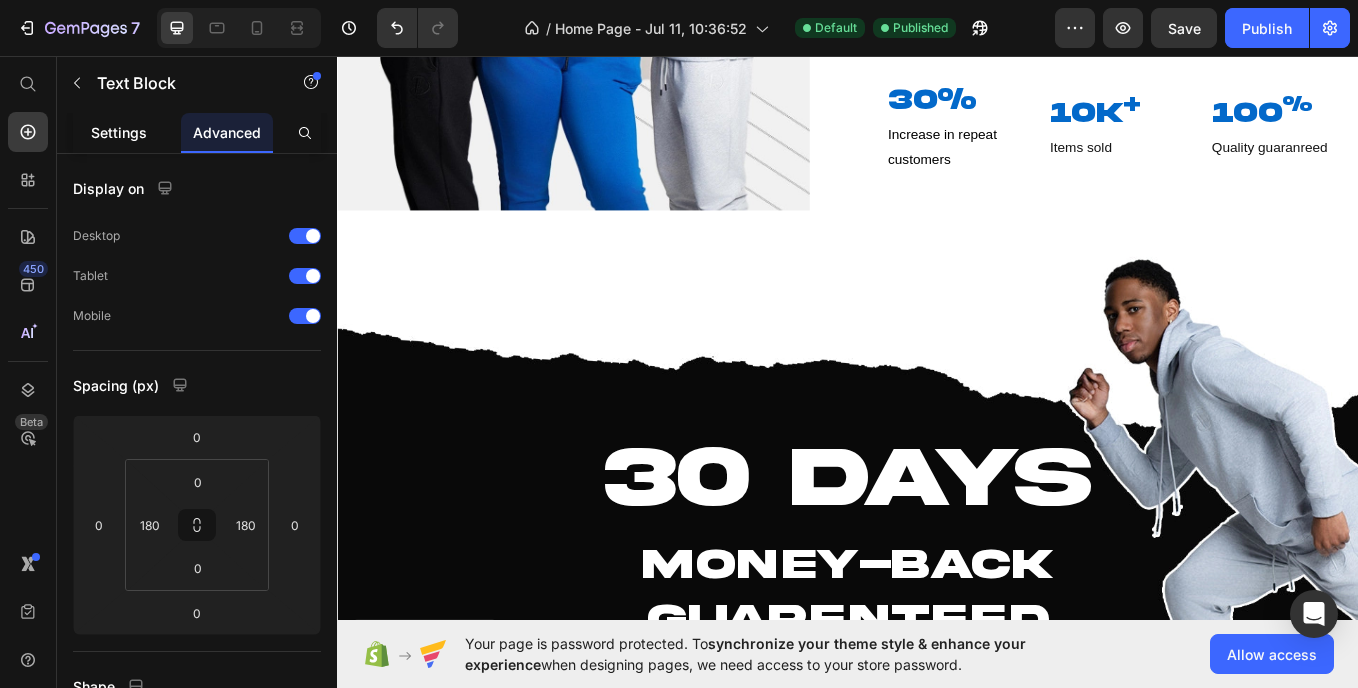 click on "Settings" at bounding box center [119, 132] 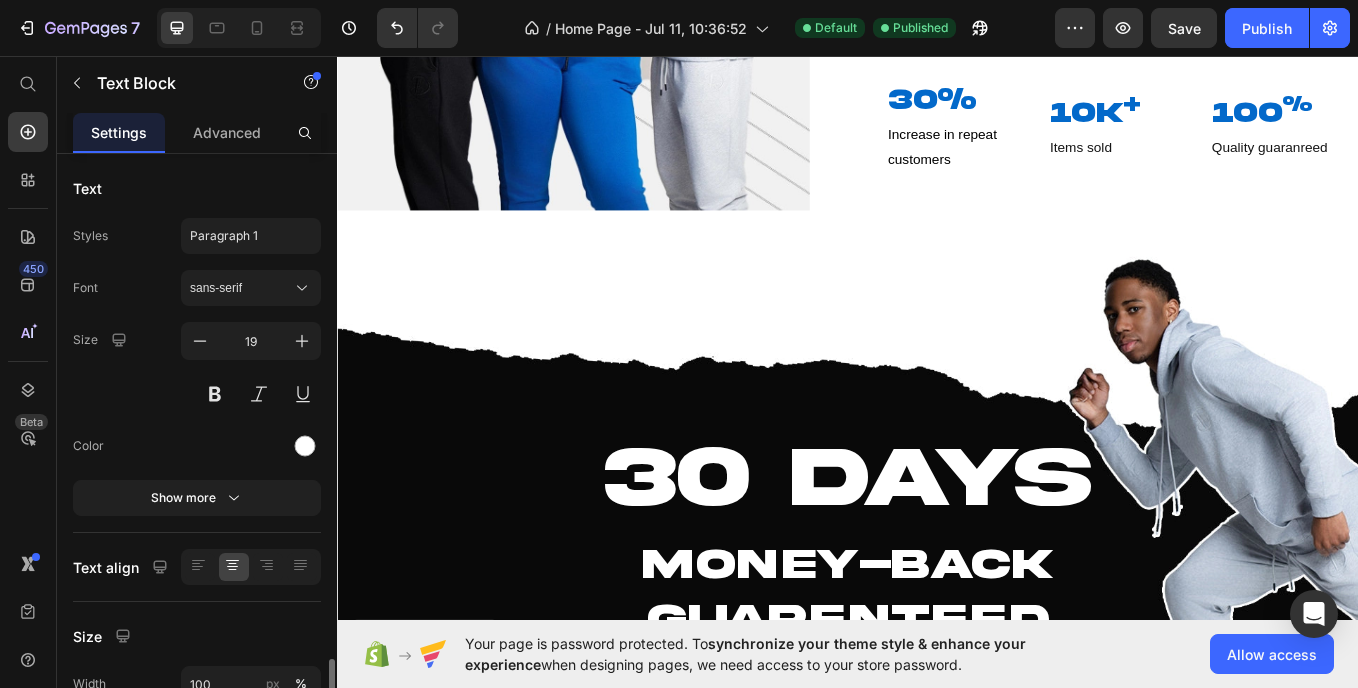 scroll, scrollTop: 304, scrollLeft: 0, axis: vertical 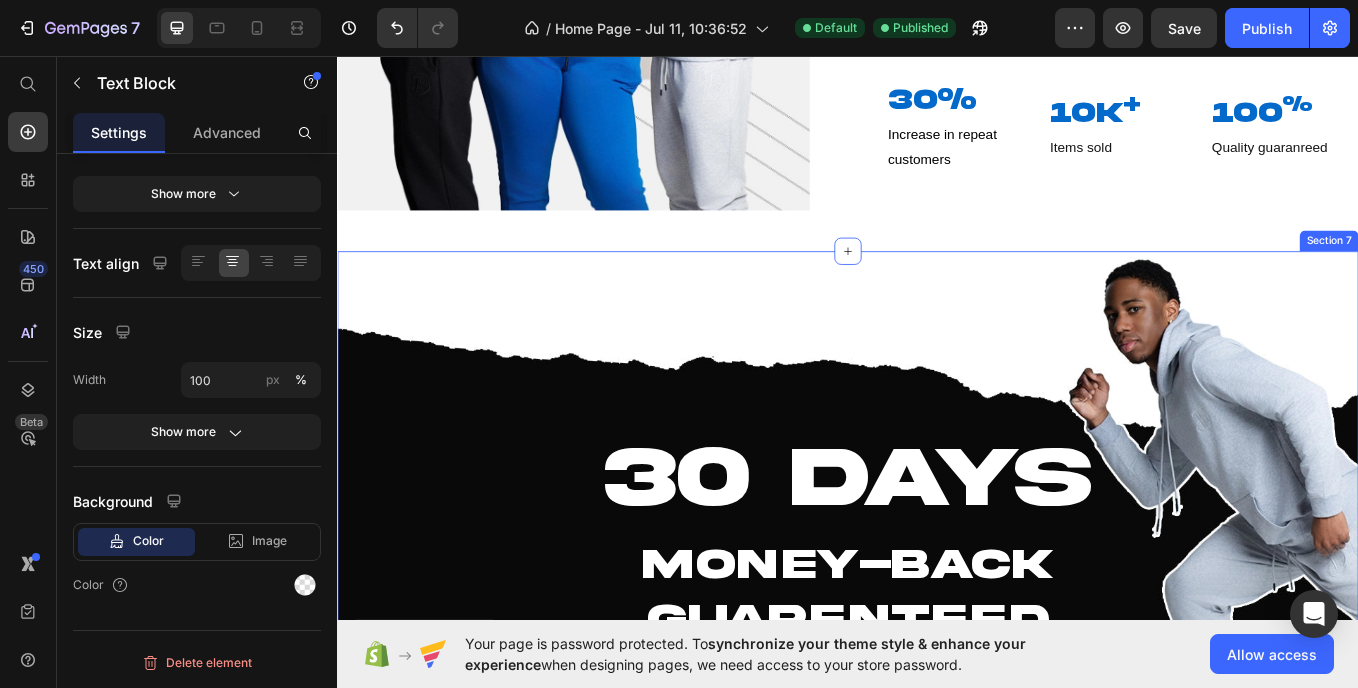 click on "30 DAYS Heading MONEY-BACK GUARENTEED Heading We stand by our products.If you're not completely satisfied, we return or excahange your item within 30 days.--No Hassle. Your satisfaction is our Priority Text Block   0 Section 7" at bounding box center (937, 596) 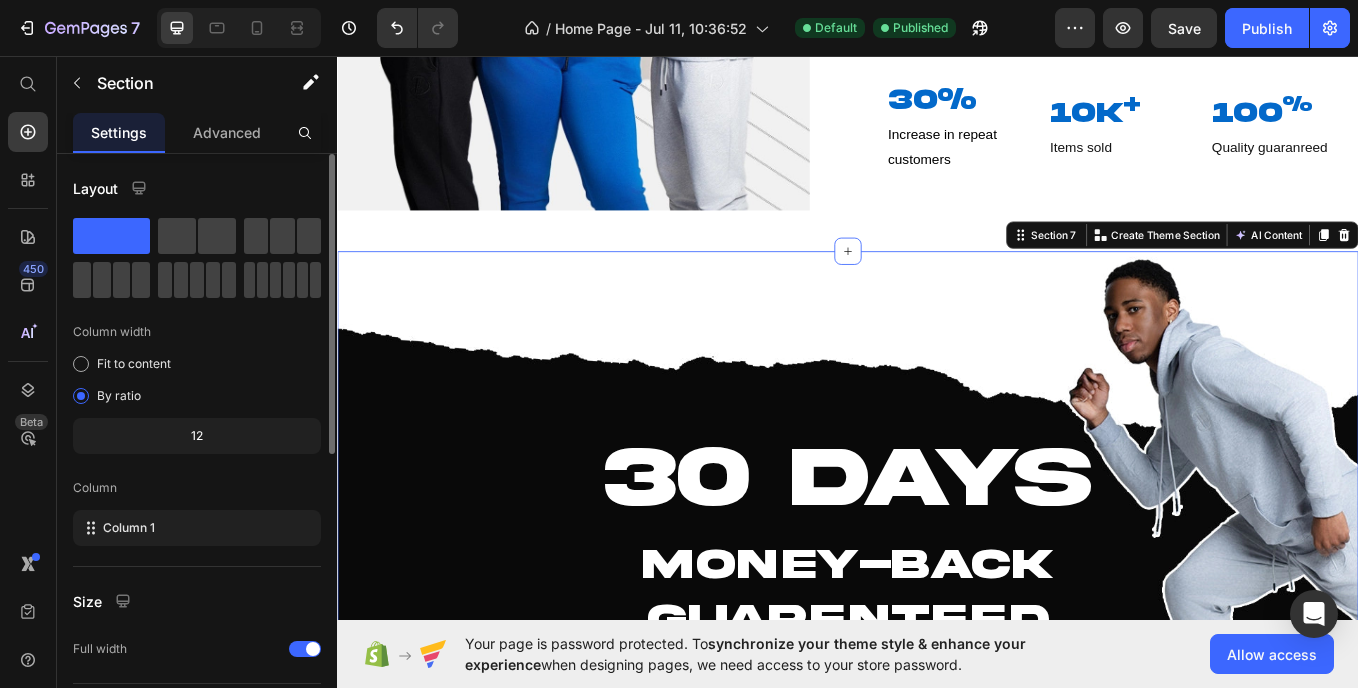 scroll, scrollTop: 573, scrollLeft: 0, axis: vertical 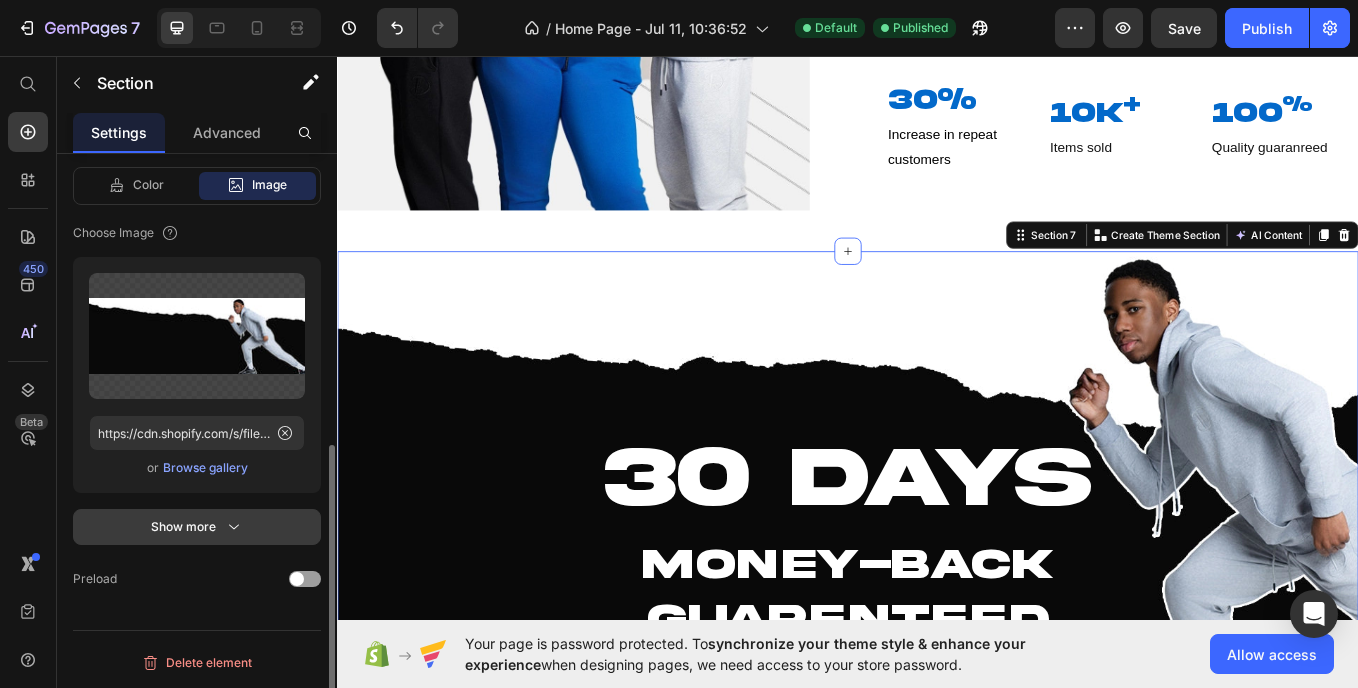click on "Show more" at bounding box center [197, 527] 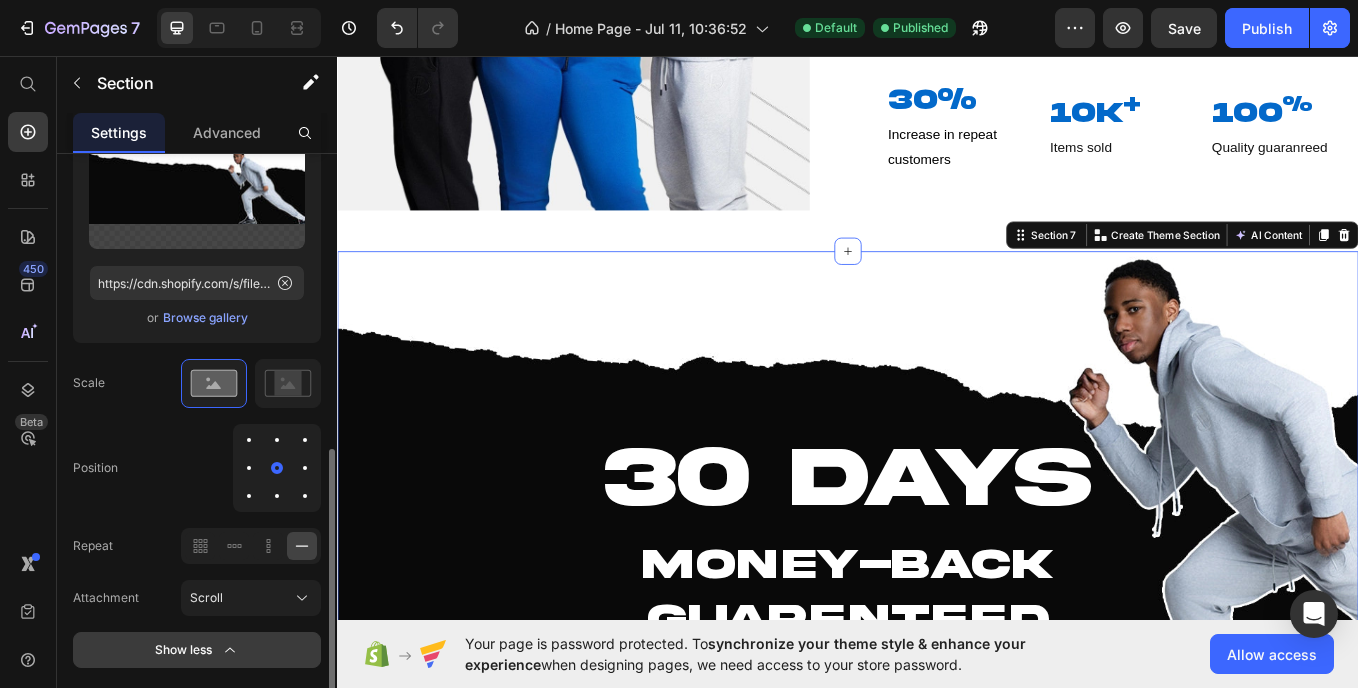 scroll, scrollTop: 724, scrollLeft: 0, axis: vertical 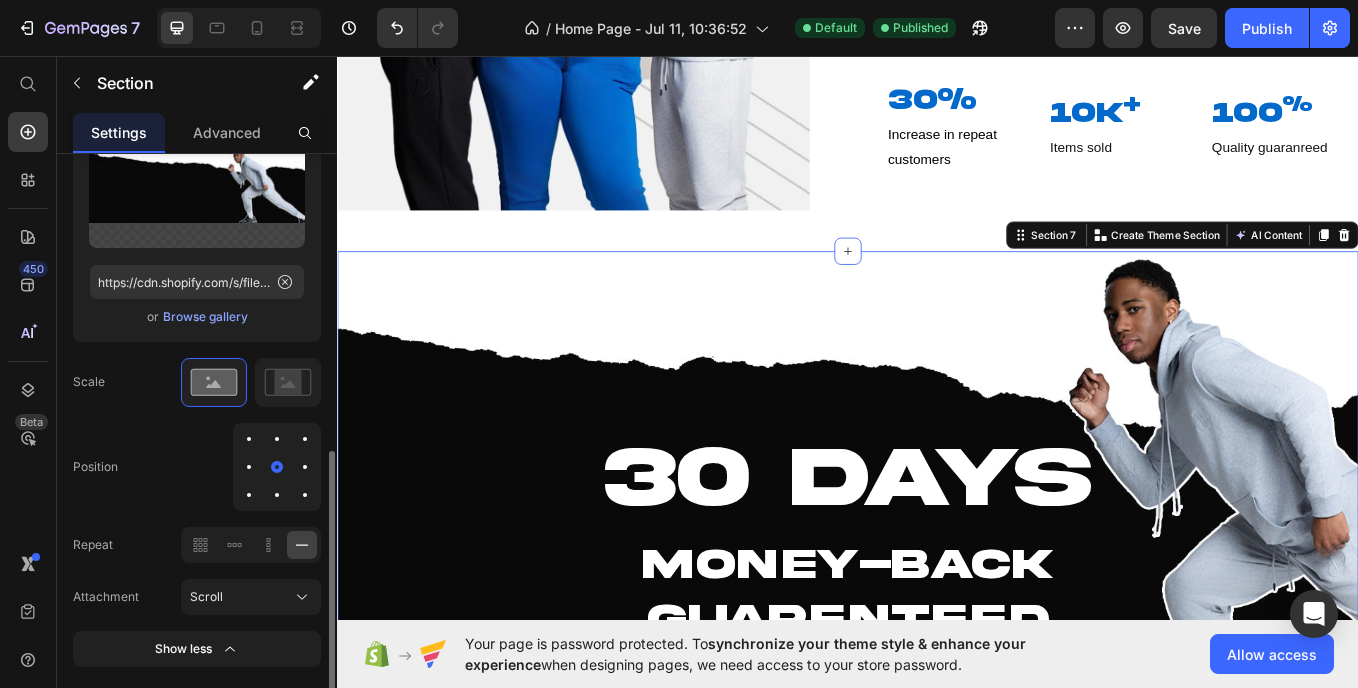 click at bounding box center [305, 467] 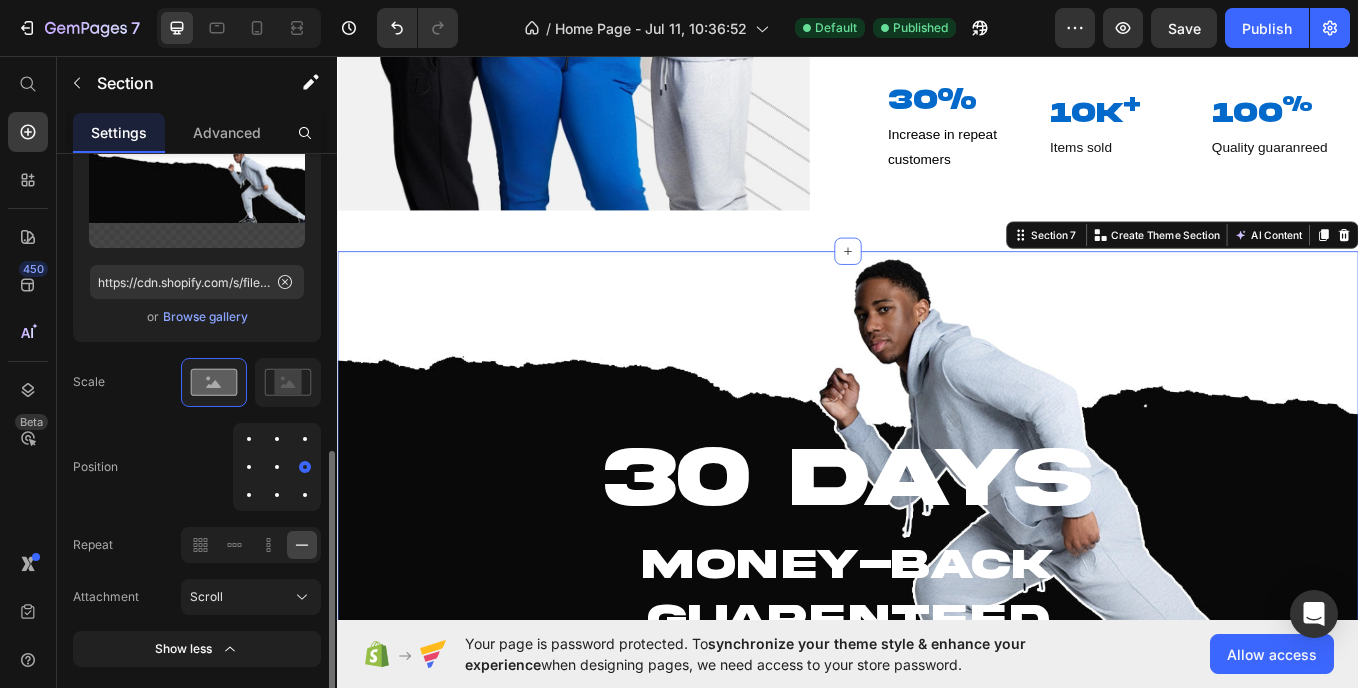click at bounding box center [277, 467] 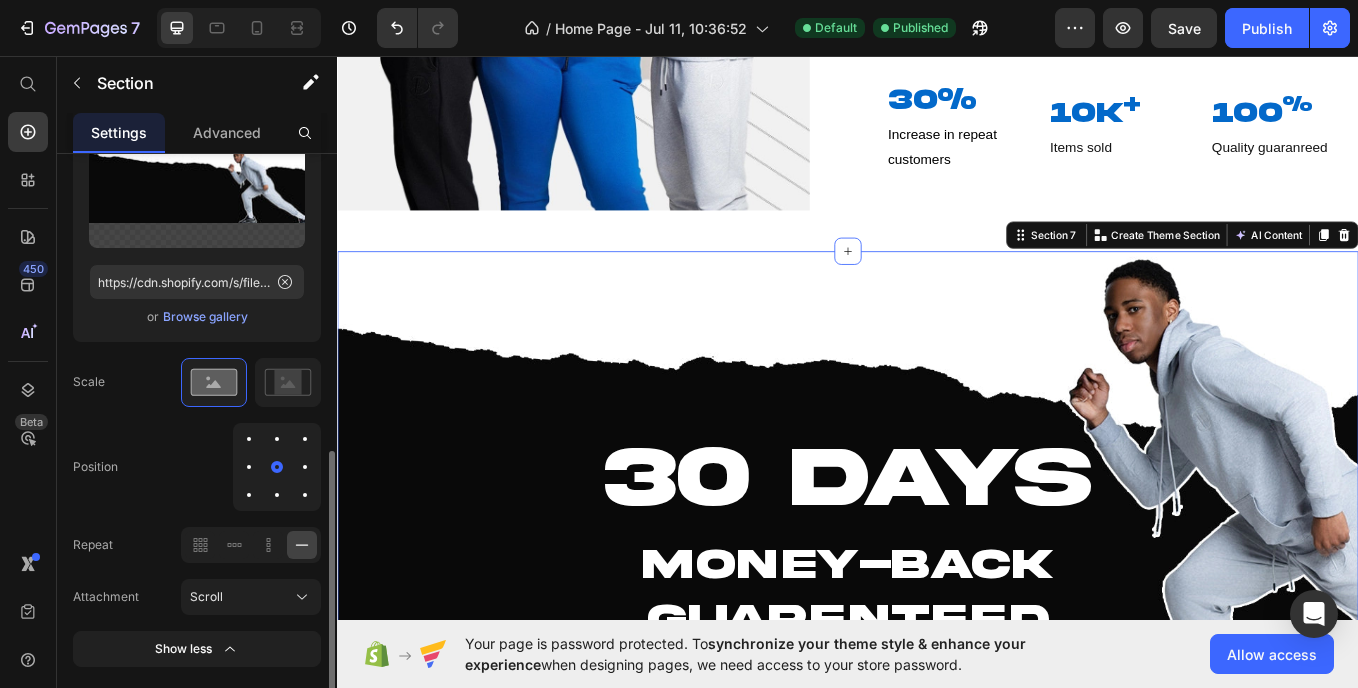 scroll, scrollTop: 846, scrollLeft: 0, axis: vertical 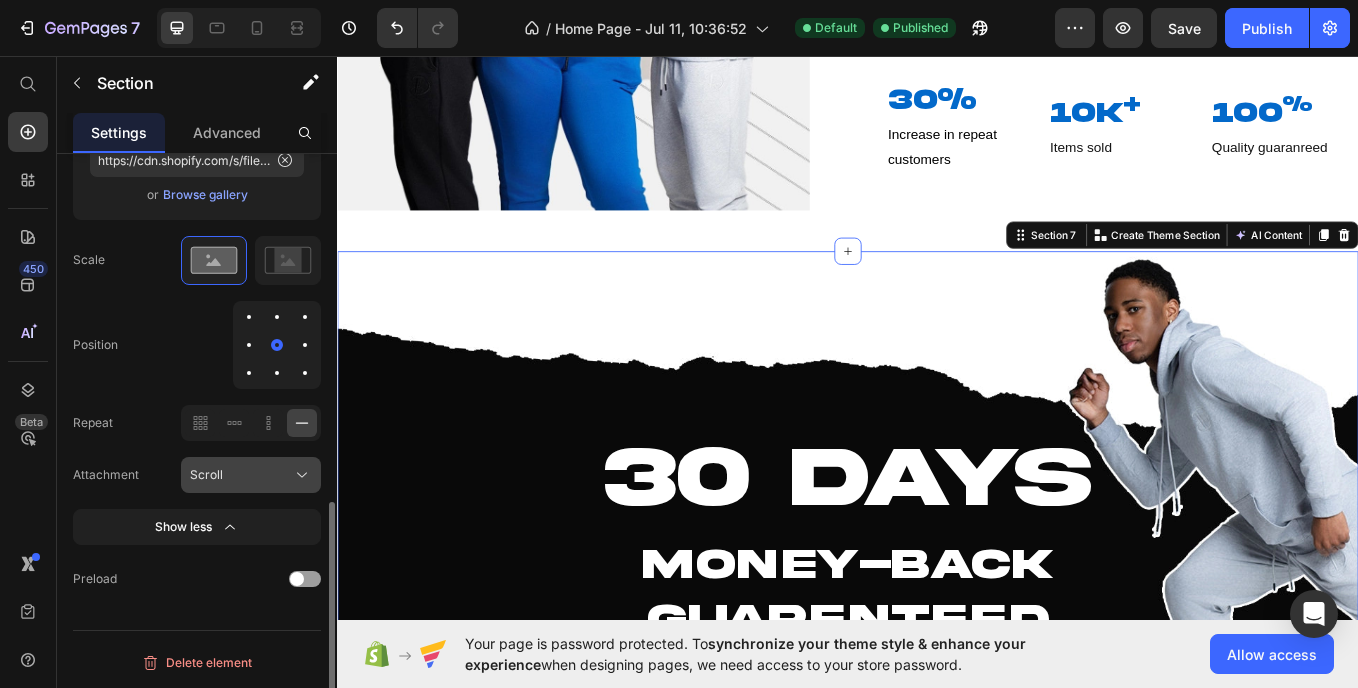 click 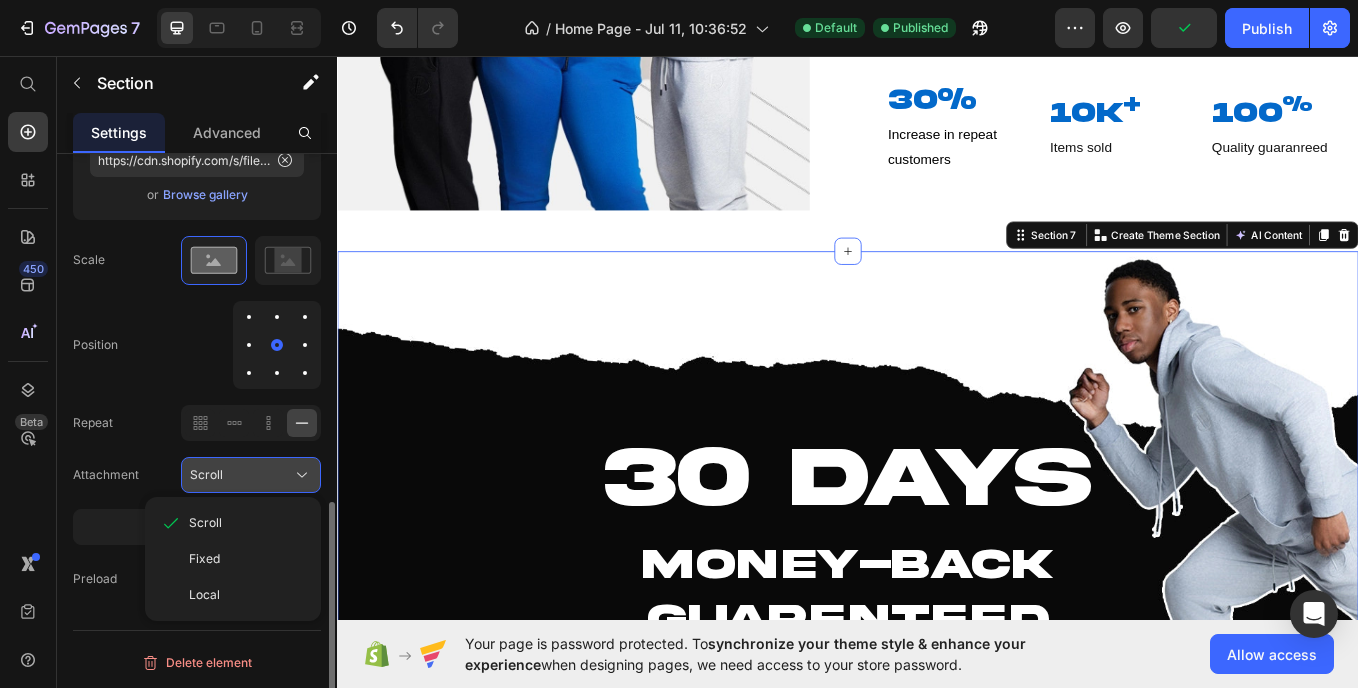 click 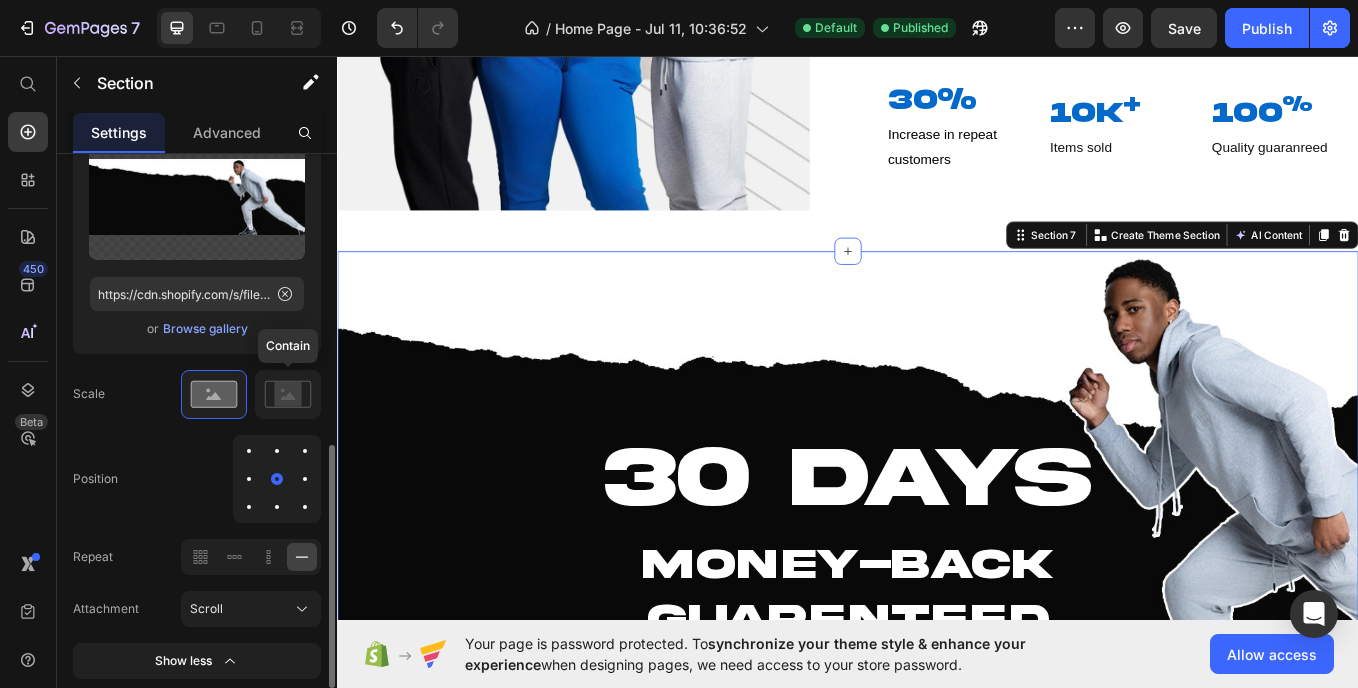 scroll, scrollTop: 711, scrollLeft: 0, axis: vertical 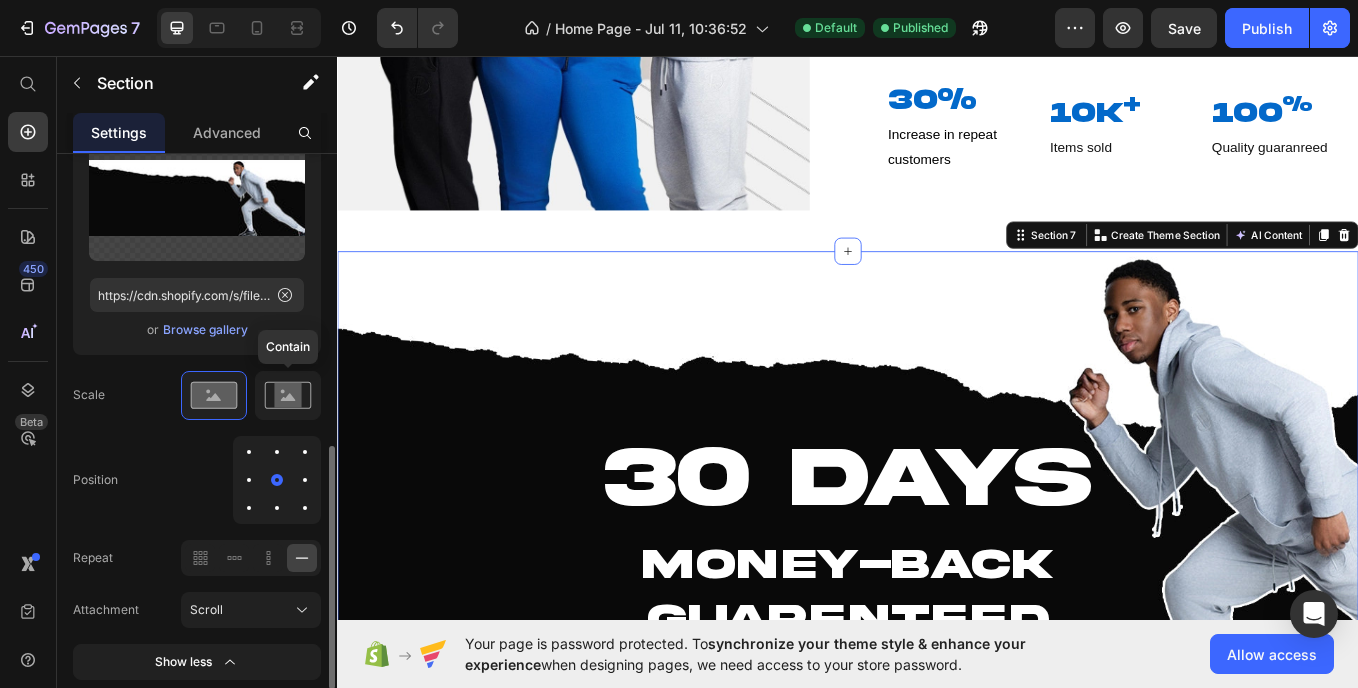 click 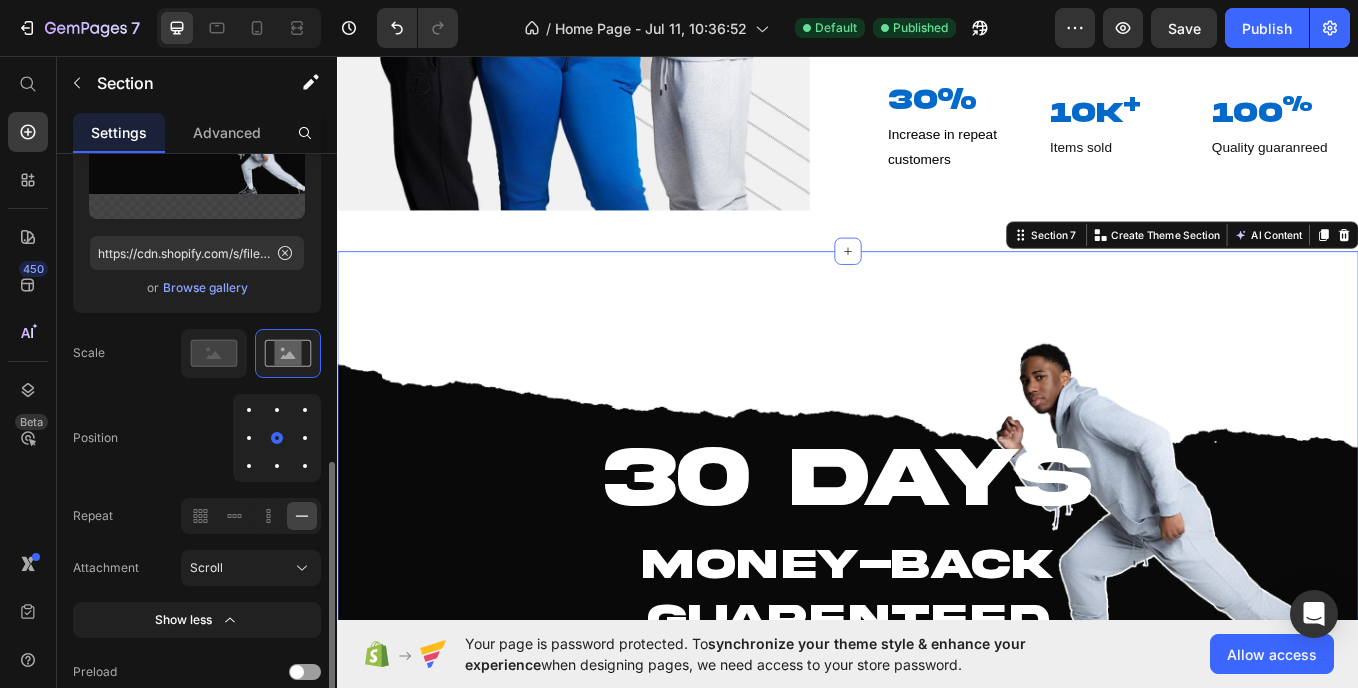 scroll, scrollTop: 752, scrollLeft: 0, axis: vertical 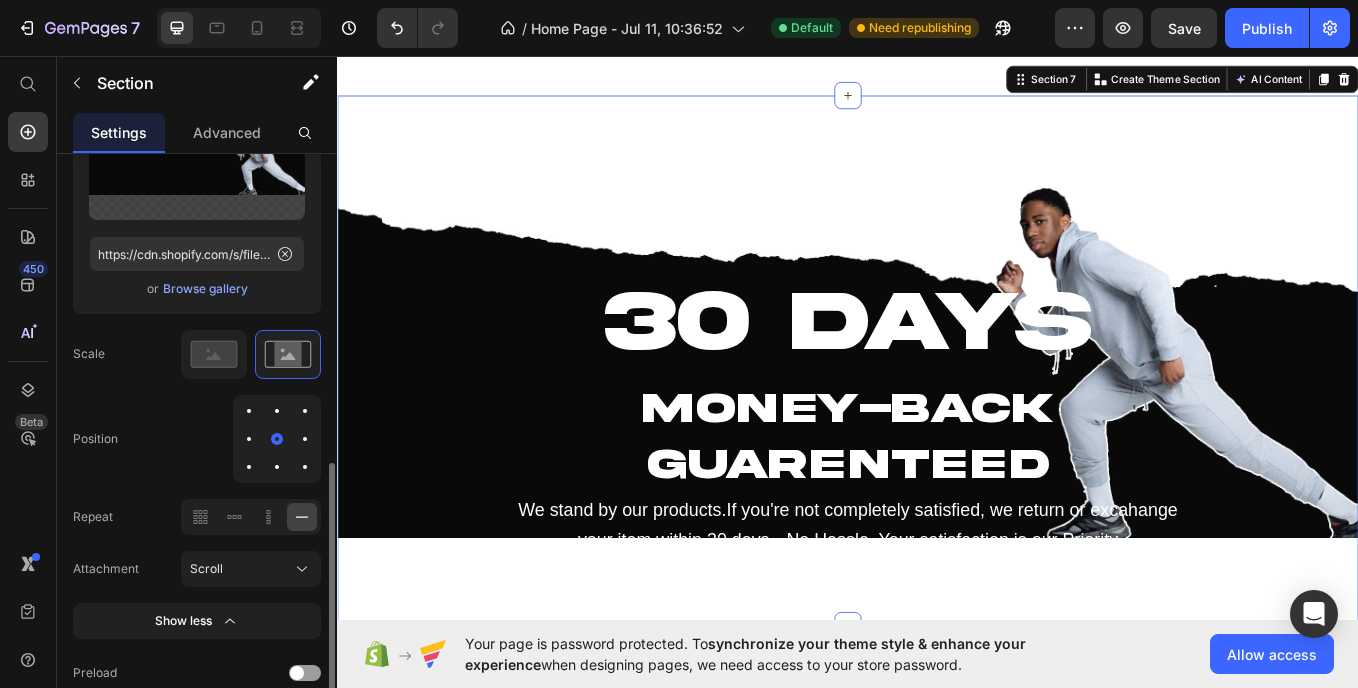 click at bounding box center (249, 439) 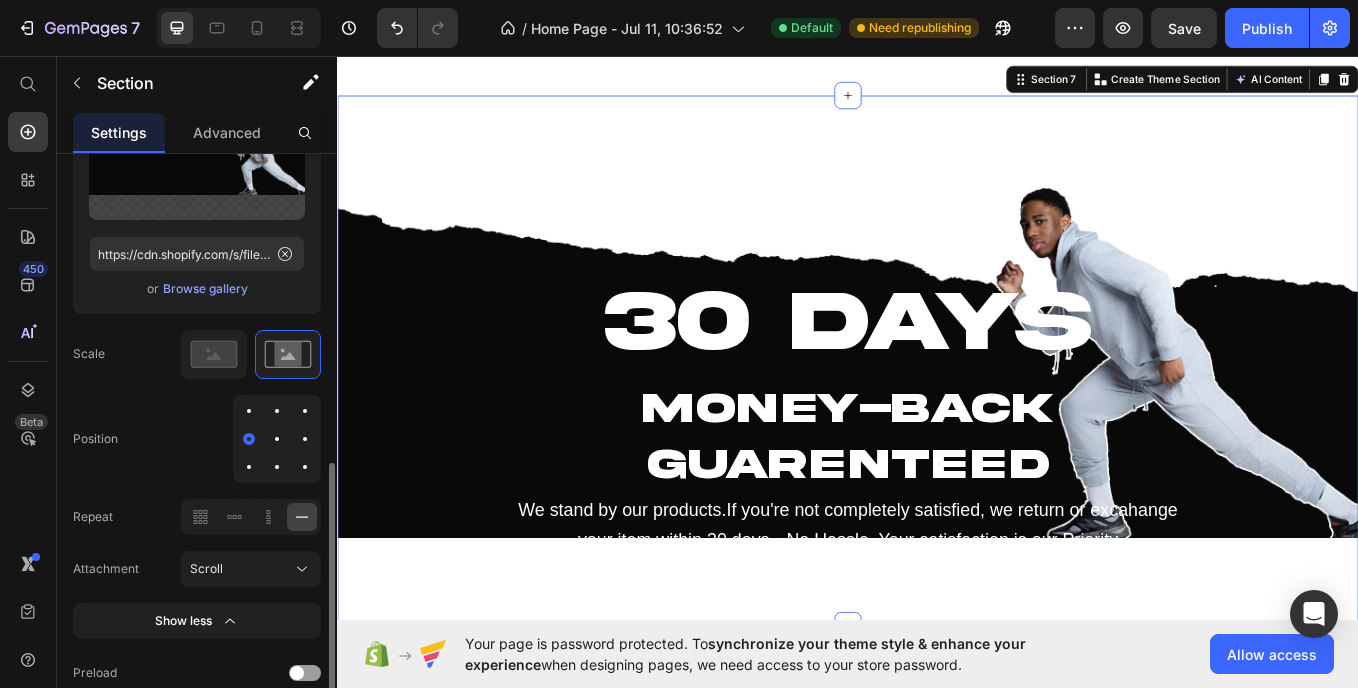 click at bounding box center (305, 439) 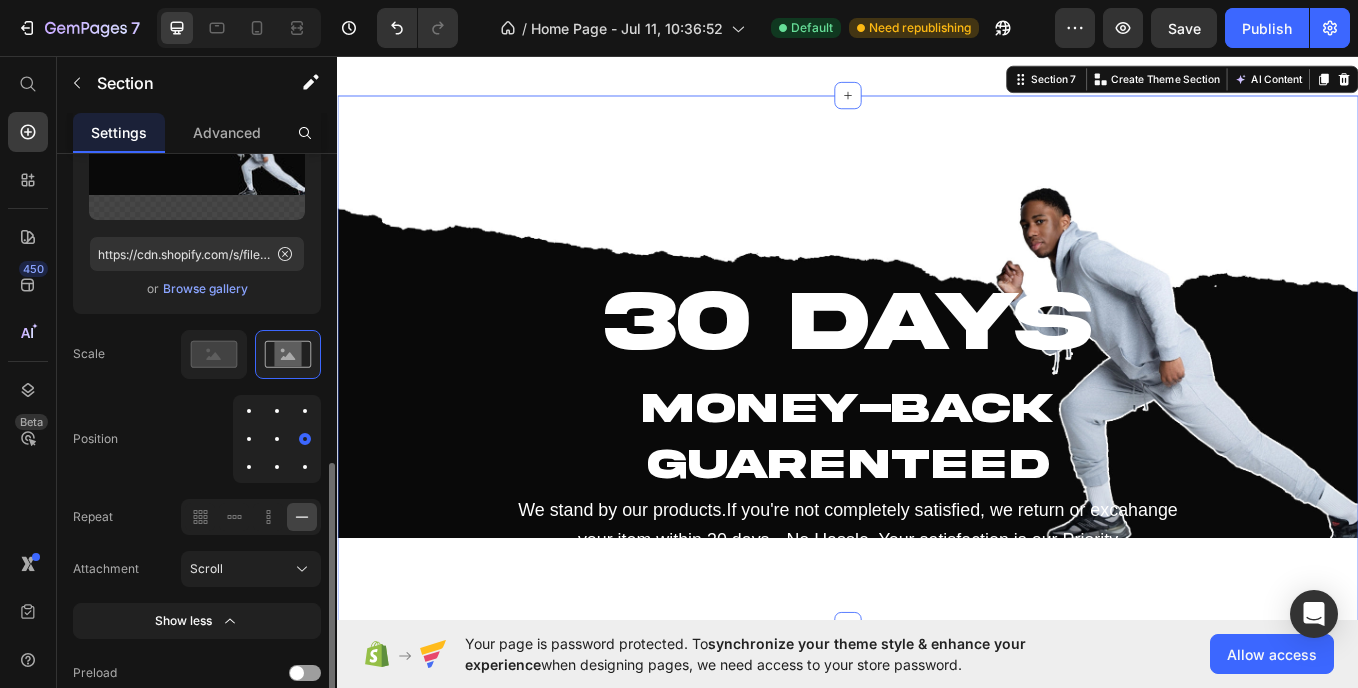 click at bounding box center [277, 439] 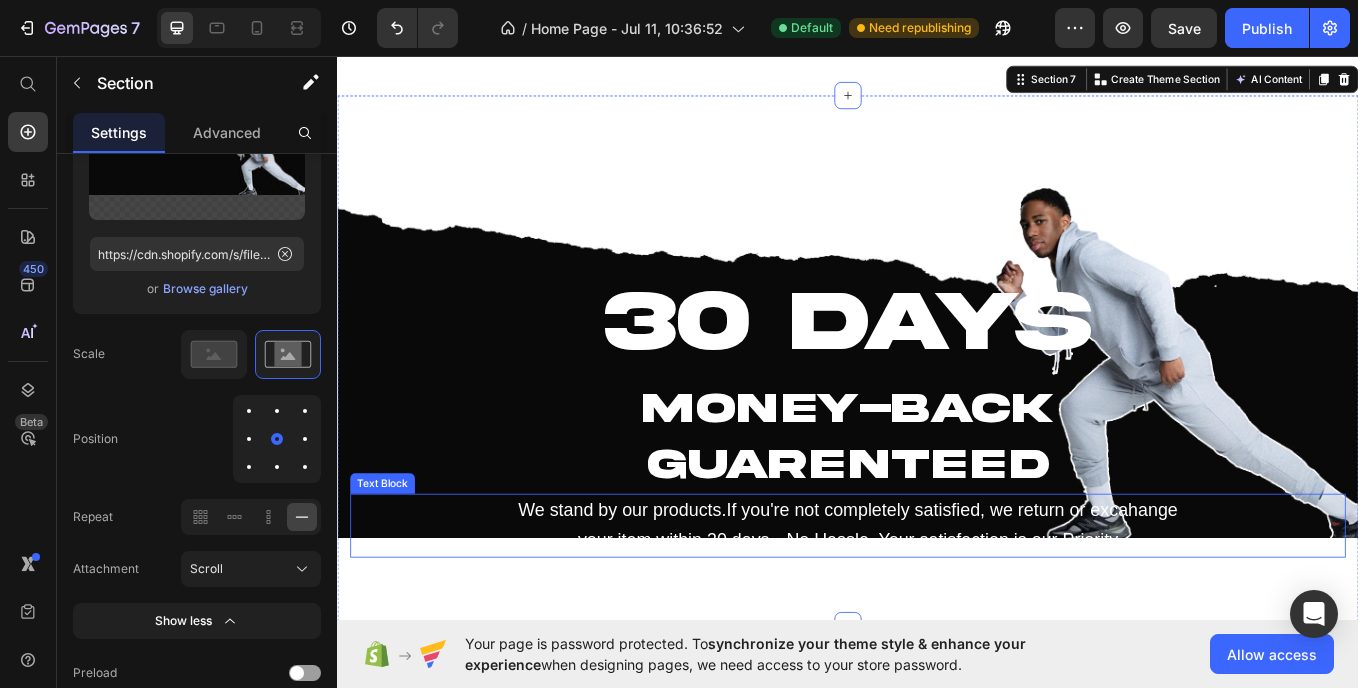 click on "We stand by our products.If you're not completely satisfied, we return or excahange your item within 30 days.--No Hassle. Your satisfaction is our Priority" at bounding box center (937, 607) 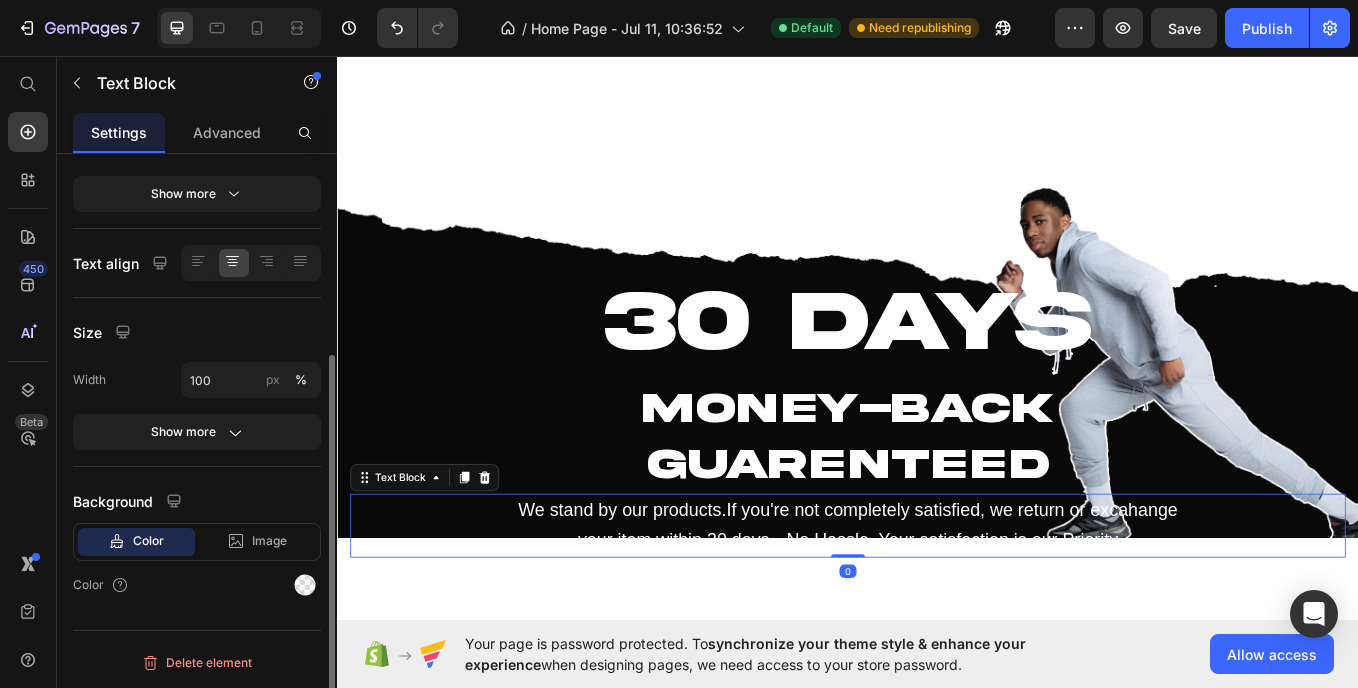 scroll, scrollTop: 0, scrollLeft: 0, axis: both 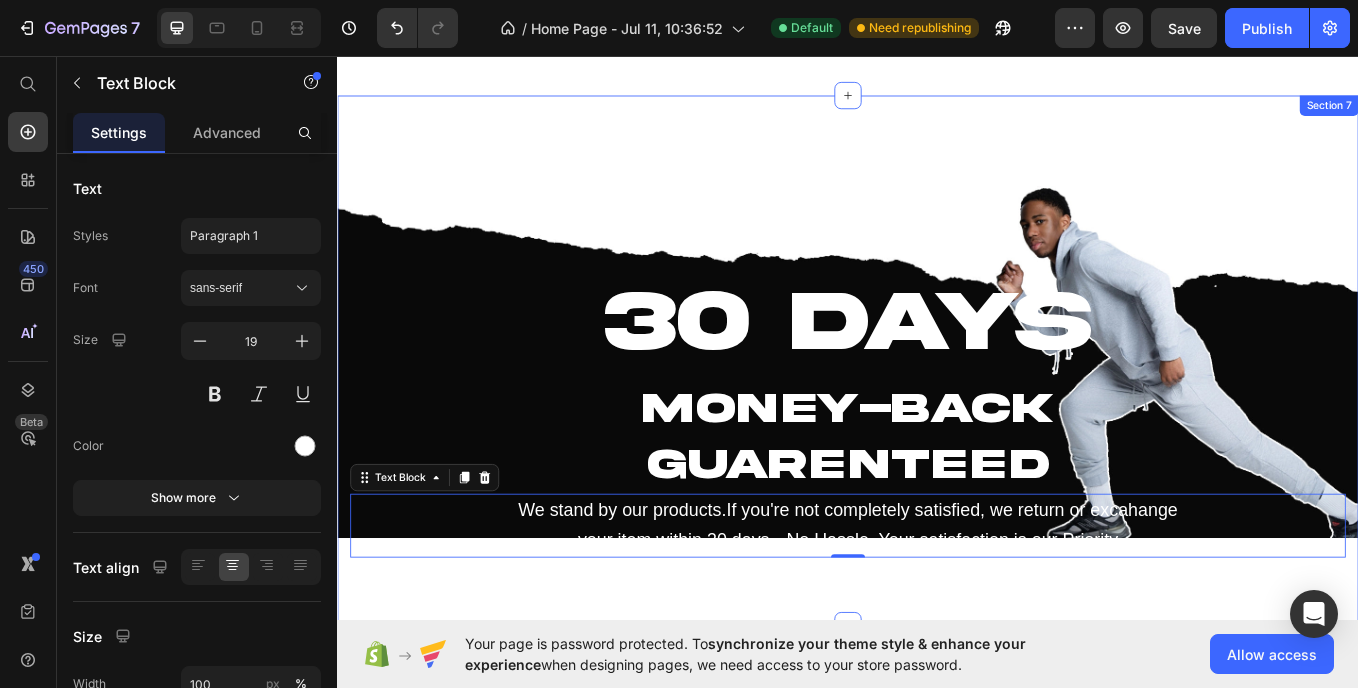 click on "30 DAYS Heading MONEY-BACK GUARENTEED Heading We stand by our products.If you're not completely satisfied, we return or excahange your item within 30 days.--No Hassle. Your satisfaction is our Priority Text Block   0 Section 7" at bounding box center [937, 413] 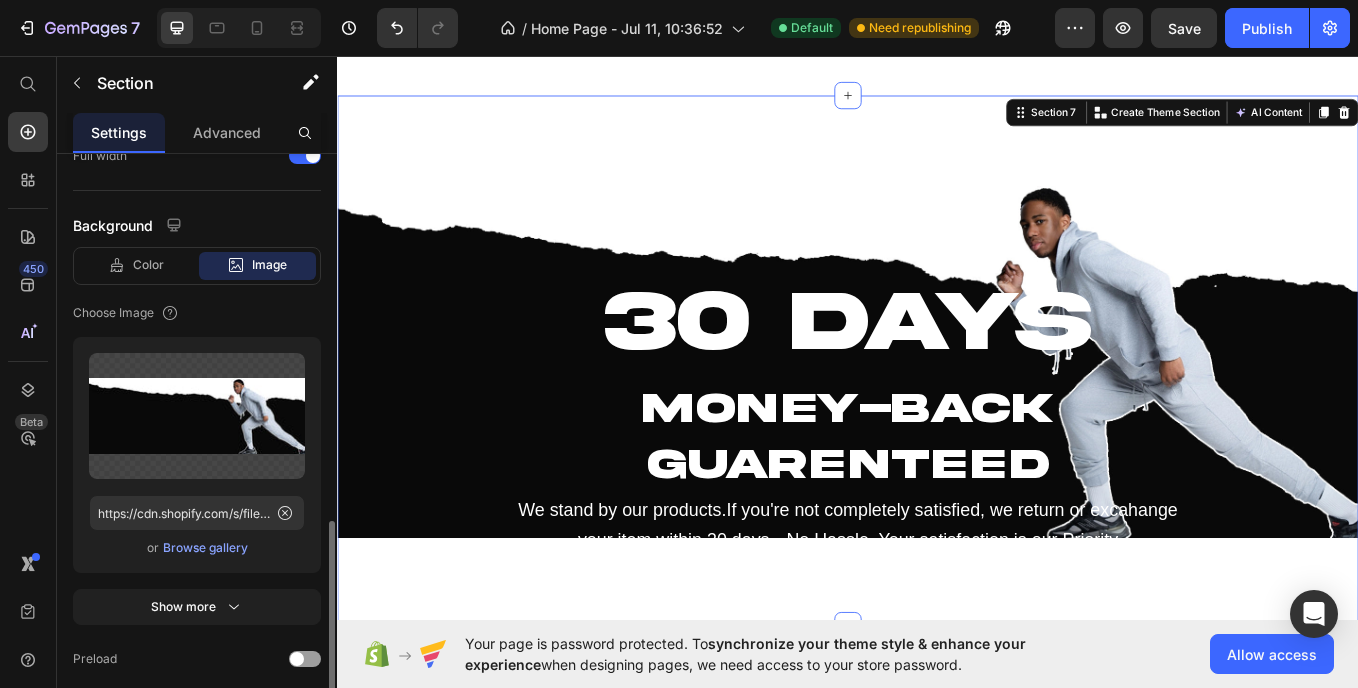 scroll, scrollTop: 573, scrollLeft: 0, axis: vertical 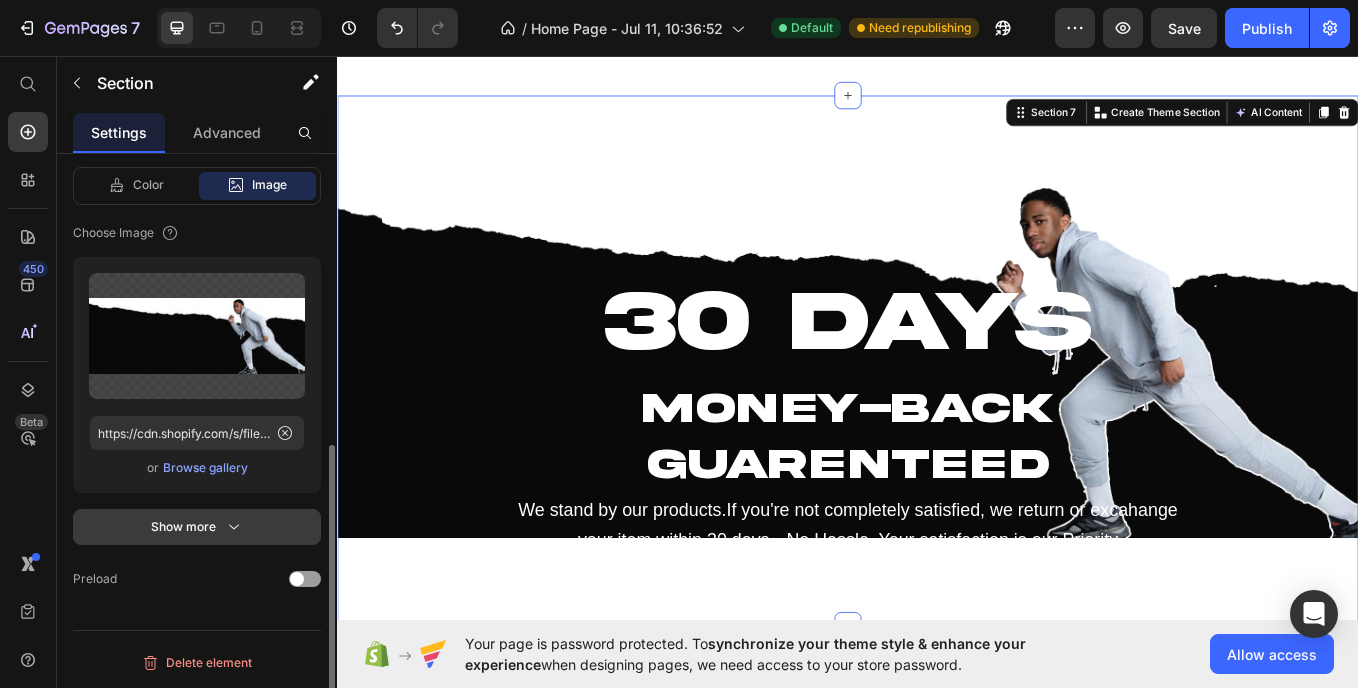 click 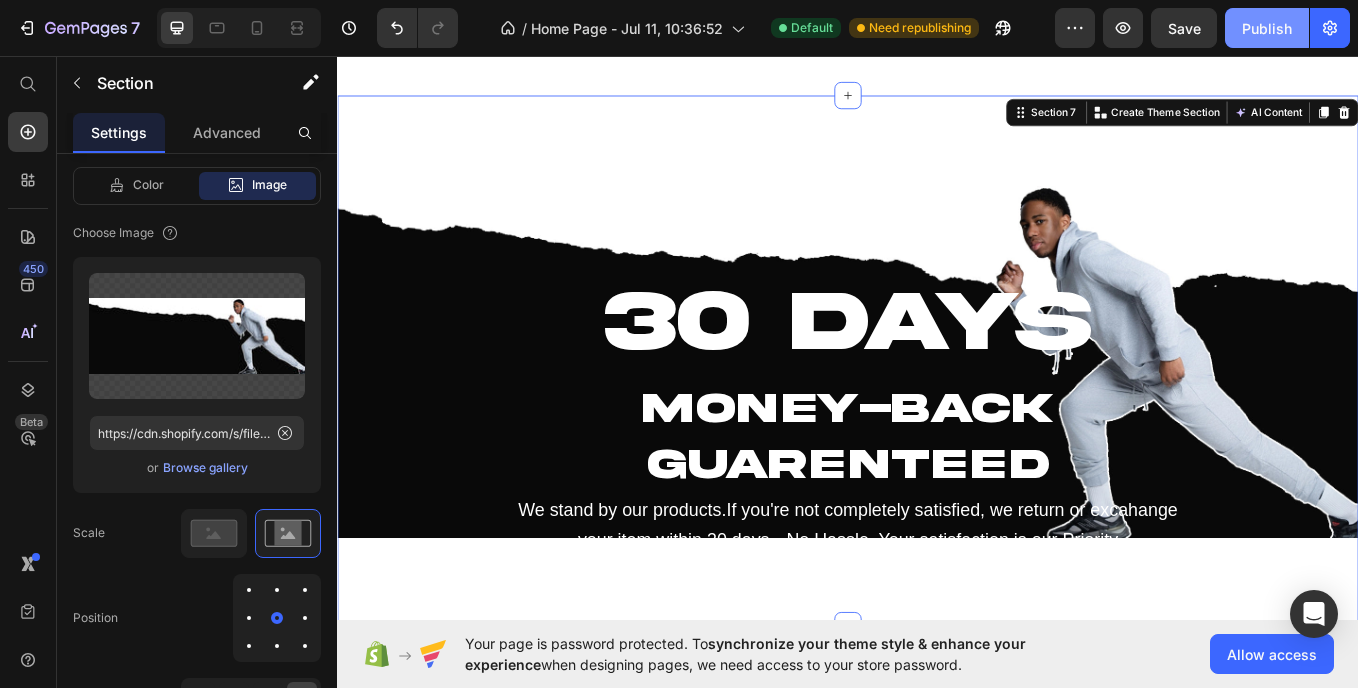 click on "Publish" at bounding box center (1267, 28) 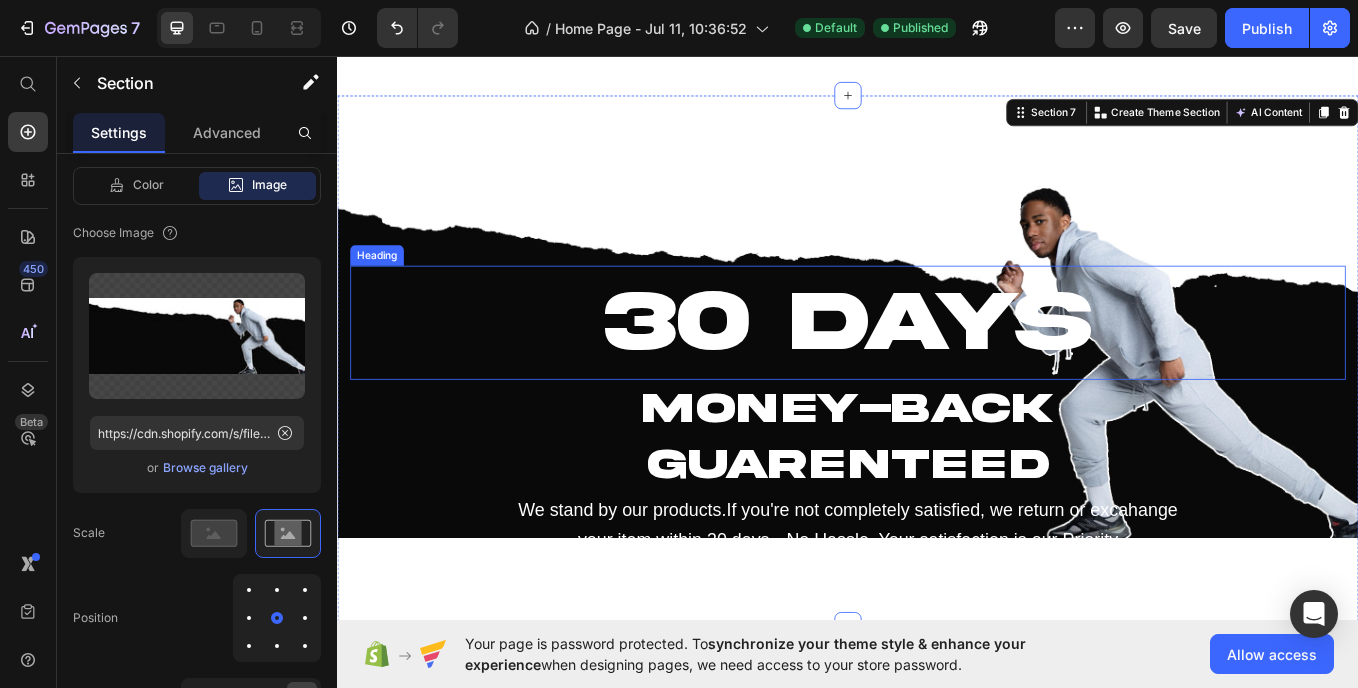 click on "30 DAYS" at bounding box center (937, 368) 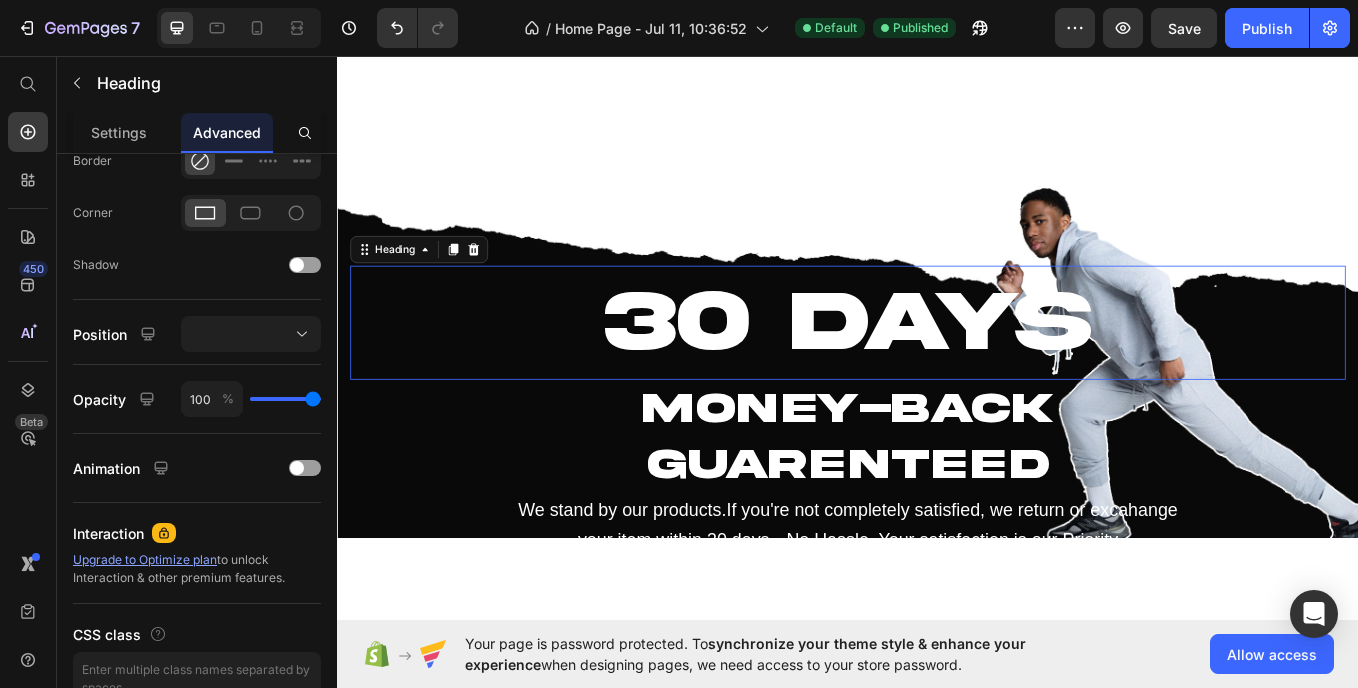scroll, scrollTop: 0, scrollLeft: 0, axis: both 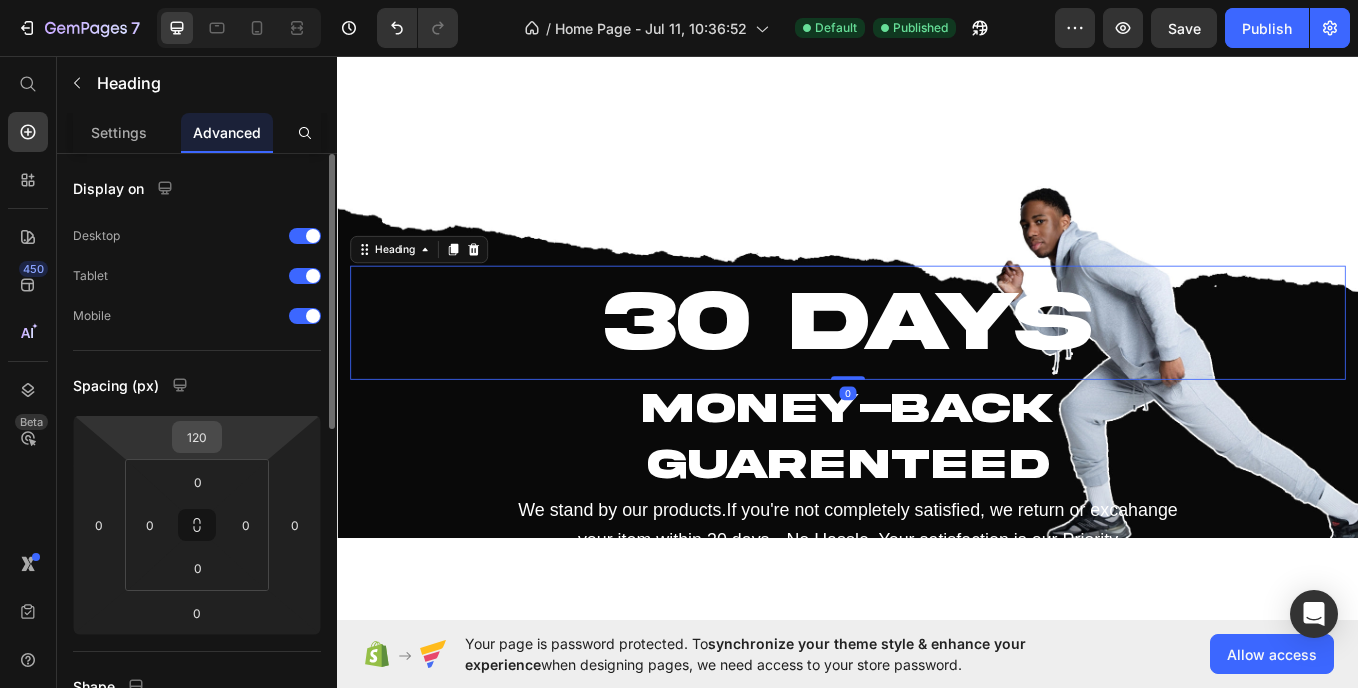 click on "120" at bounding box center (197, 437) 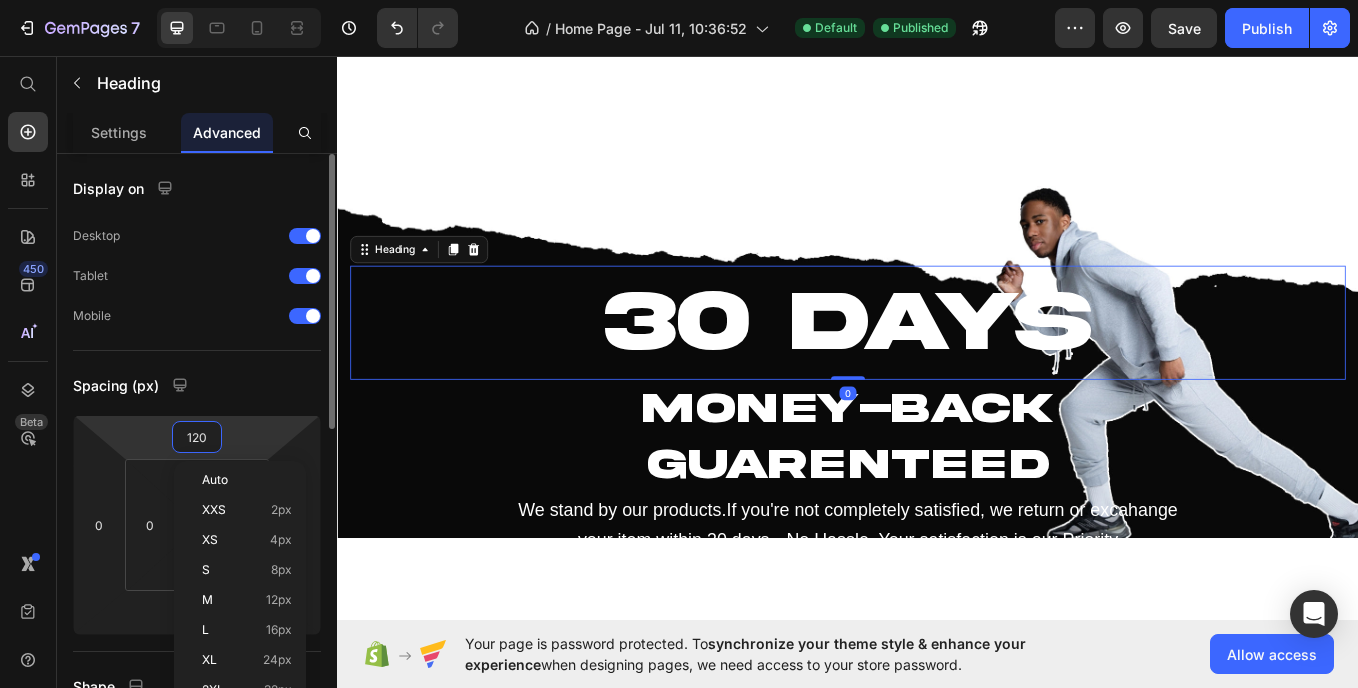 click on "120" at bounding box center (197, 437) 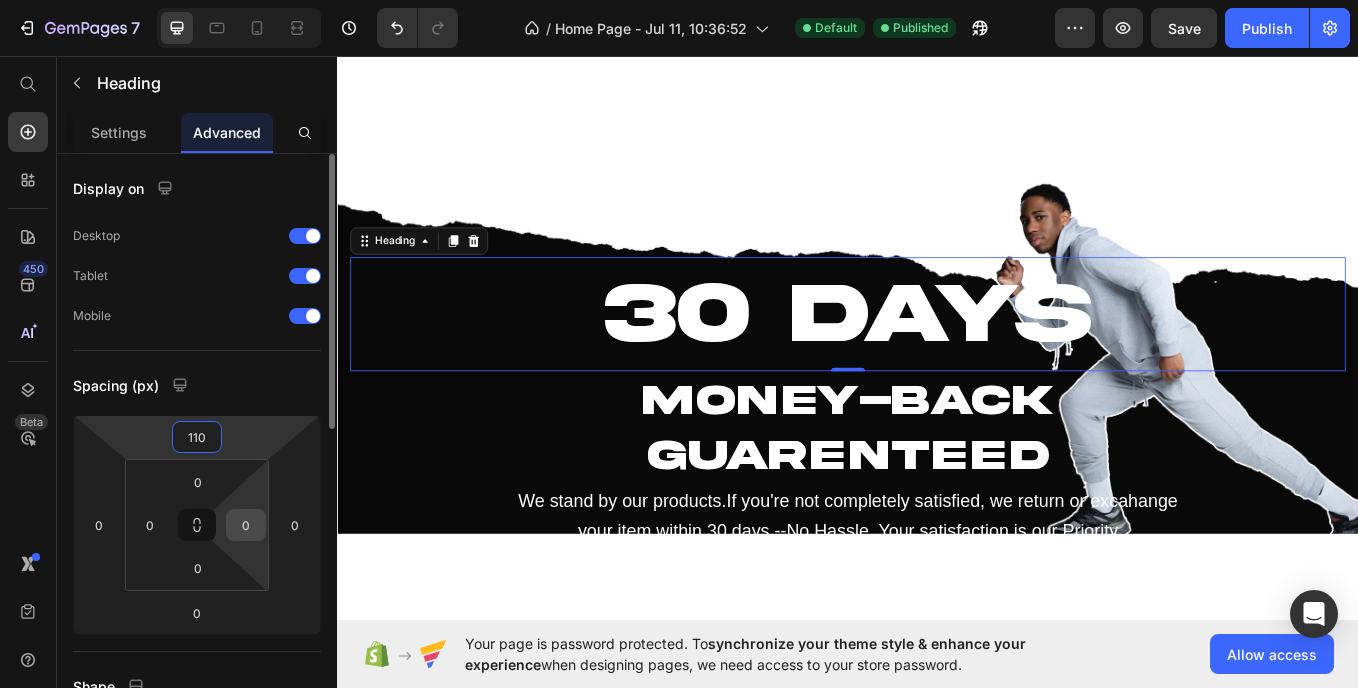 type on "110" 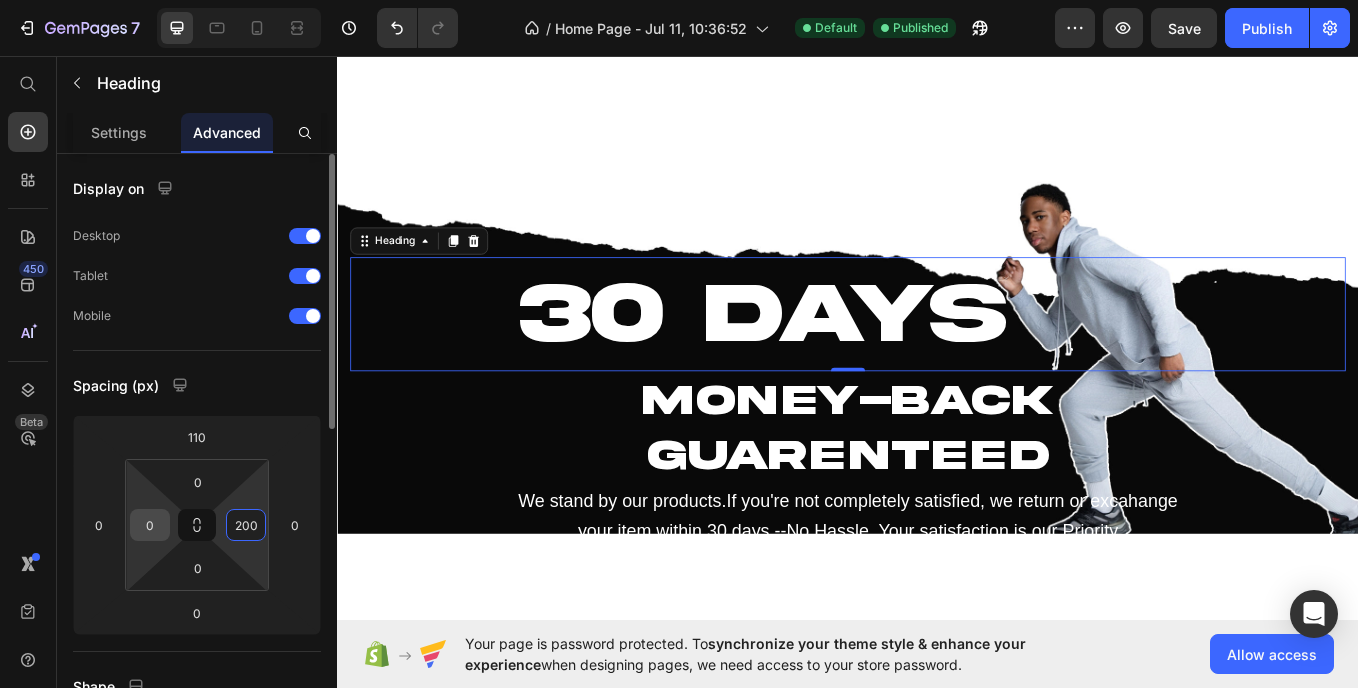 type on "200" 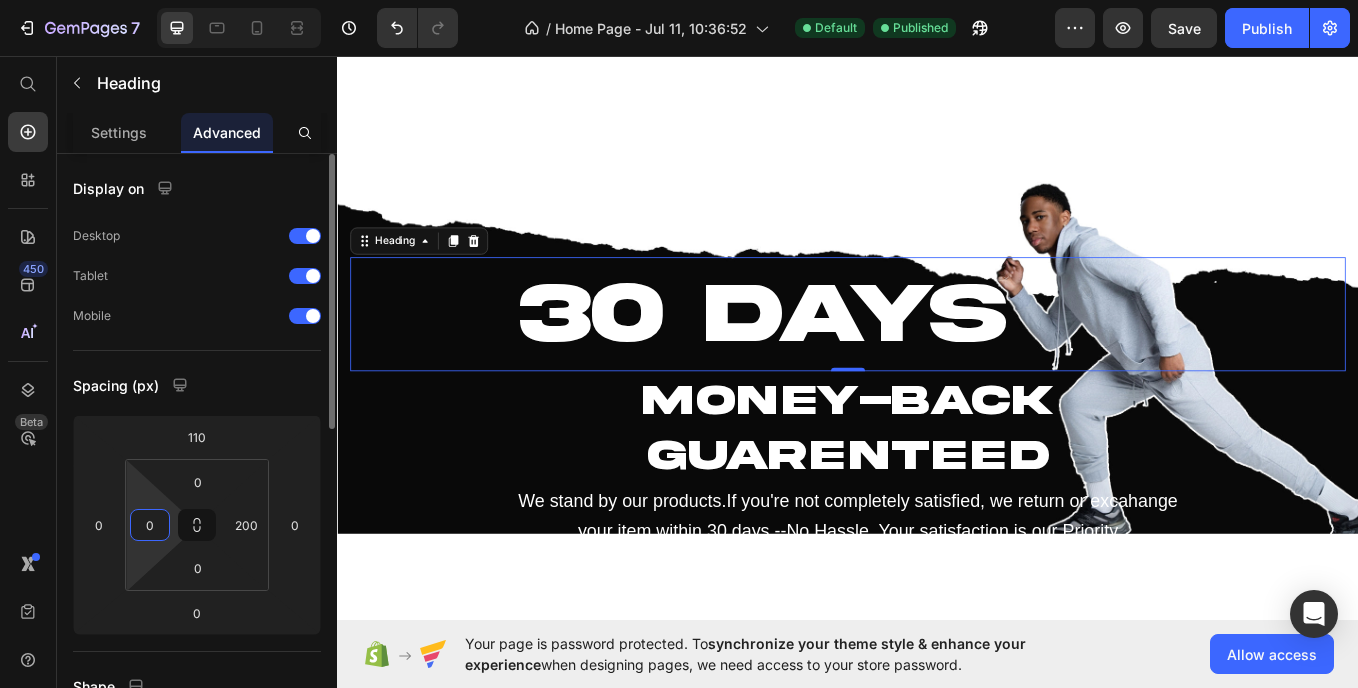 click on "0" at bounding box center (150, 525) 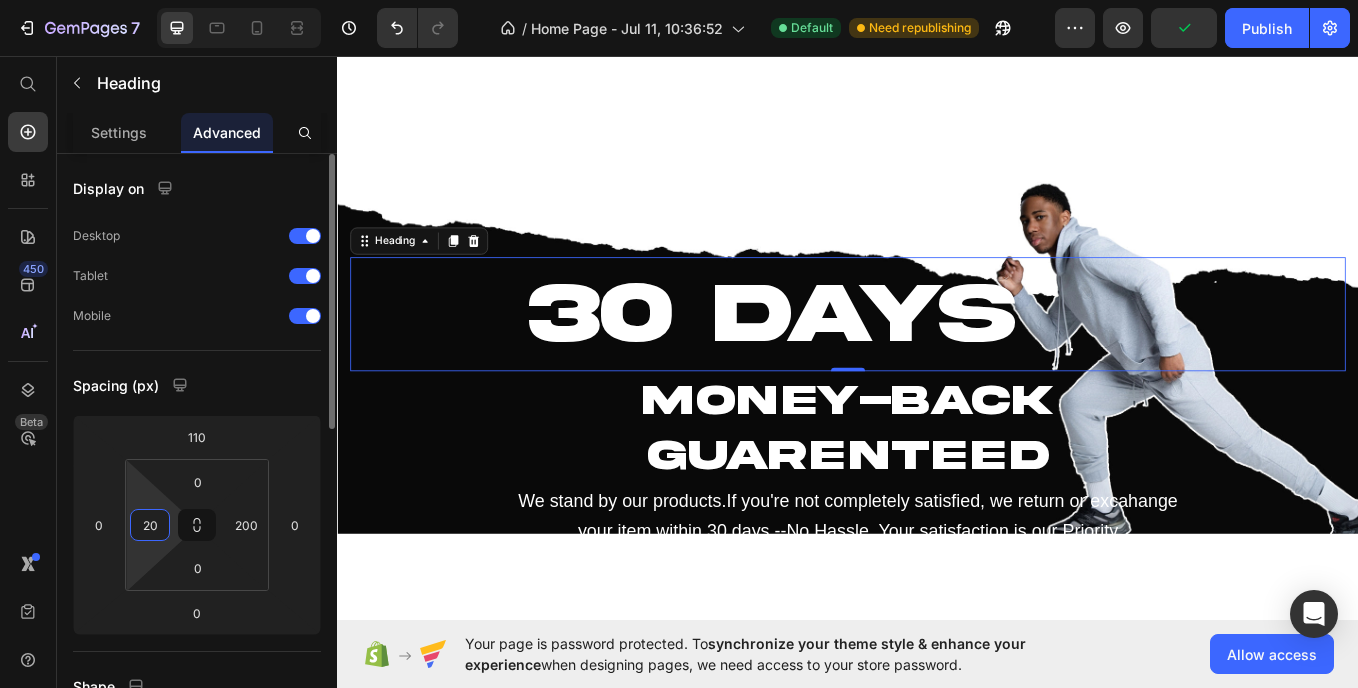 type on "2" 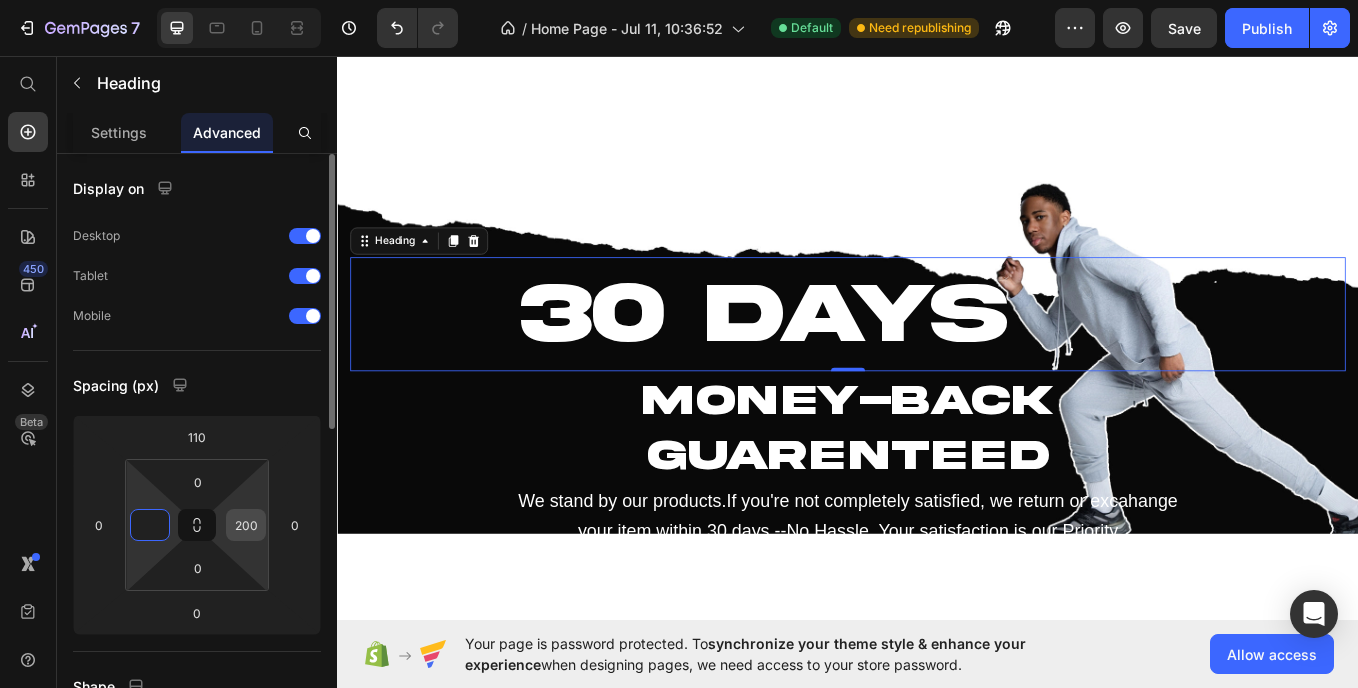 click on "200" at bounding box center (246, 525) 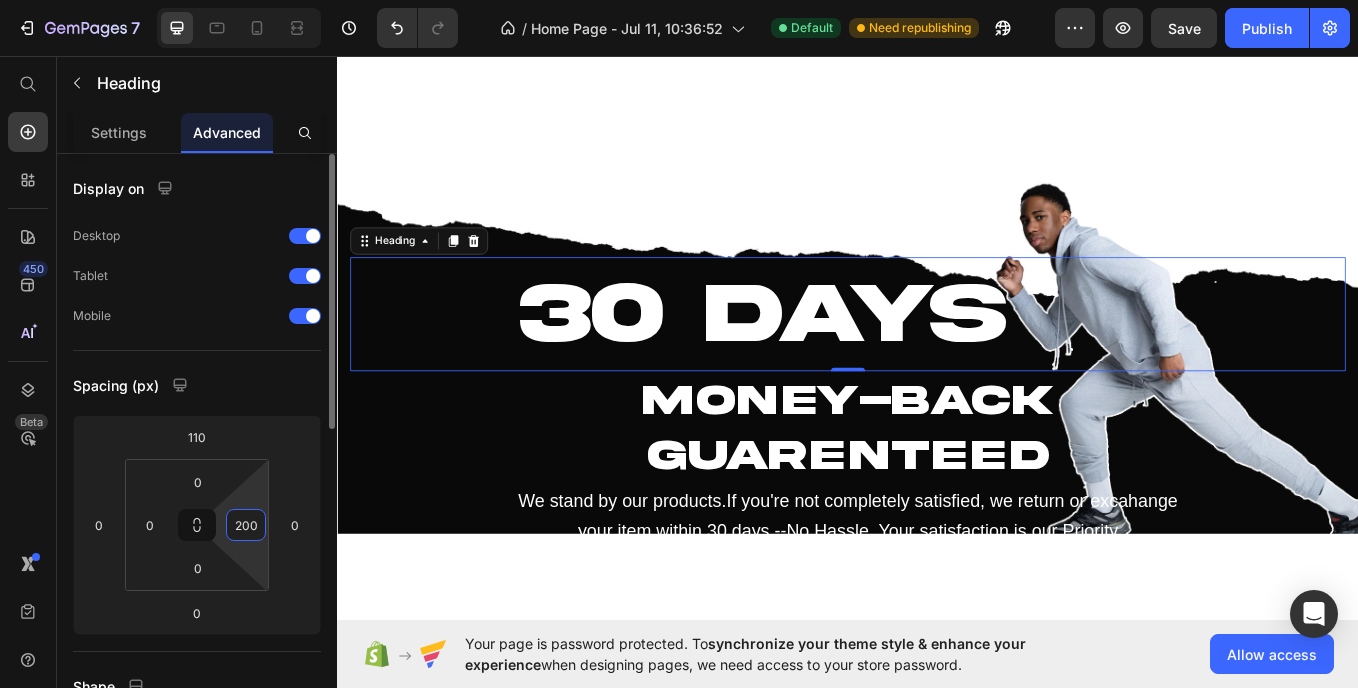 click on "200" at bounding box center (246, 525) 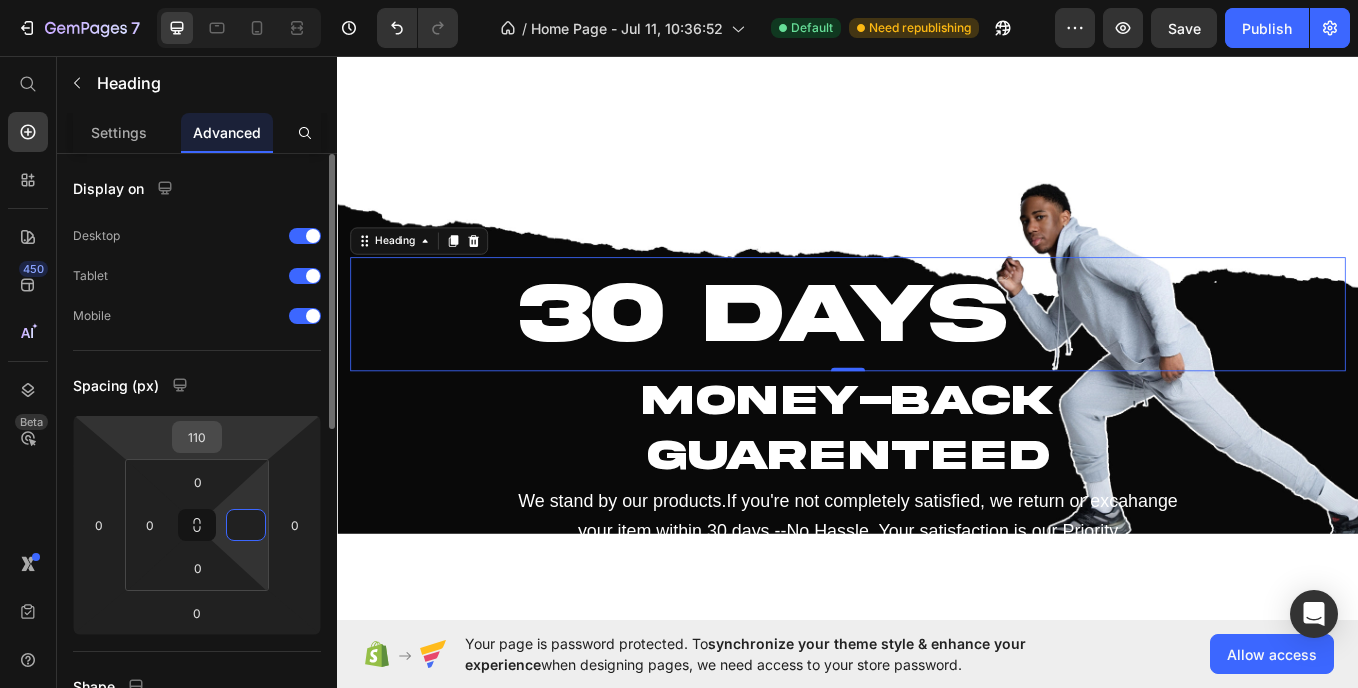 click on "110" at bounding box center [197, 437] 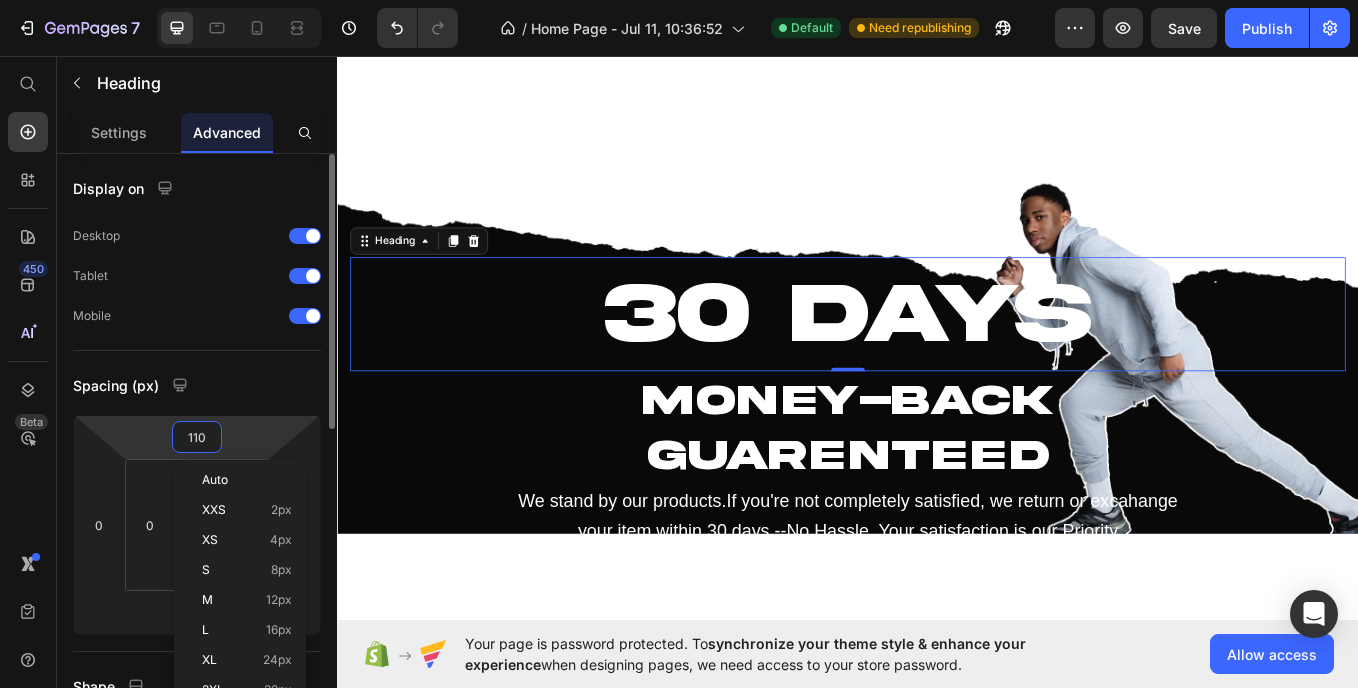 click on "7  Version history  /  Home Page - Jul 11, 10:36:52 Default Need republishing Preview  Save   Publish  450 Beta Start with Sections Elements Hero Section Product Detail Brands Trusted Badges Guarantee Product Breakdown How to use Testimonials Compare Bundle FAQs Social Proof Brand Story Product List Collection Blog List Contact Sticky Add to Cart Custom Footer Browse Library 450 Layout
Row
Row
Row
Row Text
Heading
Text Block Button
Button
Button
Sticky Back to top Media" at bounding box center [679, 0] 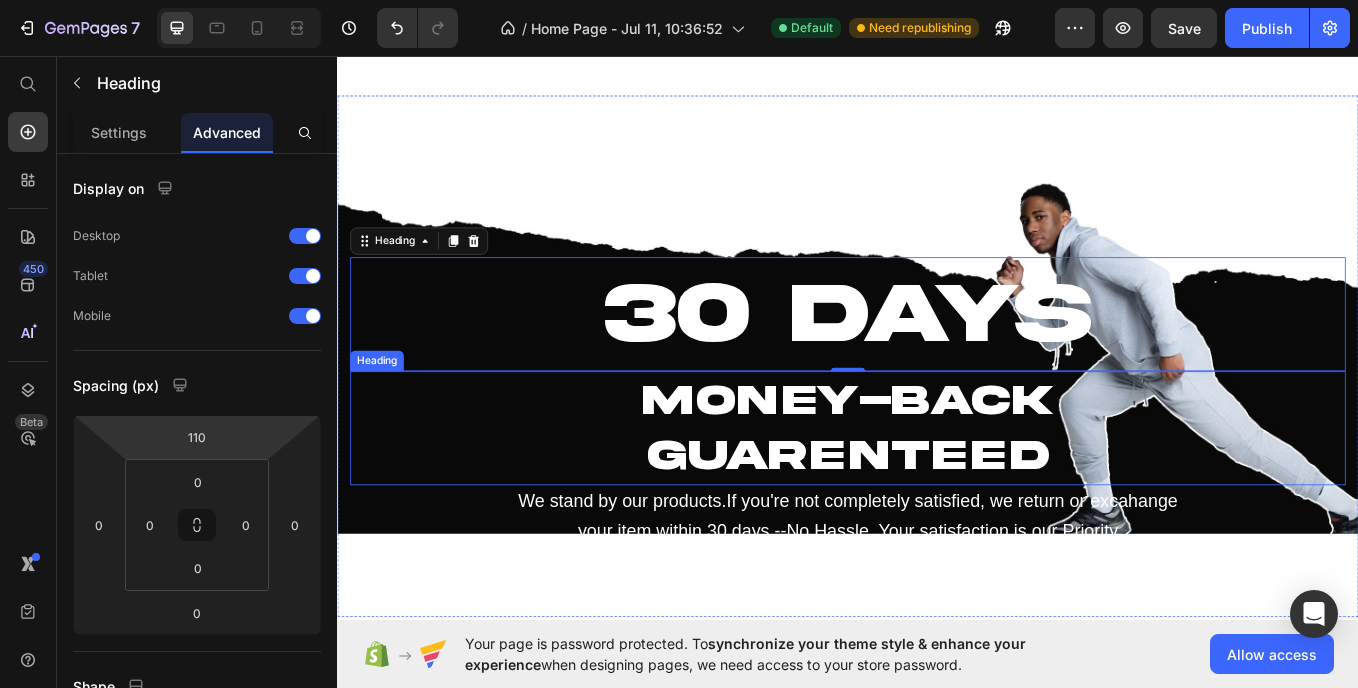 click on "MONEY-BACK" at bounding box center [937, 460] 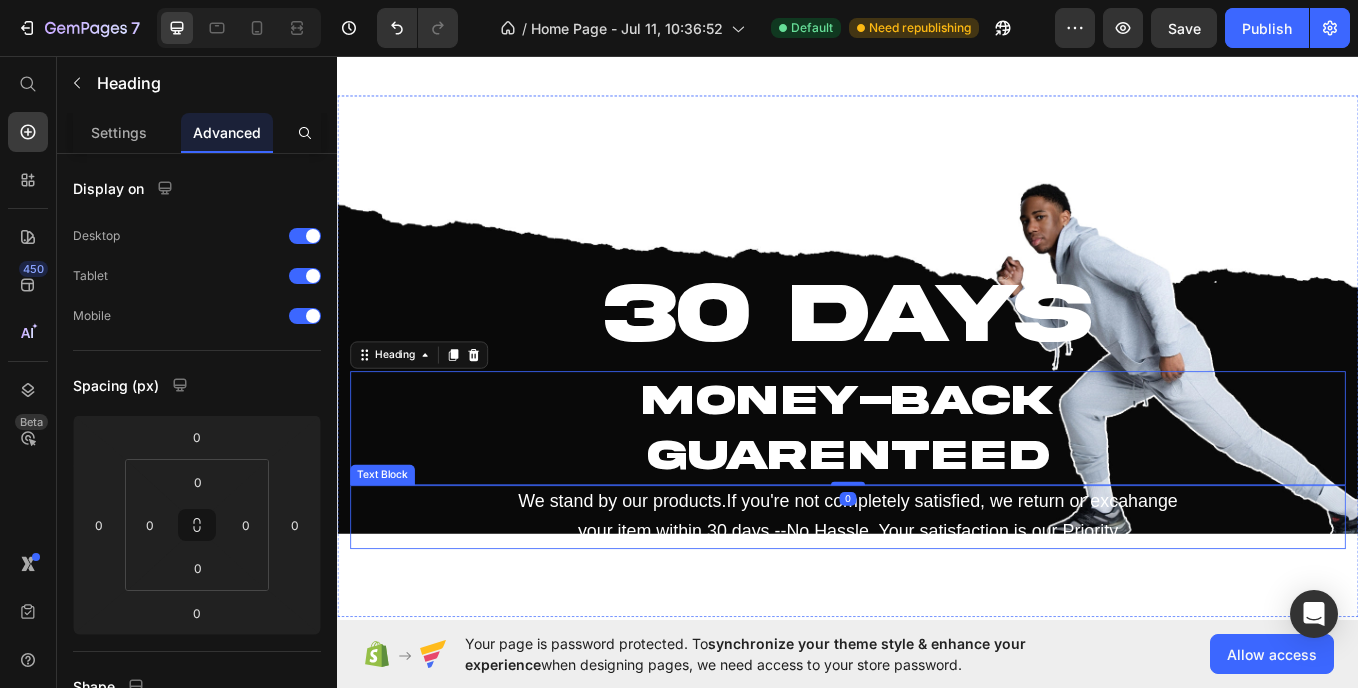 click on "We stand by our products.If you're not completely satisfied, we return or excahange your item within 30 days.--No Hassle. Your satisfaction is our Priority" at bounding box center [937, 597] 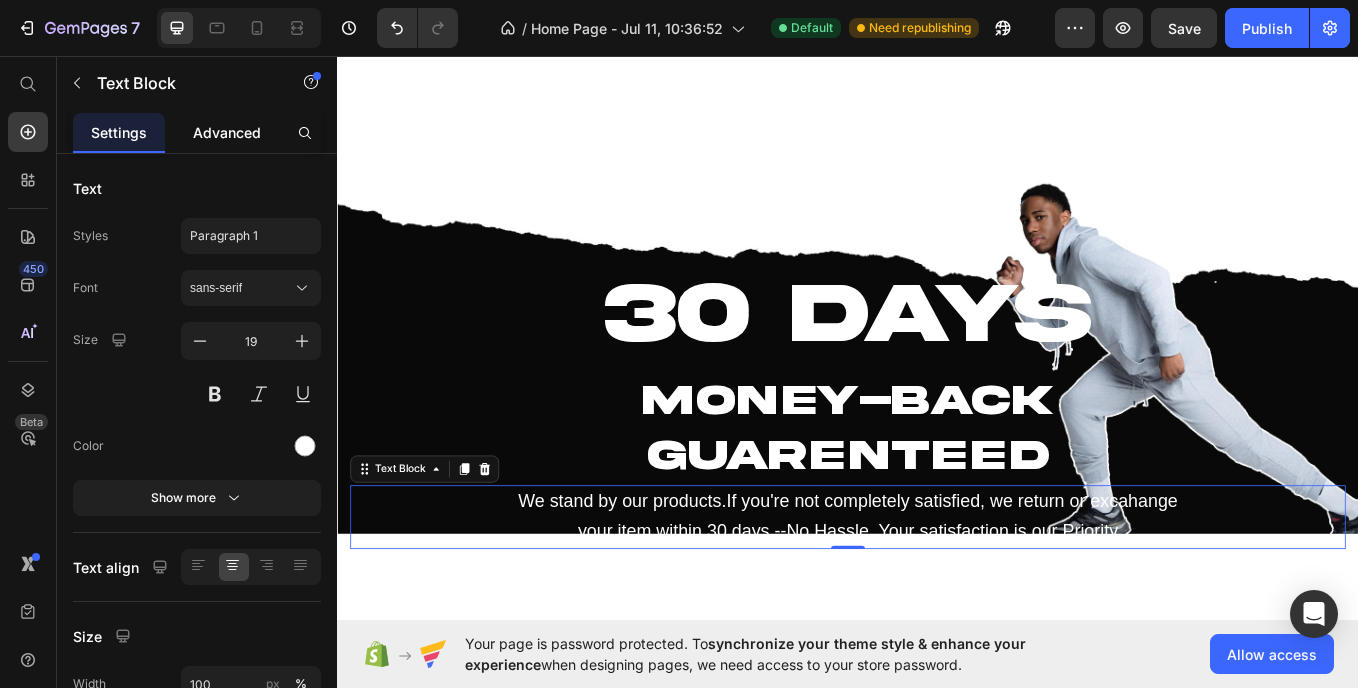 click on "Advanced" at bounding box center [227, 132] 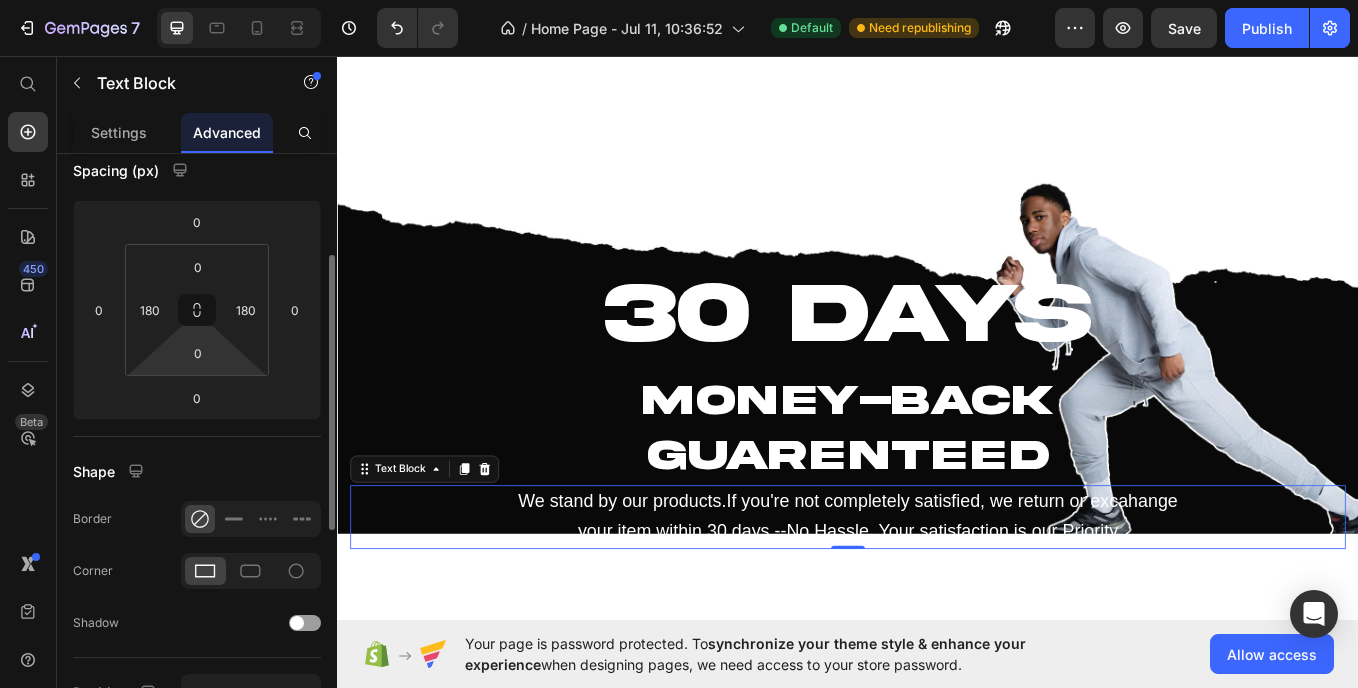 scroll, scrollTop: 216, scrollLeft: 0, axis: vertical 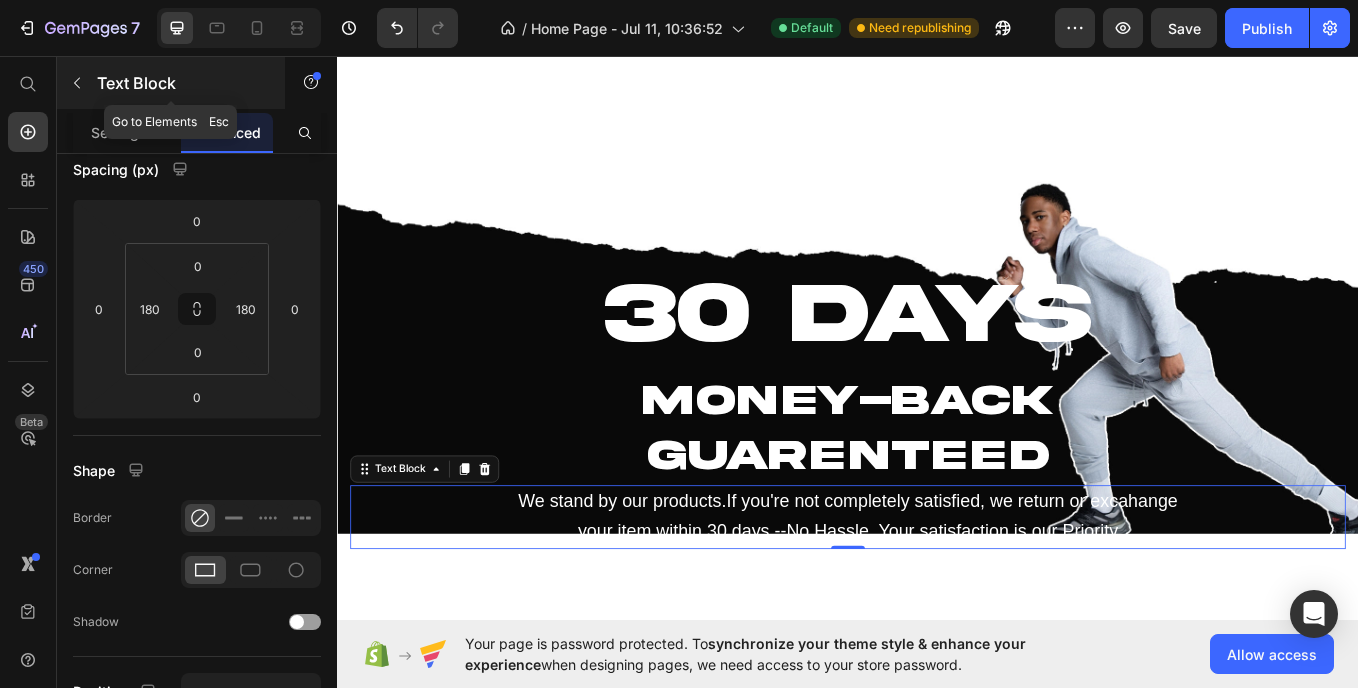 click 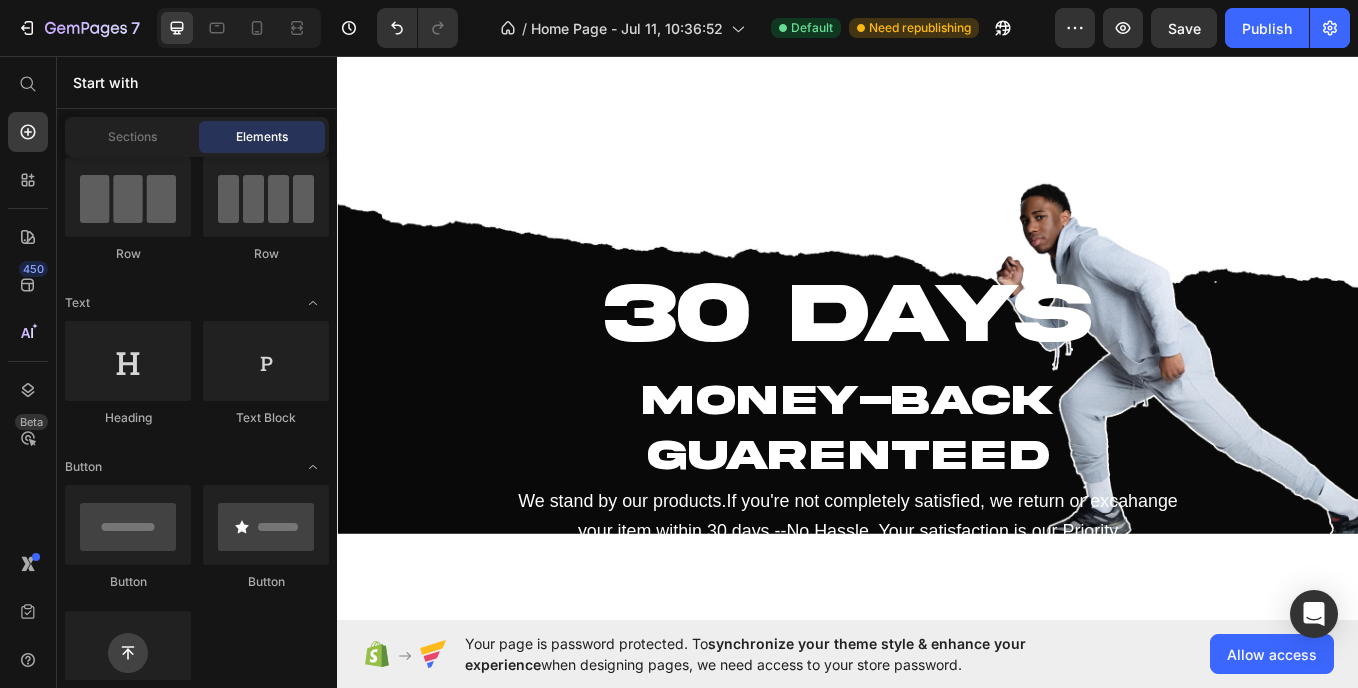 scroll, scrollTop: 0, scrollLeft: 0, axis: both 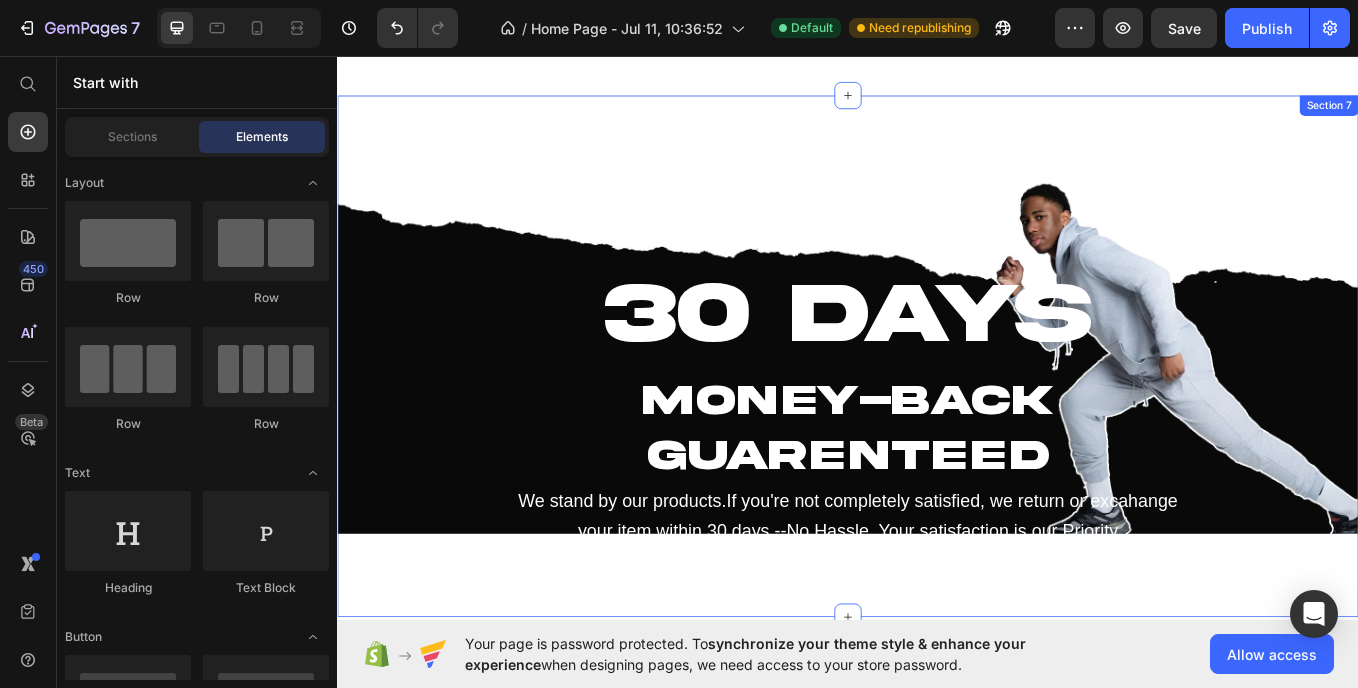 click on "30 DAYS Heading MONEY-BACK GUARENTEED Heading We stand by our products.If you're not completely satisfied, we return or excahange your item within 30 days.--No Hassle. Your satisfaction is our Priority Text Block Section 7" at bounding box center [937, 408] 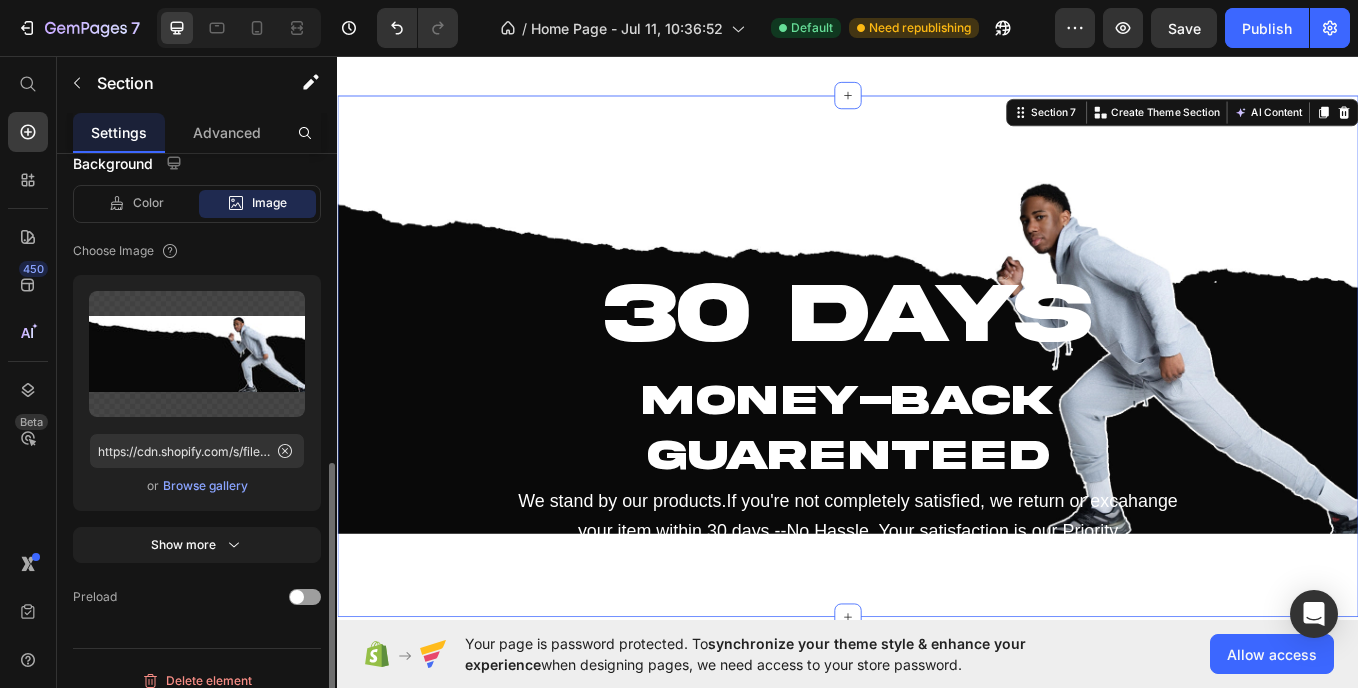 scroll, scrollTop: 573, scrollLeft: 0, axis: vertical 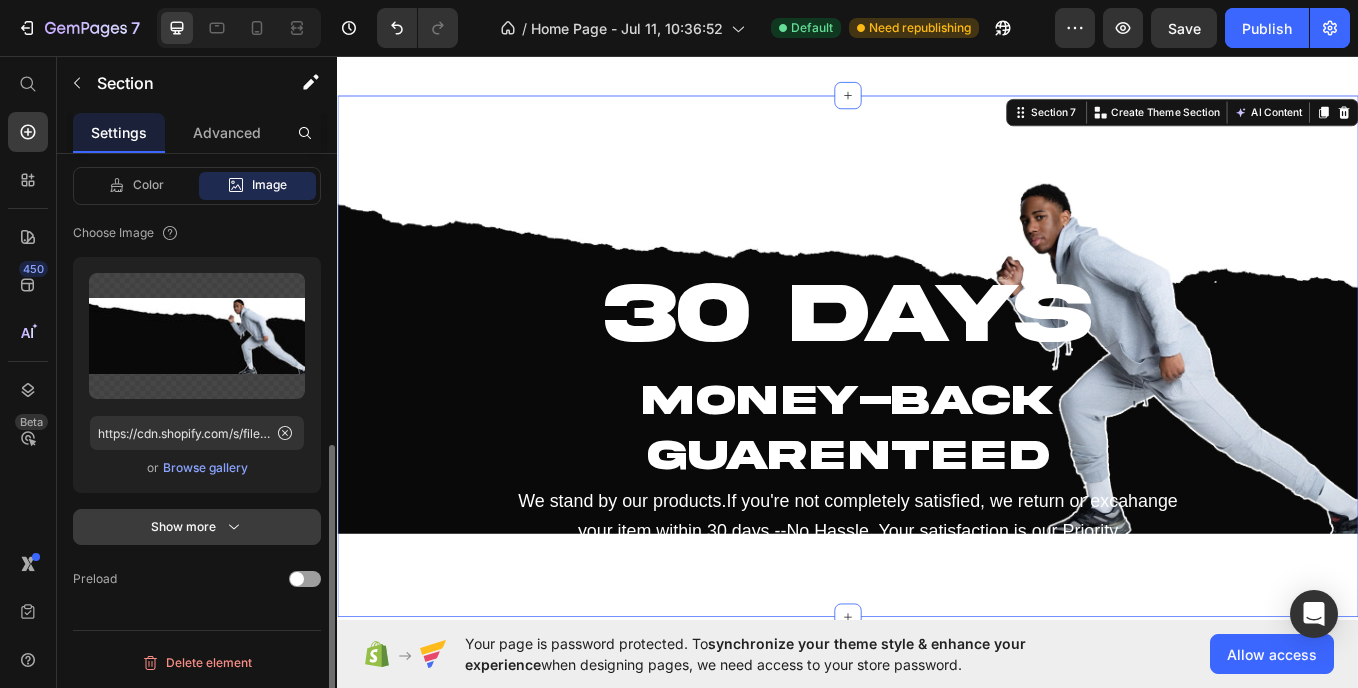 click on "Show more" at bounding box center [197, 527] 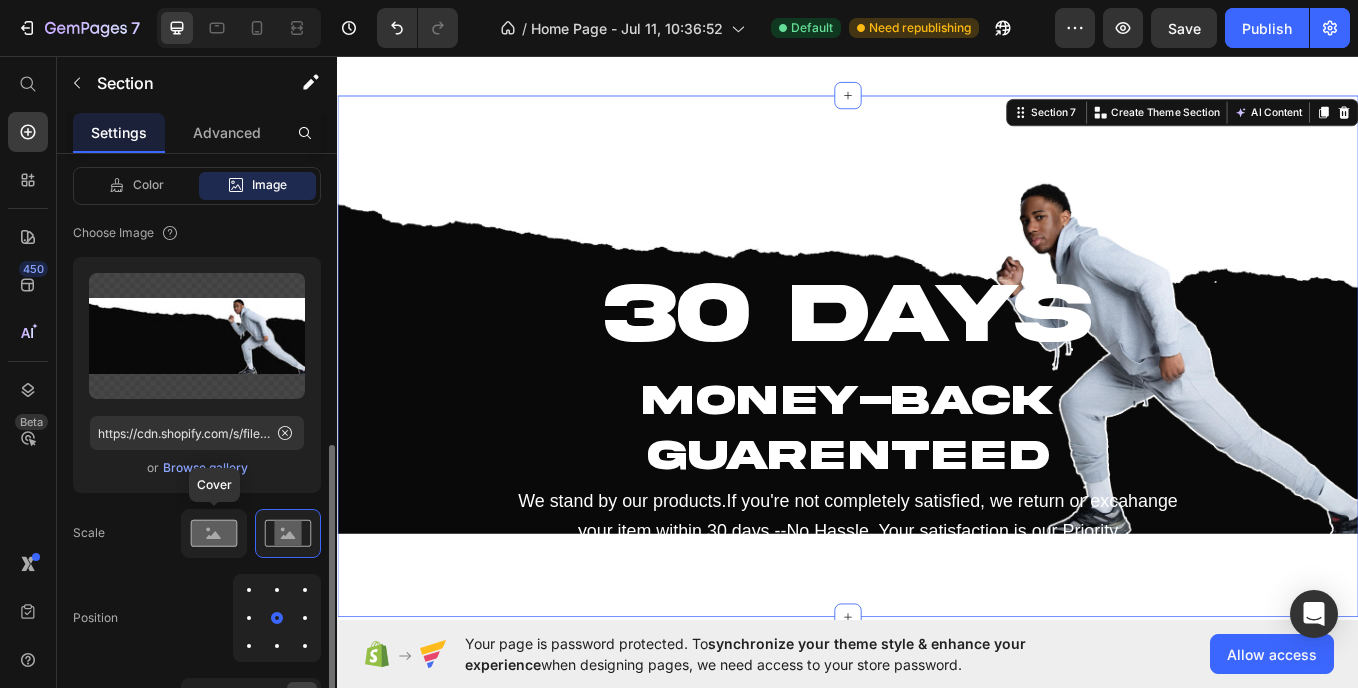 click 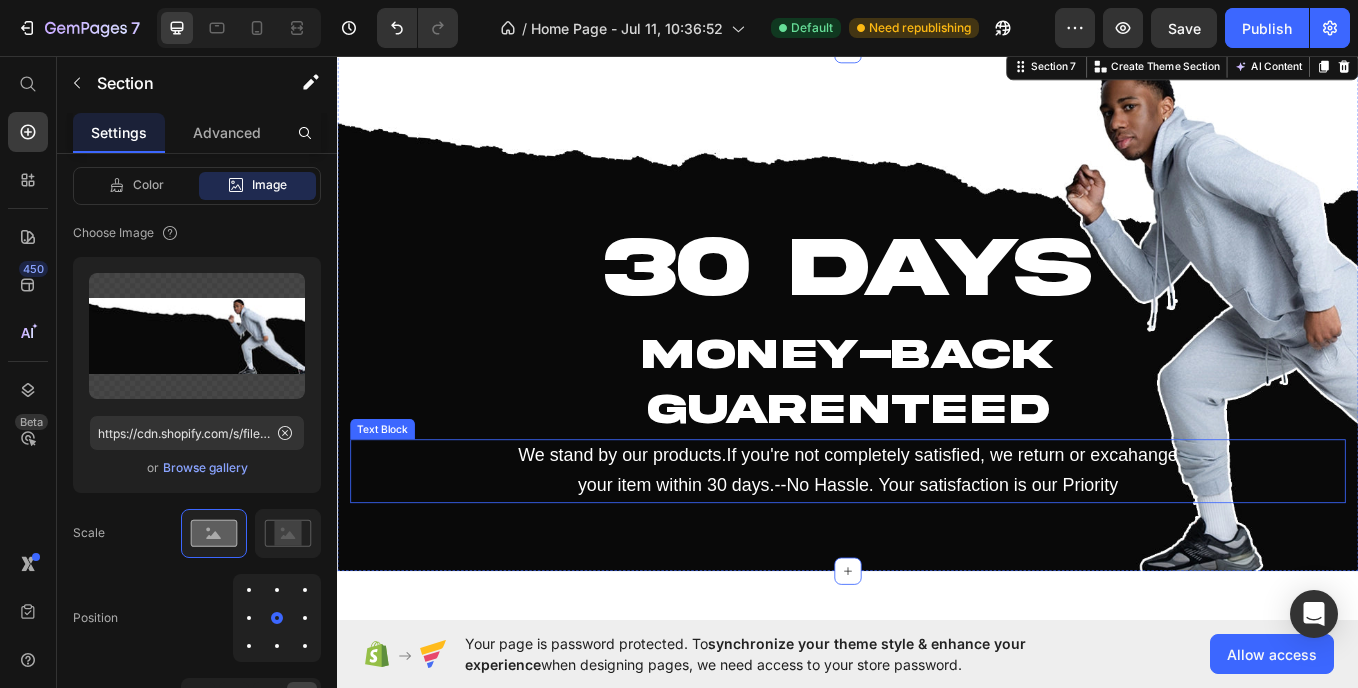 scroll, scrollTop: 2813, scrollLeft: 0, axis: vertical 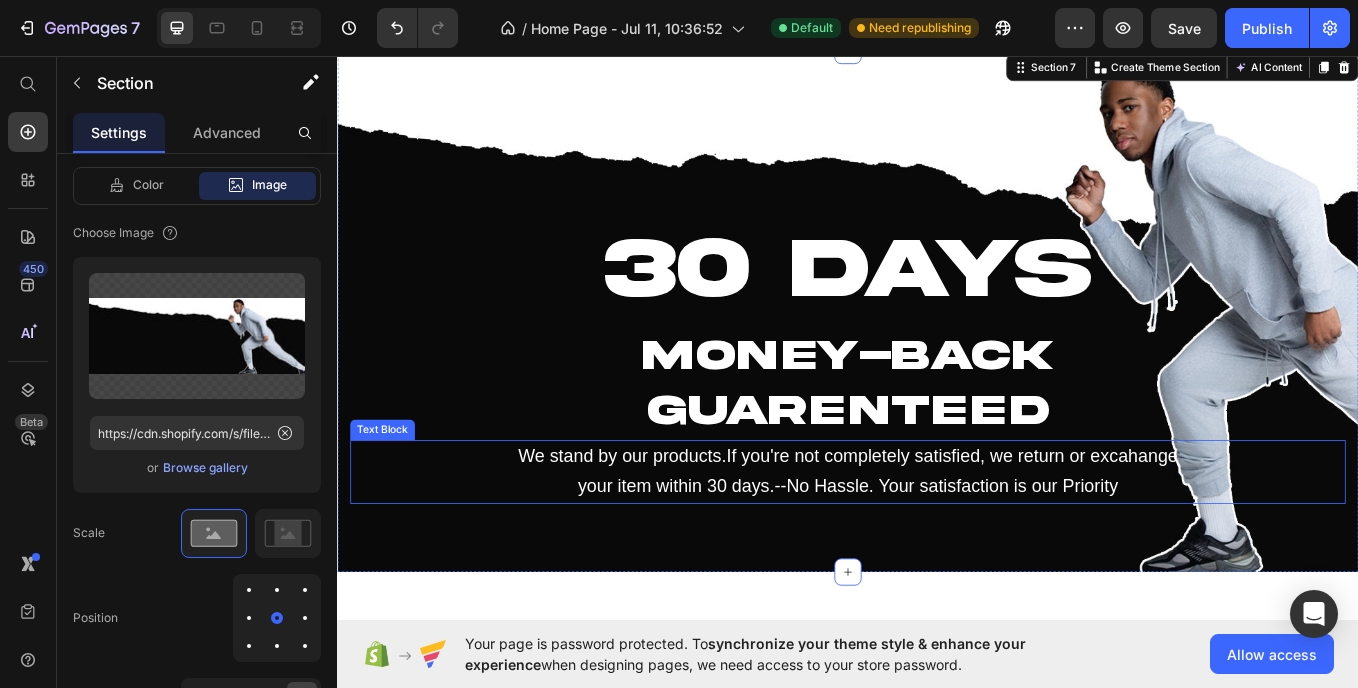 click on "We stand by our products.If you're not completely satisfied, we return or excahange your item within 30 days.--No Hassle. Your satisfaction is our Priority" at bounding box center (936, 543) 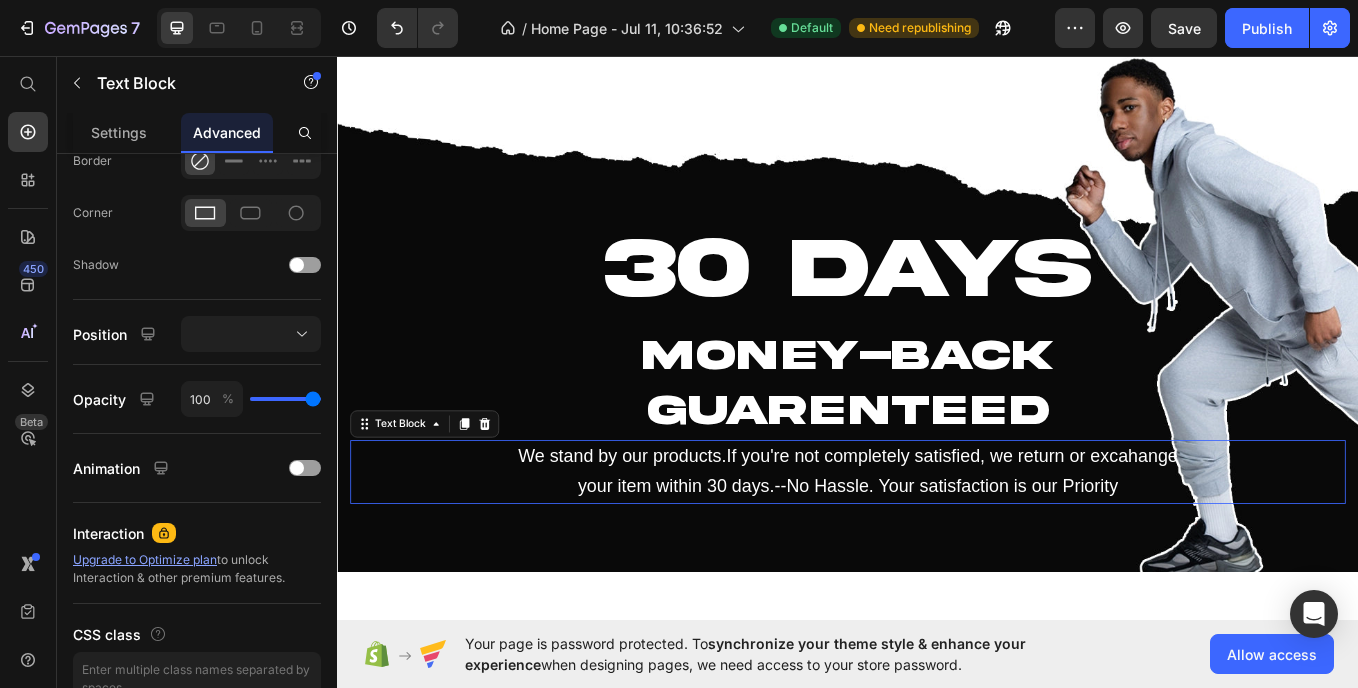 scroll, scrollTop: 0, scrollLeft: 0, axis: both 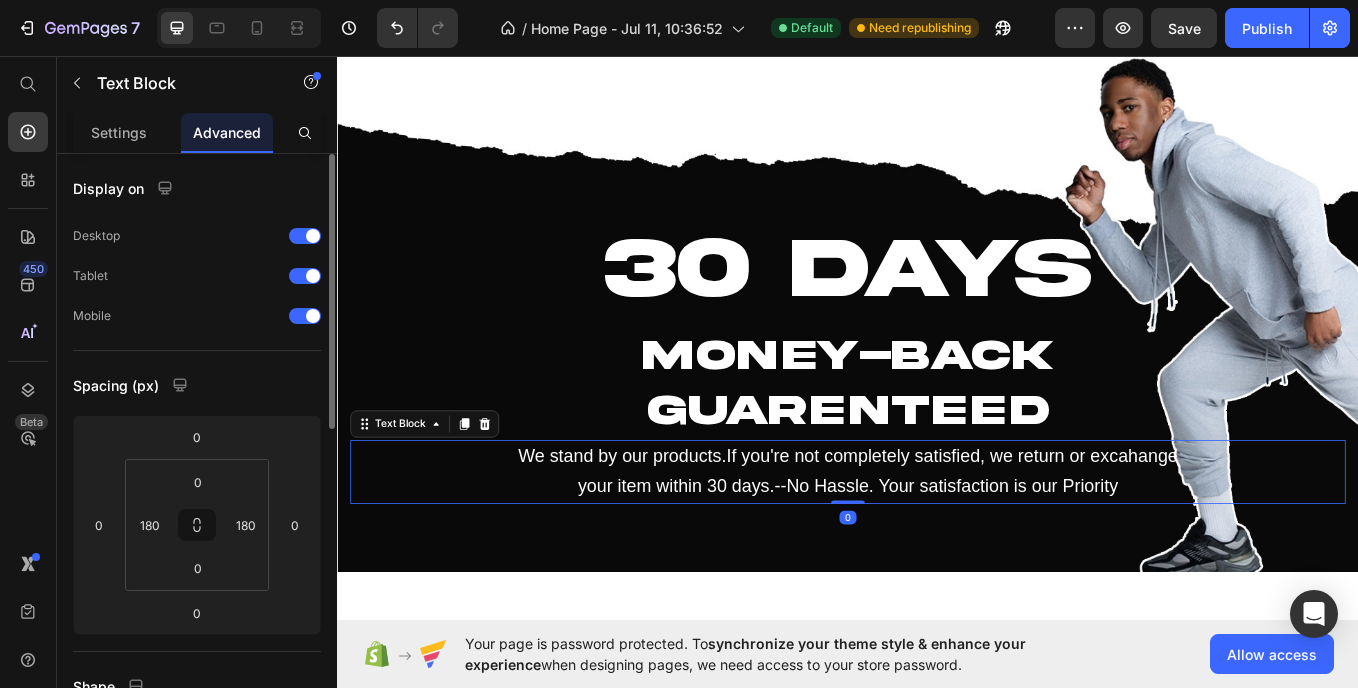 click on "We stand by our products.If you're not completely satisfied, we return or excahange your item within 30 days.--No Hassle. Your satisfaction is our Priority" at bounding box center [936, 543] 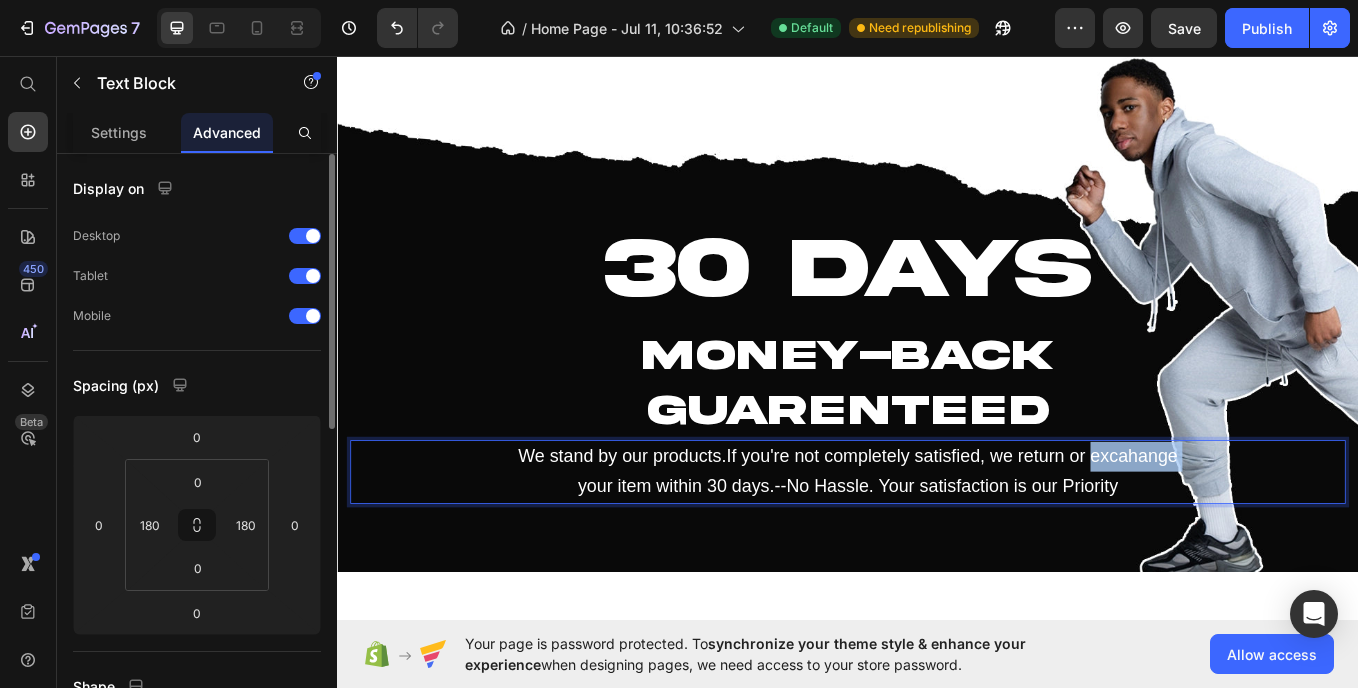 click on "We stand by our products.If you're not completely satisfied, we return or excahange your item within 30 days.--No Hassle. Your satisfaction is our Priority" at bounding box center [936, 543] 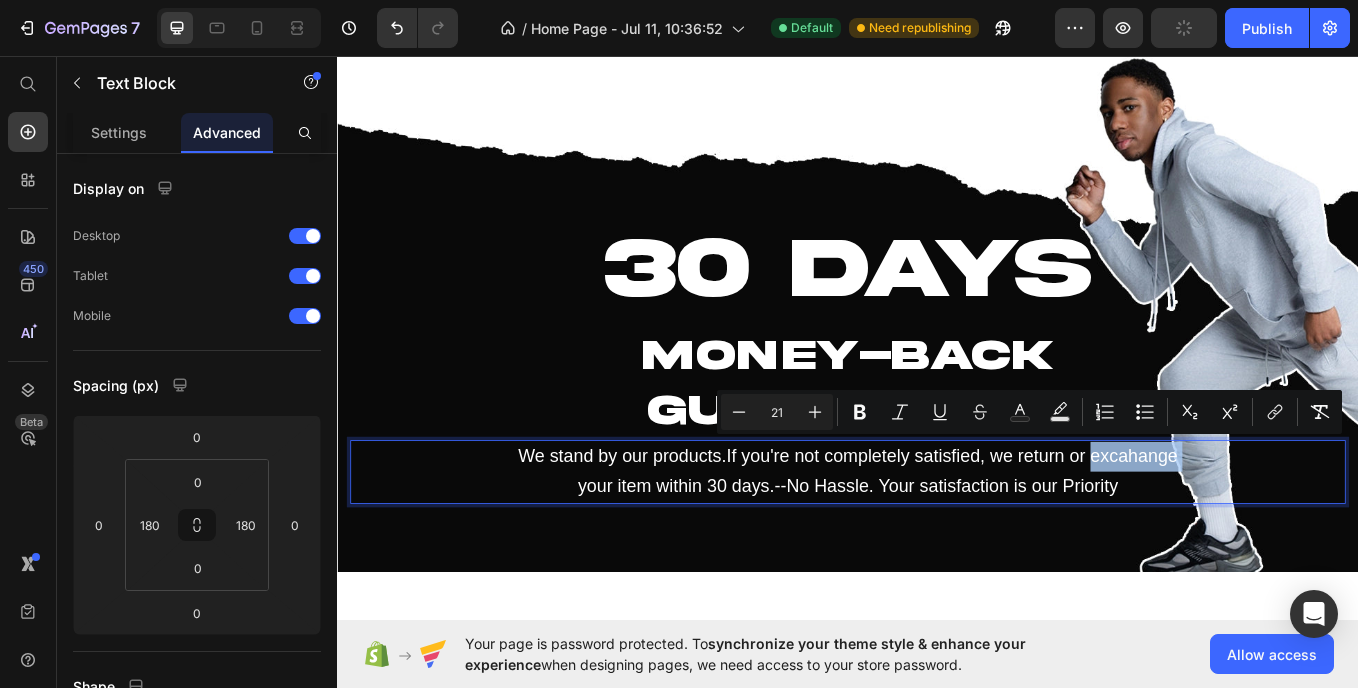 click on "We stand by our products.If you're not completely satisfied, we return or excahange your item within 30 days.--No Hassle. Your satisfaction is our Priority" at bounding box center (936, 543) 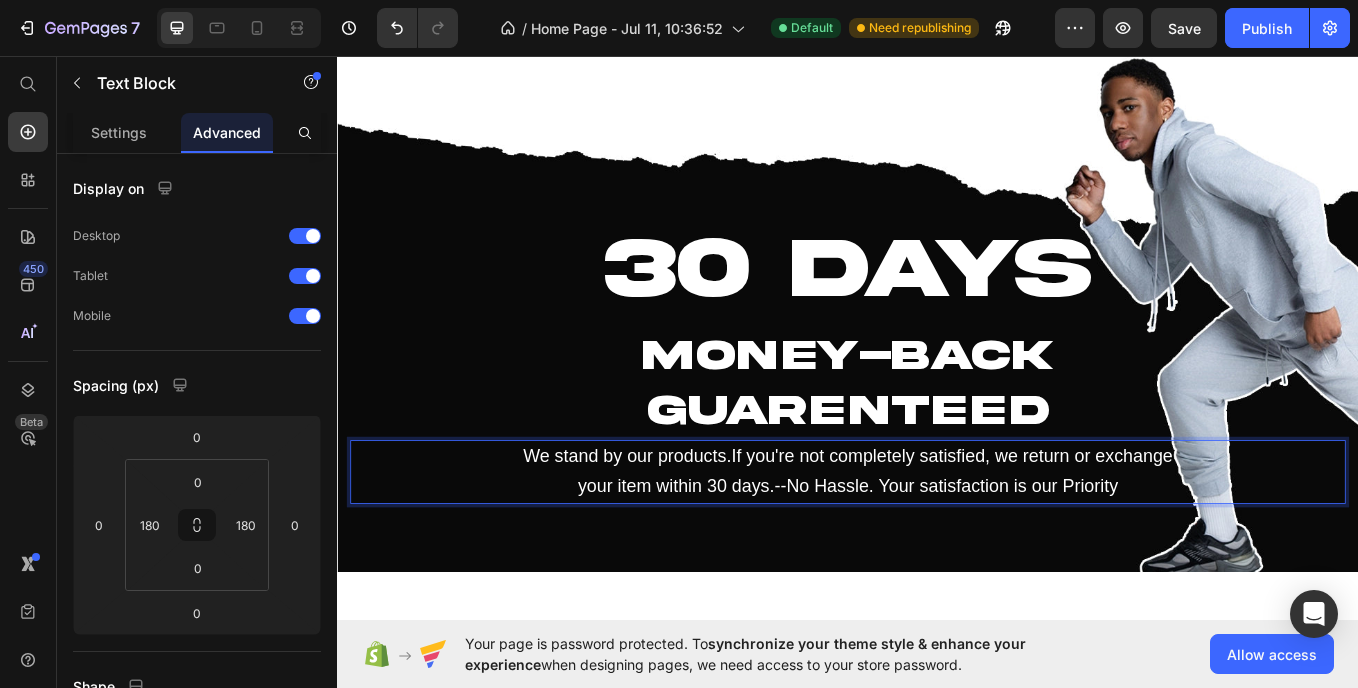 click on "We stand by our products.If you're not completely satisfied, we return or exchange your item within 30 days.--No Hassle. Your satisfaction is our Priority" at bounding box center (937, 543) 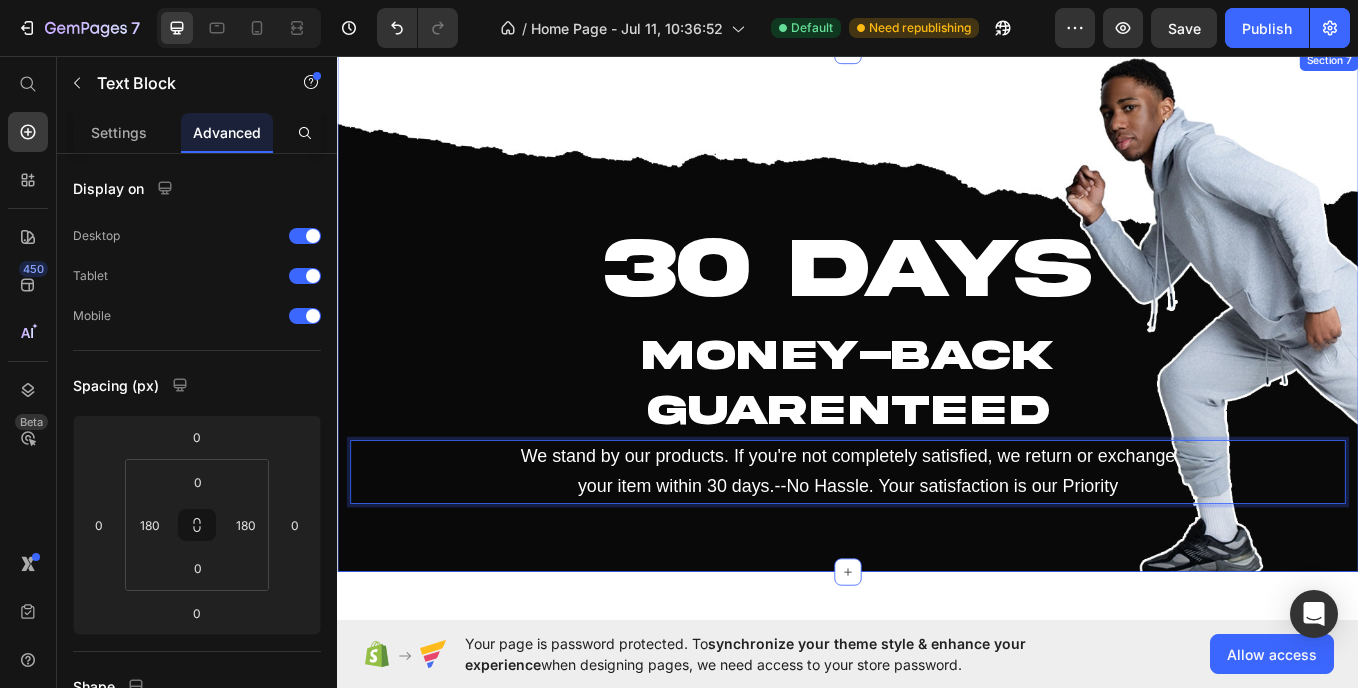 scroll, scrollTop: 2679, scrollLeft: 0, axis: vertical 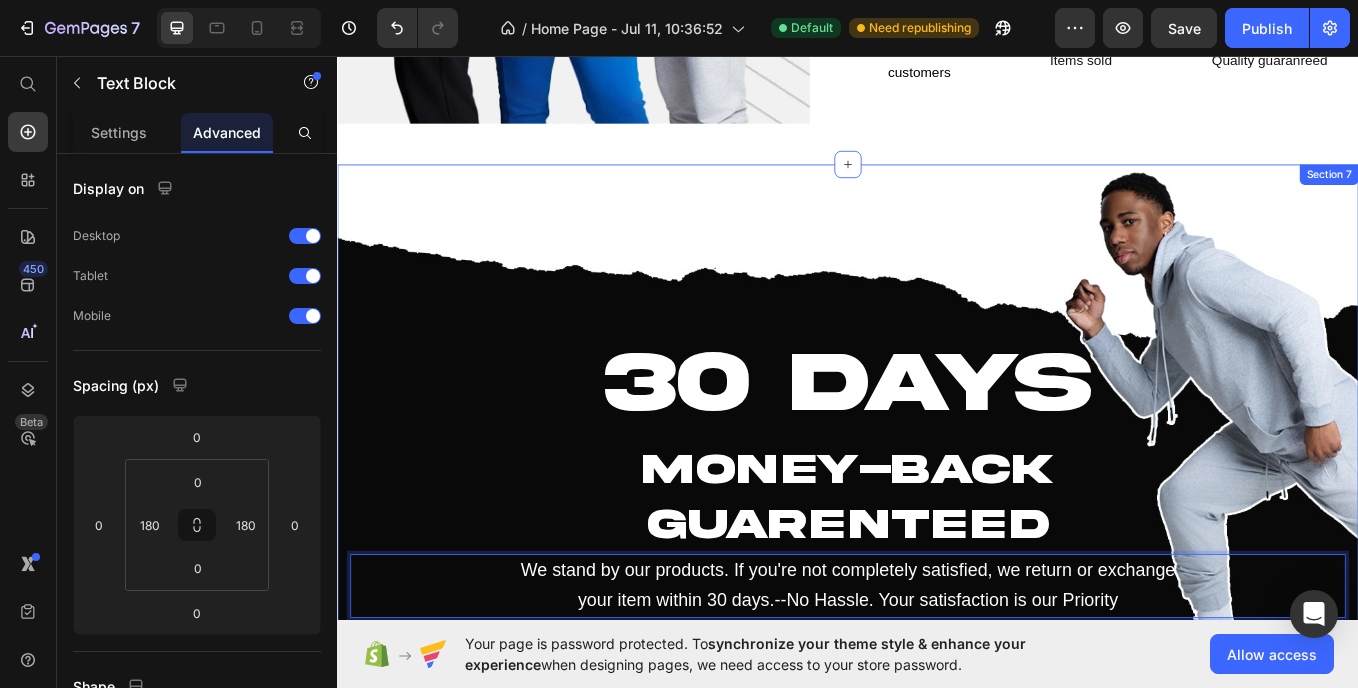 click on "30 DAYS Heading MONEY-BACK GUARENTEED Heading We stand by our products. If you're not completely satisfied, we return or exchange your item within 30 days.--No Hassle. Your satisfaction is our Priority Text Block   0 Section 7" at bounding box center (937, 489) 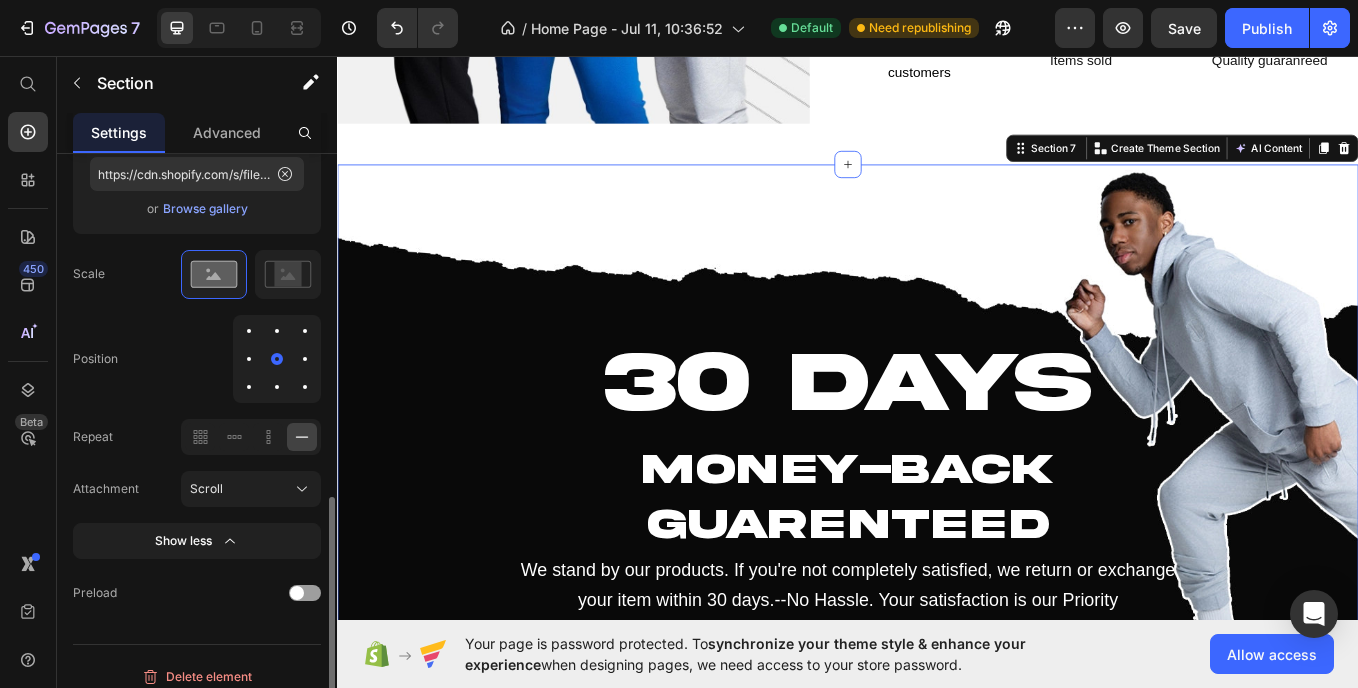 scroll, scrollTop: 833, scrollLeft: 0, axis: vertical 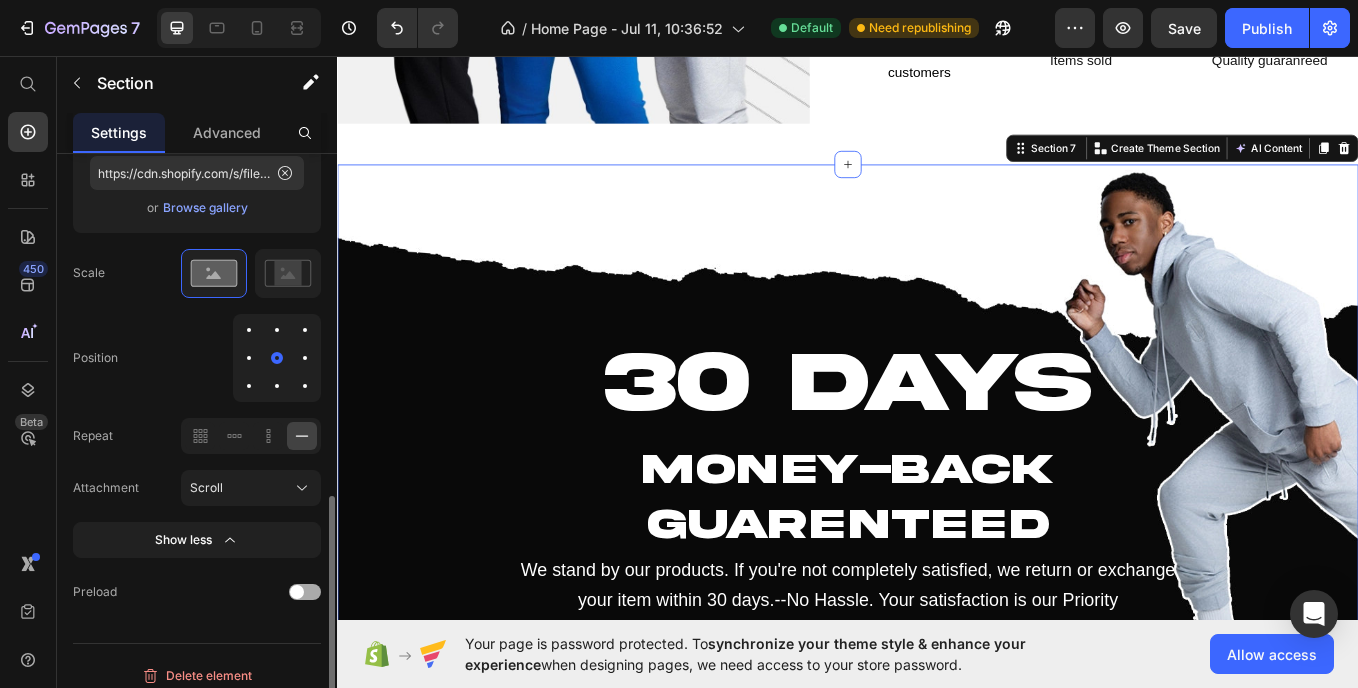 click at bounding box center [297, 592] 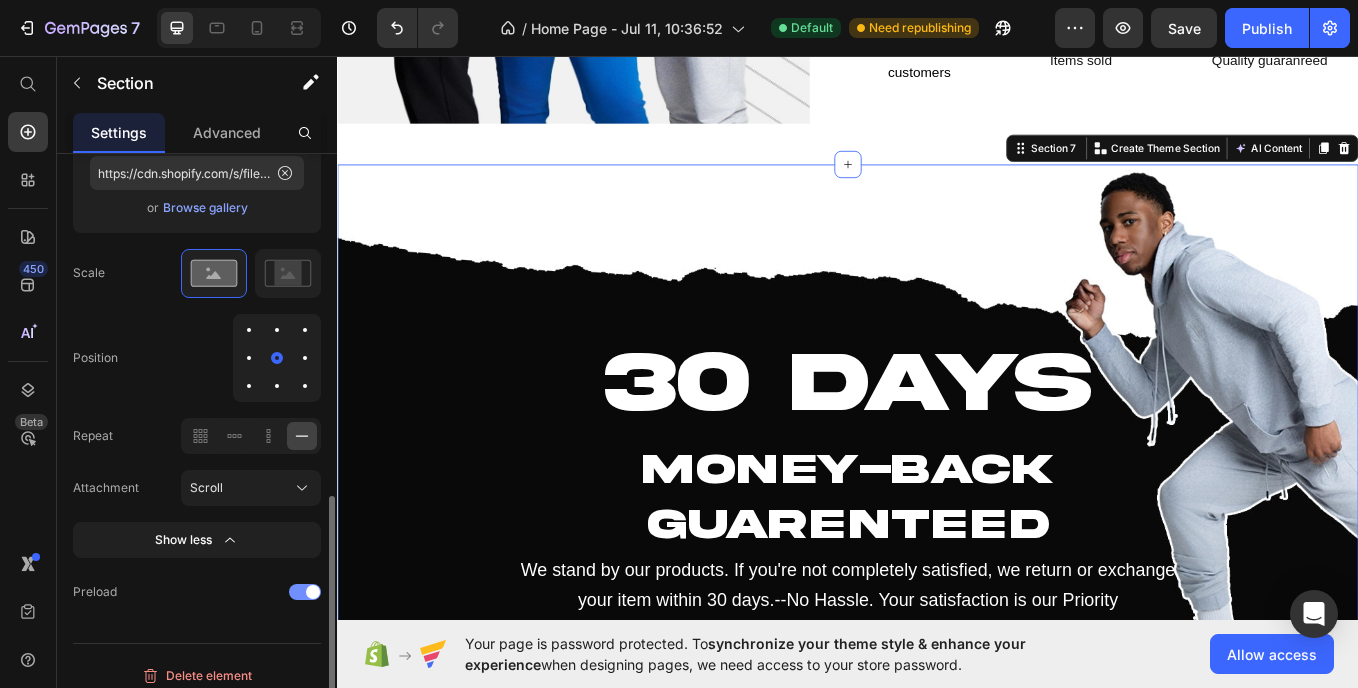 click at bounding box center [305, 592] 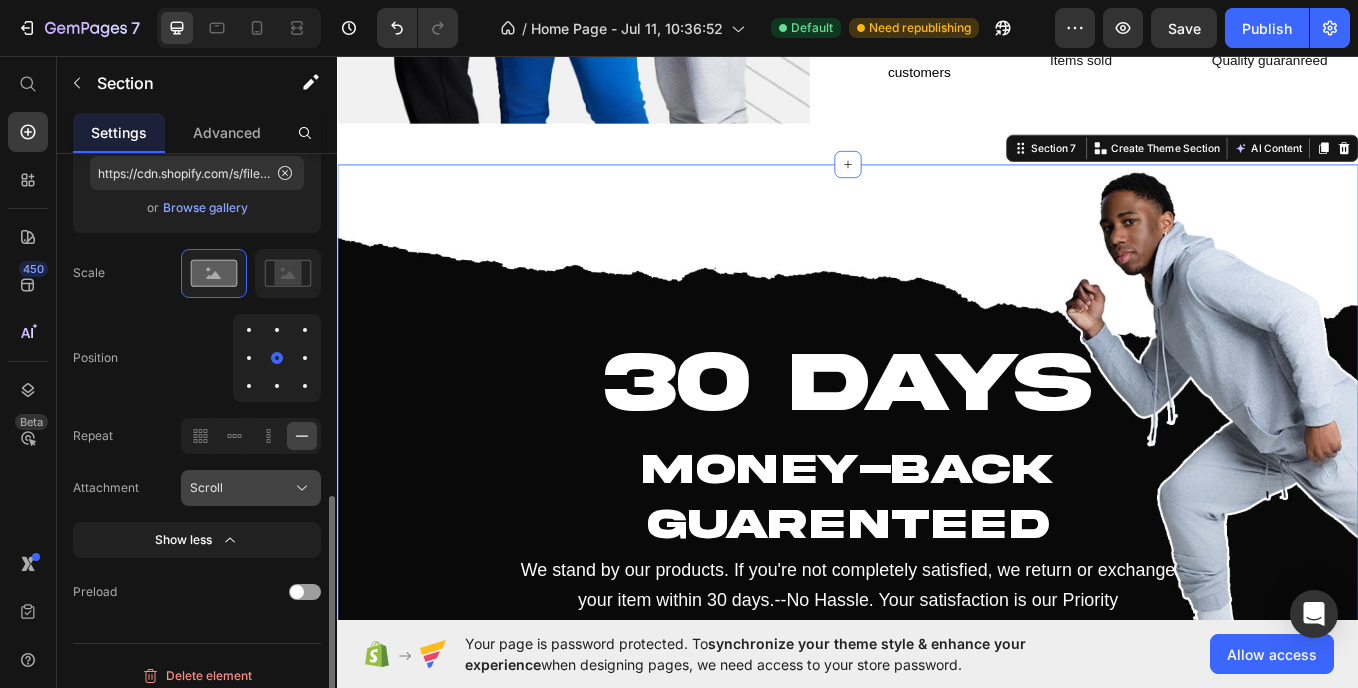 click 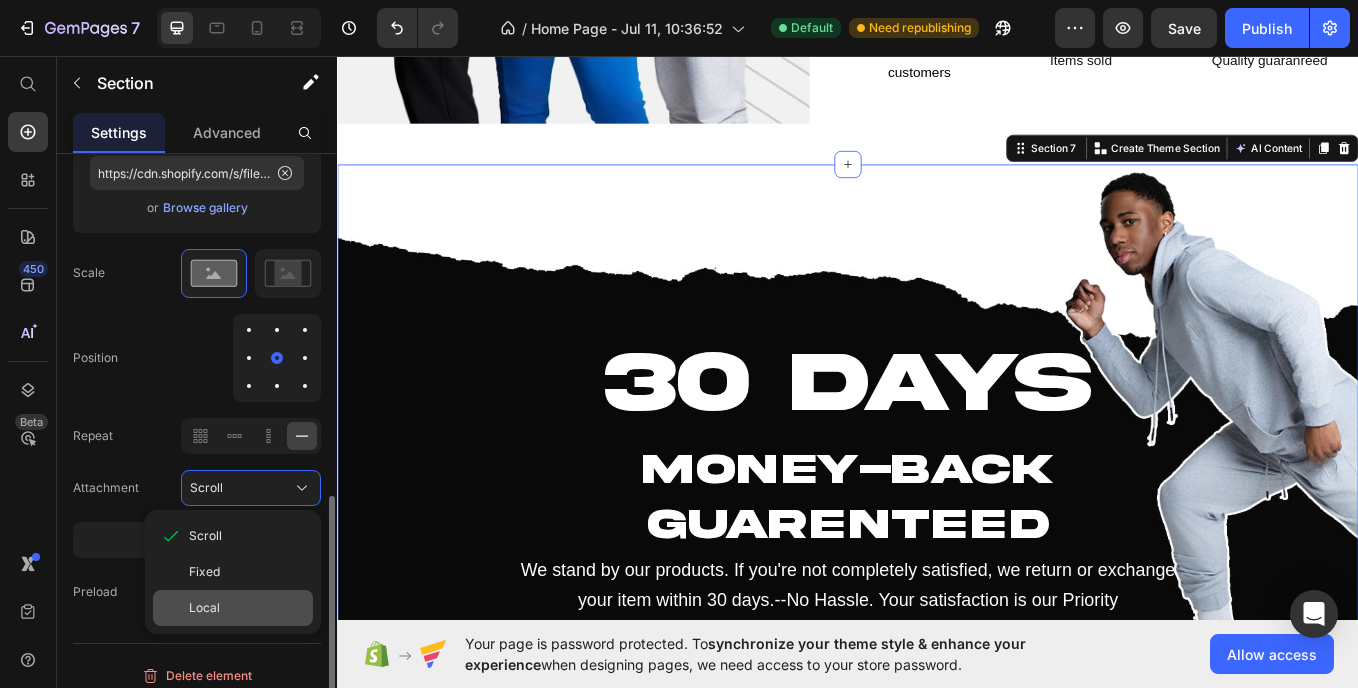click on "Local" at bounding box center [204, 608] 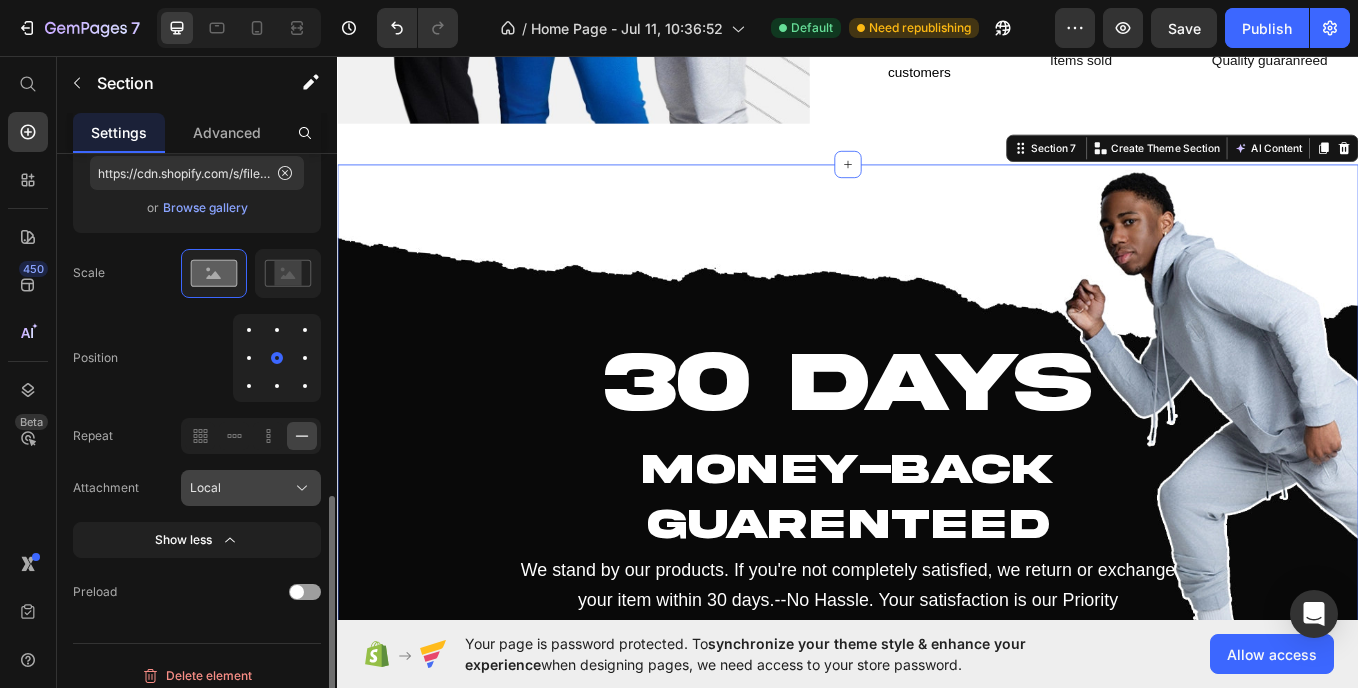 click 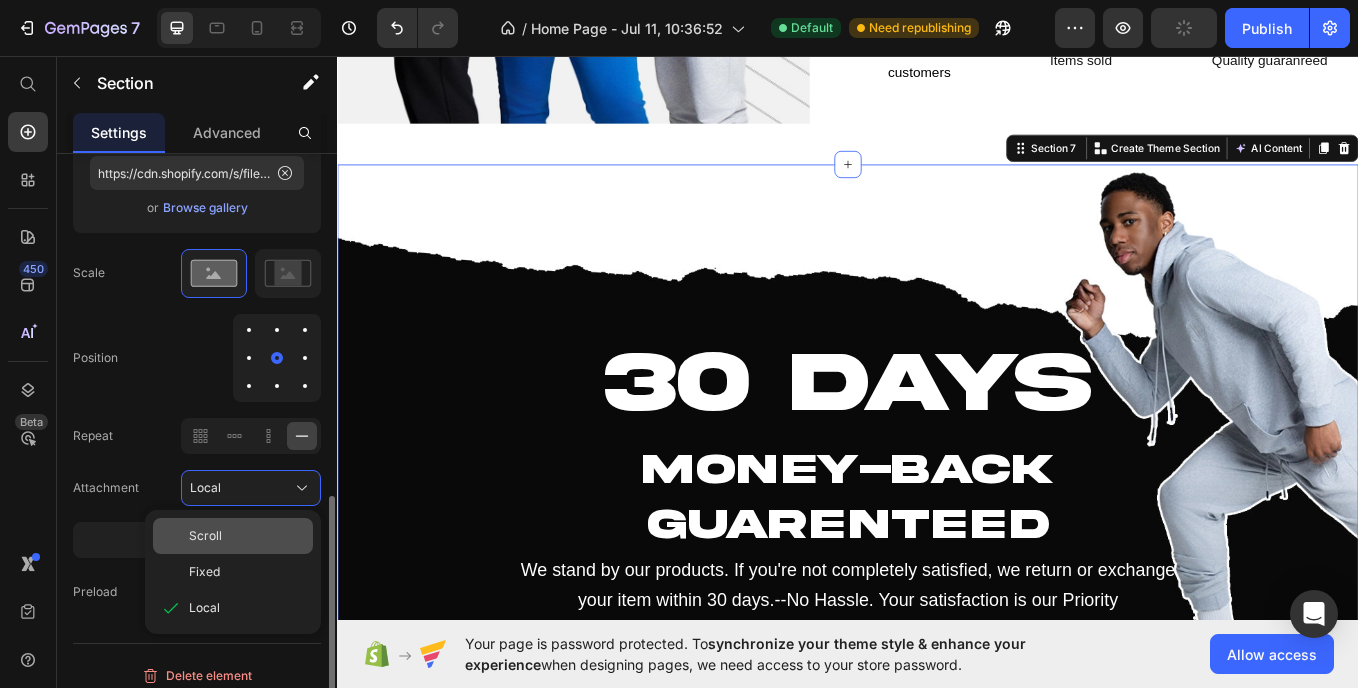 click on "Scroll" at bounding box center [247, 536] 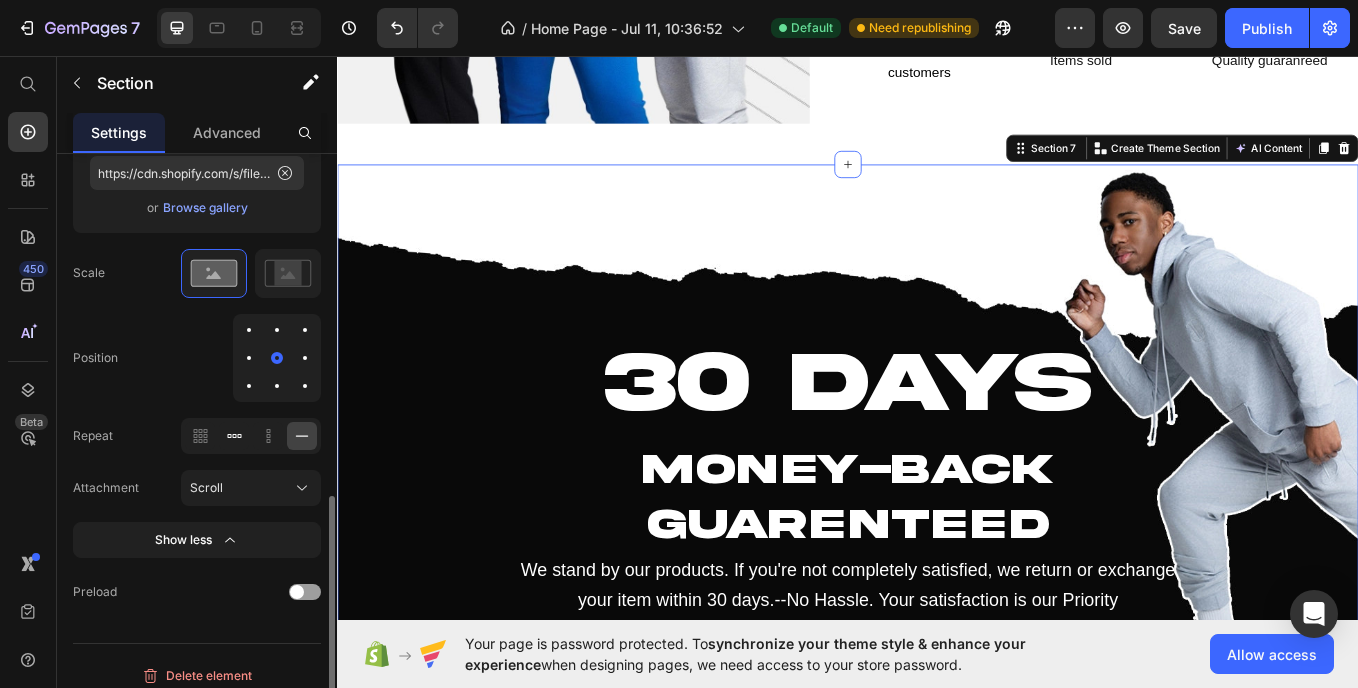 click 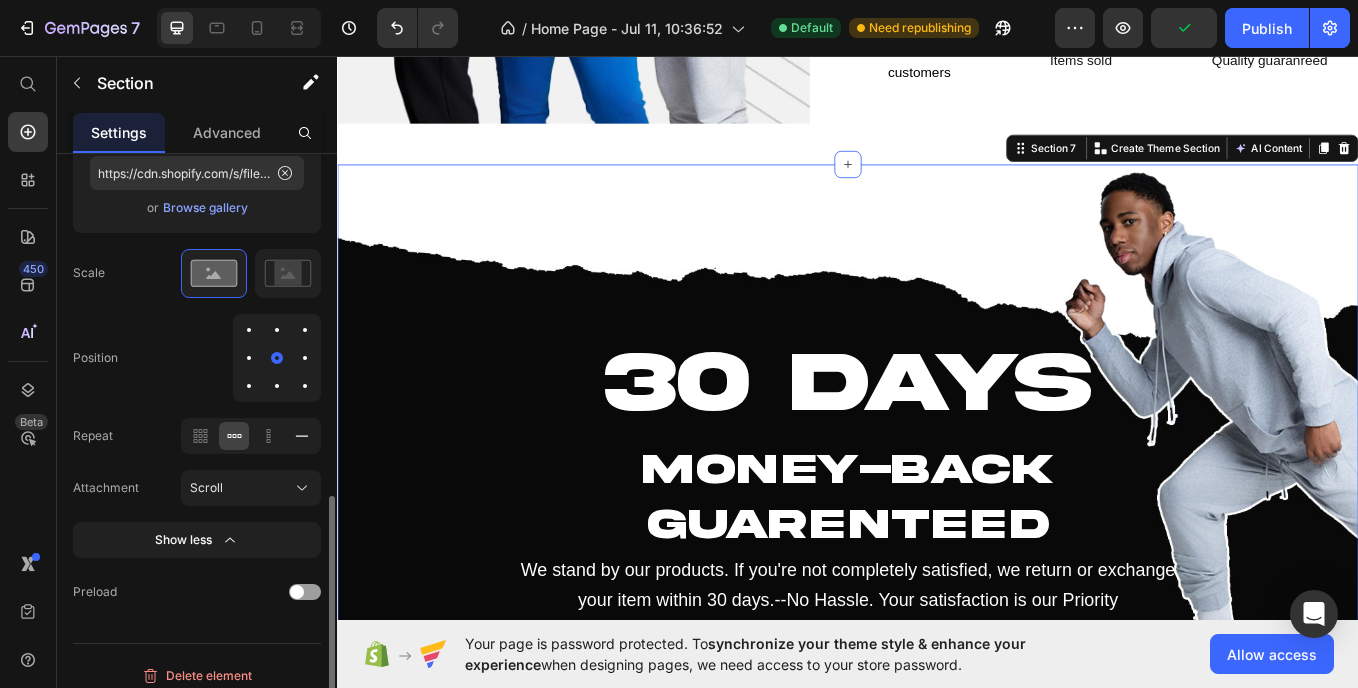 click 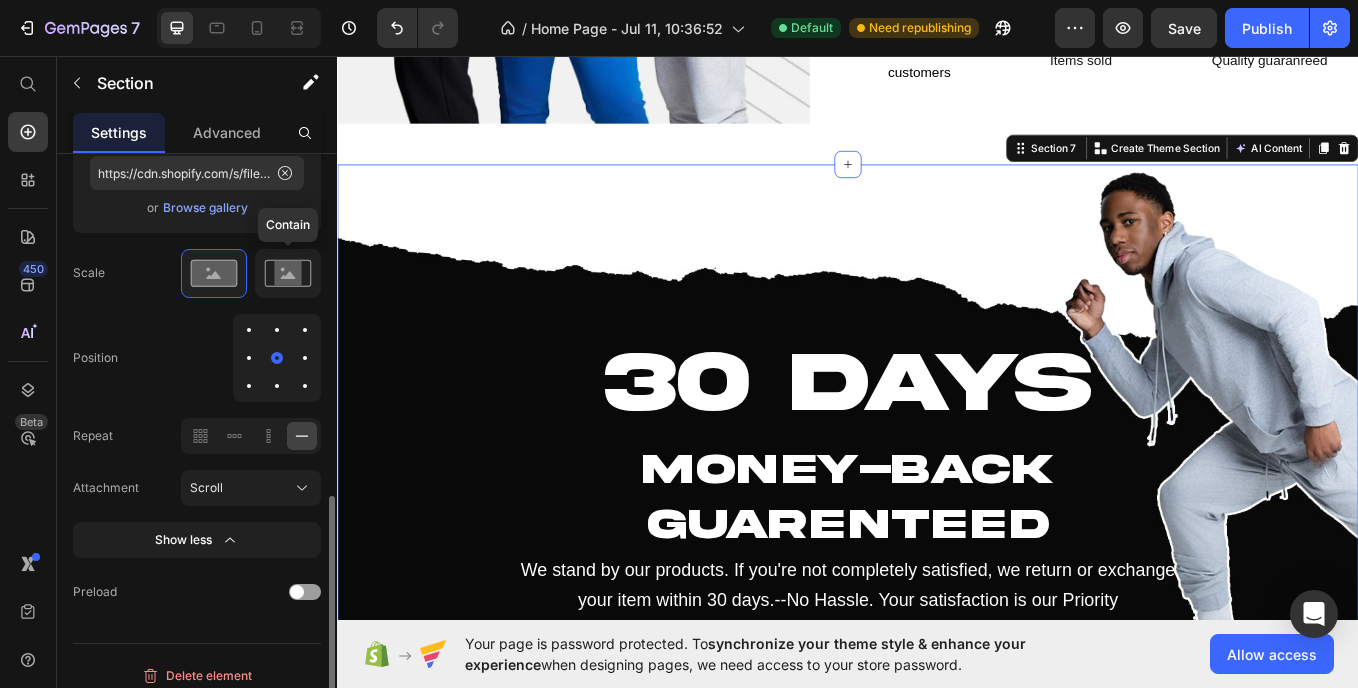 click 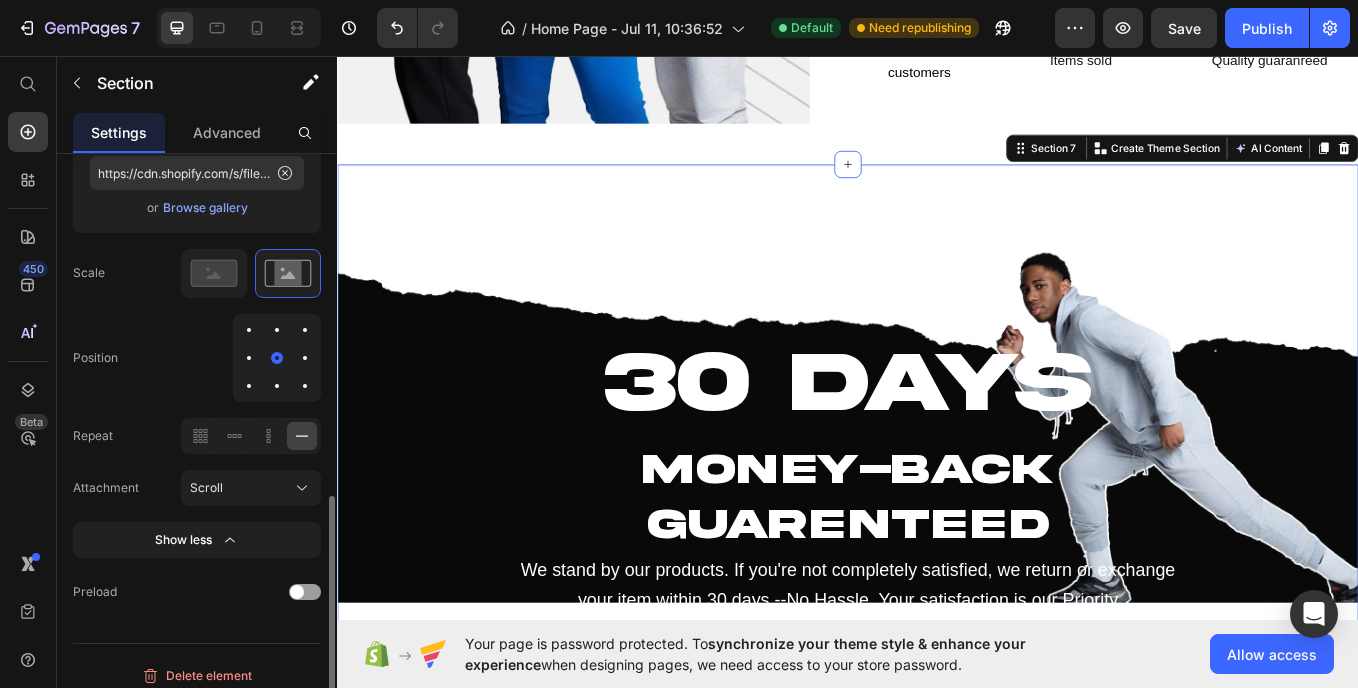 click at bounding box center (249, 358) 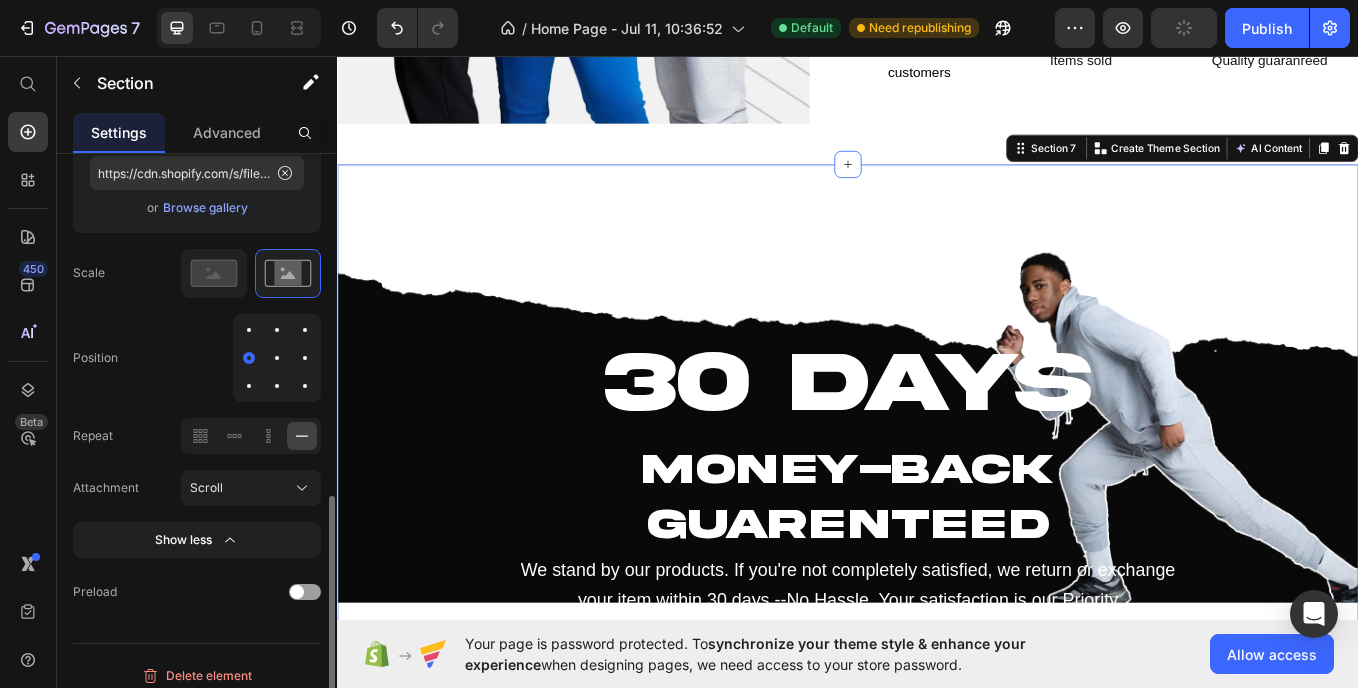 click at bounding box center (277, 358) 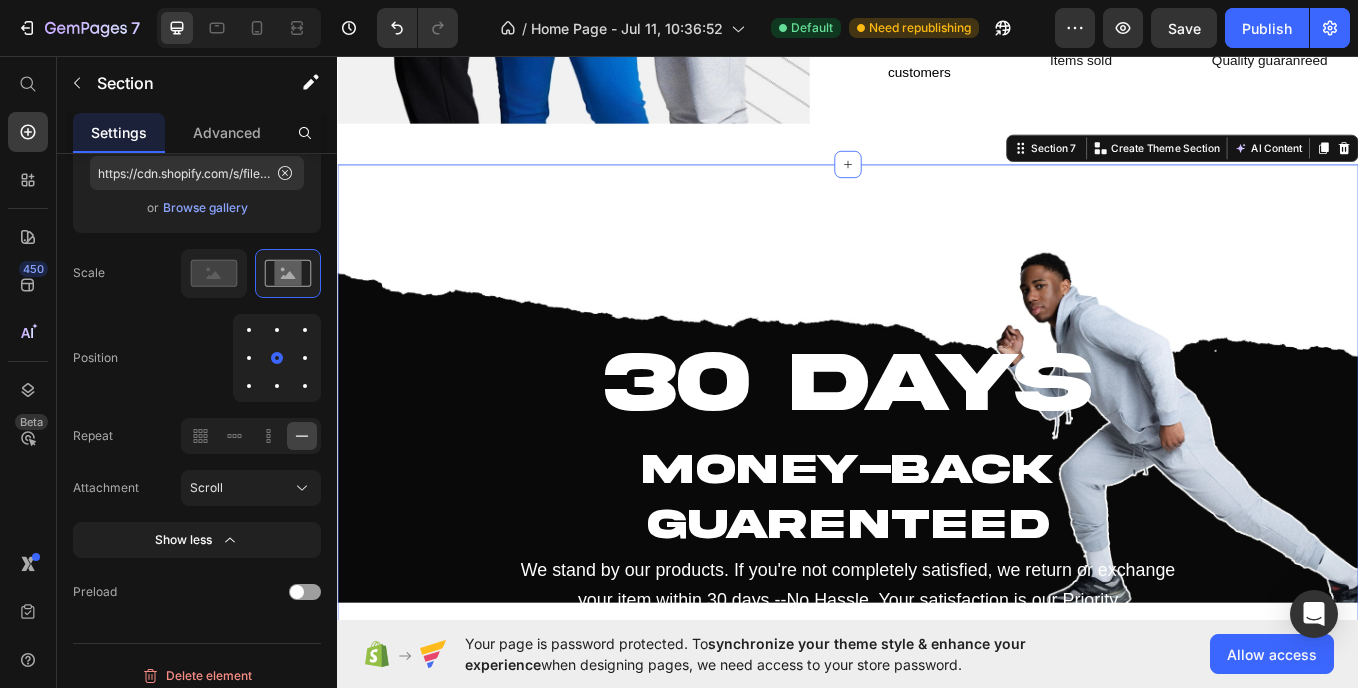 scroll, scrollTop: 2816, scrollLeft: 0, axis: vertical 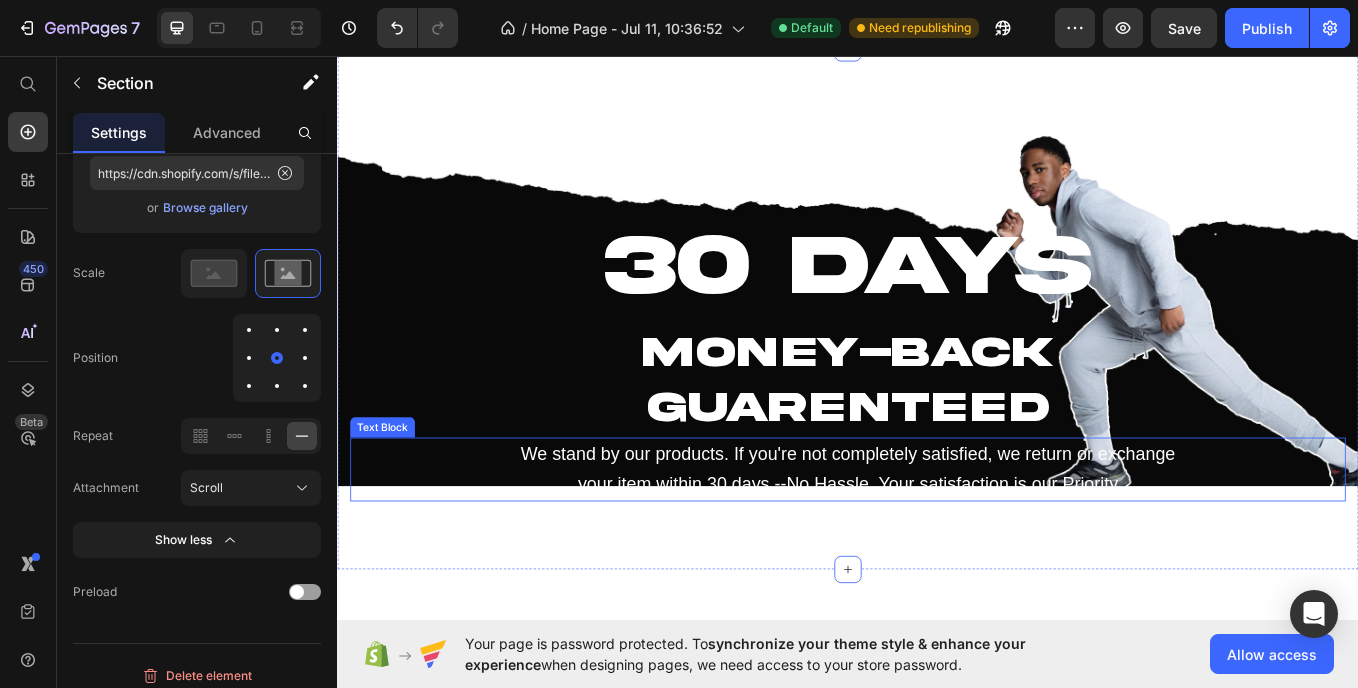 click on "We stand by our products. If you're not completely satisfied, we return or exchange your item within 30 days.--No Hassle. Your satisfaction is our Priority" at bounding box center [937, 541] 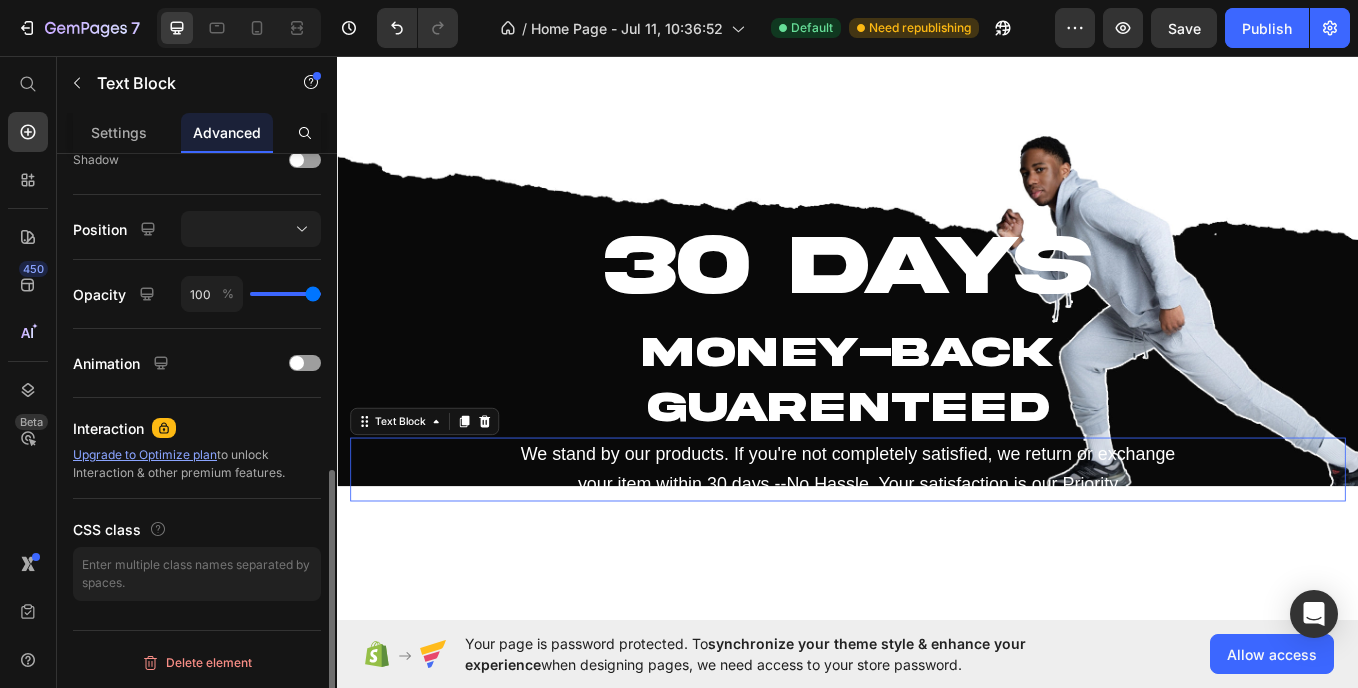 scroll, scrollTop: 0, scrollLeft: 0, axis: both 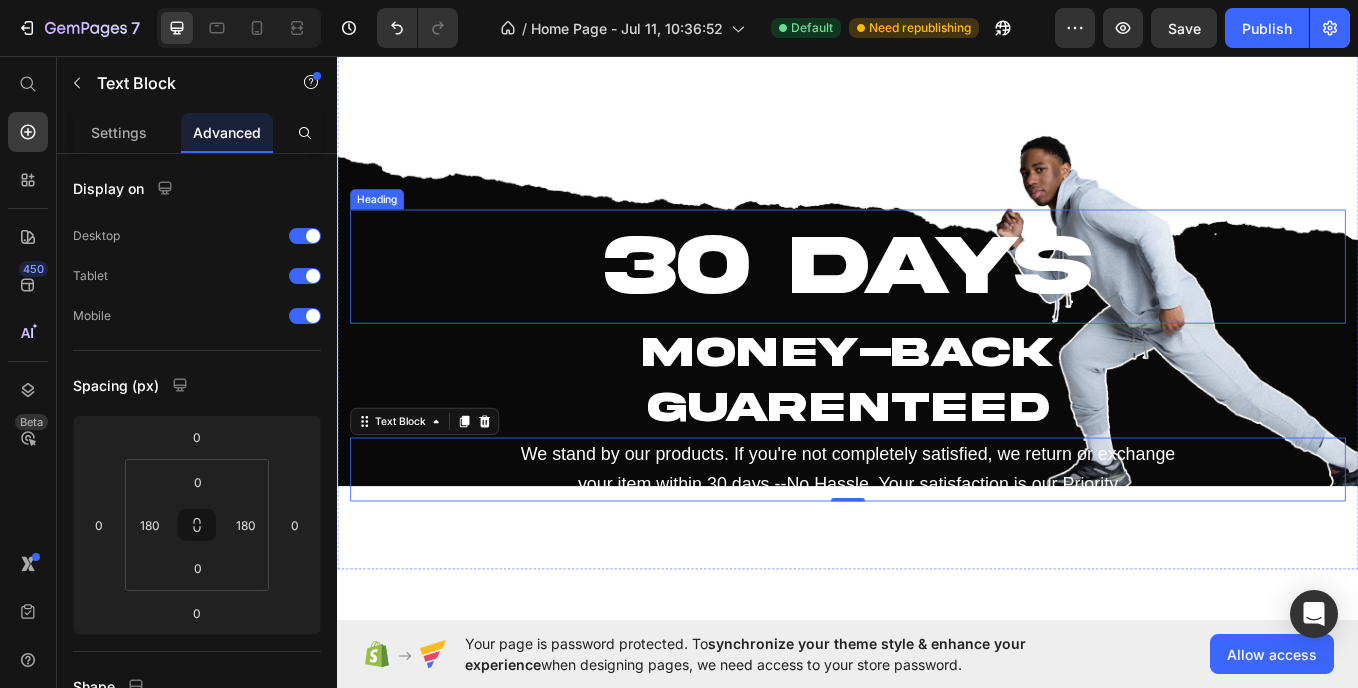 click on "30 DAYS" at bounding box center (937, 302) 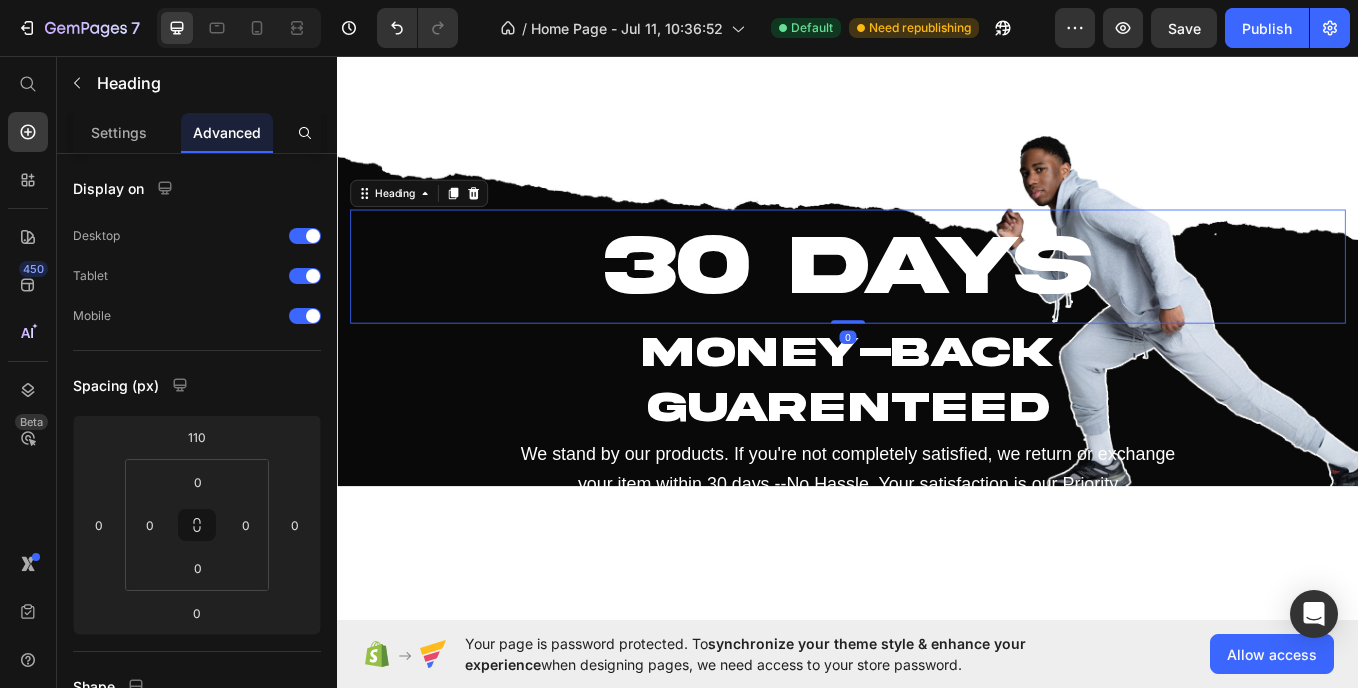 drag, startPoint x: 928, startPoint y: 361, endPoint x: 936, endPoint y: 338, distance: 24.351591 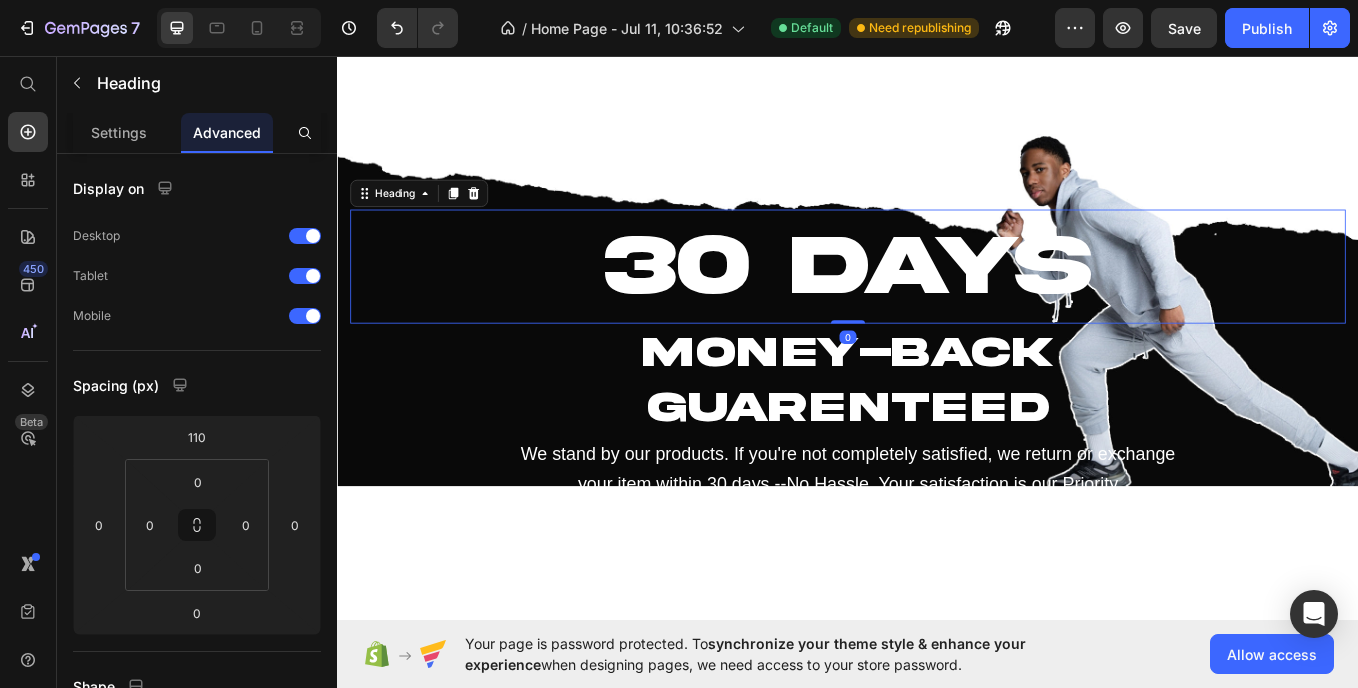 click on "30 DAYS Heading   0" at bounding box center [937, 303] 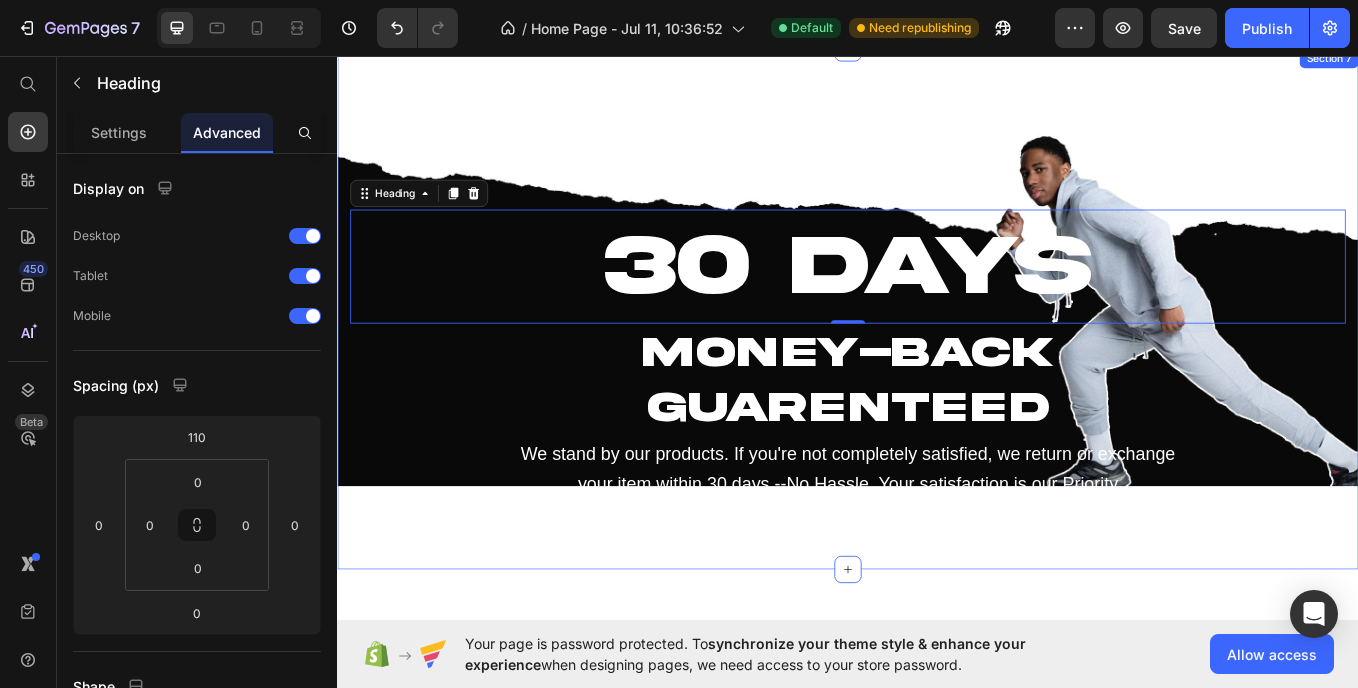 scroll, scrollTop: 2898, scrollLeft: 0, axis: vertical 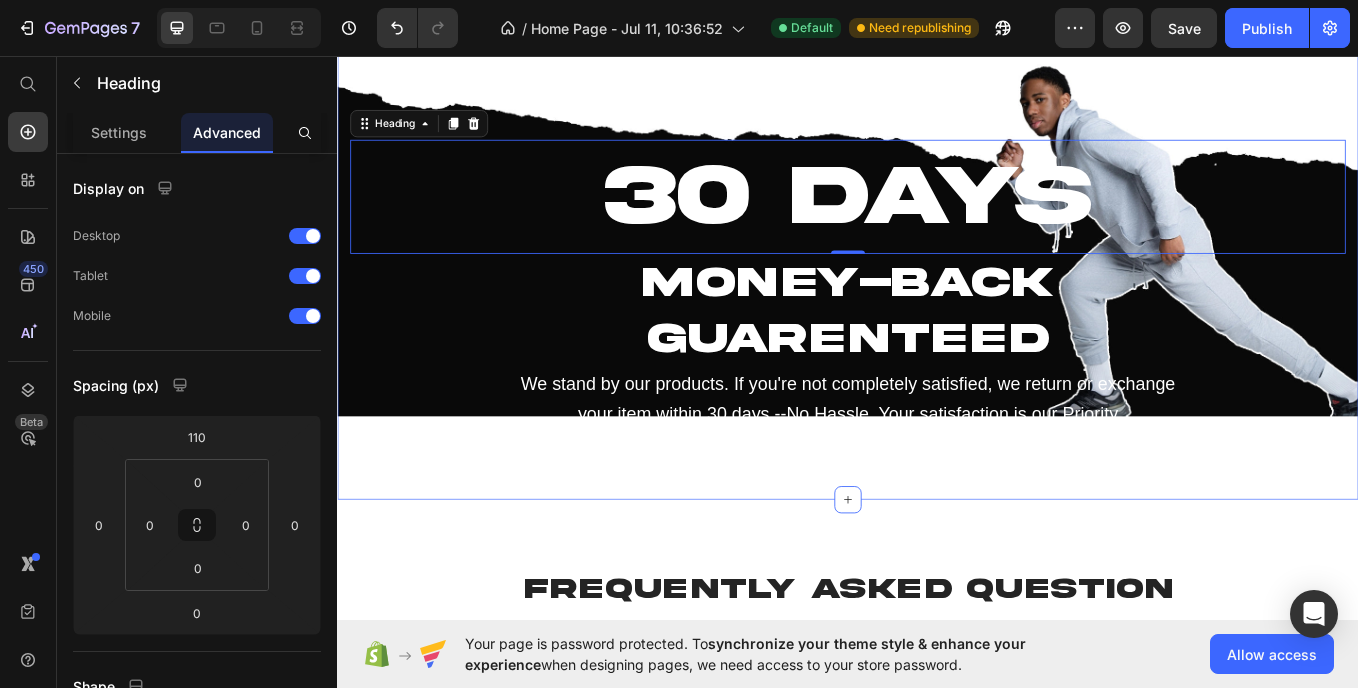 click on "30 DAYS Heading   0 MONEY-BACK GUARENTEED Heading We stand by our products. If you're not completely satisfied, we return or exchange your item within 30 days.--No Hassle. Your satisfaction is our Priority Text Block Section 7" at bounding box center (937, 270) 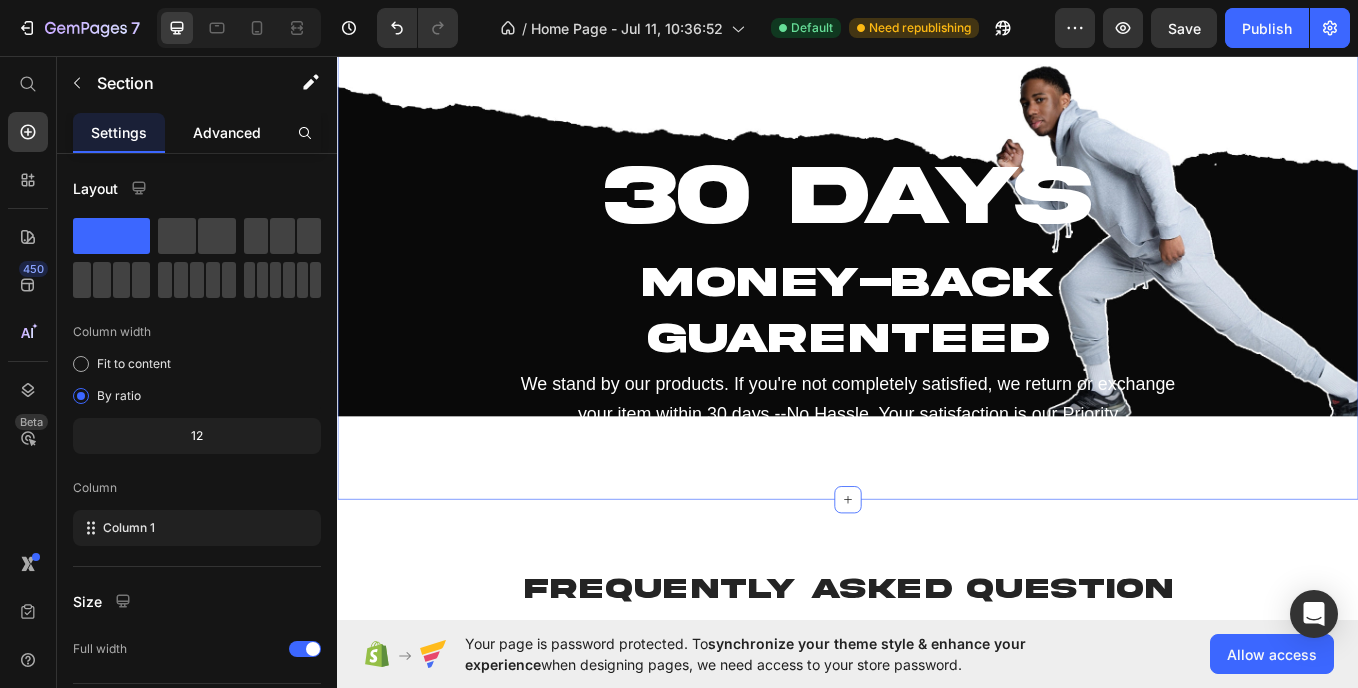 click on "Advanced" at bounding box center [227, 132] 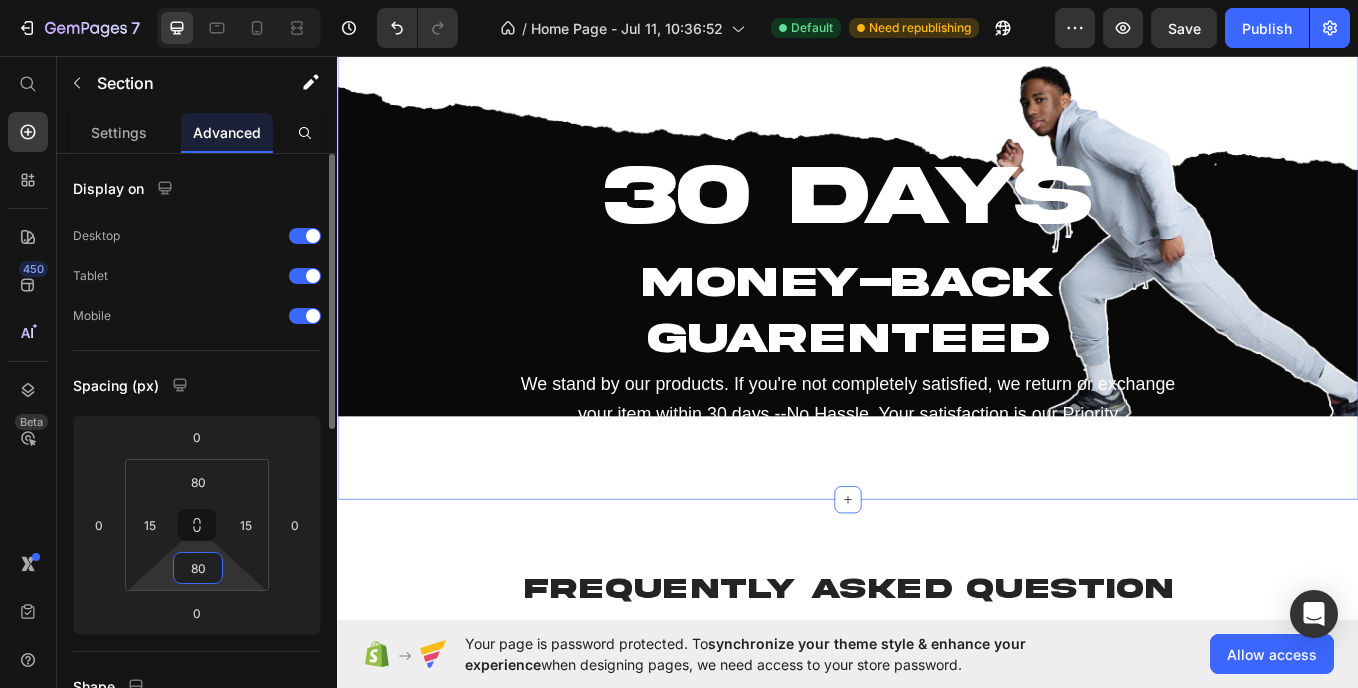 click on "80" at bounding box center [198, 568] 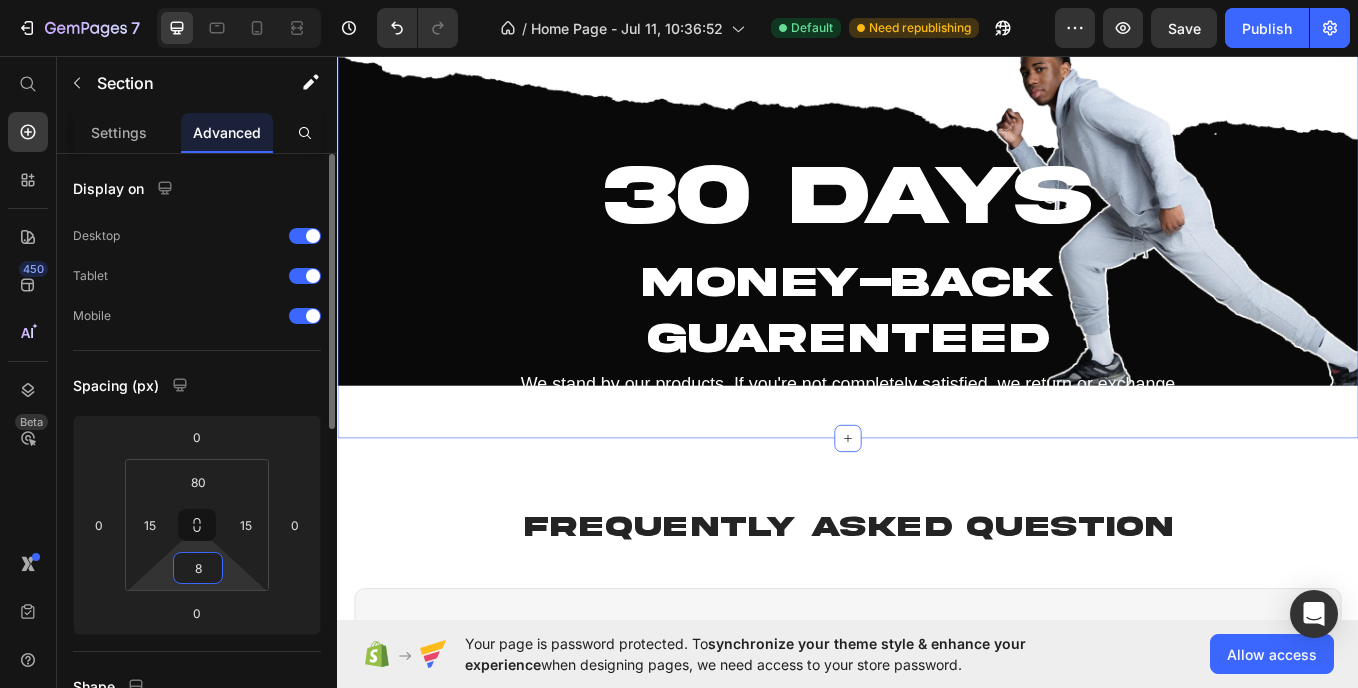 type on "80" 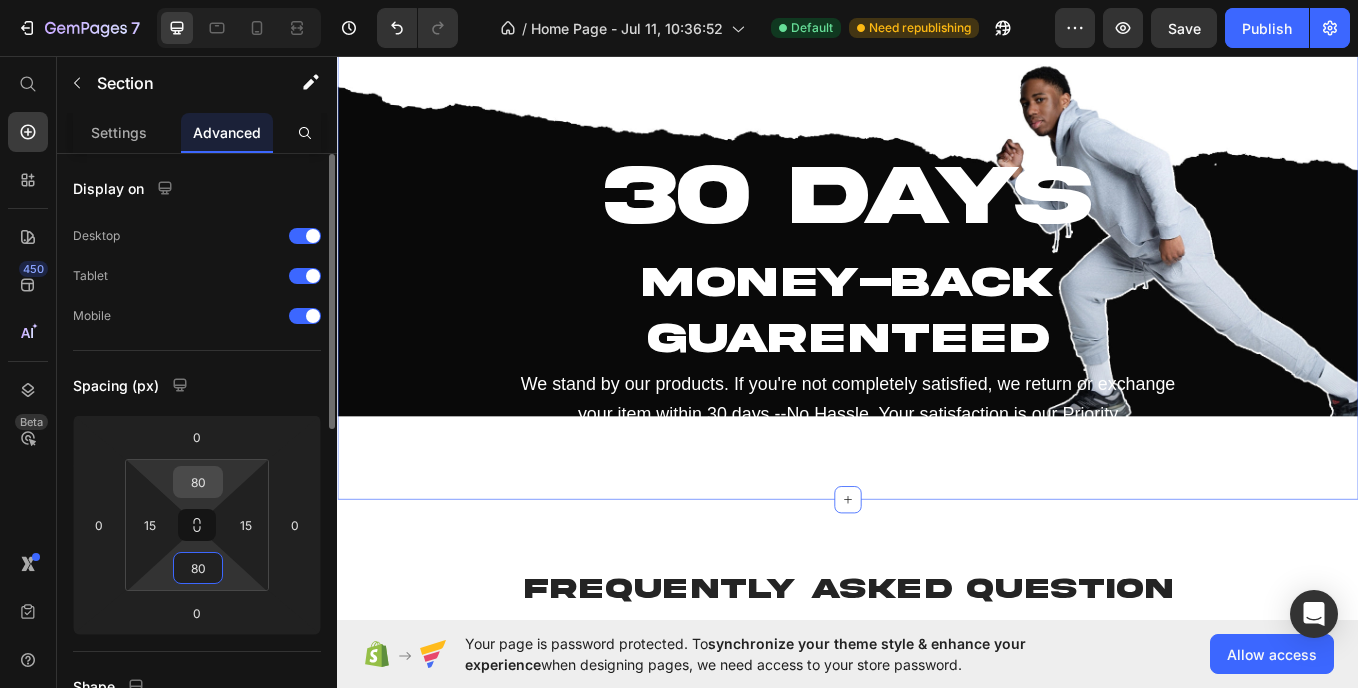 click on "80" at bounding box center [198, 482] 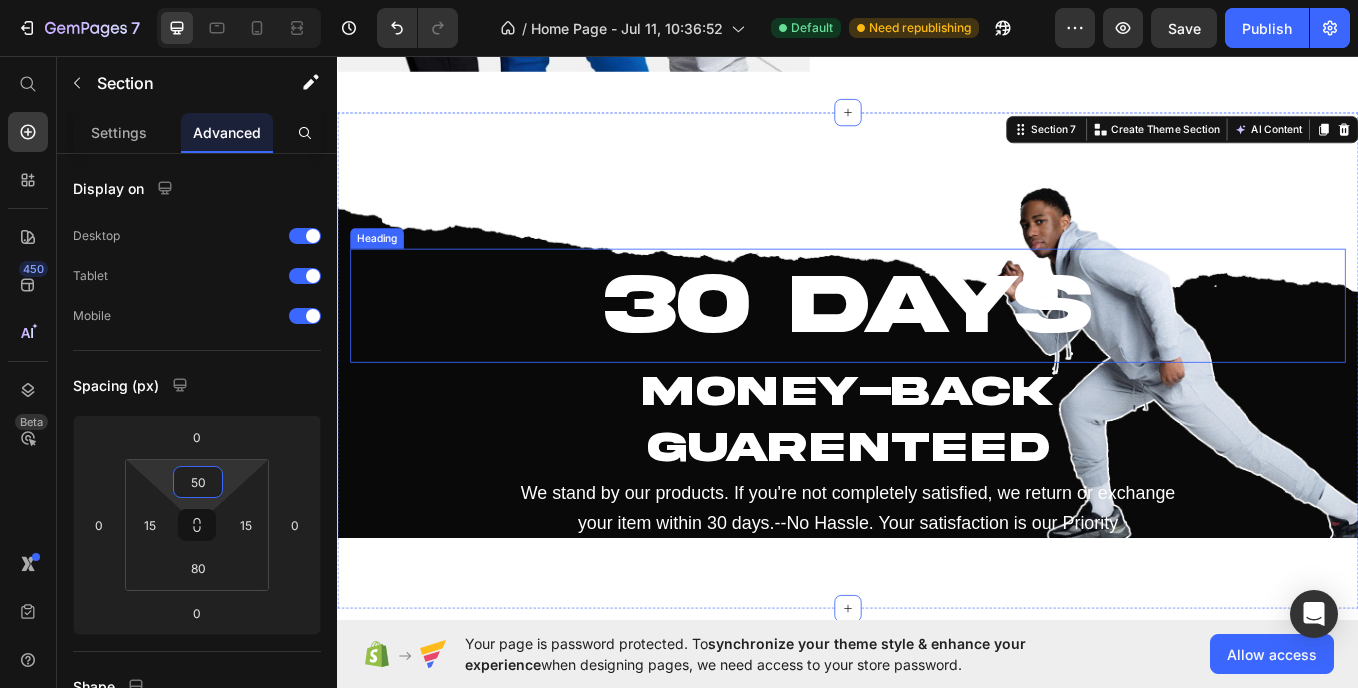 scroll, scrollTop: 2741, scrollLeft: 0, axis: vertical 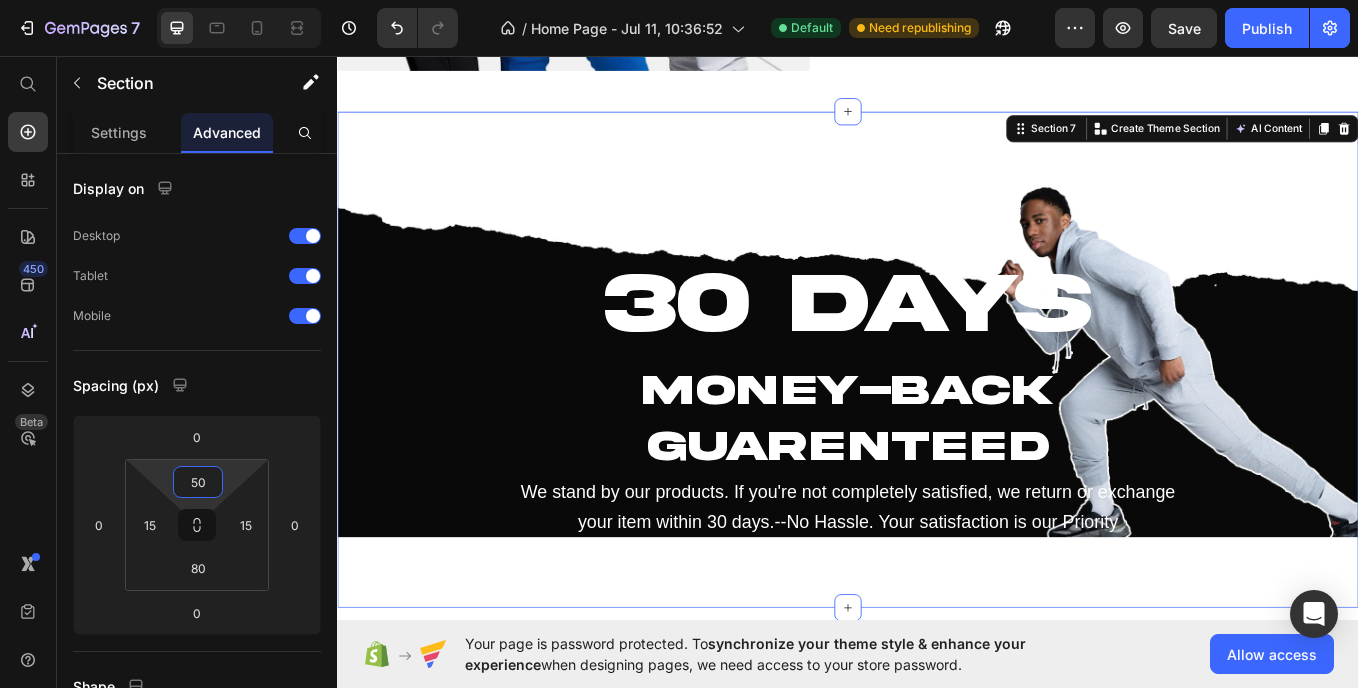 type on "50" 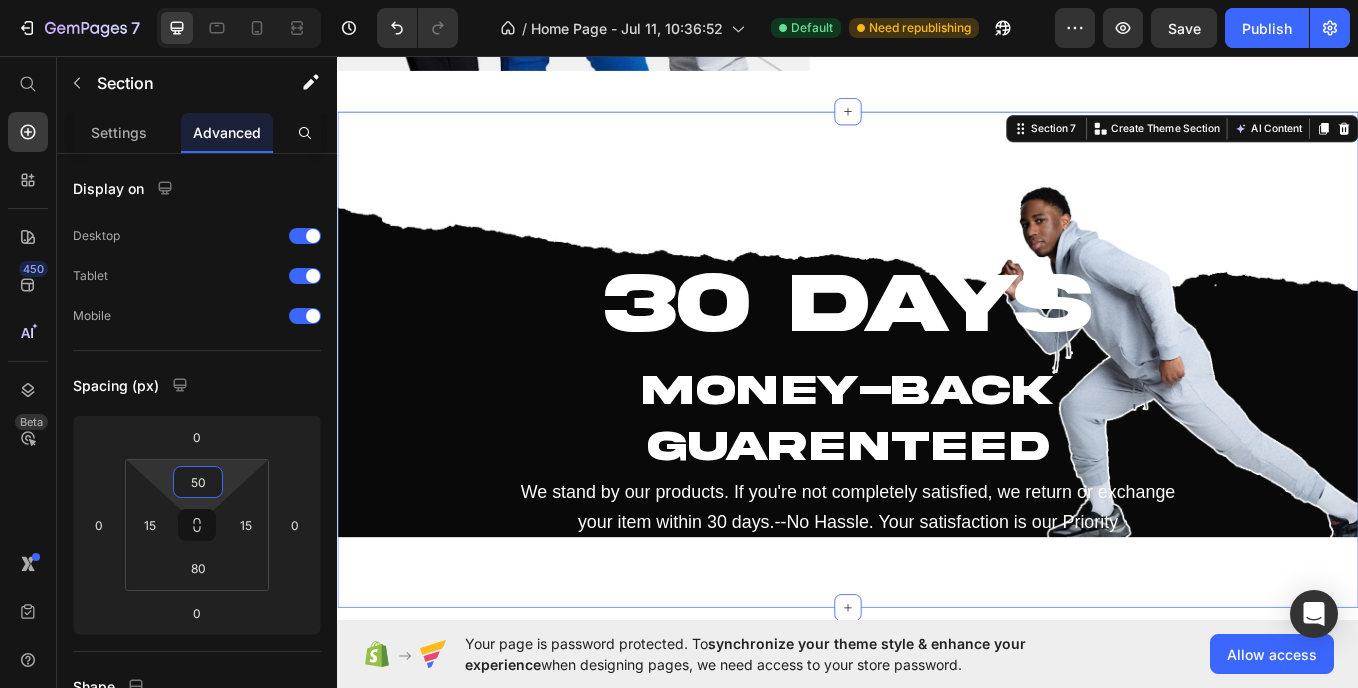 click on "30 DAYS Heading MONEY-BACK GUARENTEED Heading We stand by our products. If you're not completely satisfied, we return or exchange your item within 30 days.--No Hassle. Your satisfaction is our Priority Text Block Section 7   You can create reusable sections Create Theme Section AI Content Write with GemAI What would you like to describe here? Tone and Voice Persuasive Product D-Hoodie Show more Generate" at bounding box center (937, 412) 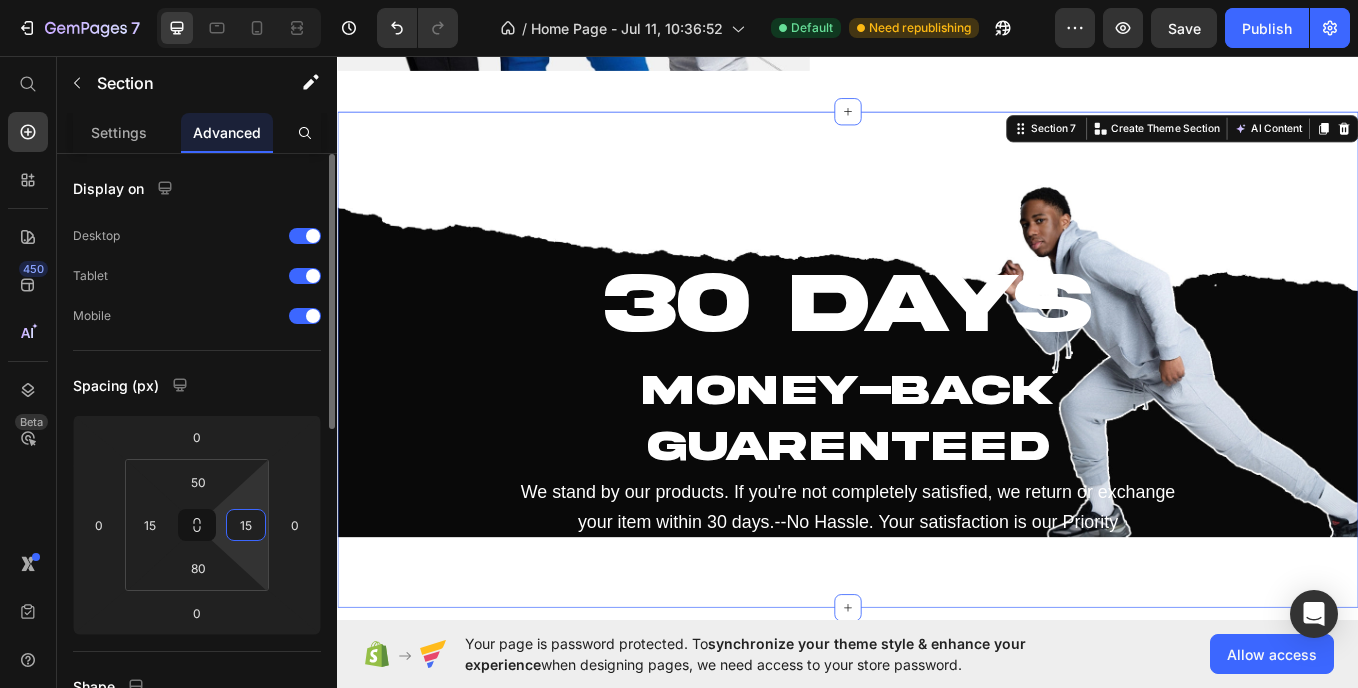 click on "15" at bounding box center (246, 525) 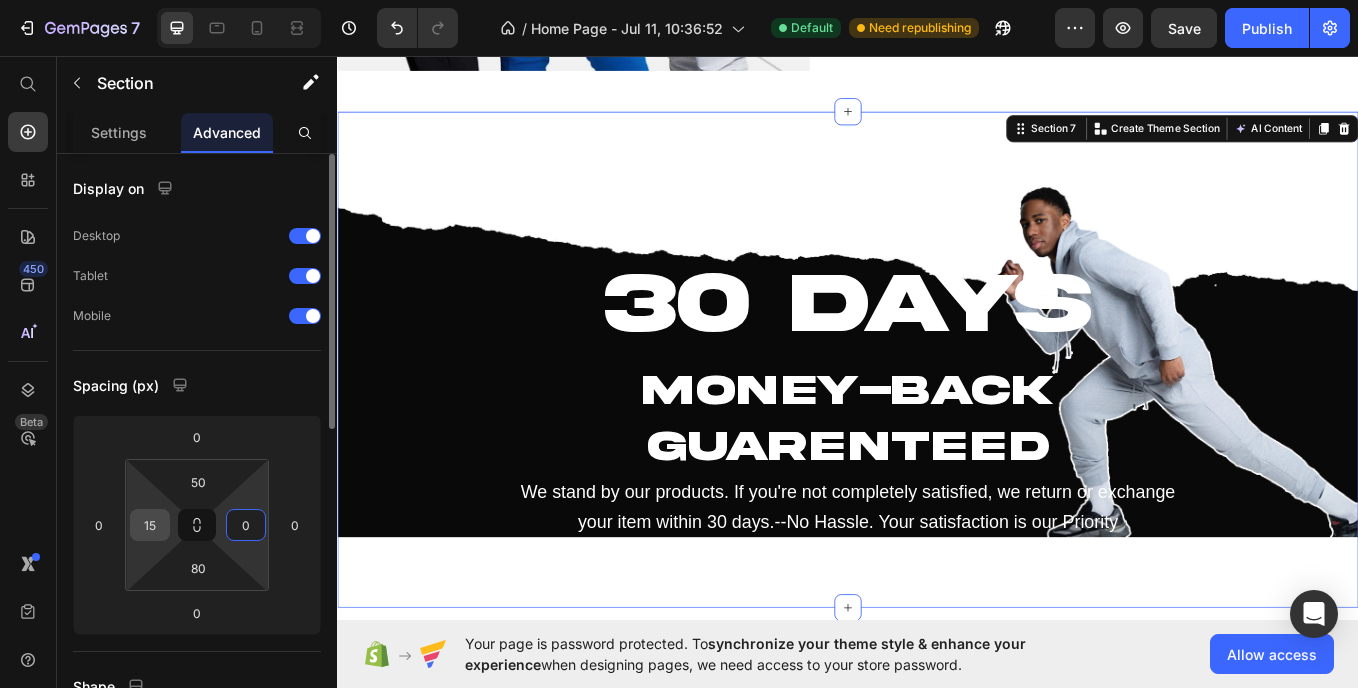 type on "0" 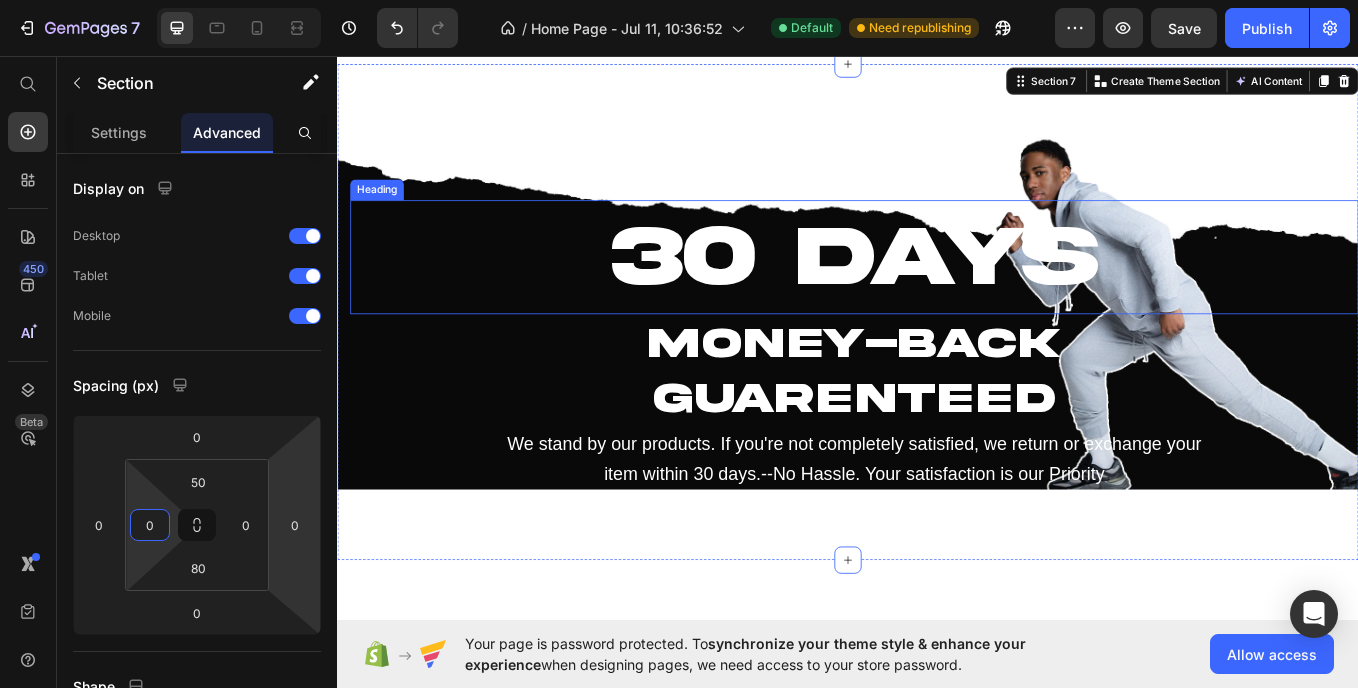 scroll, scrollTop: 2796, scrollLeft: 0, axis: vertical 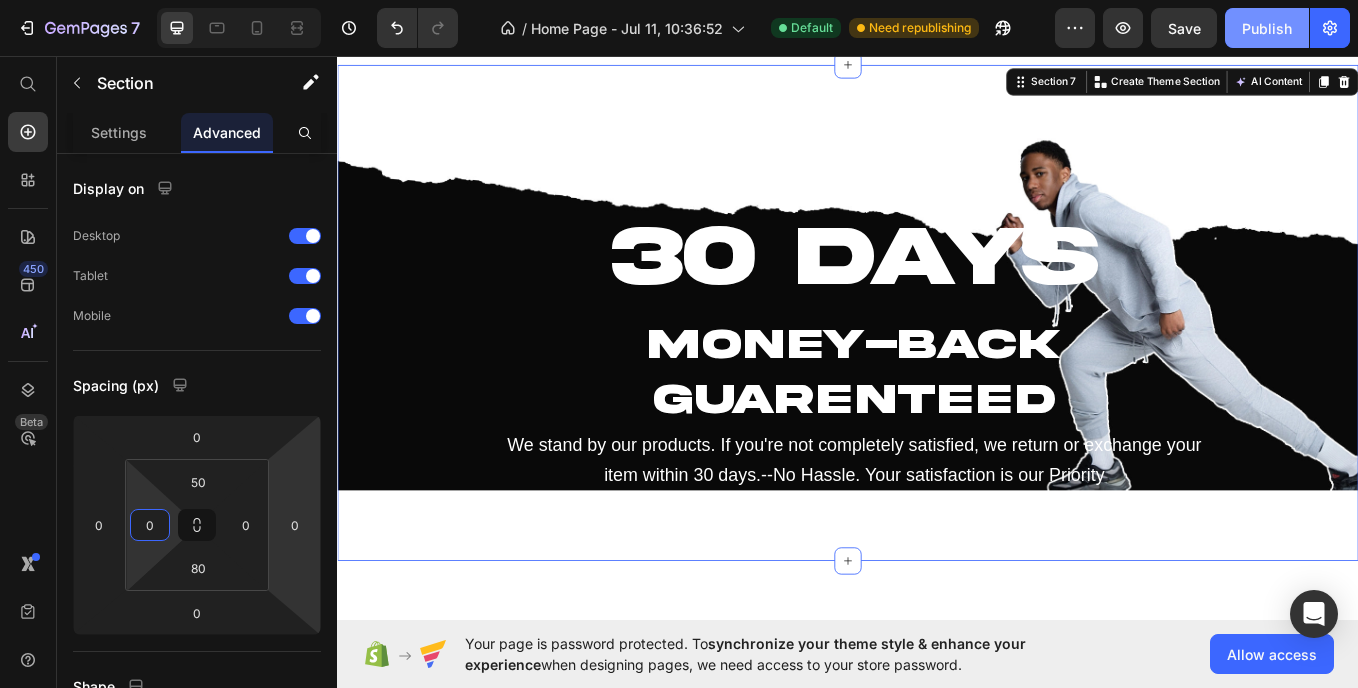click on "Publish" at bounding box center (1267, 28) 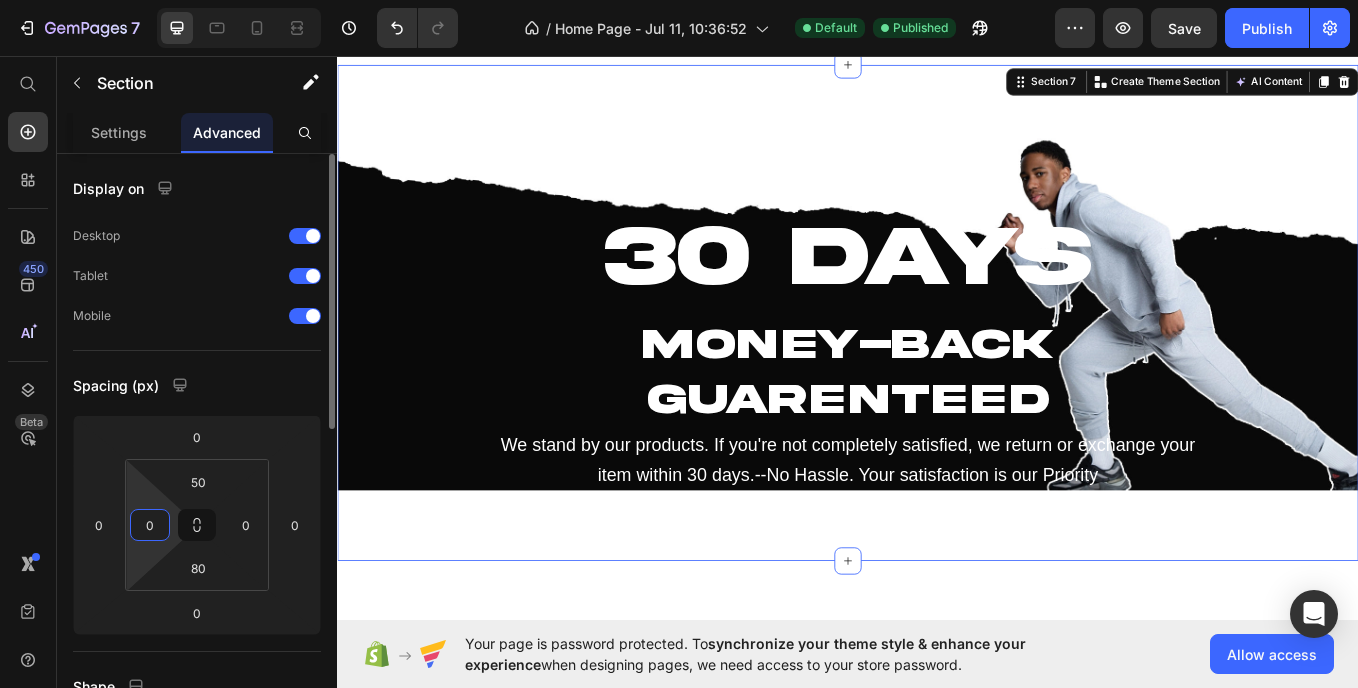 click on "0" at bounding box center (150, 525) 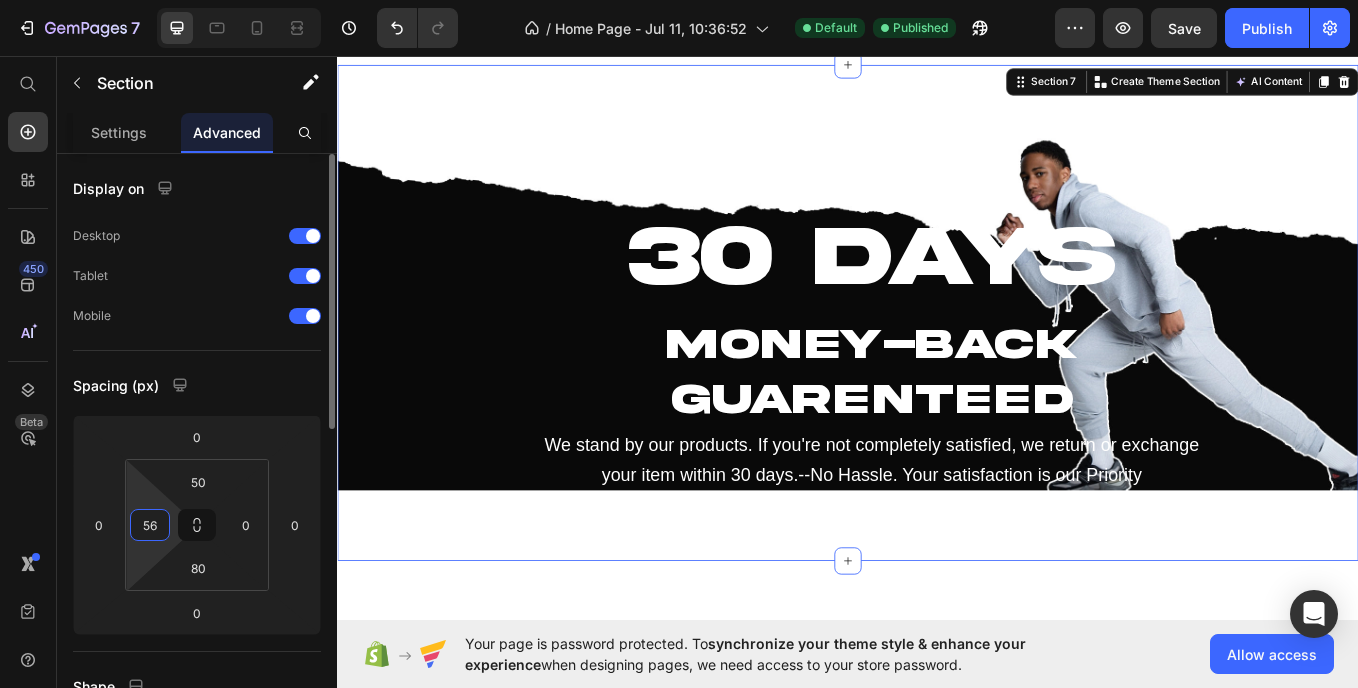 type on "5" 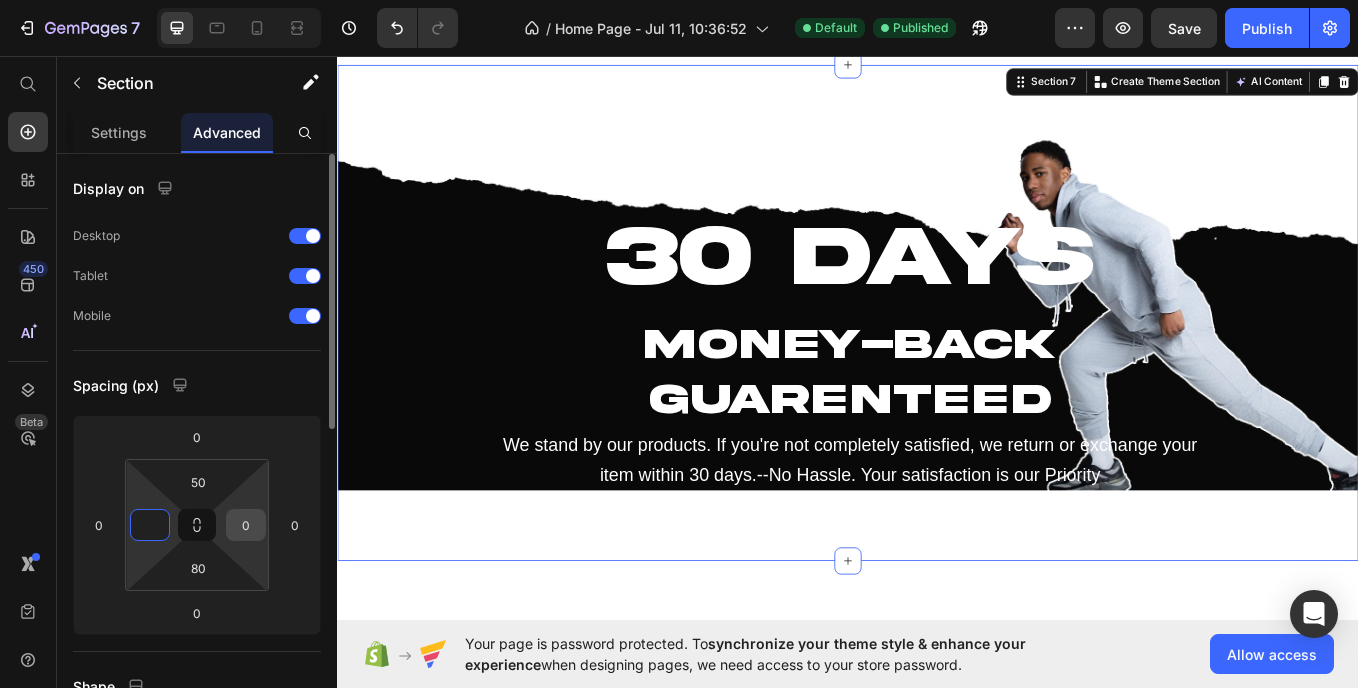 click on "0" at bounding box center [246, 525] 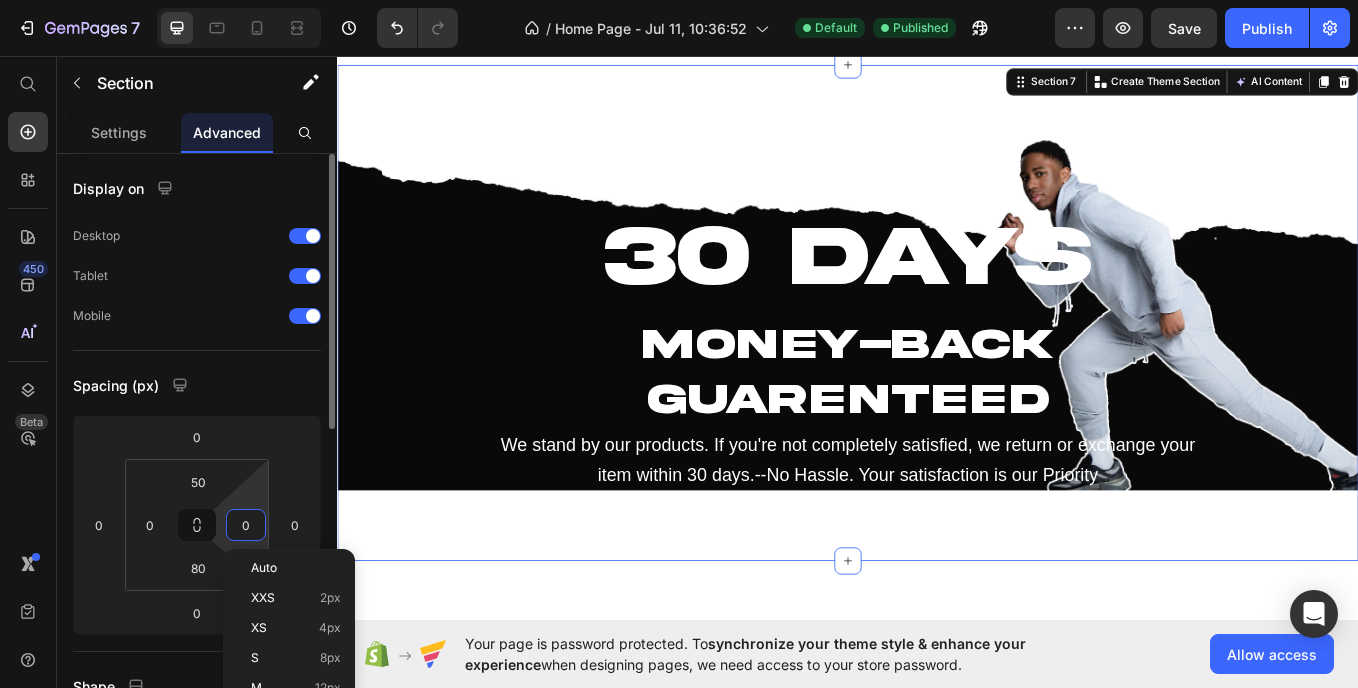 type on "5" 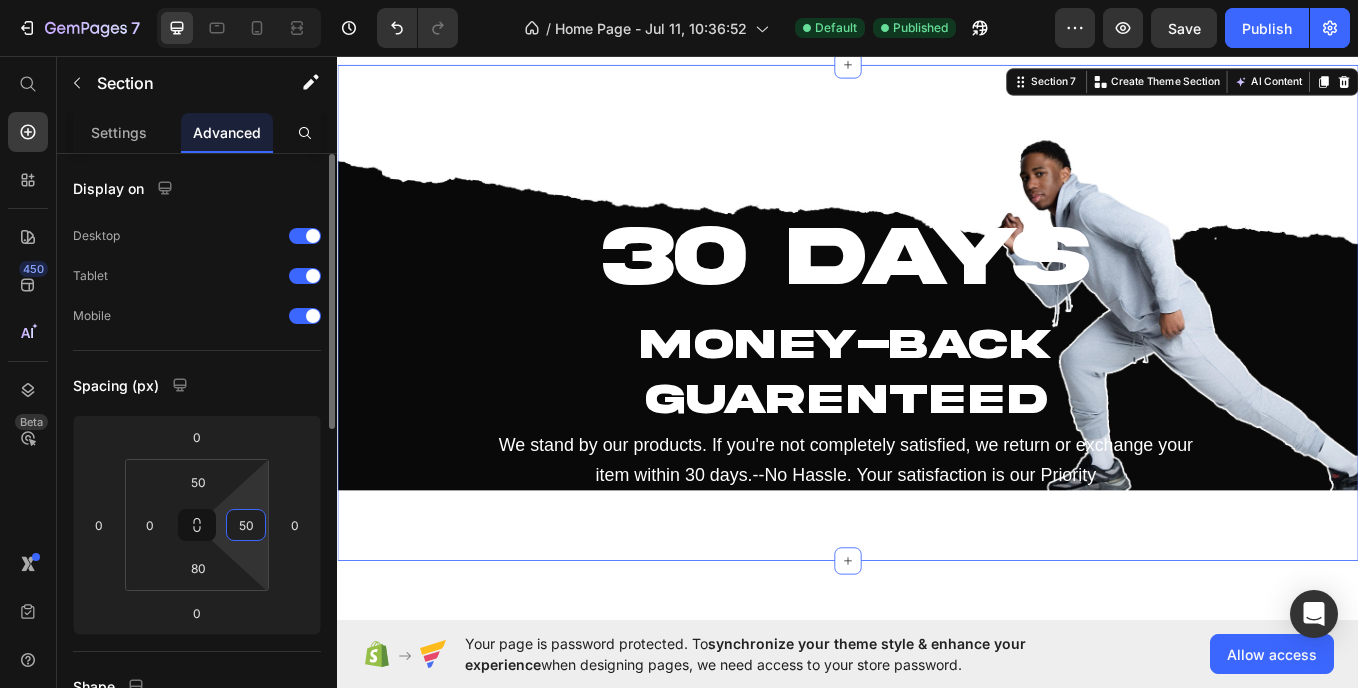 type on "5" 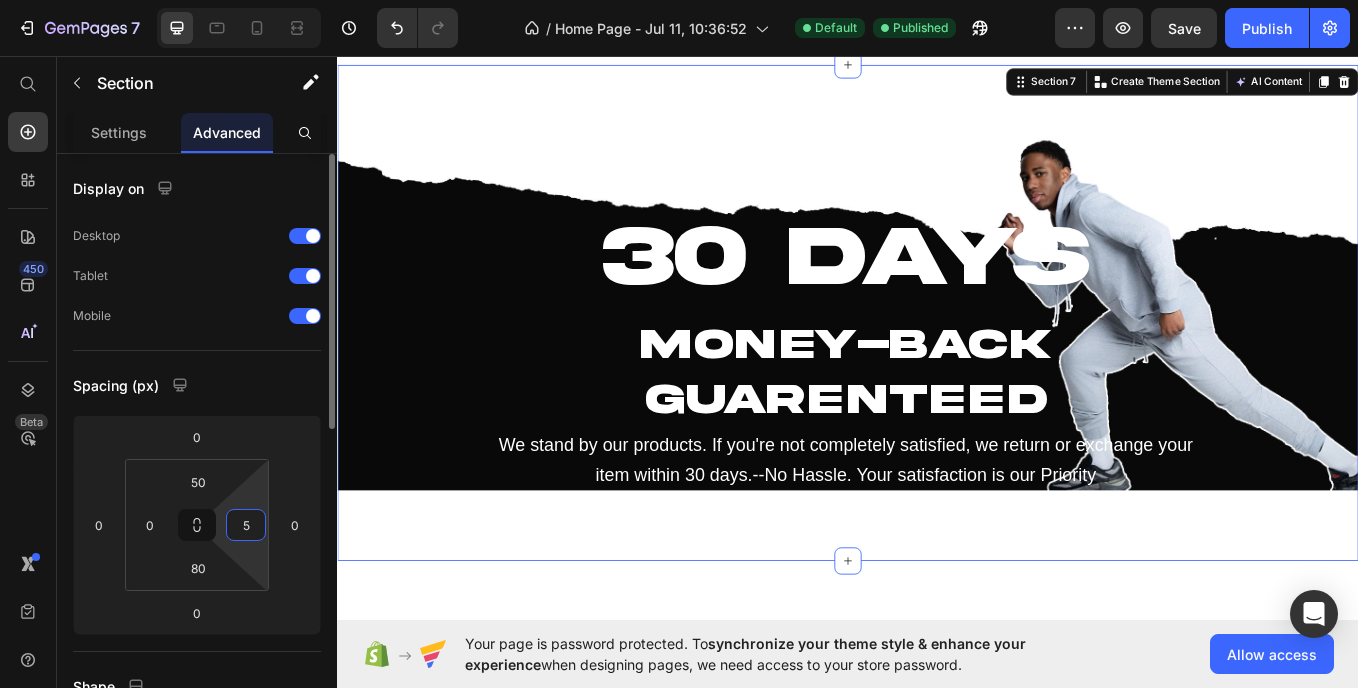 type 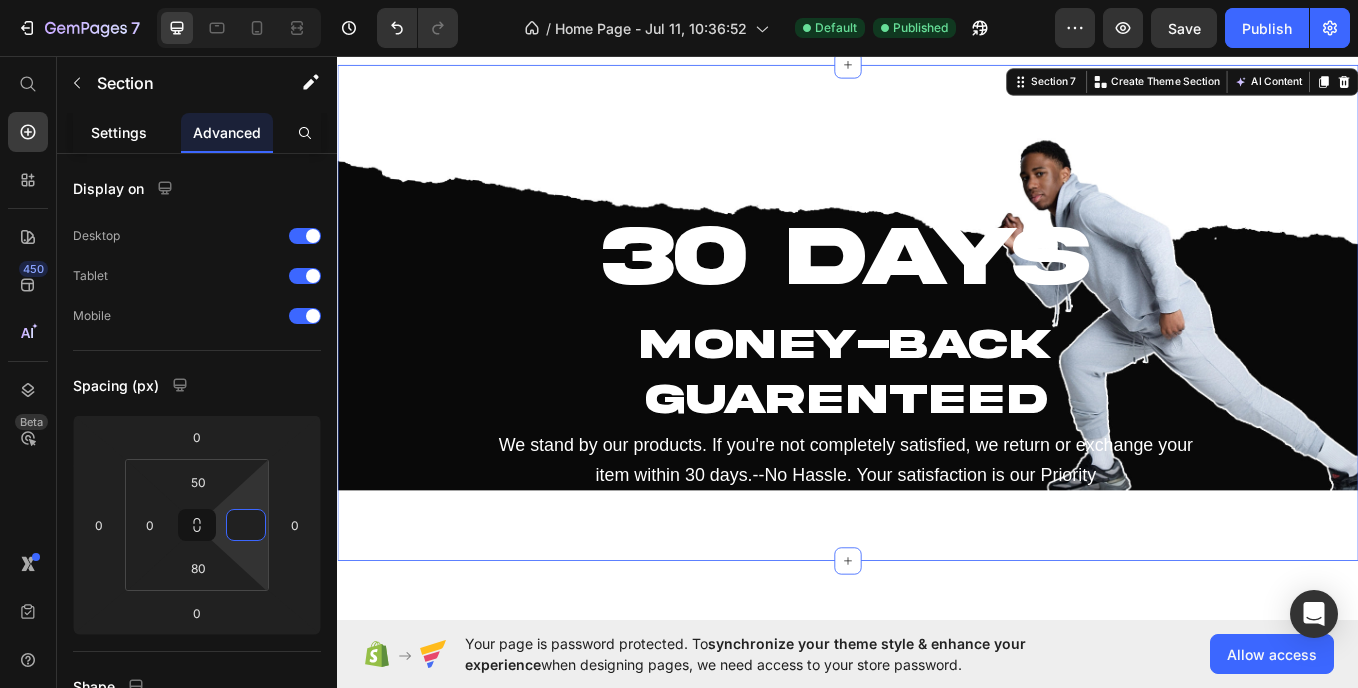 click on "Settings" at bounding box center [119, 132] 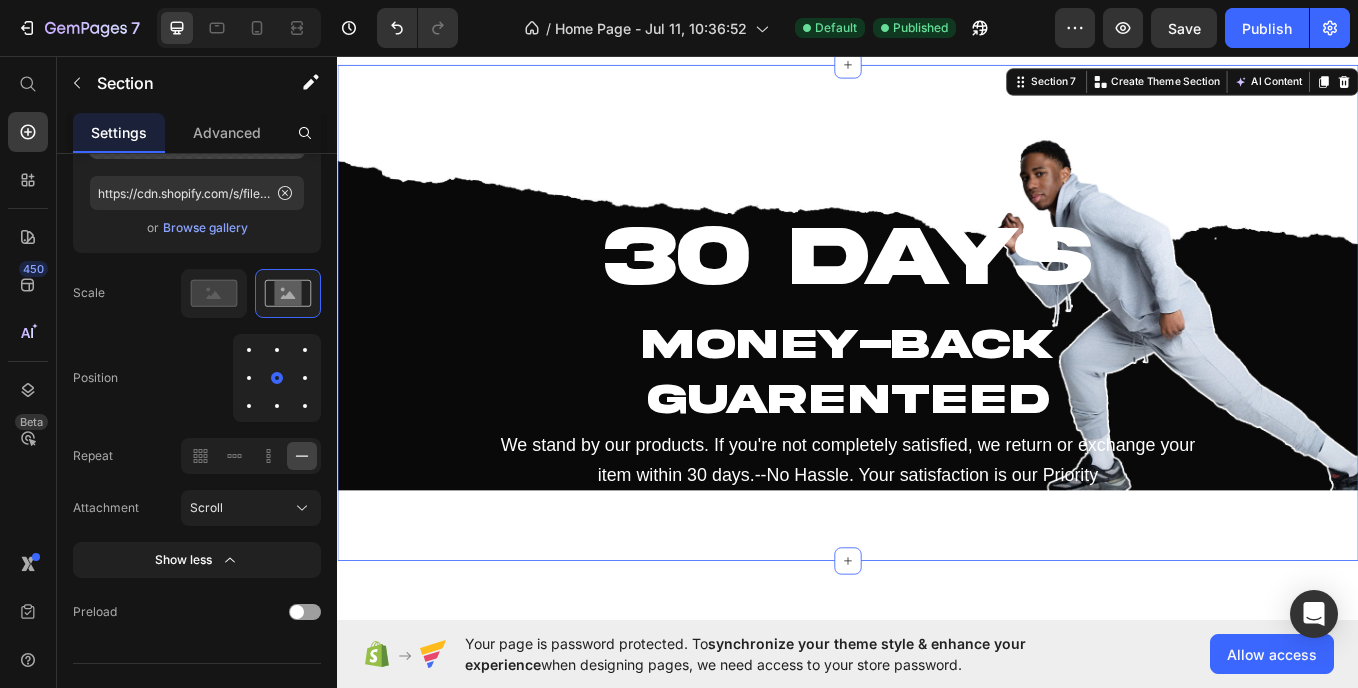 scroll, scrollTop: 846, scrollLeft: 0, axis: vertical 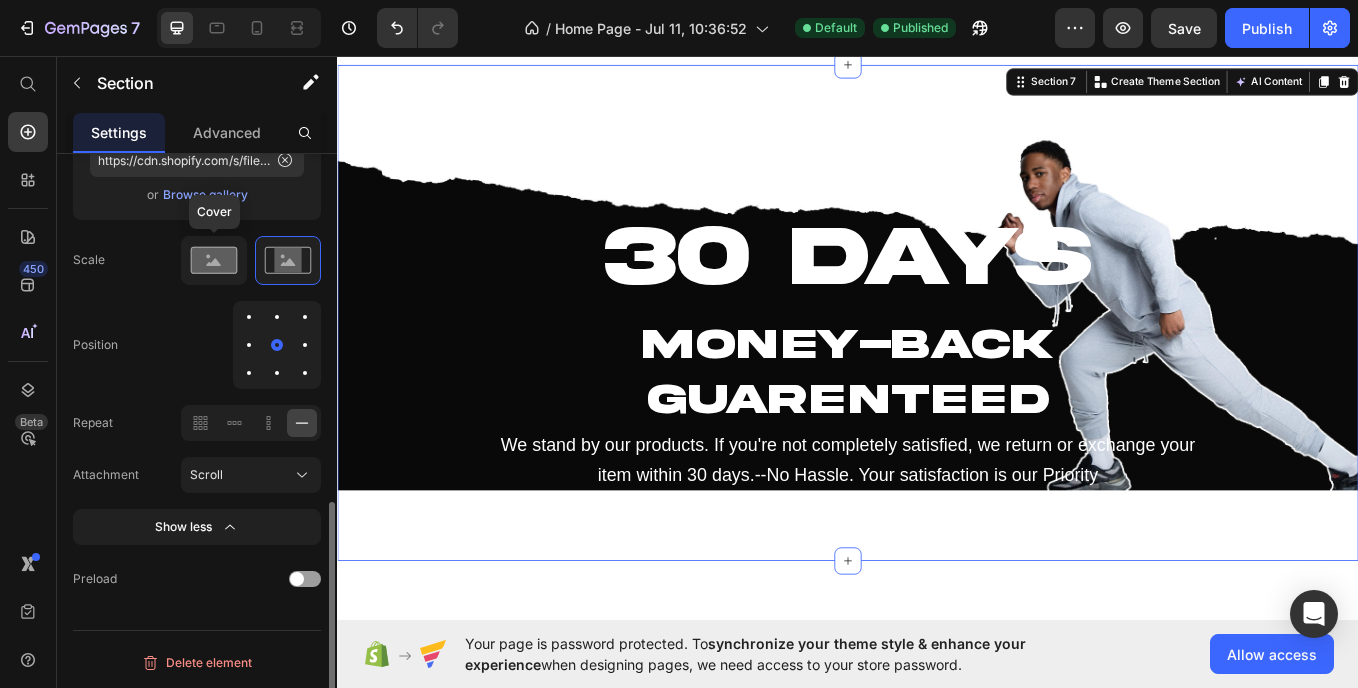 click 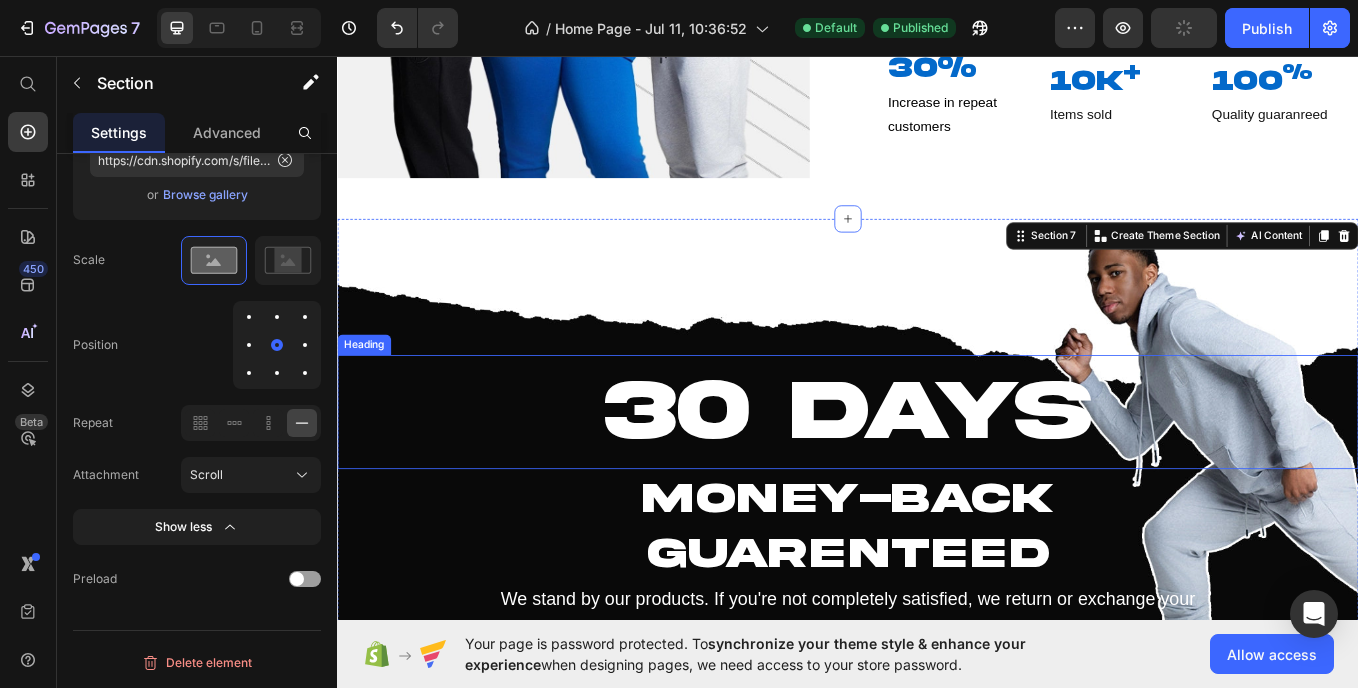 scroll, scrollTop: 2623, scrollLeft: 0, axis: vertical 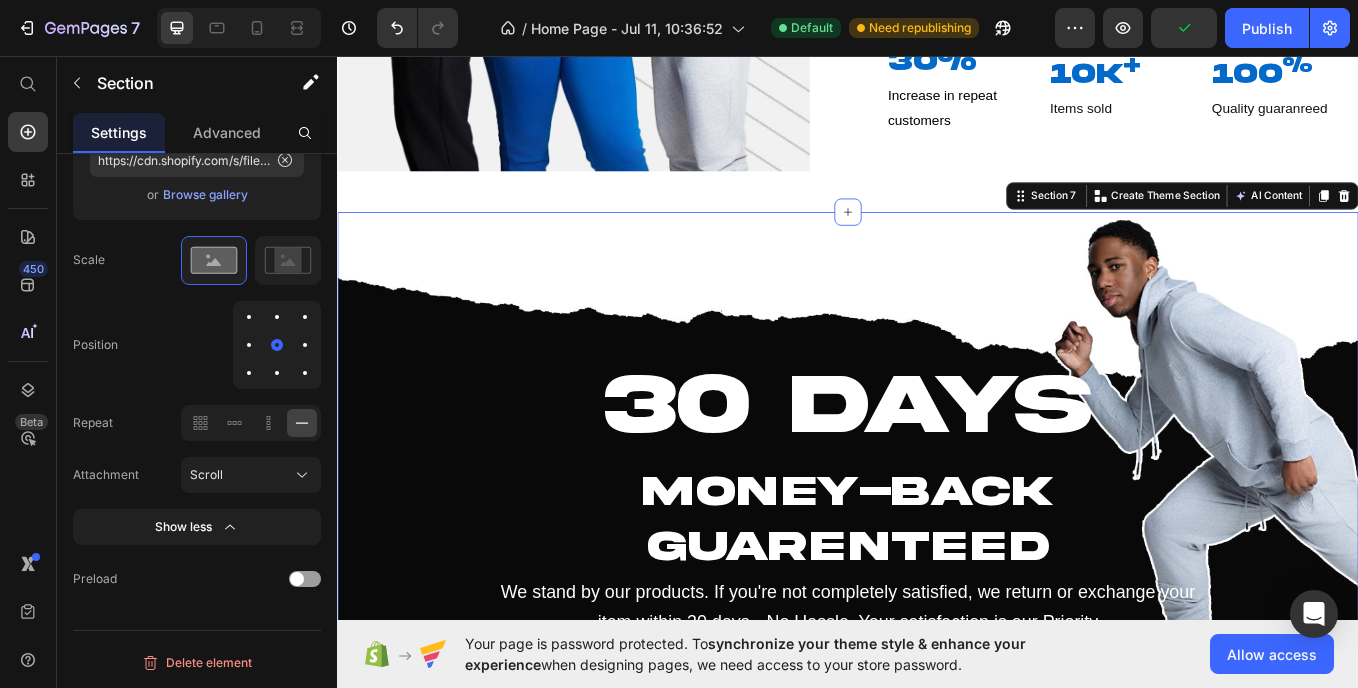 click on "Advanced" at bounding box center (227, 132) 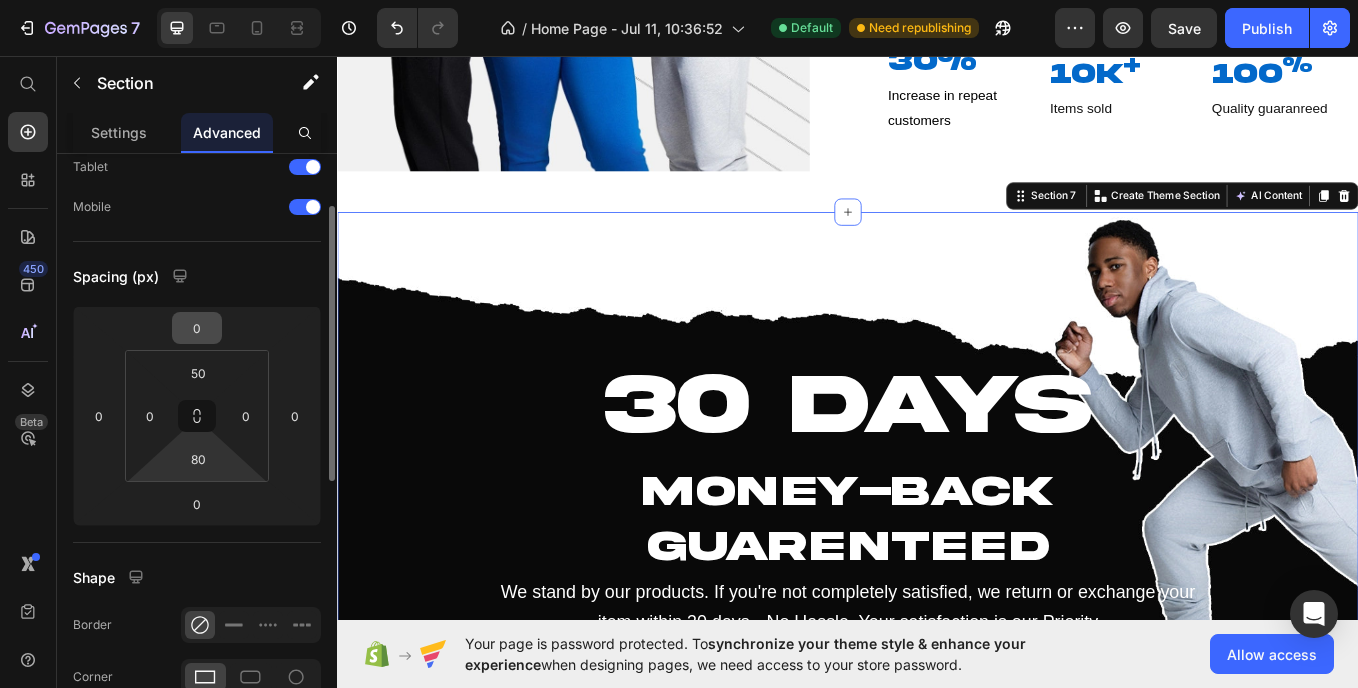 scroll, scrollTop: 110, scrollLeft: 0, axis: vertical 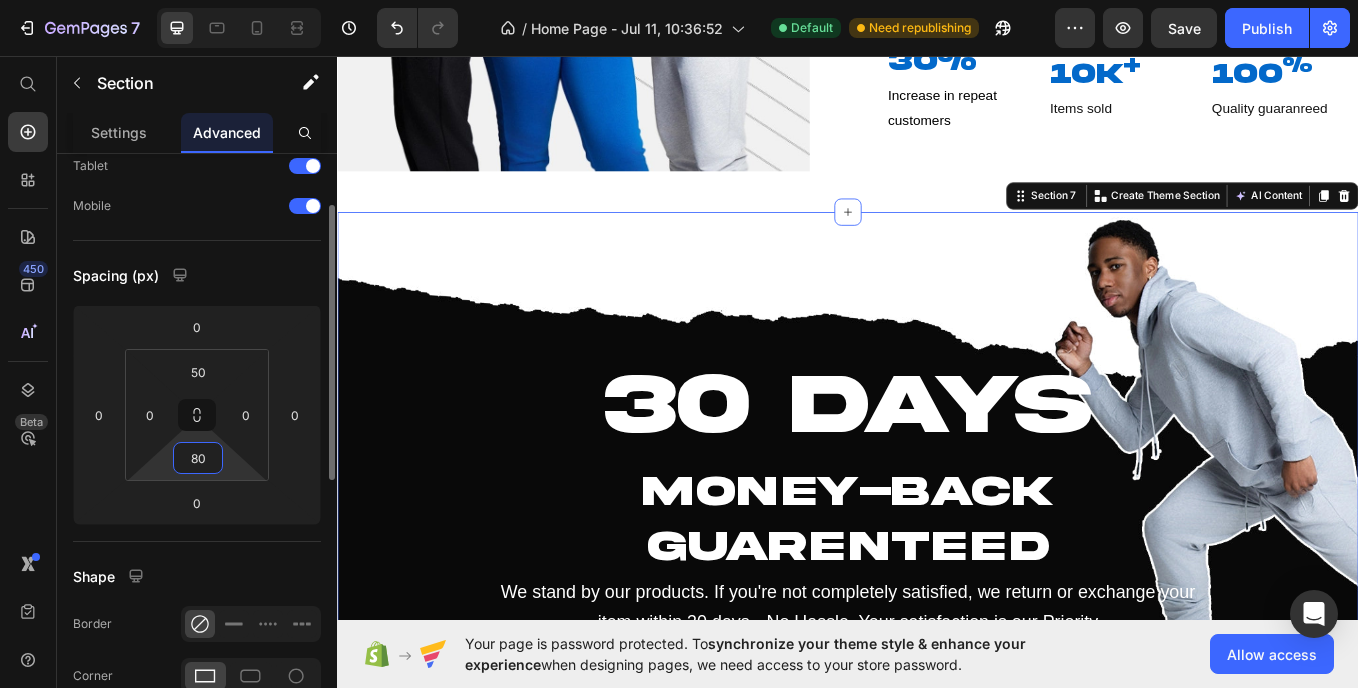 click on "80" at bounding box center (198, 458) 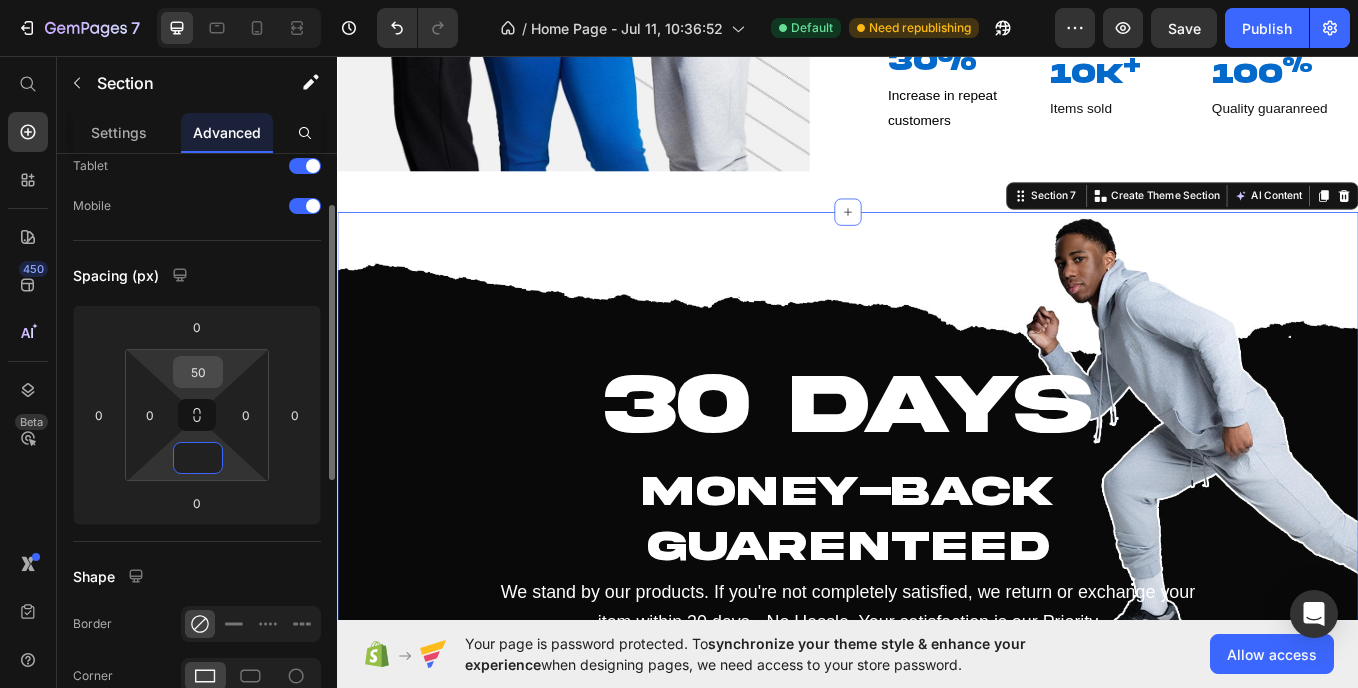 type on "0" 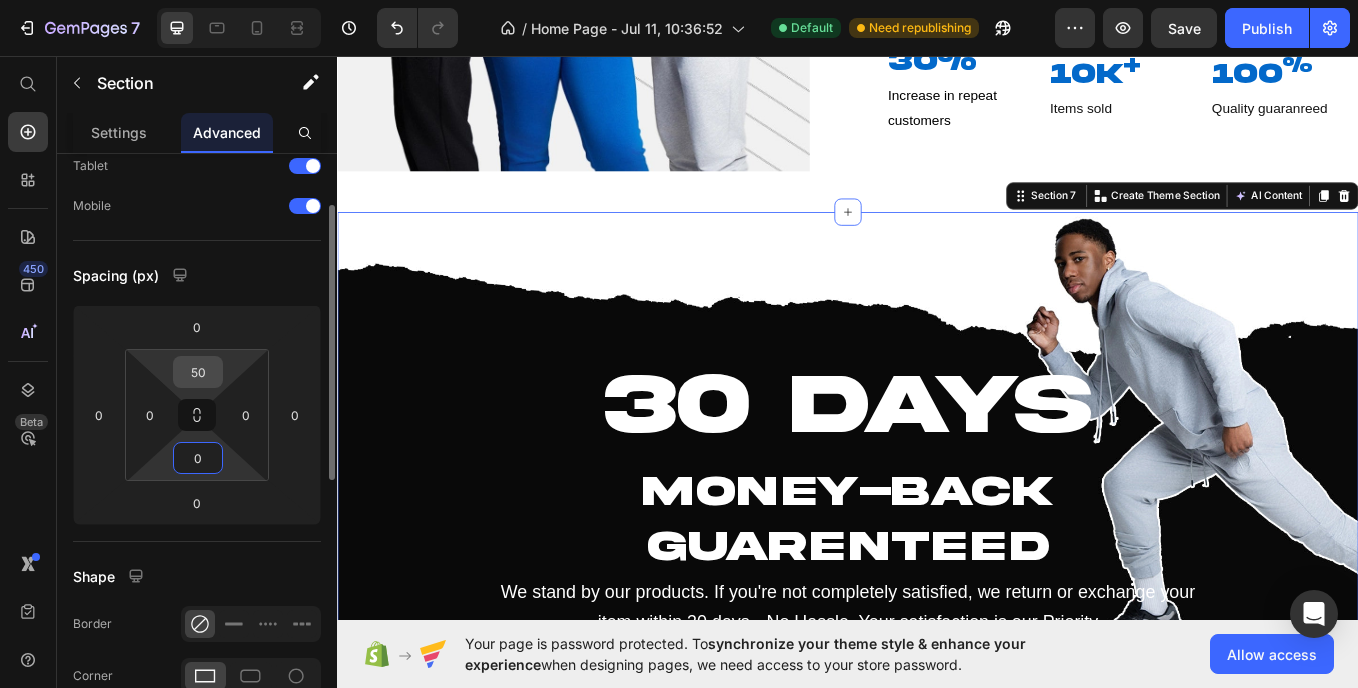 click on "50" at bounding box center (198, 372) 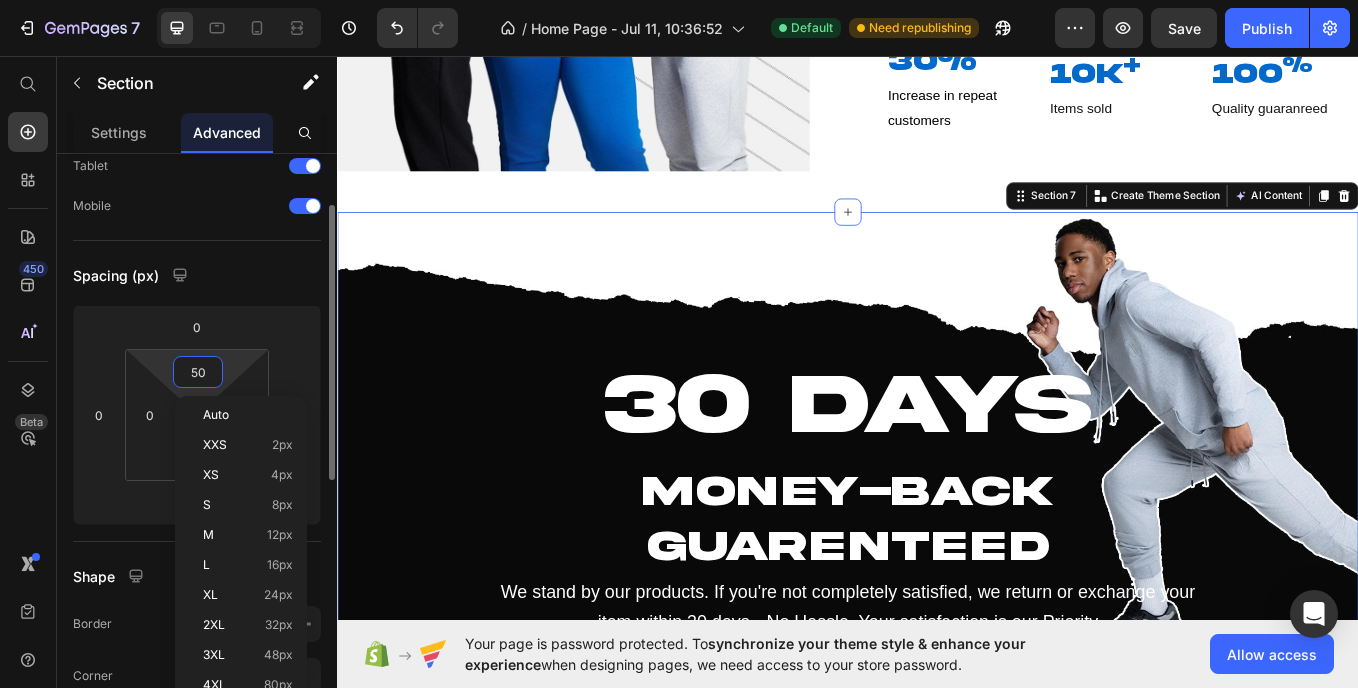 type 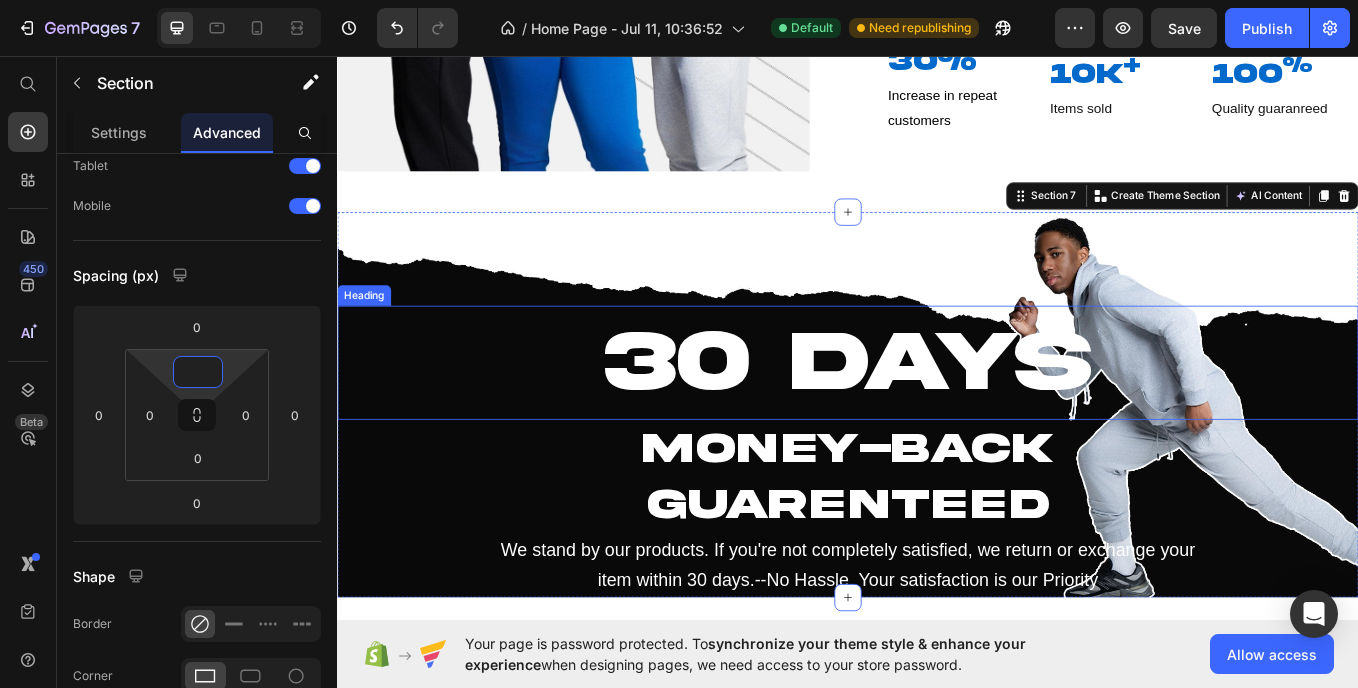 scroll, scrollTop: 2769, scrollLeft: 0, axis: vertical 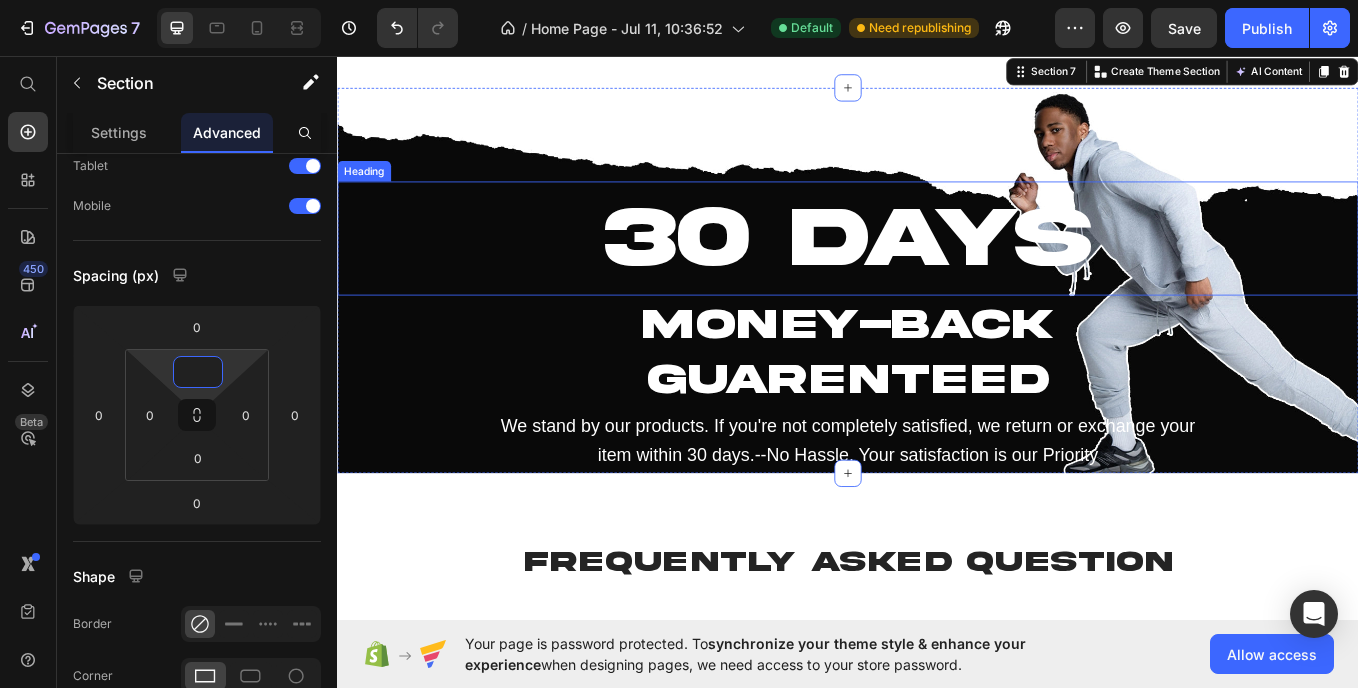 click on "30 DAYS" at bounding box center (937, 269) 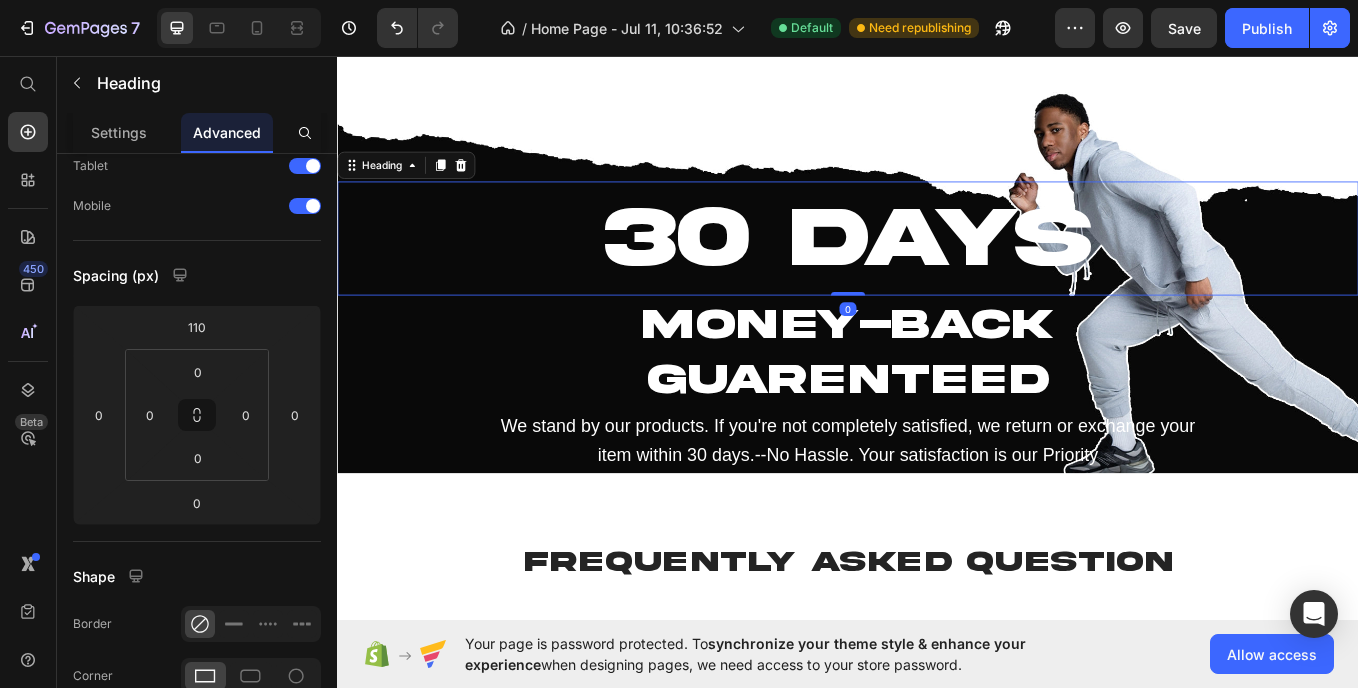 scroll, scrollTop: 0, scrollLeft: 0, axis: both 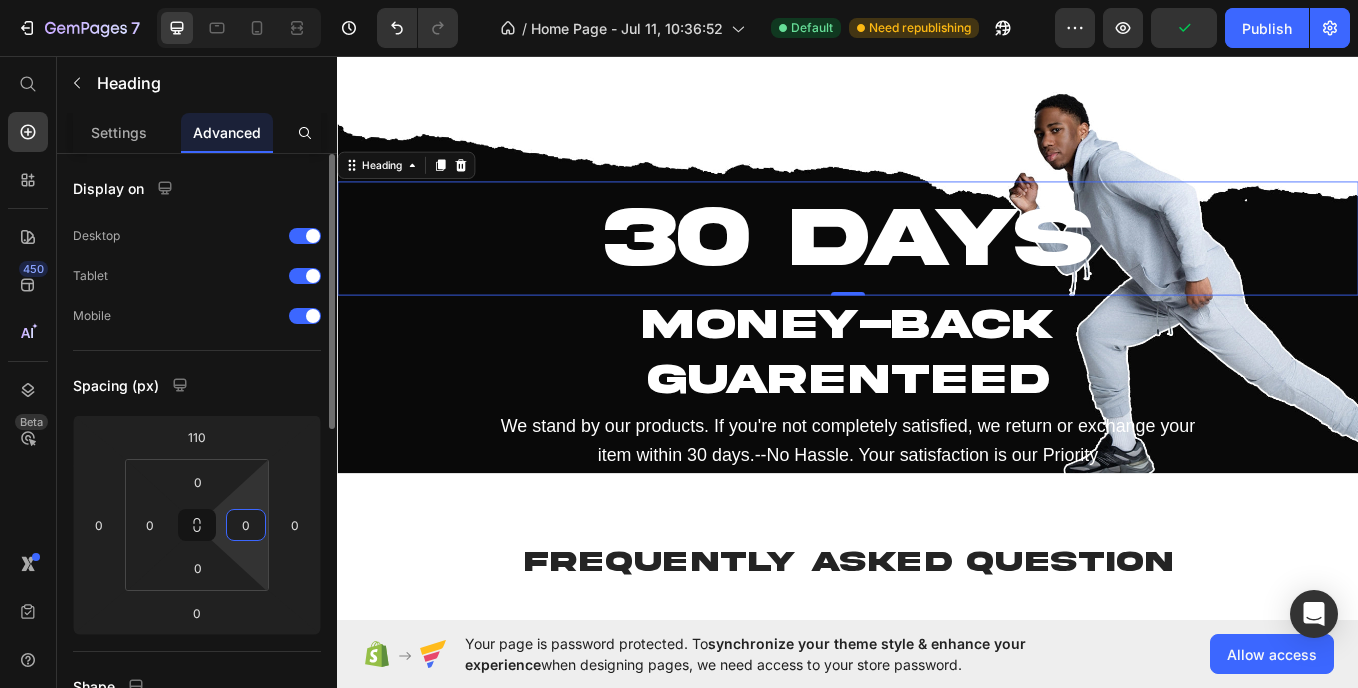 click on "0" at bounding box center (246, 525) 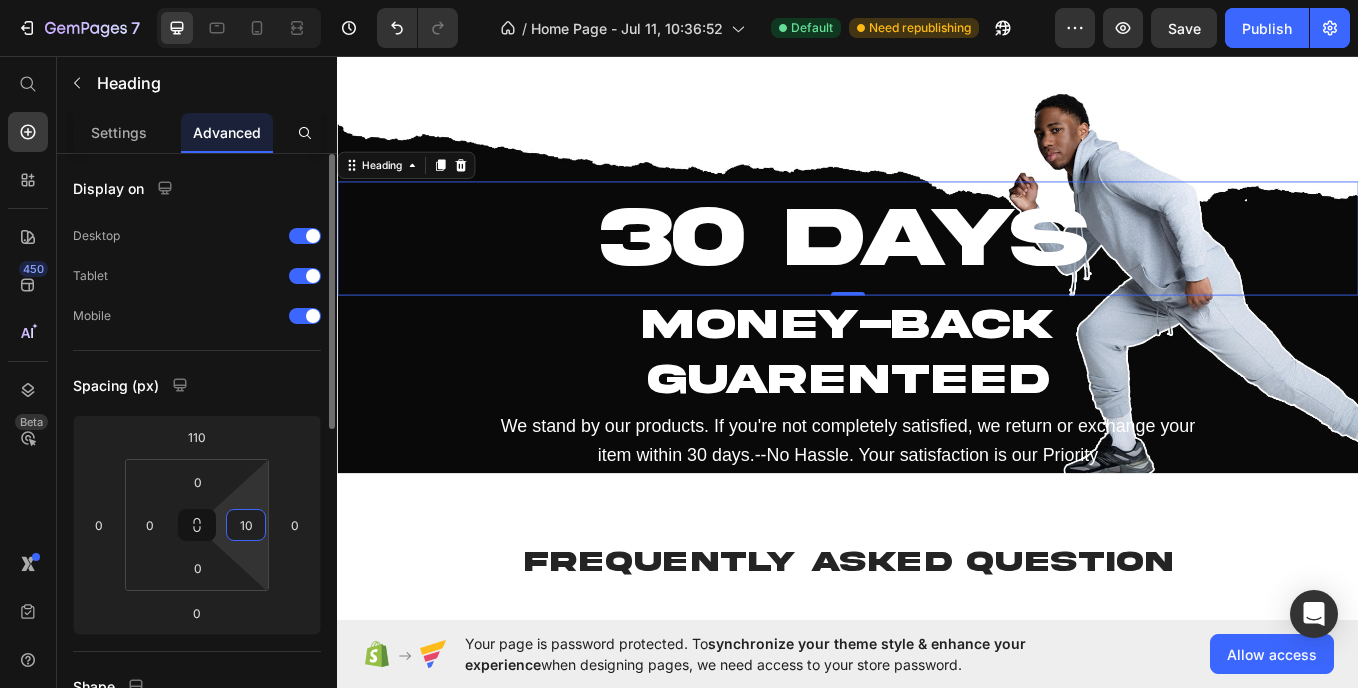 type on "1" 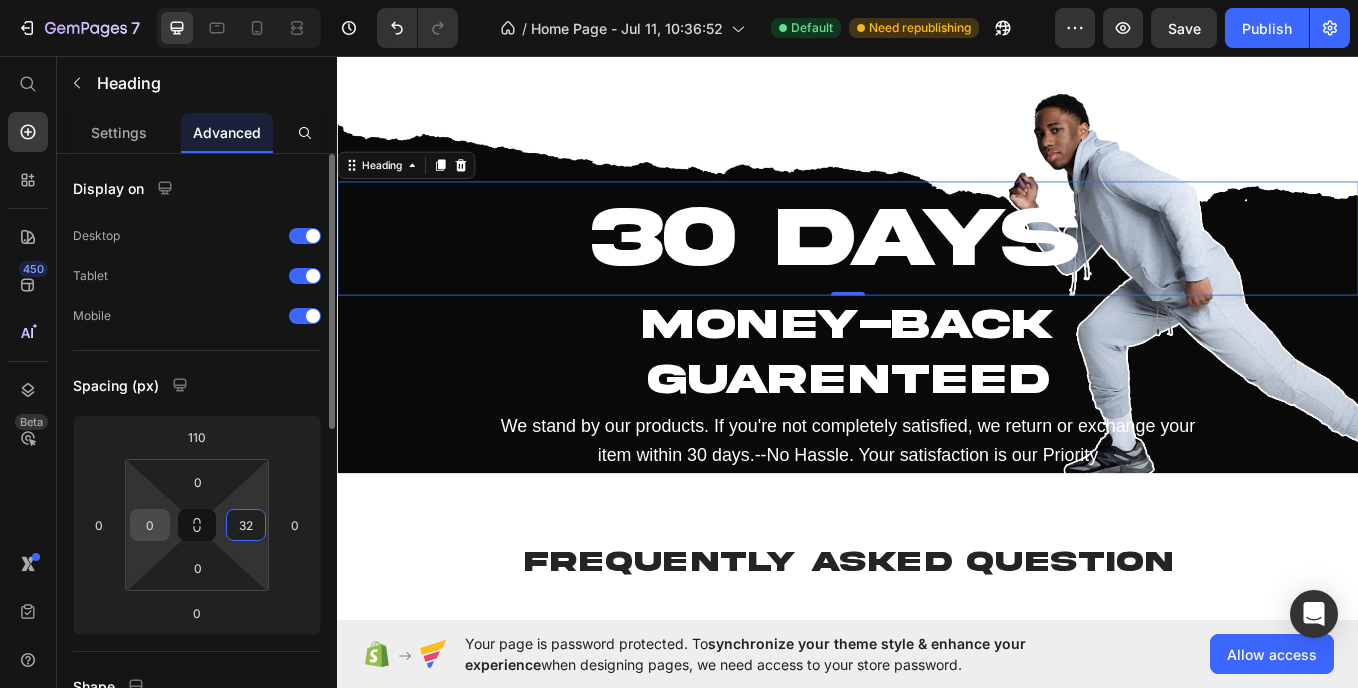type on "32" 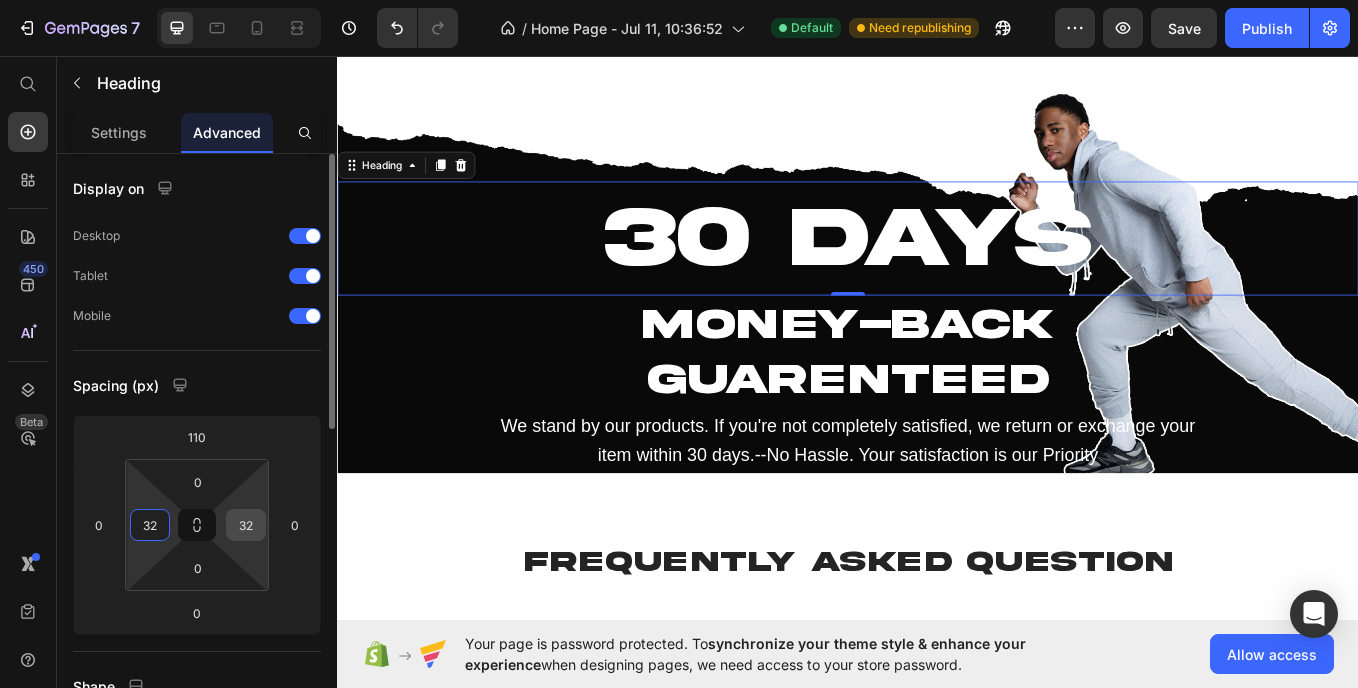 type on "32" 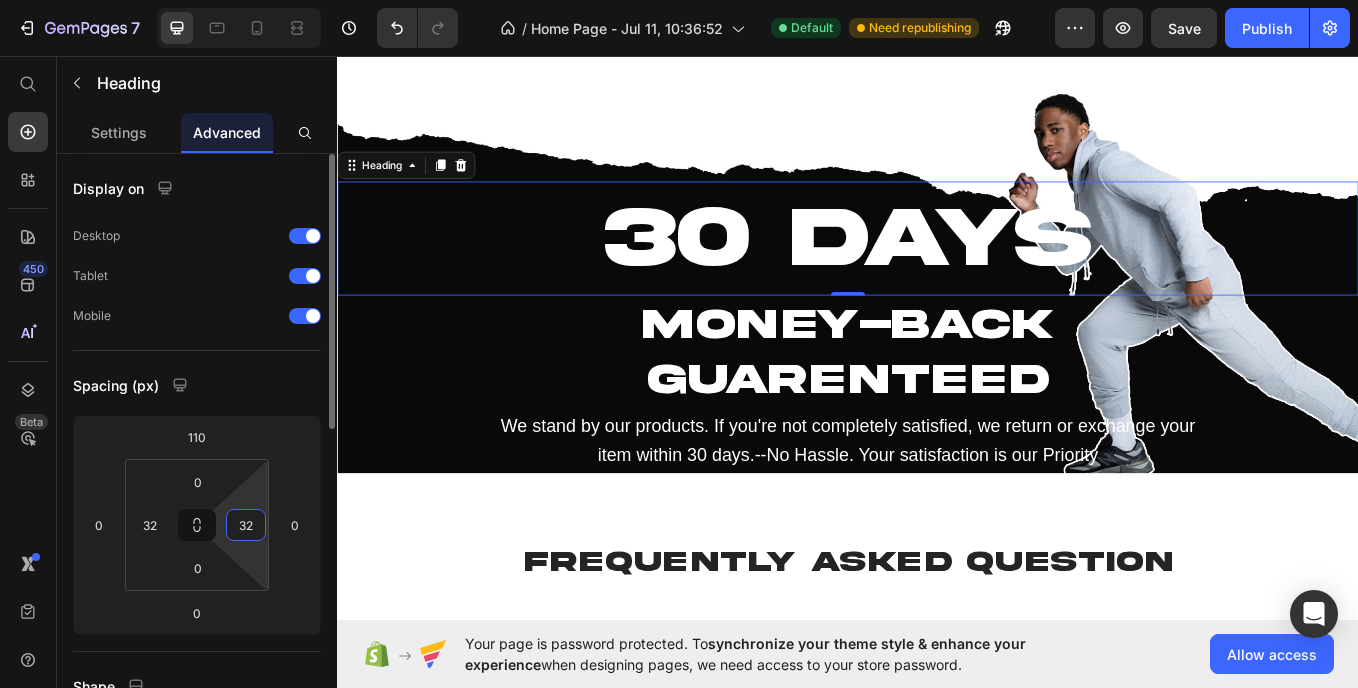 click on "32" at bounding box center (246, 525) 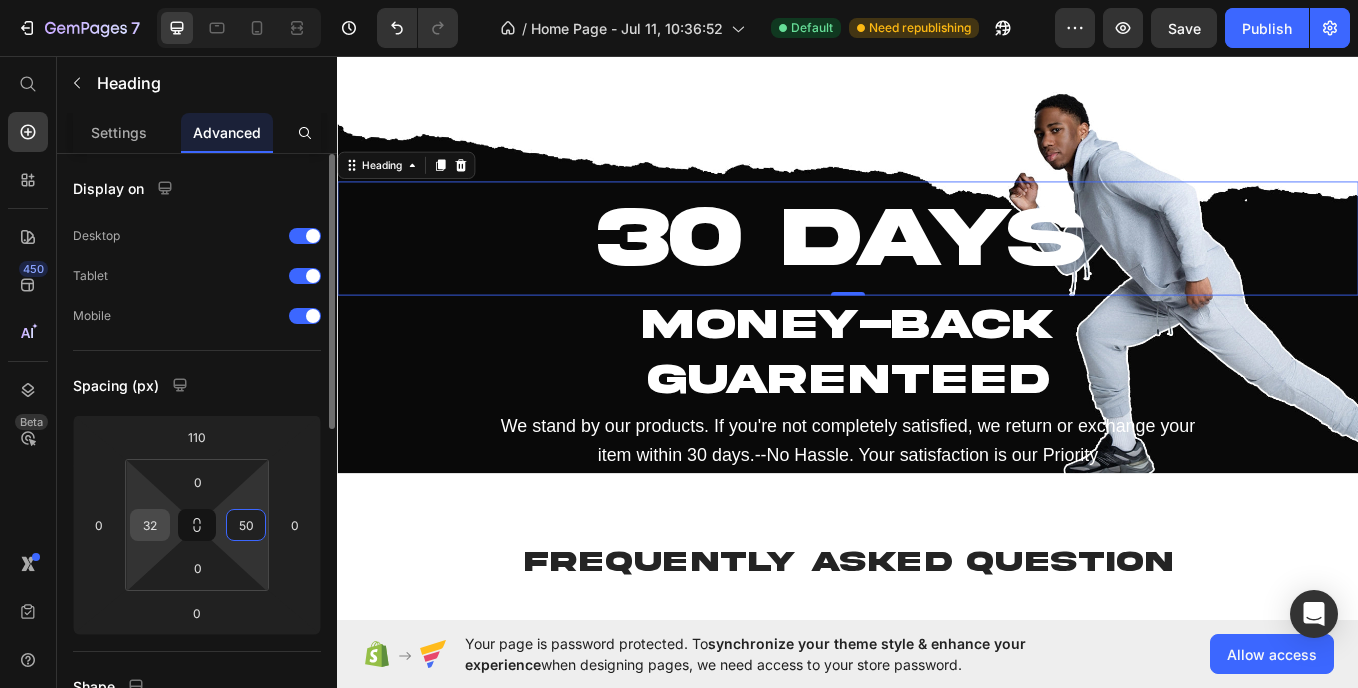 type on "50" 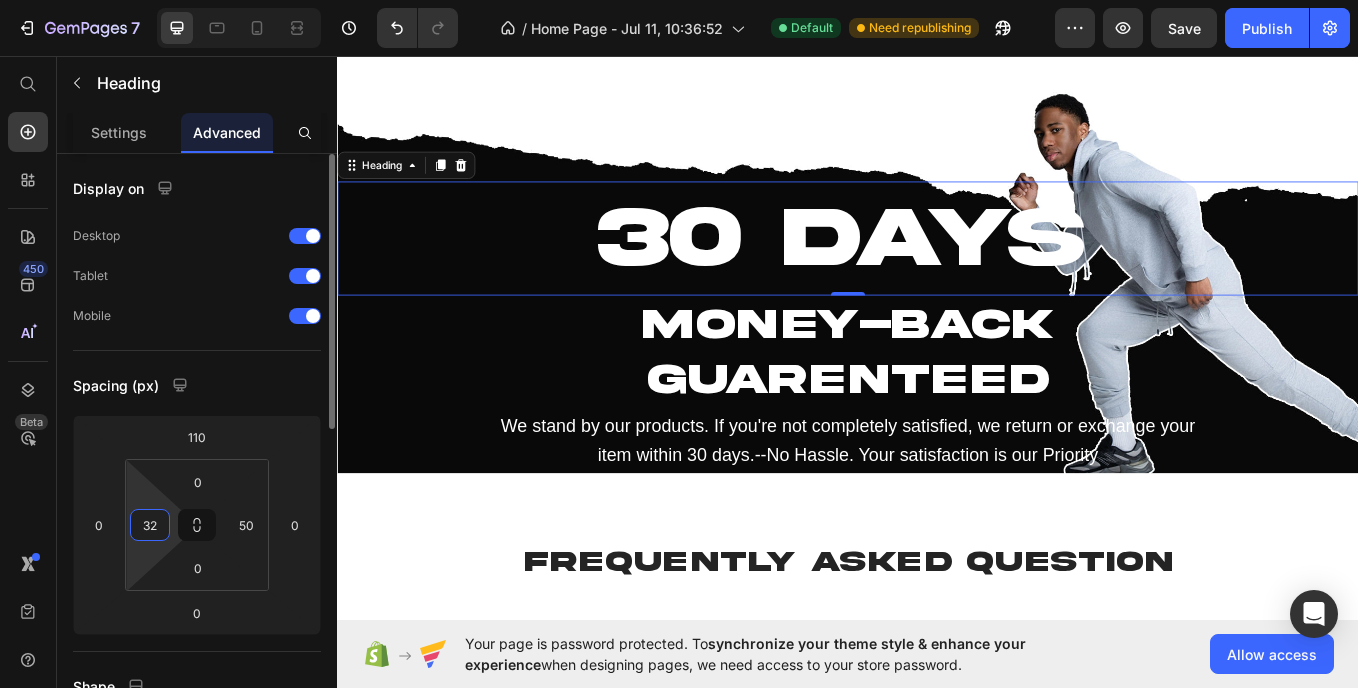 click on "32" at bounding box center (150, 525) 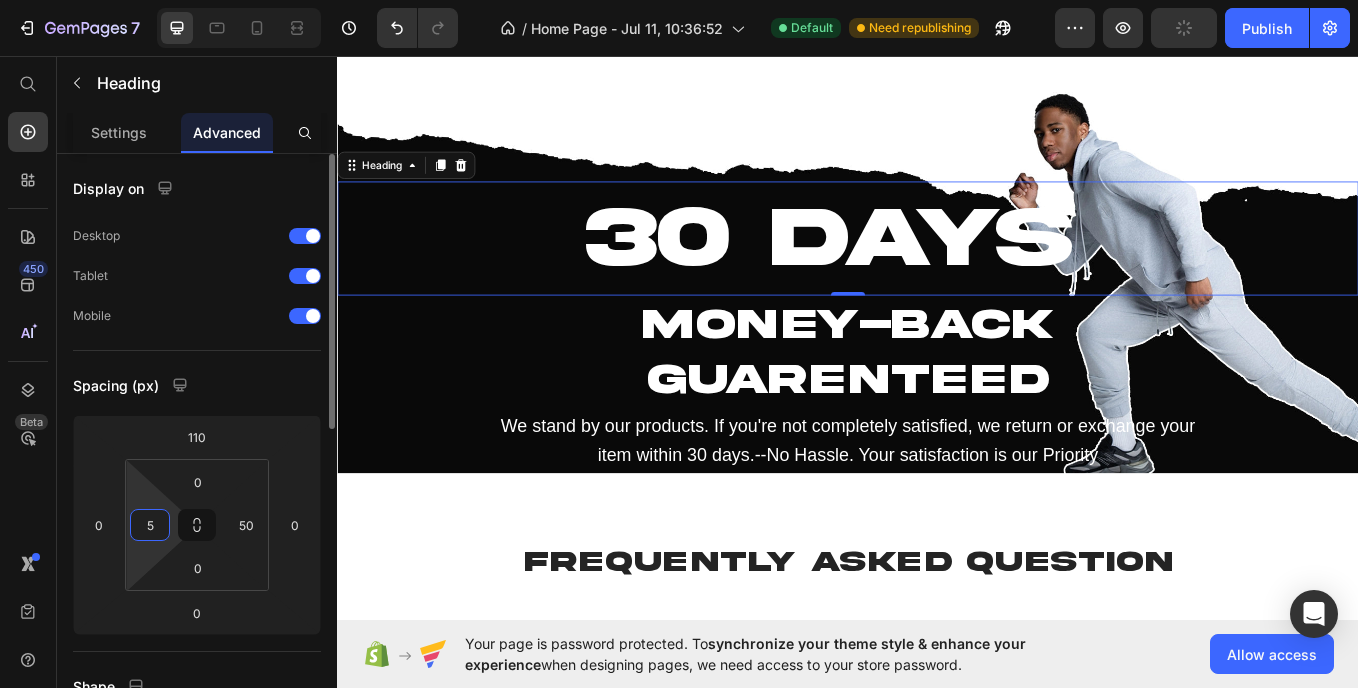 type on "50" 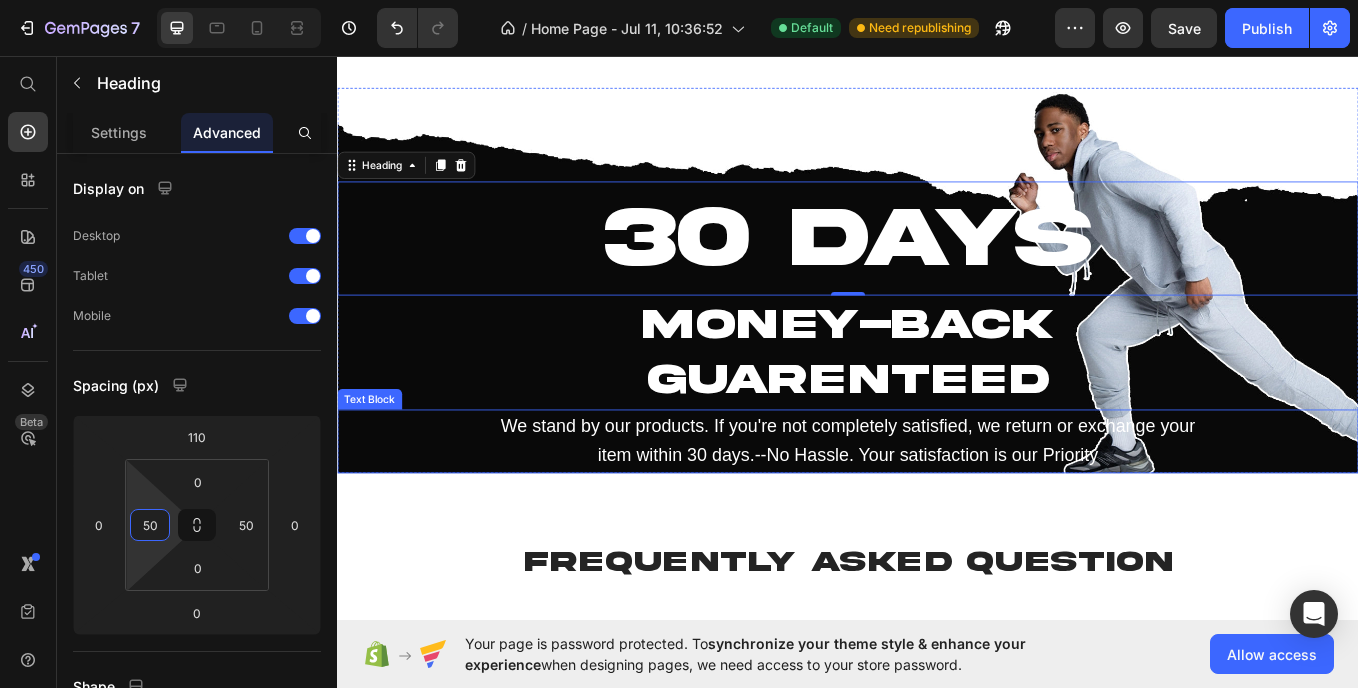 click on "We stand by our products. If you're not completely satisfied, we return or exchange your item within 30 days.--No Hassle. Your satisfaction is our Priority" at bounding box center [937, 508] 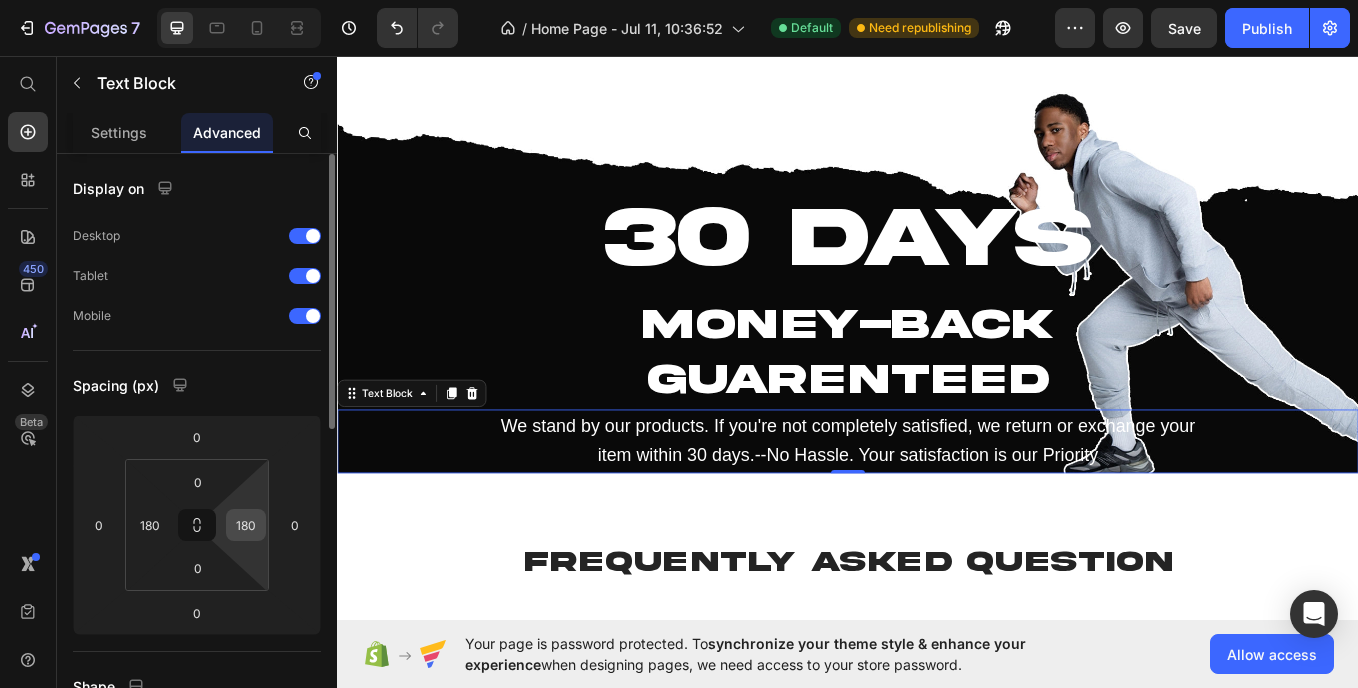 click on "180" at bounding box center (246, 525) 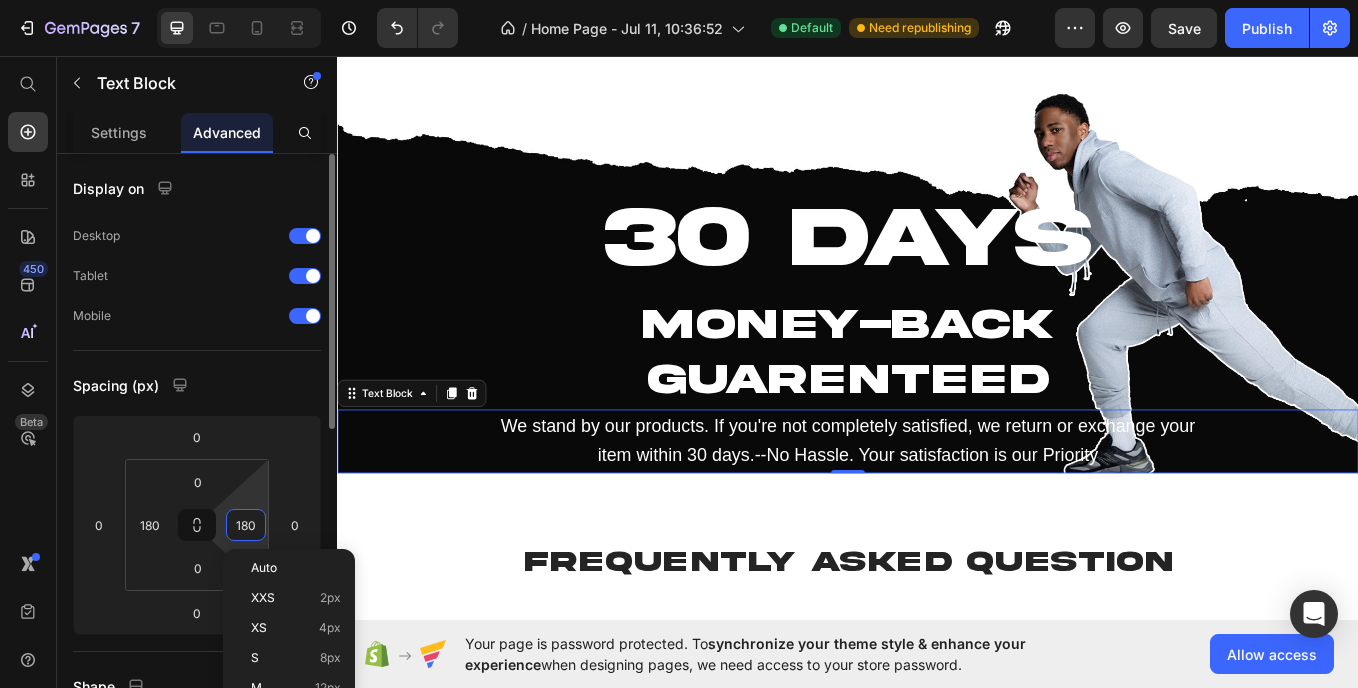 click on "180" at bounding box center (246, 525) 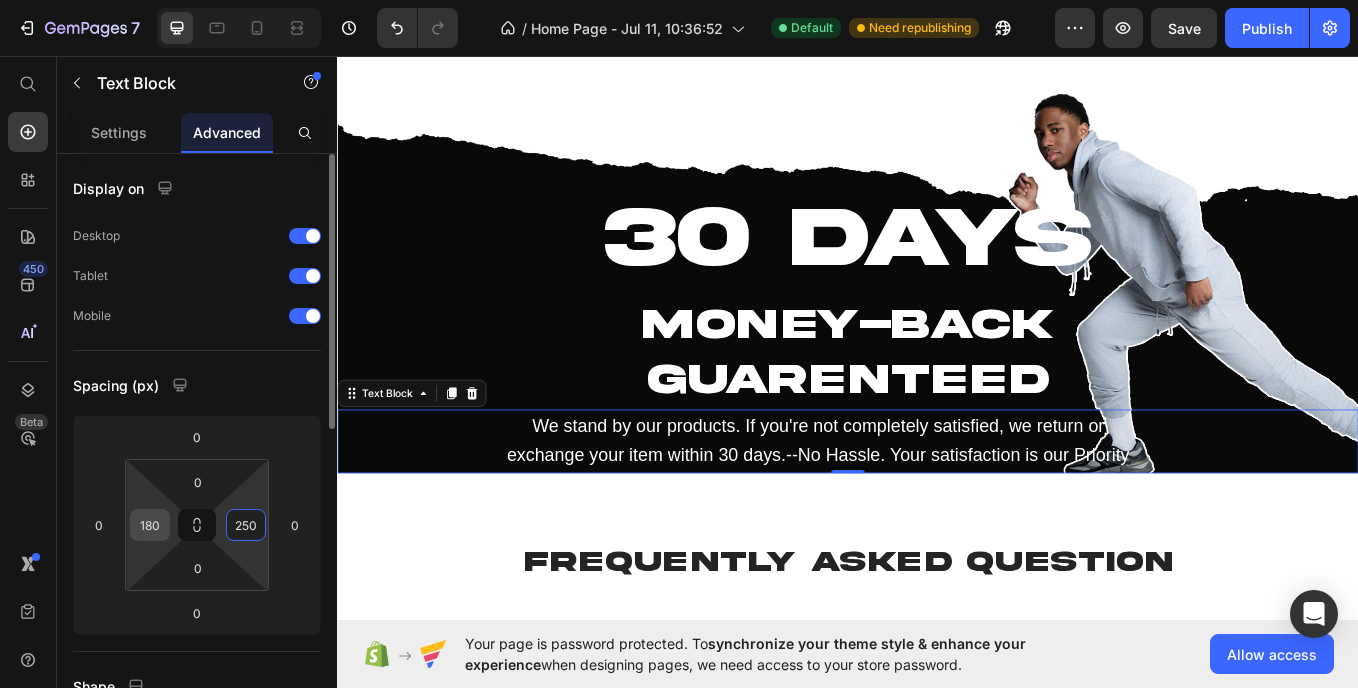 type on "250" 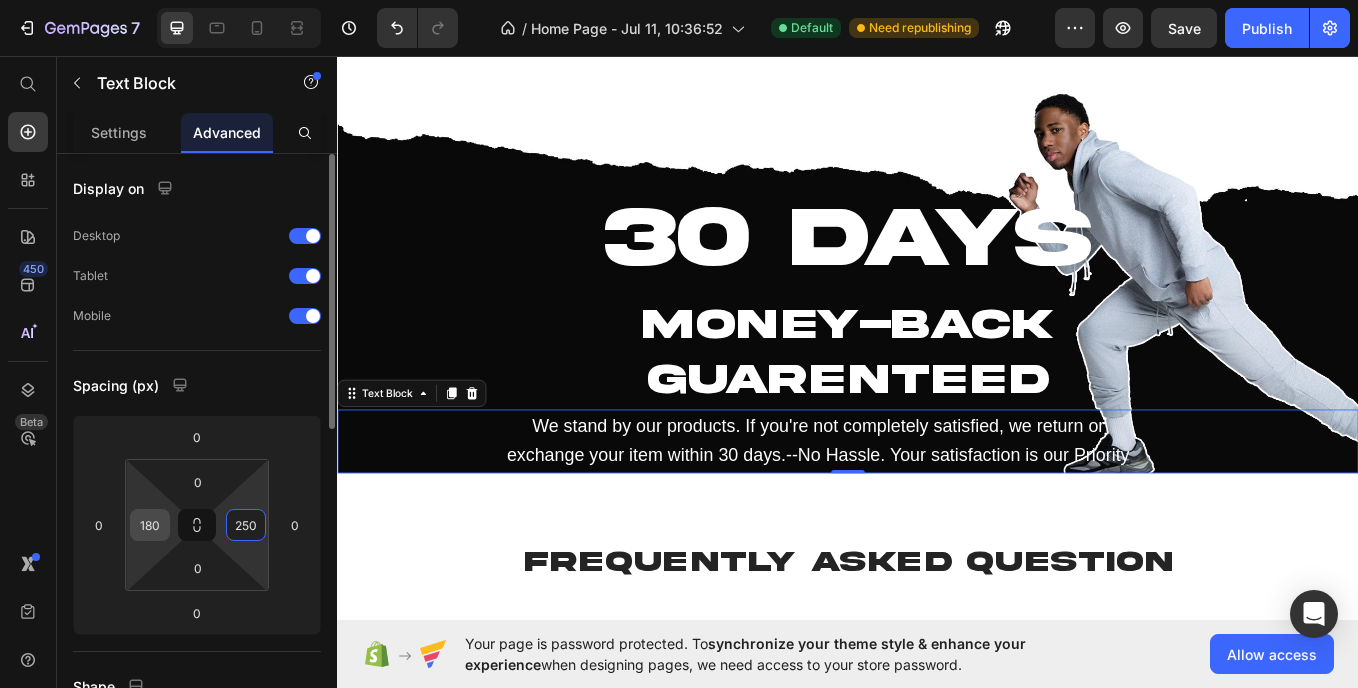 click on "180" at bounding box center [150, 525] 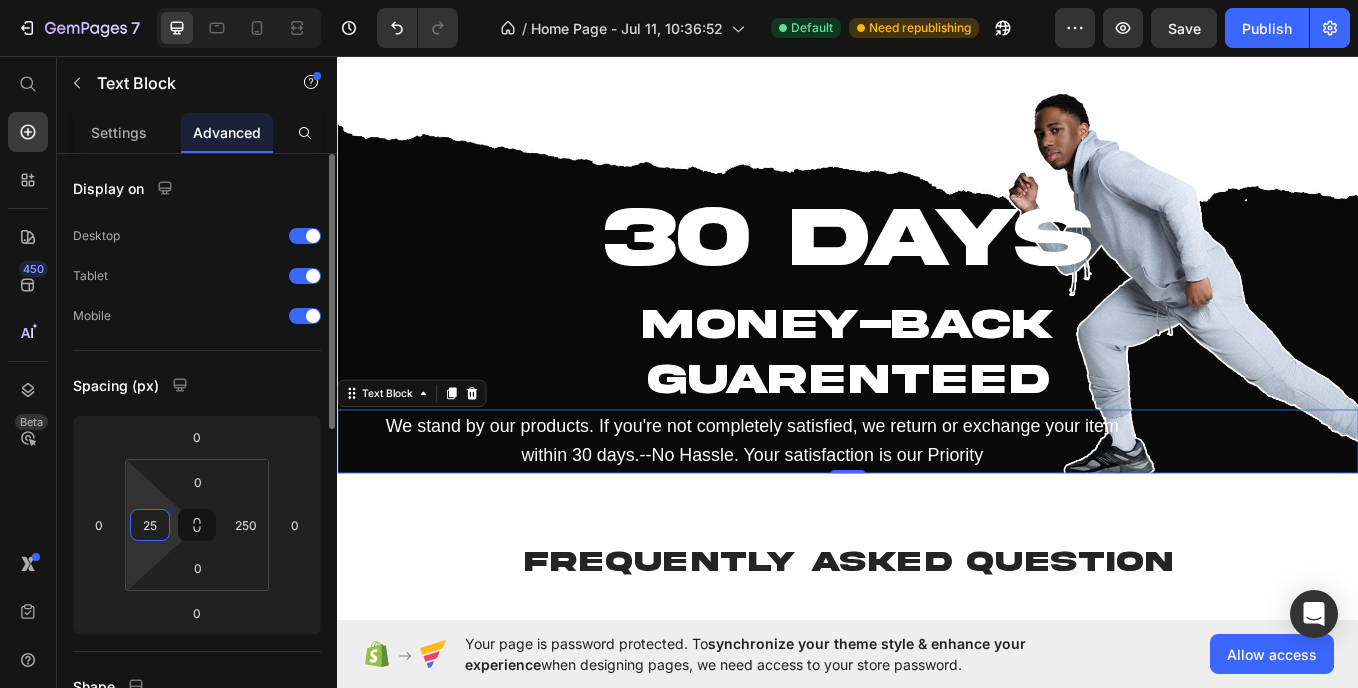 type on "2" 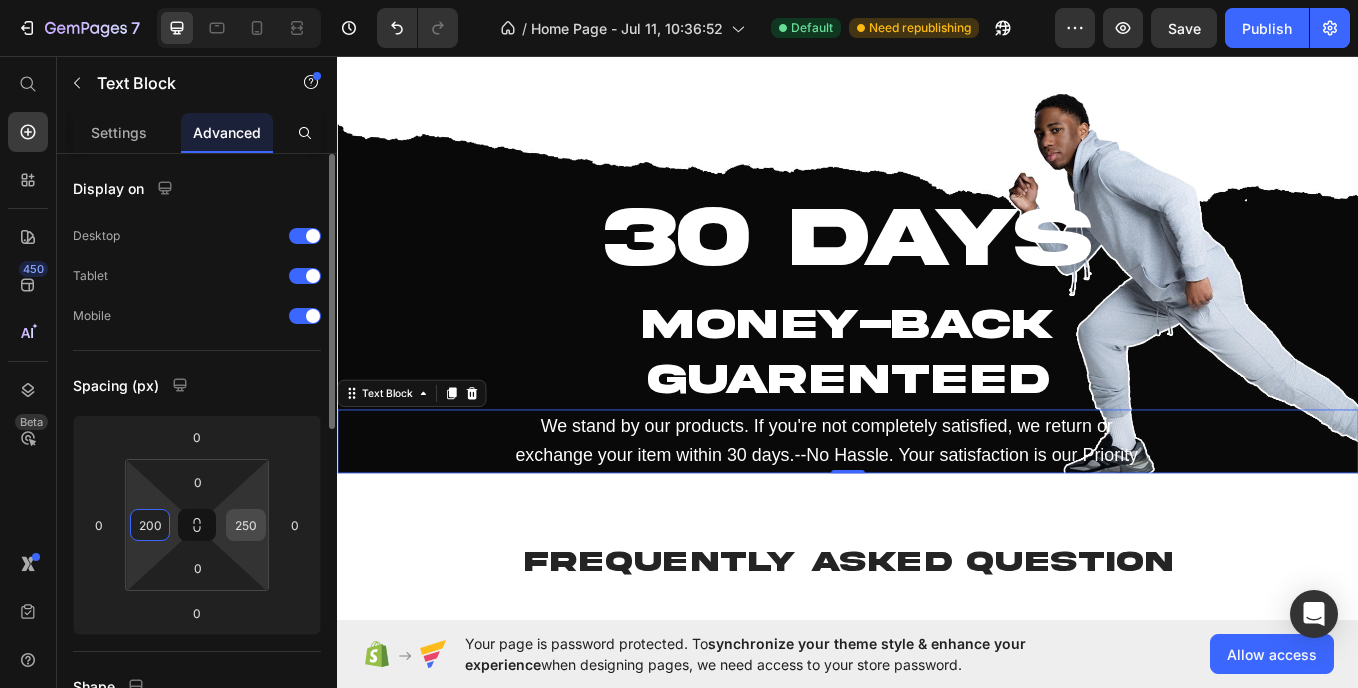 type on "200" 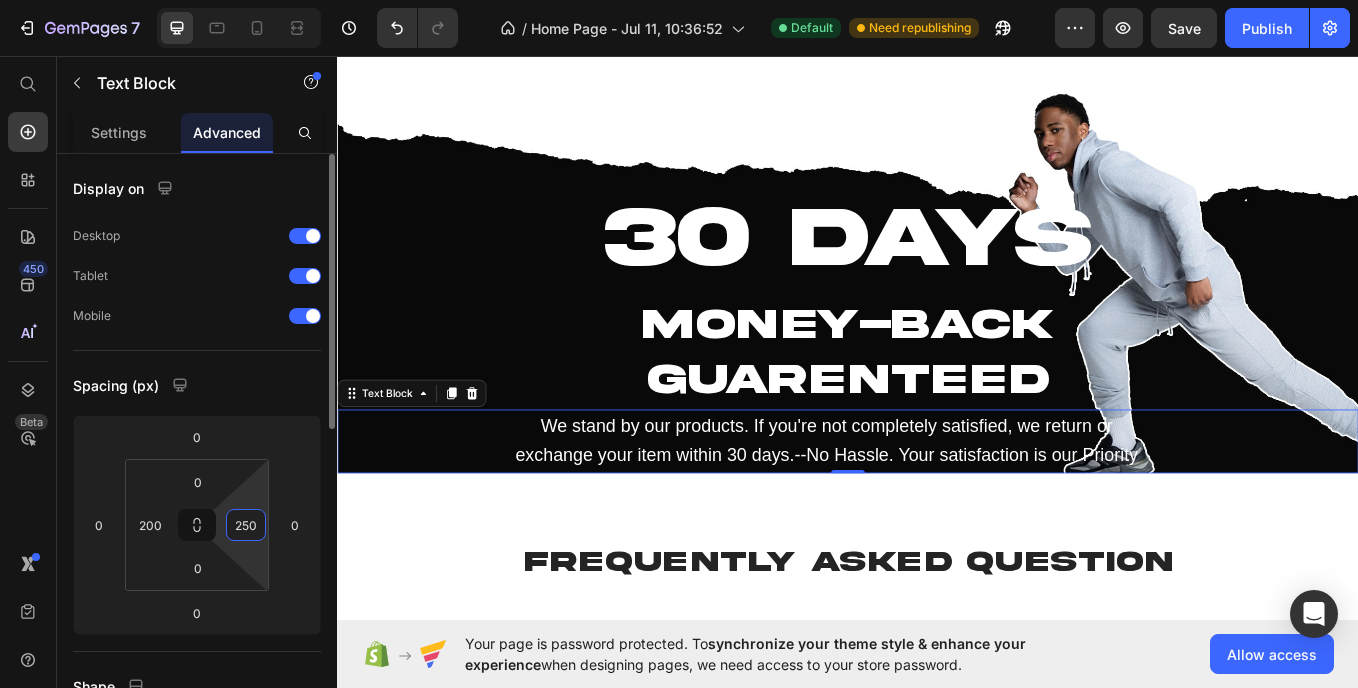 click on "250" at bounding box center [246, 525] 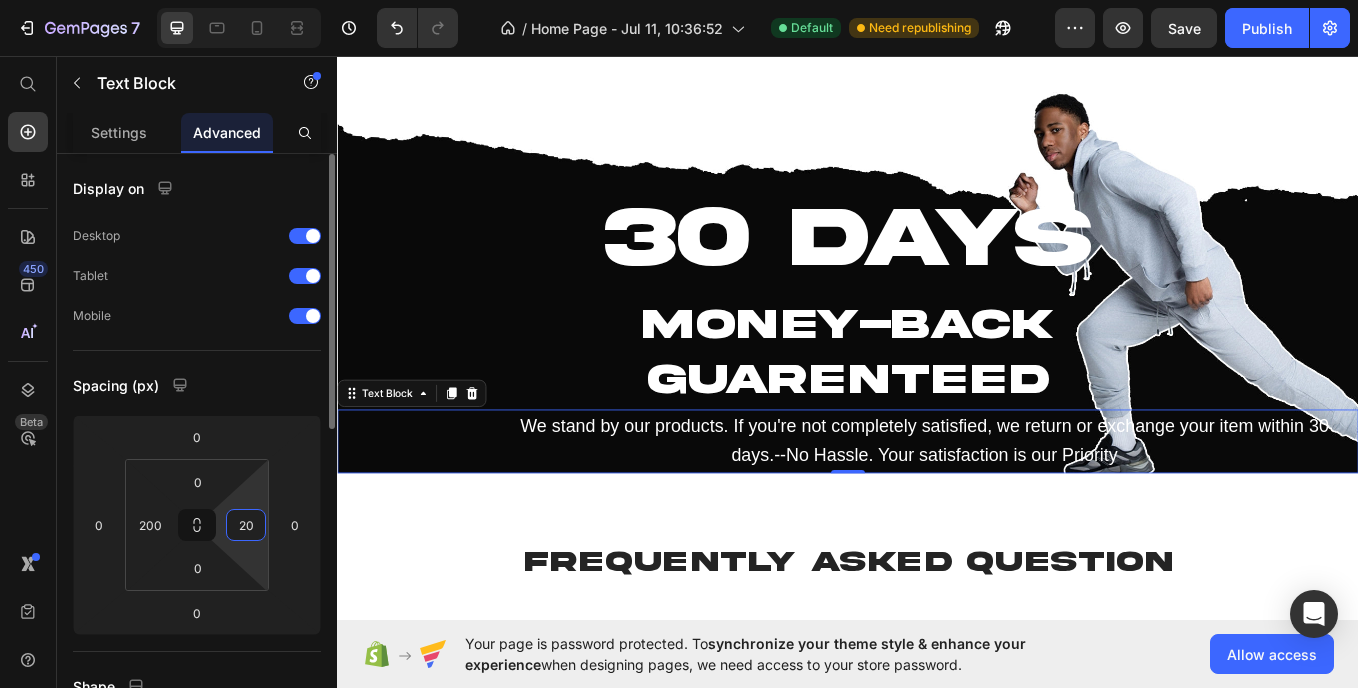 type on "200" 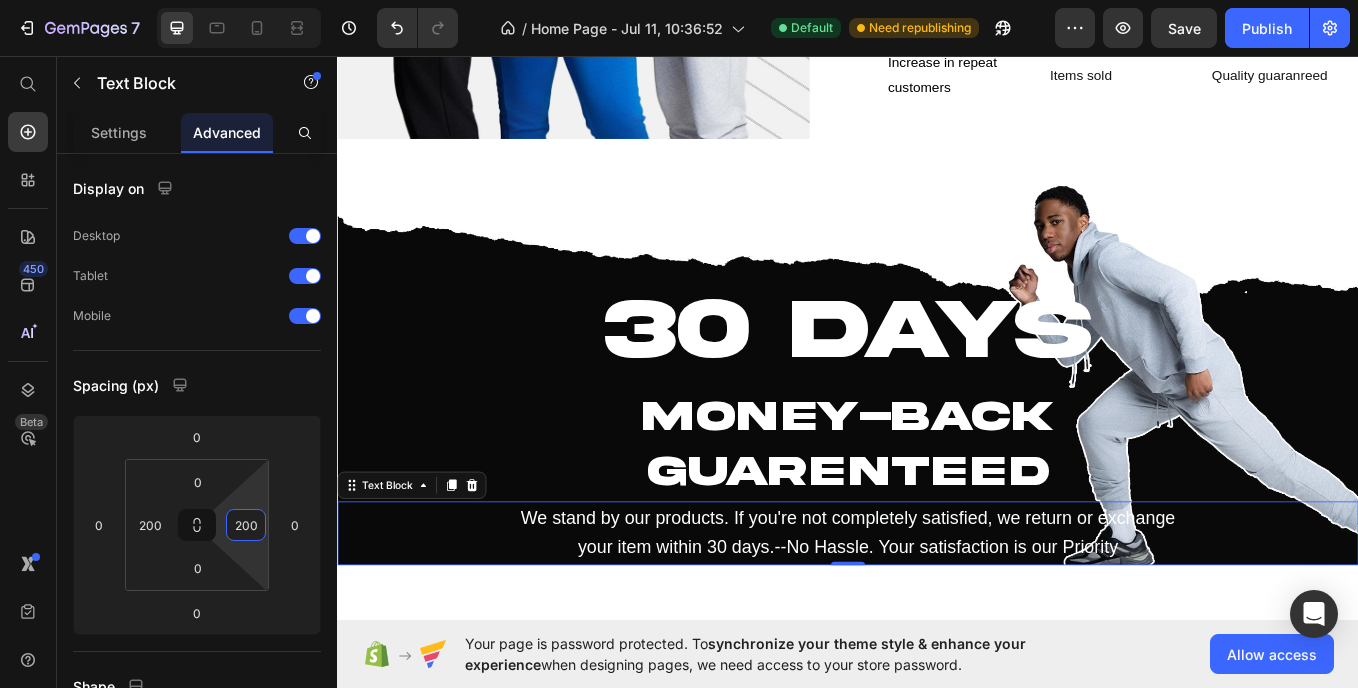 scroll, scrollTop: 2660, scrollLeft: 0, axis: vertical 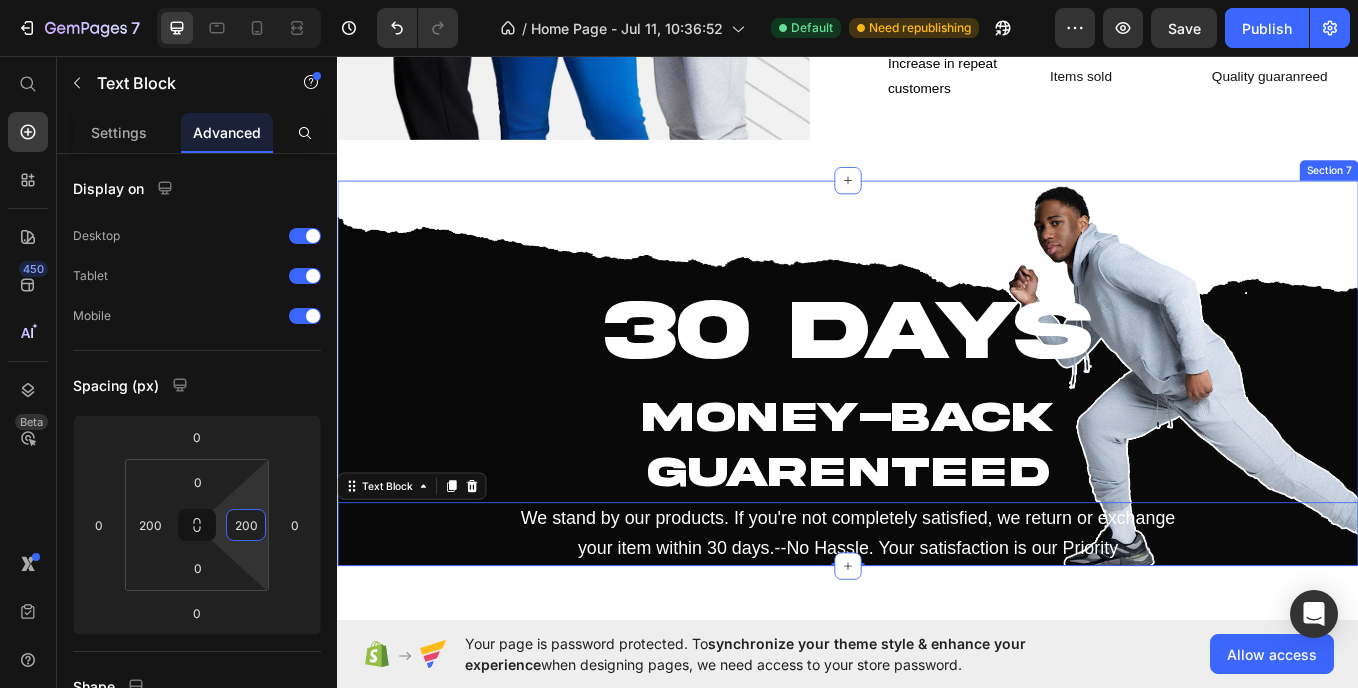 click on "30 DAYS Heading MONEY-BACK GUARENTEED Heading We stand by our products. If you're not completely satisfied, we return or exchange your item within 30 days.--No Hassle. Your satisfaction is our Priority Text Block   0" at bounding box center (937, 428) 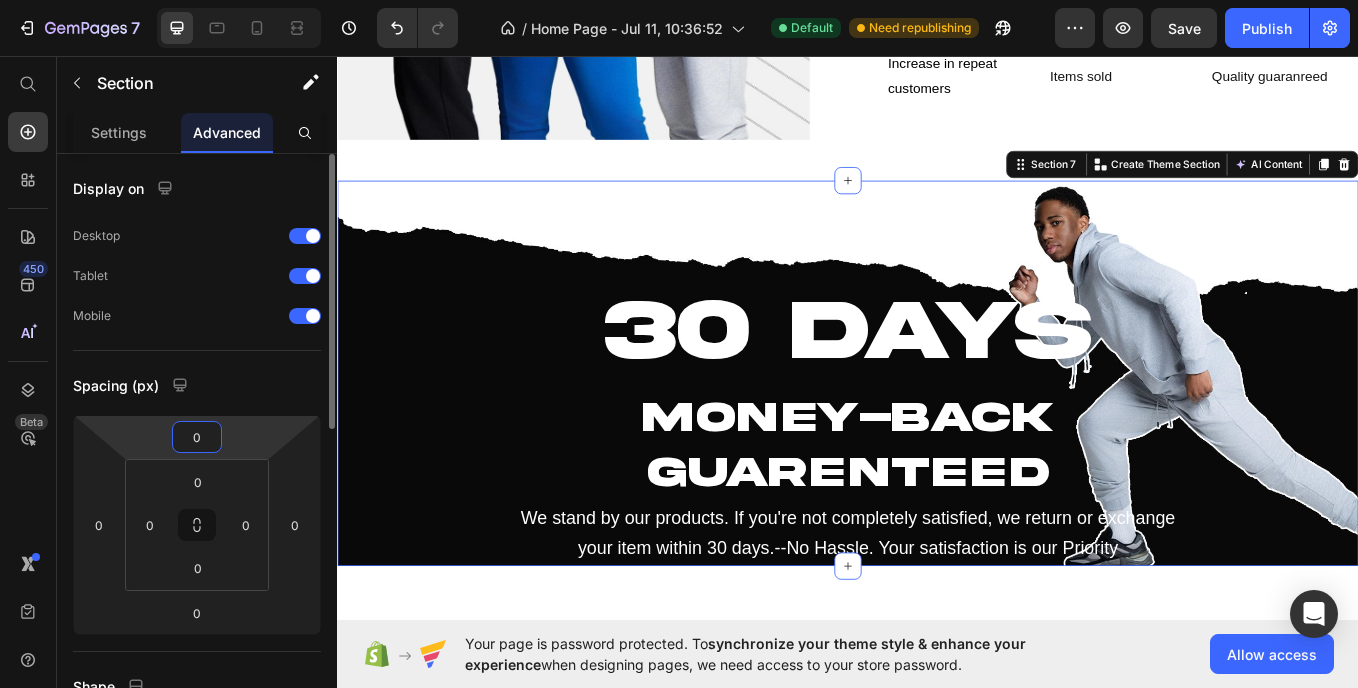 click on "0" at bounding box center [197, 437] 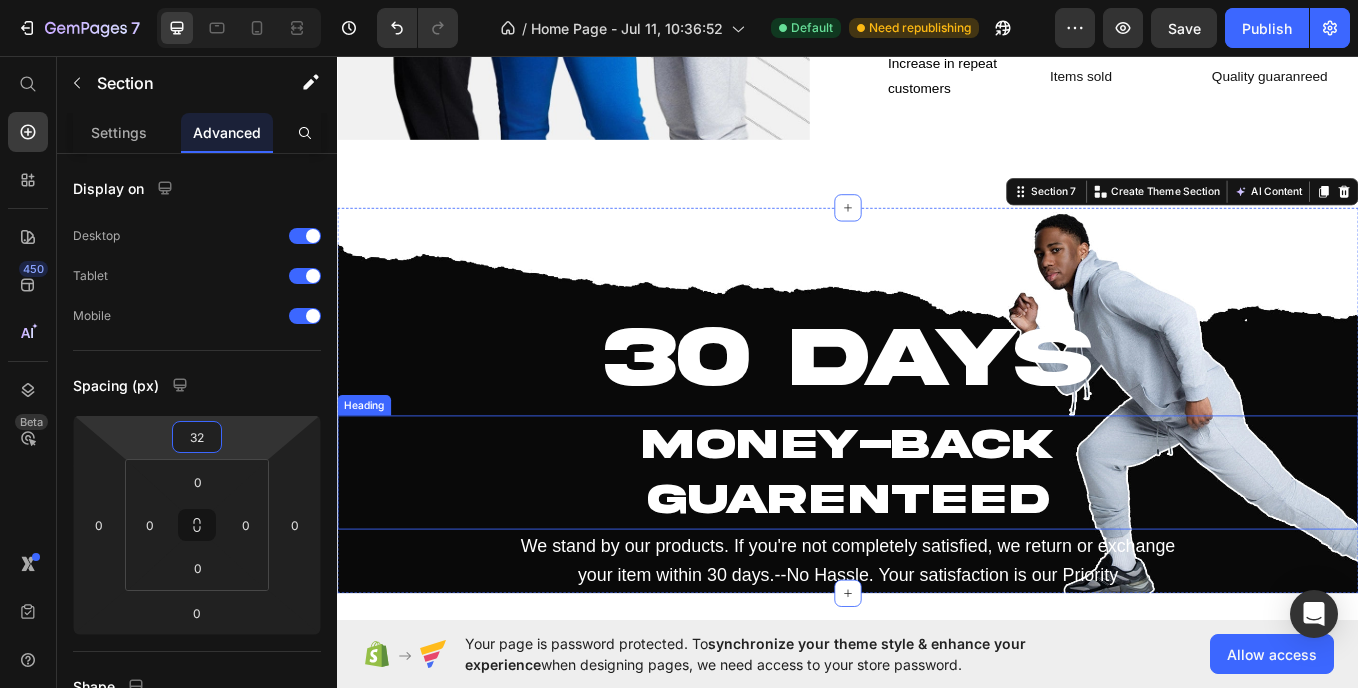 scroll, scrollTop: 2913, scrollLeft: 0, axis: vertical 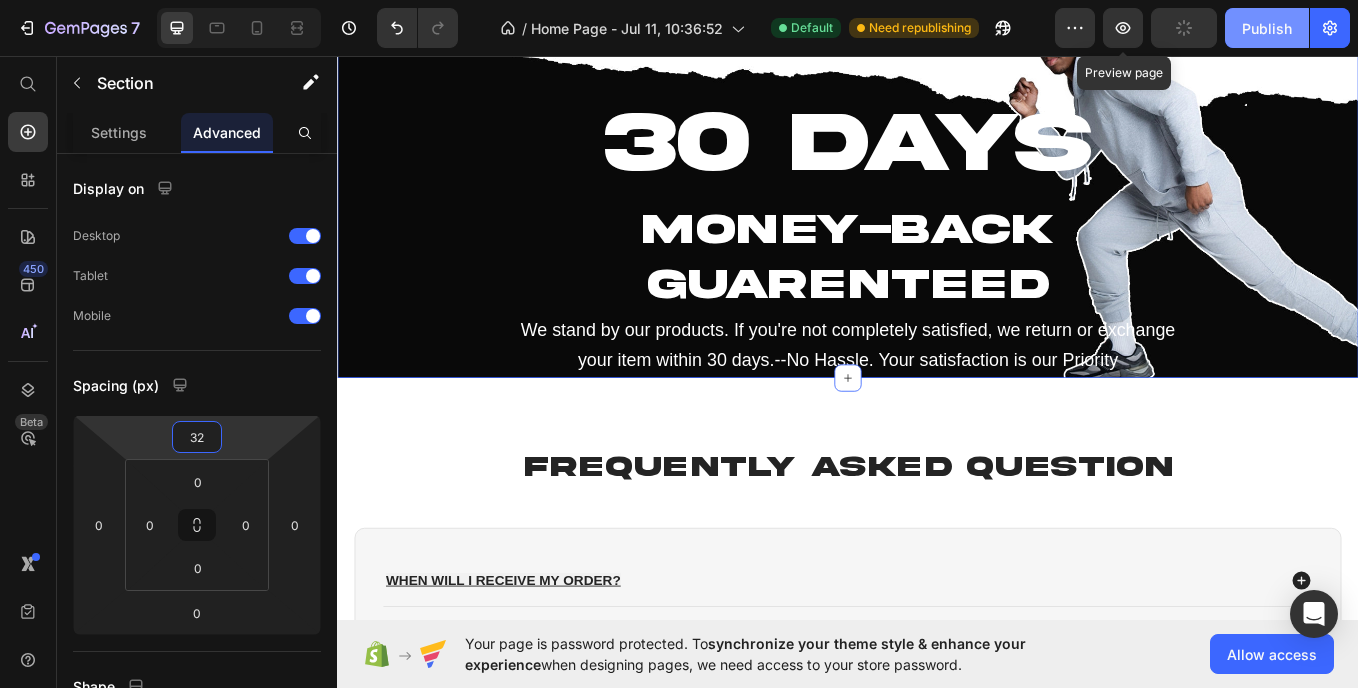 type on "32" 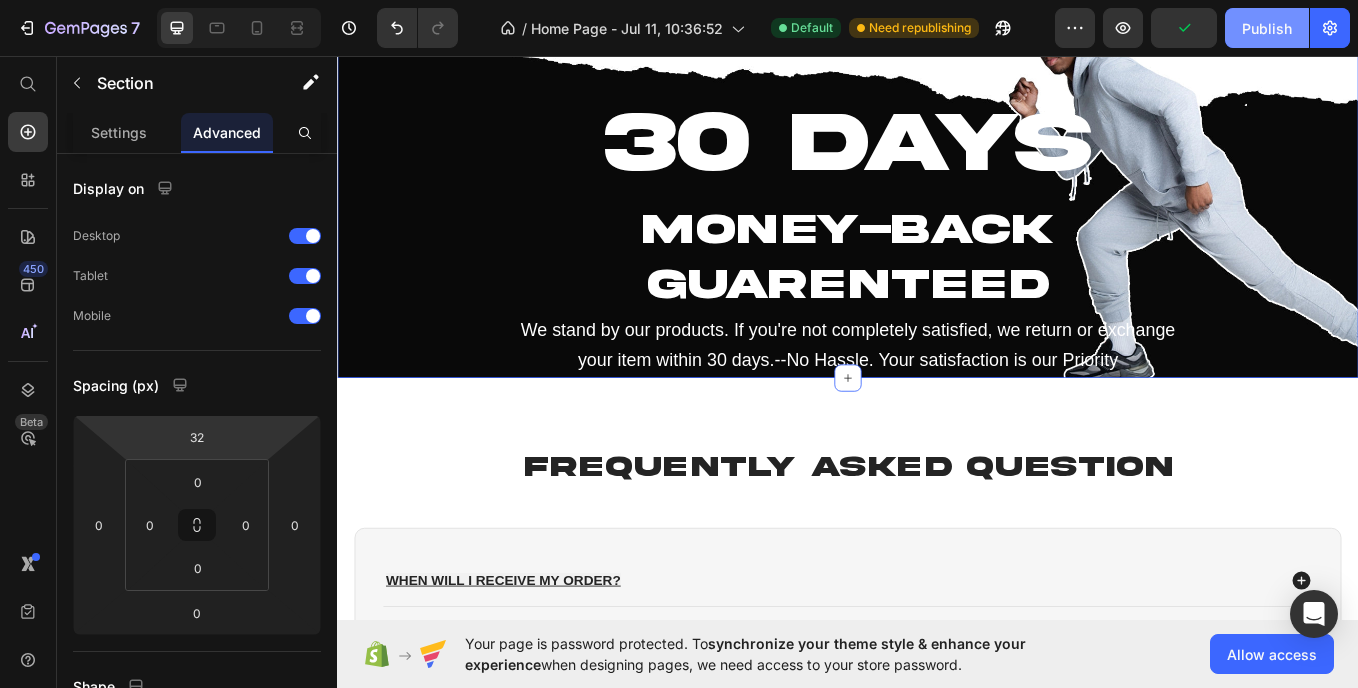 click on "Publish" at bounding box center (1267, 28) 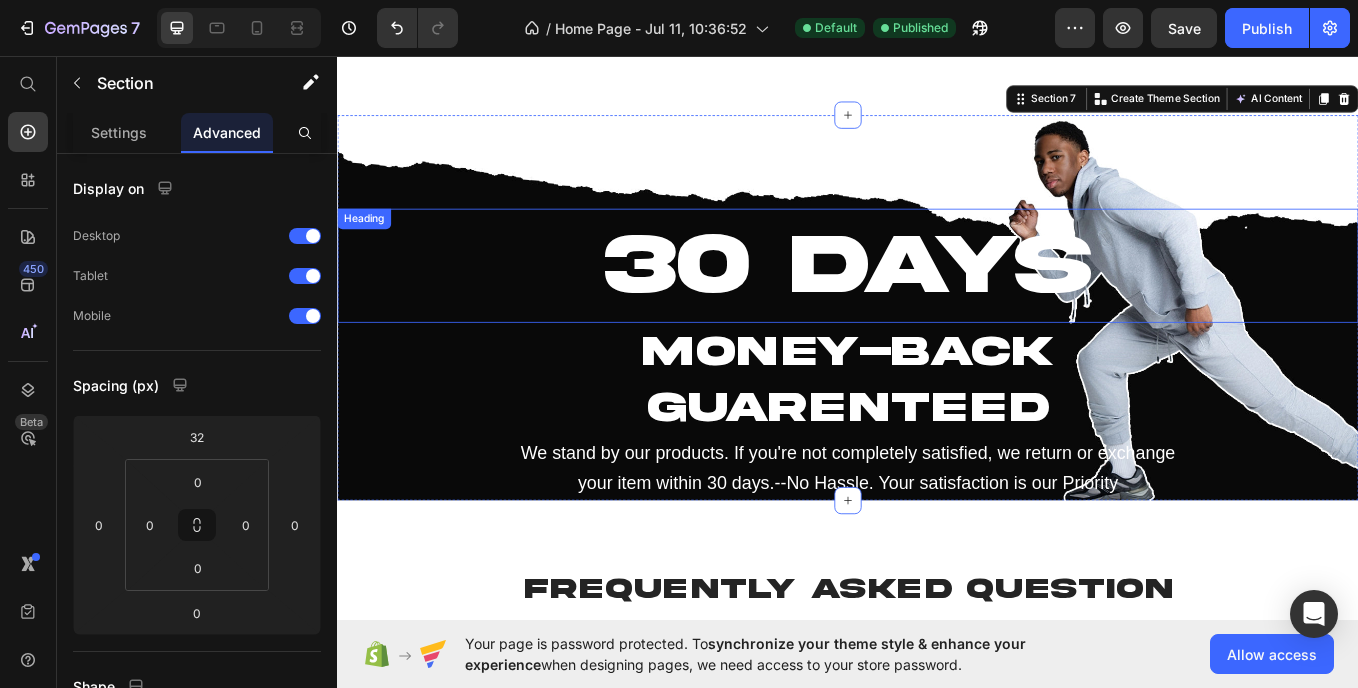 scroll, scrollTop: 2766, scrollLeft: 0, axis: vertical 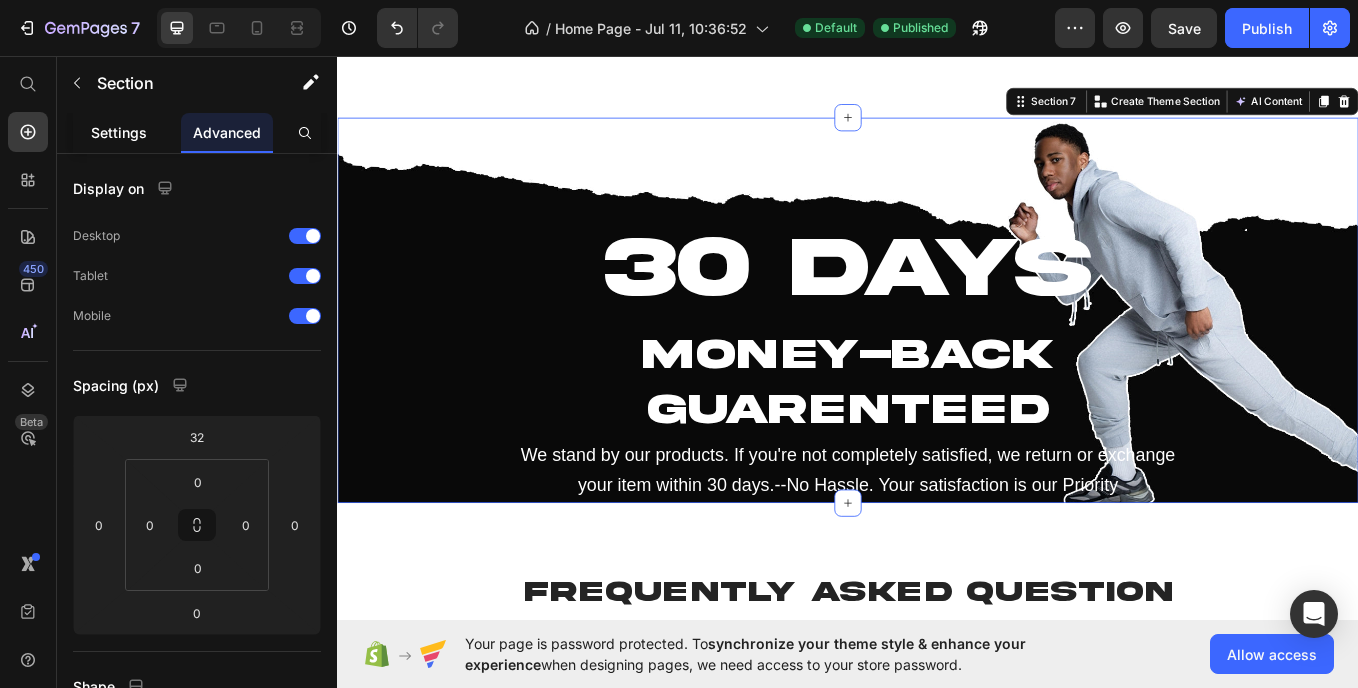 click on "Settings" 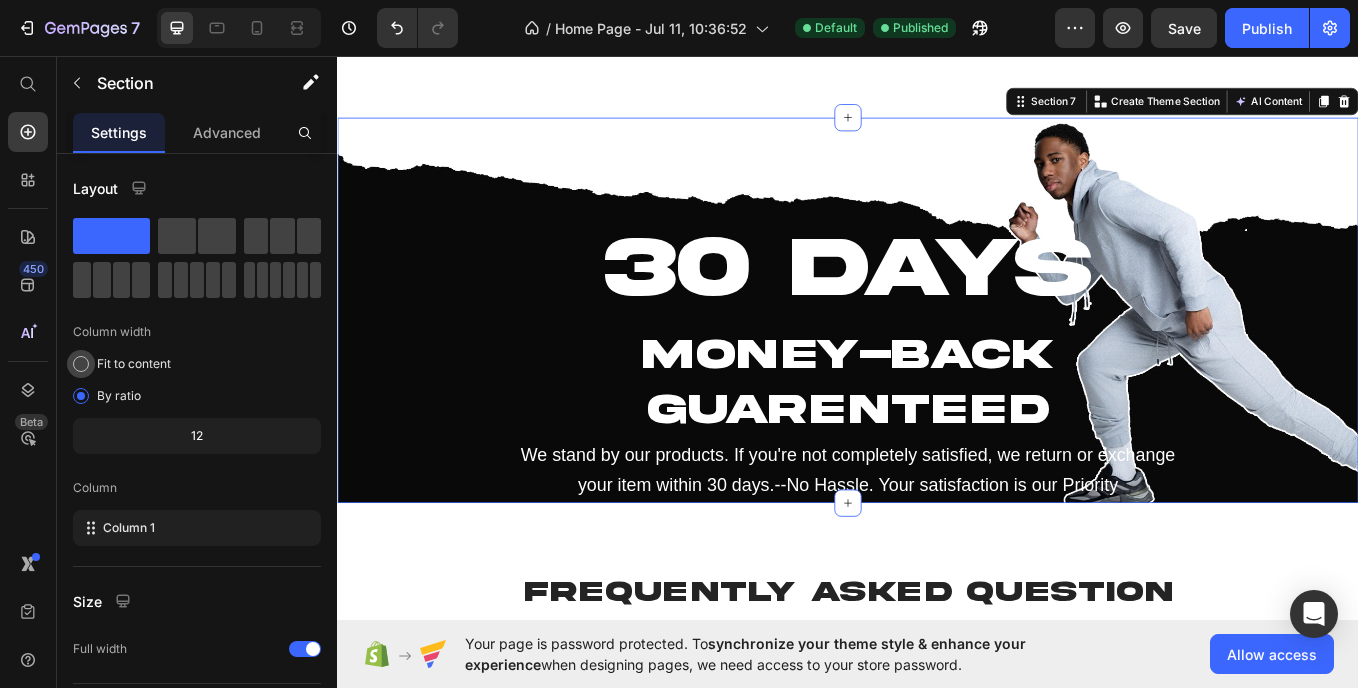 scroll, scrollTop: 846, scrollLeft: 0, axis: vertical 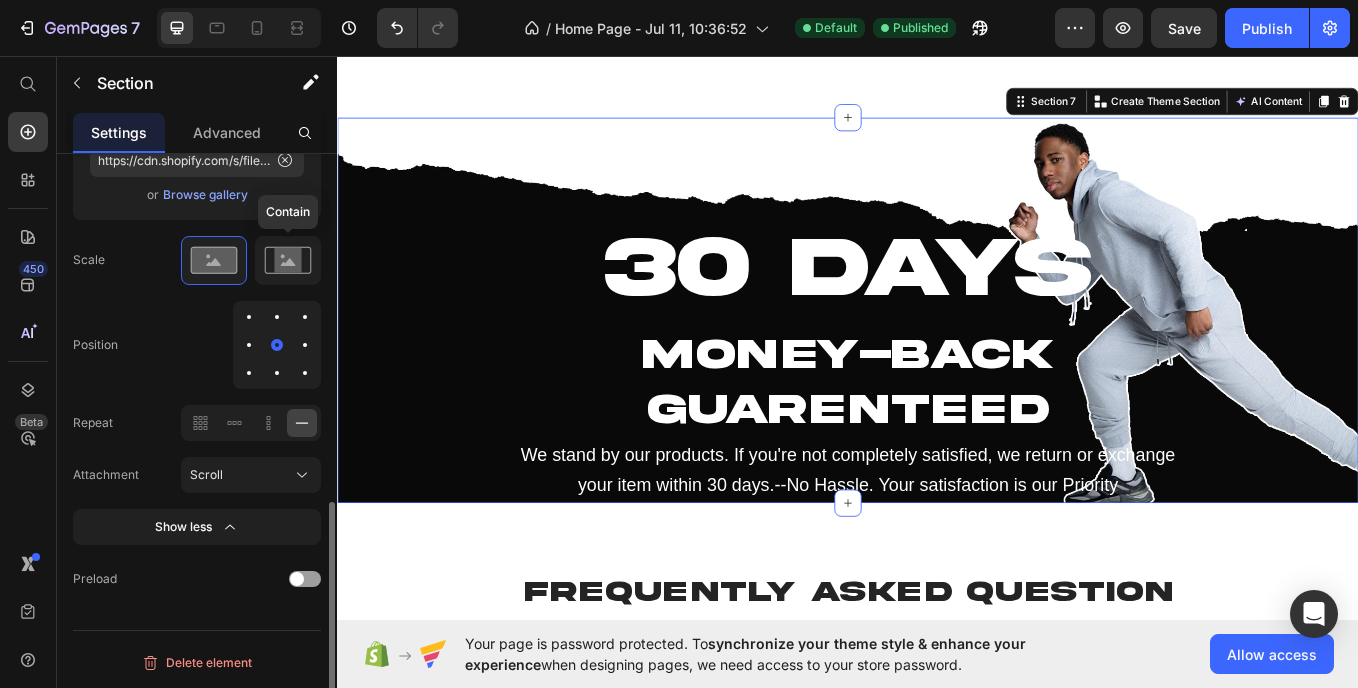click 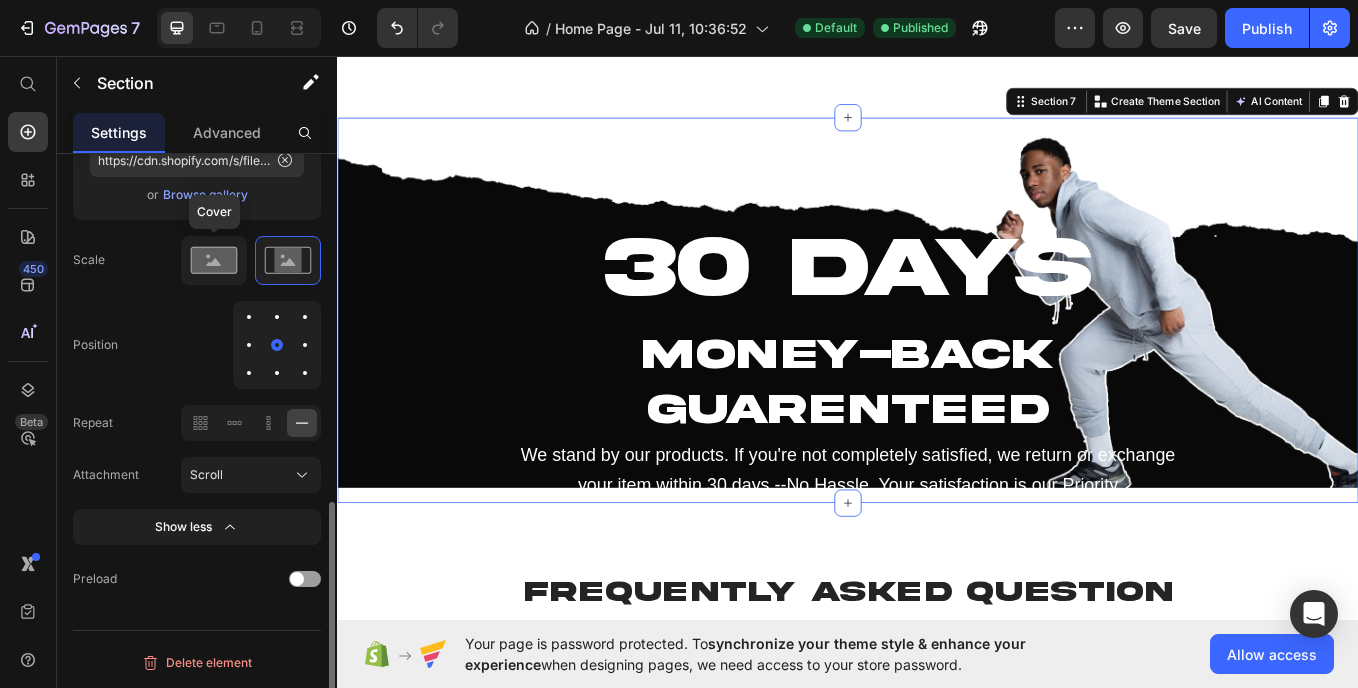 click 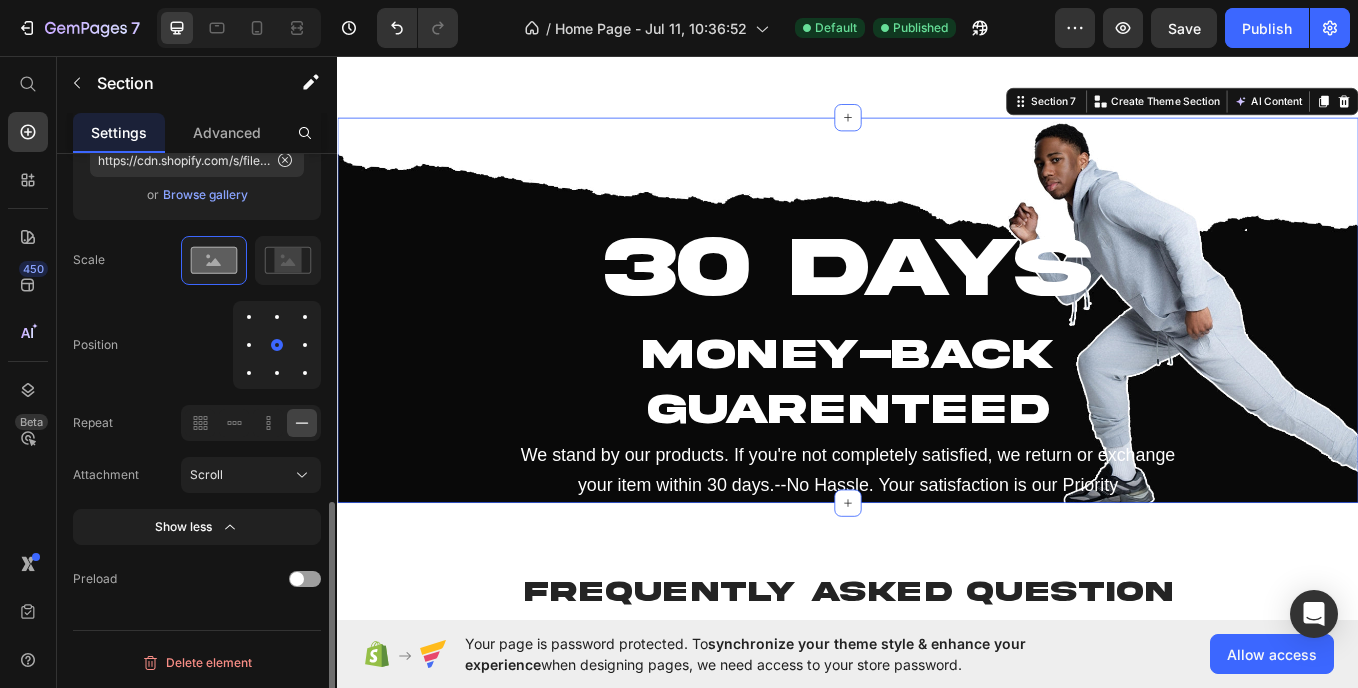 click at bounding box center (249, 345) 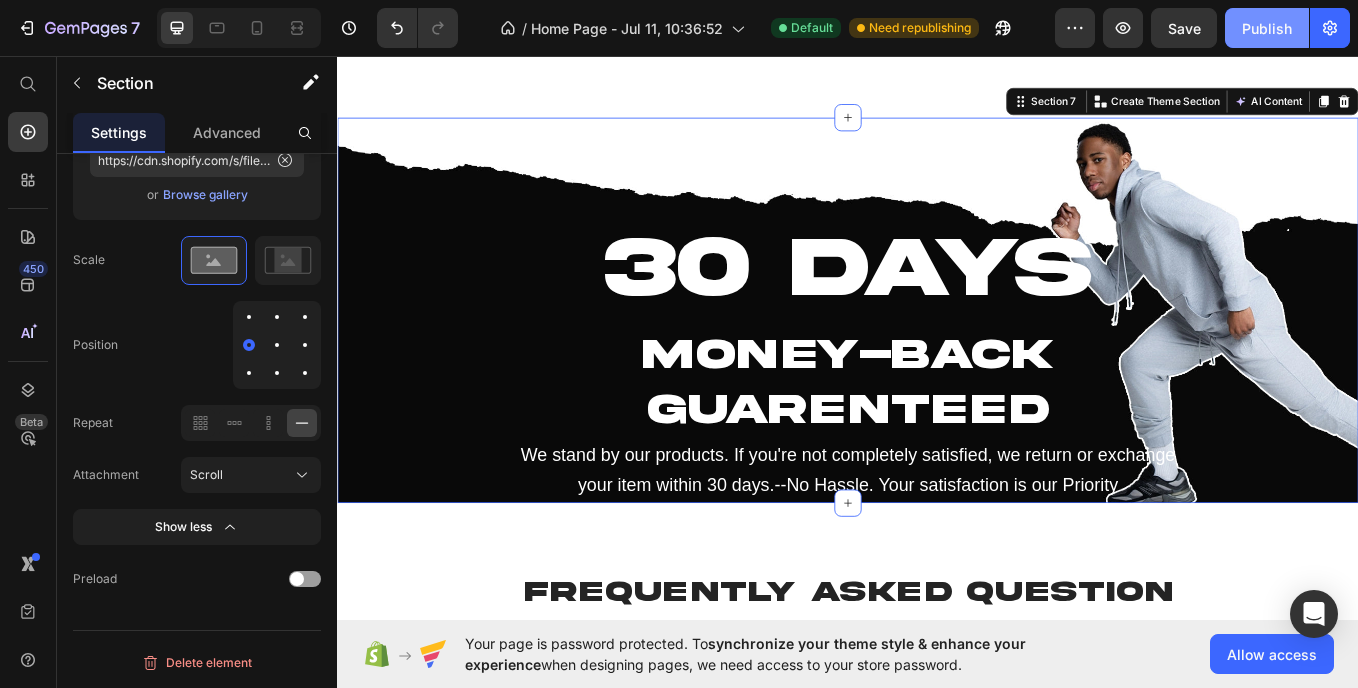 click on "Publish" 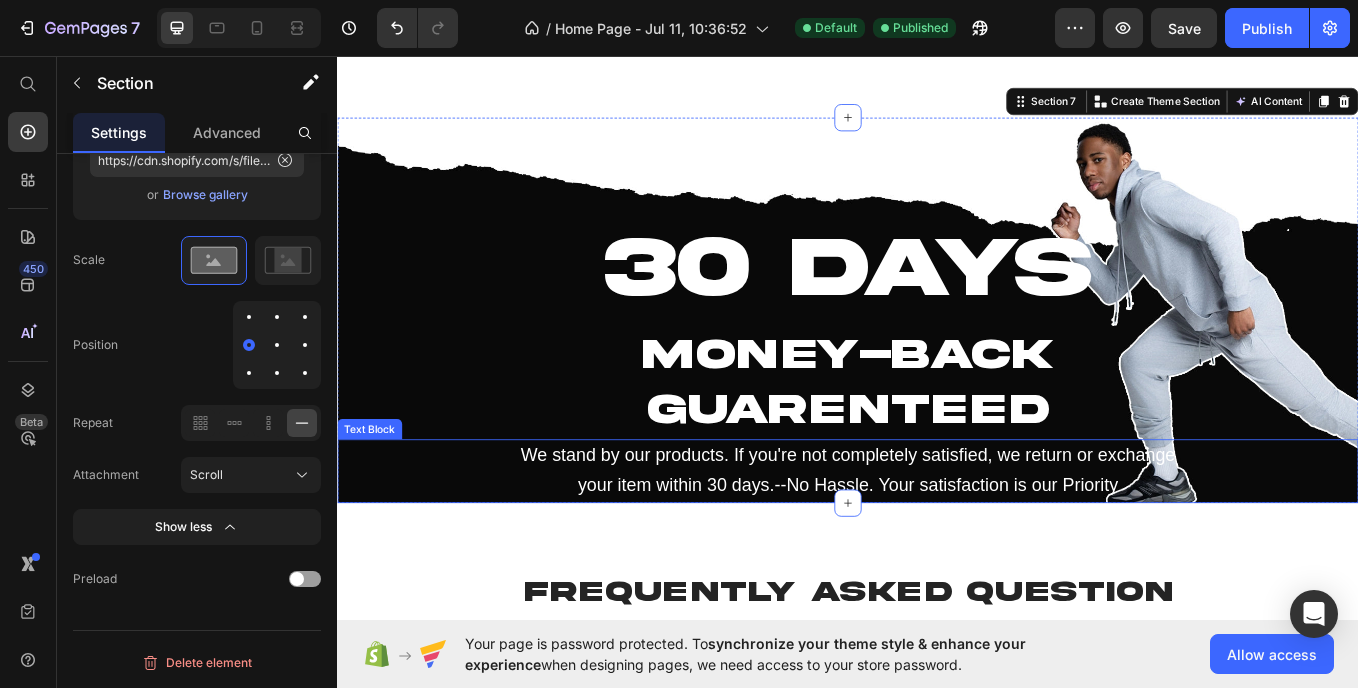 click on "We stand by our products. If you're not completely satisfied, we return or exchange your item within 30 days.--No Hassle. Your satisfaction is our Priority" at bounding box center [936, 542] 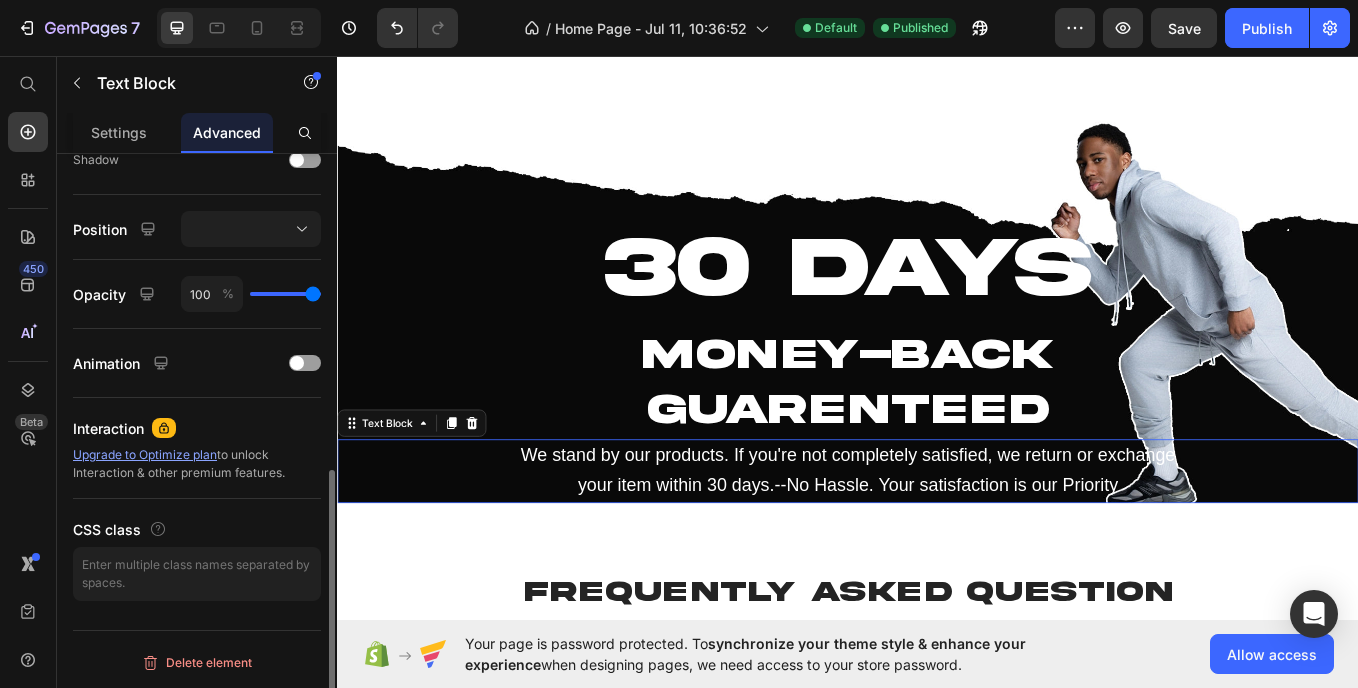 scroll, scrollTop: 0, scrollLeft: 0, axis: both 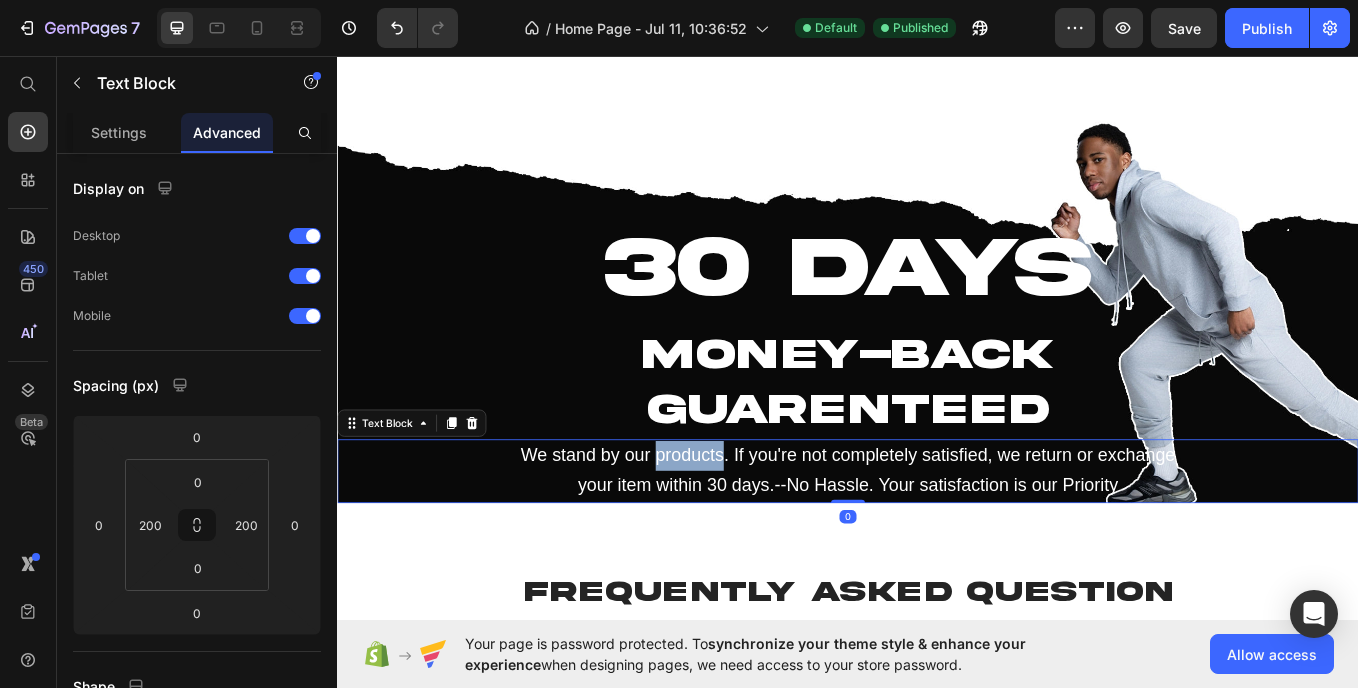 click on "We stand by our products. If you're not completely satisfied, we return or exchange your item within 30 days.--No Hassle. Your satisfaction is our Priority" at bounding box center [936, 542] 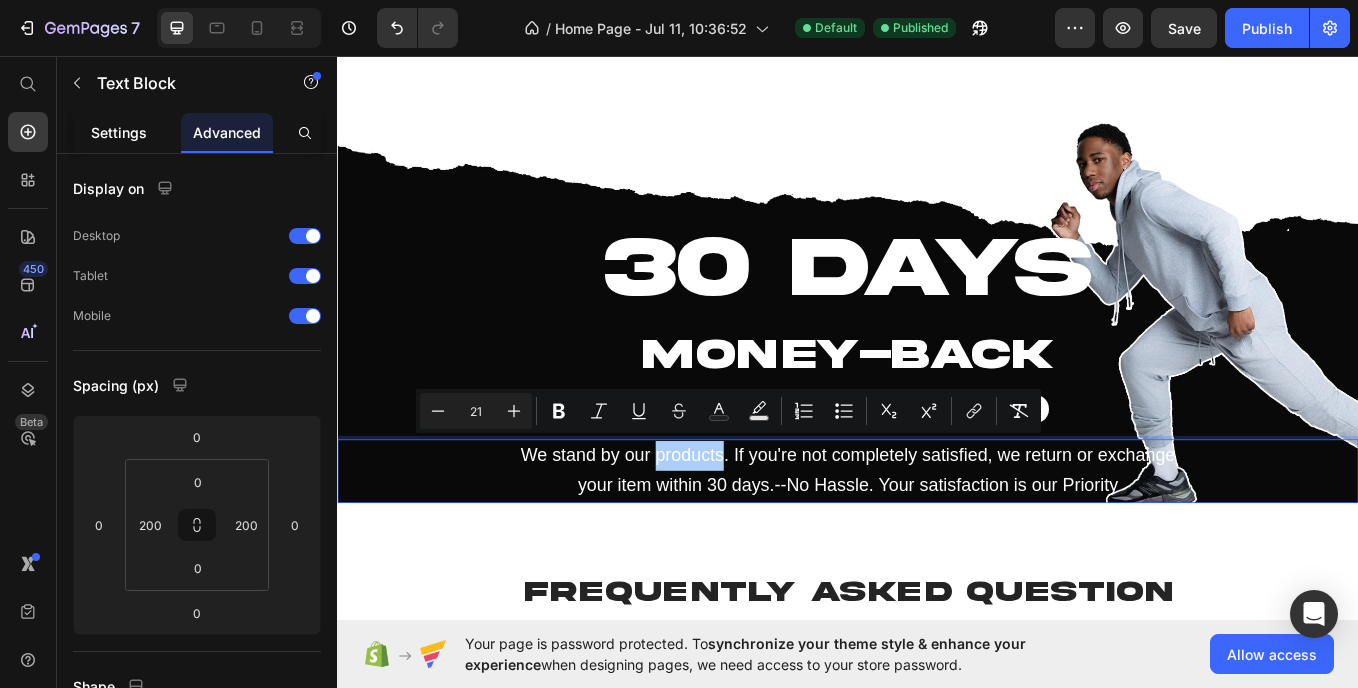 click on "Settings" at bounding box center (119, 132) 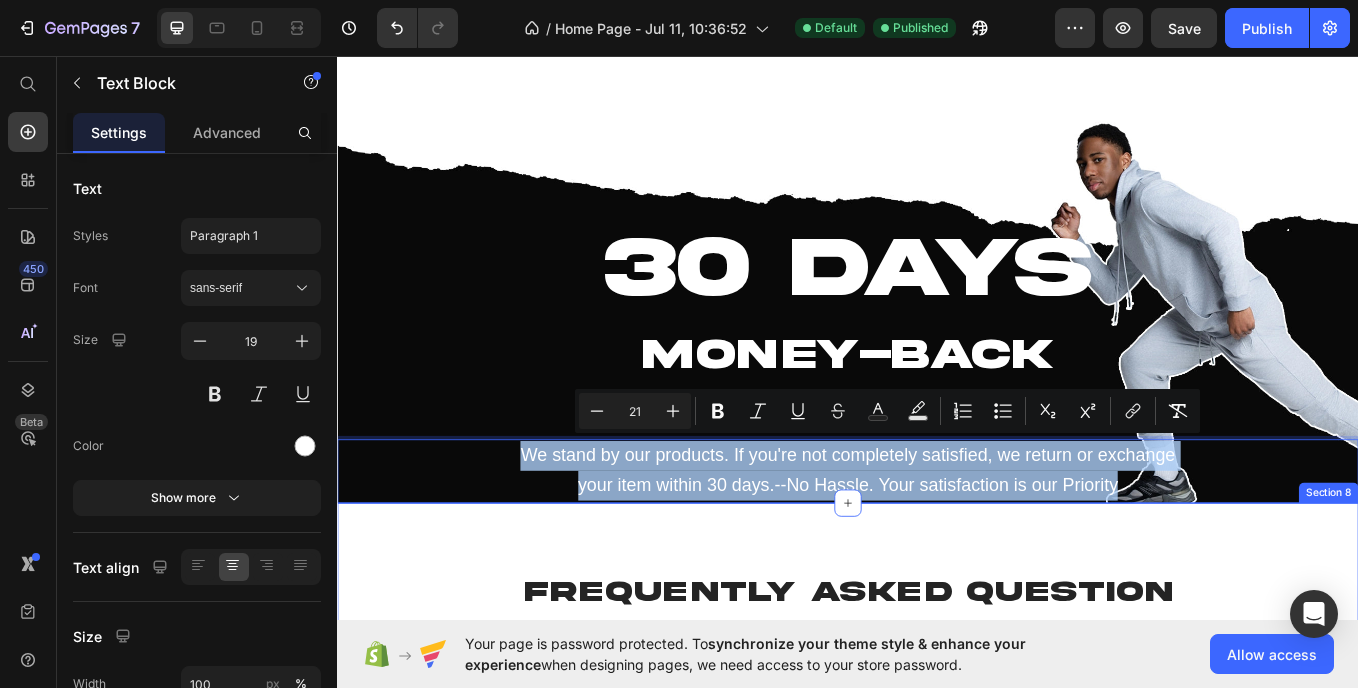 drag, startPoint x: 552, startPoint y: 509, endPoint x: 1254, endPoint y: 595, distance: 707.24817 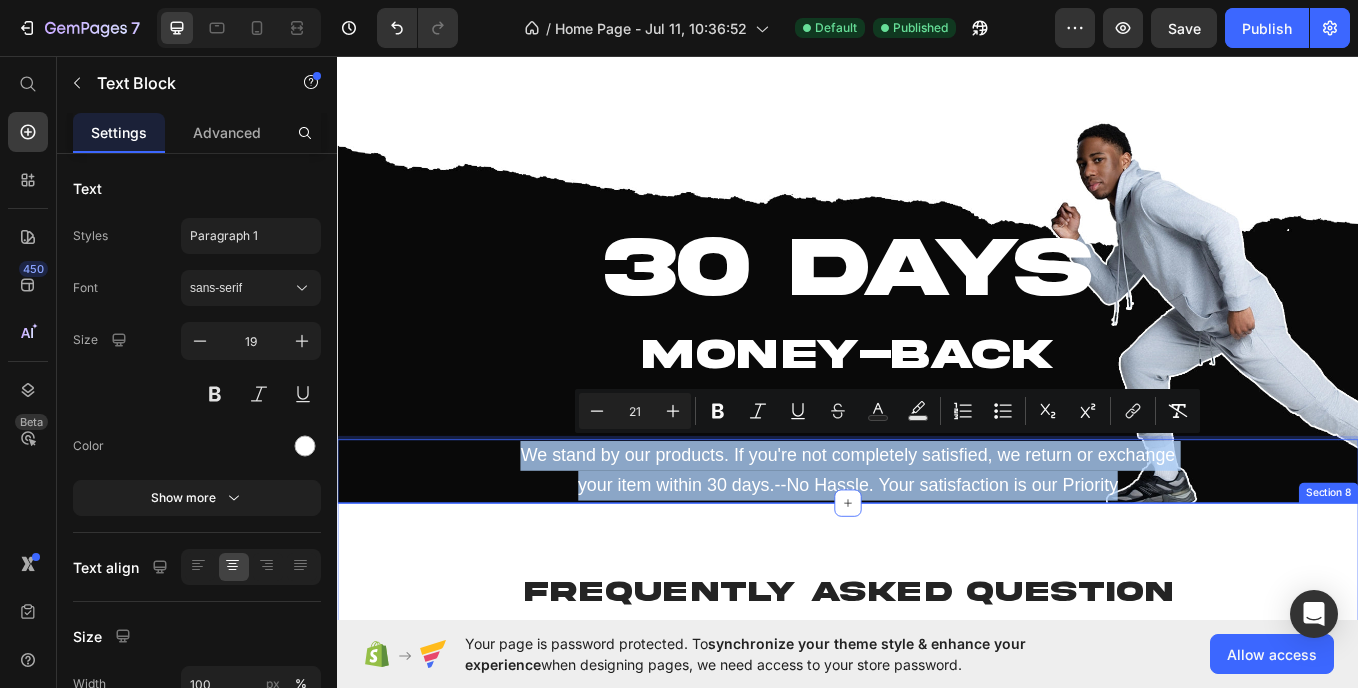 click on "Image Crafting Confidence Heading At Dave Fashion, we believe that true style begins with confidence. Our mission is simple: to craft clothing that empowers you to express yourself boldly and comfortably. Each piece, from our signature D-Hoodie to the entire collection, is designed to enhance not just your appearance but how you feel when you wear it. Because when you feel confident, you’re unstoppable. Text Block                Title Line 30% Heading Increase in repeat customers Text Block 10k + Heading Items sold Text Block 100 % Heading Quality guaranreed Text Block Row Row Section 6 30 DAYS Heading MONEY-BACK GUARENTEED Heading We stand by our products. If you're not completely satisfied, we return or exchange your item within 30 days.--No Hassle. Your satisfaction is our Priority Text Block   0 Section 7 FREQUENTLY ASKED QUESTION Heading
When will I receive my order?
How can I track my order?
Can I return or exchange an item?
Accordion Row" at bounding box center [937, -116] 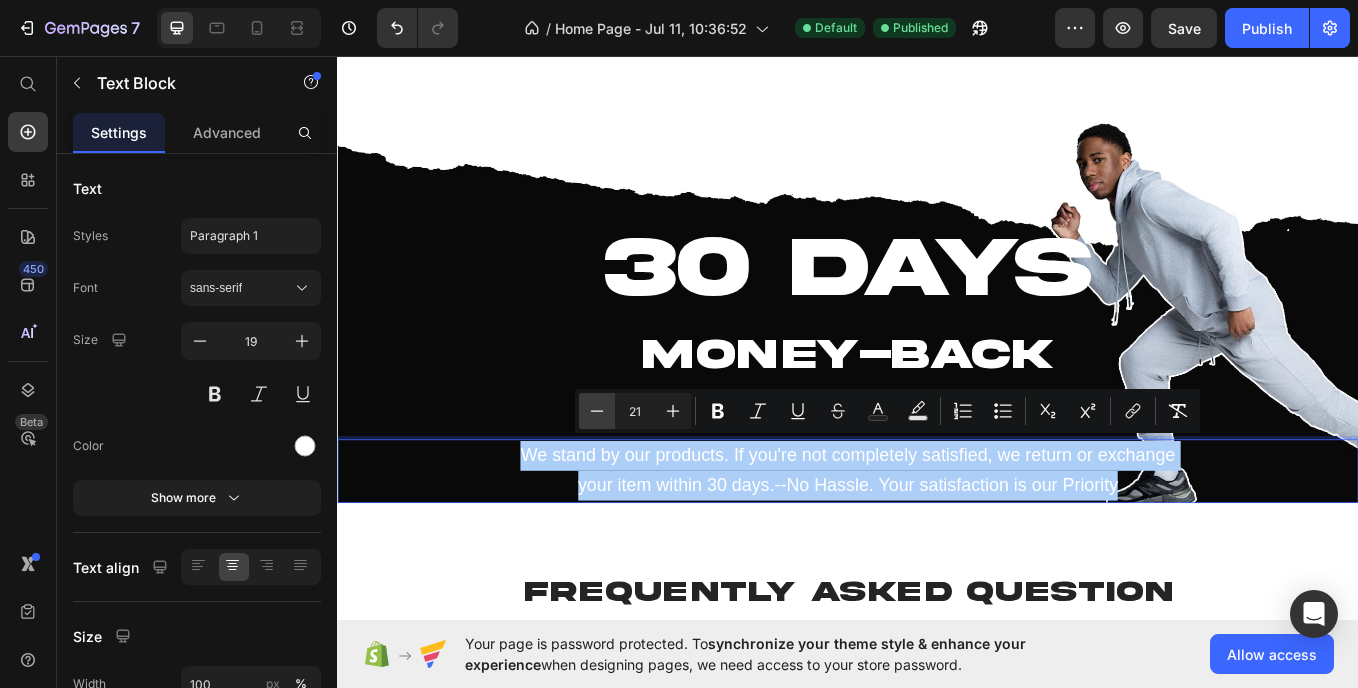 click 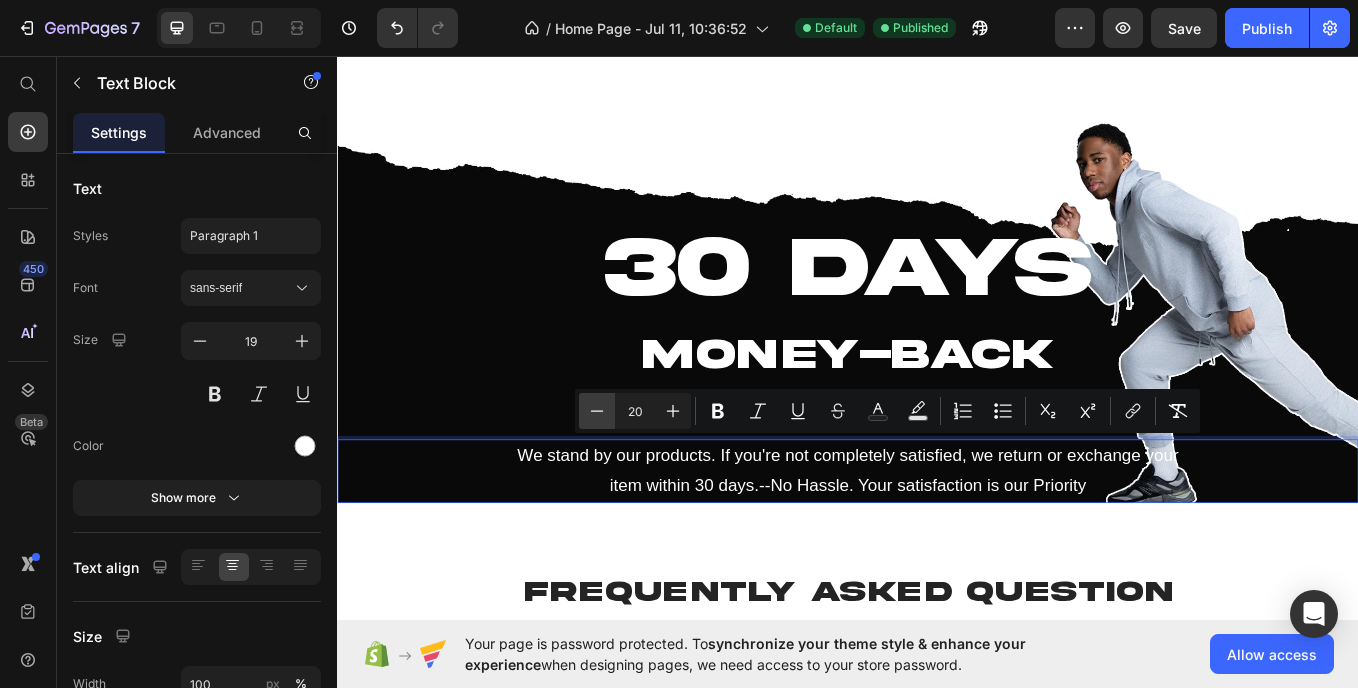 click 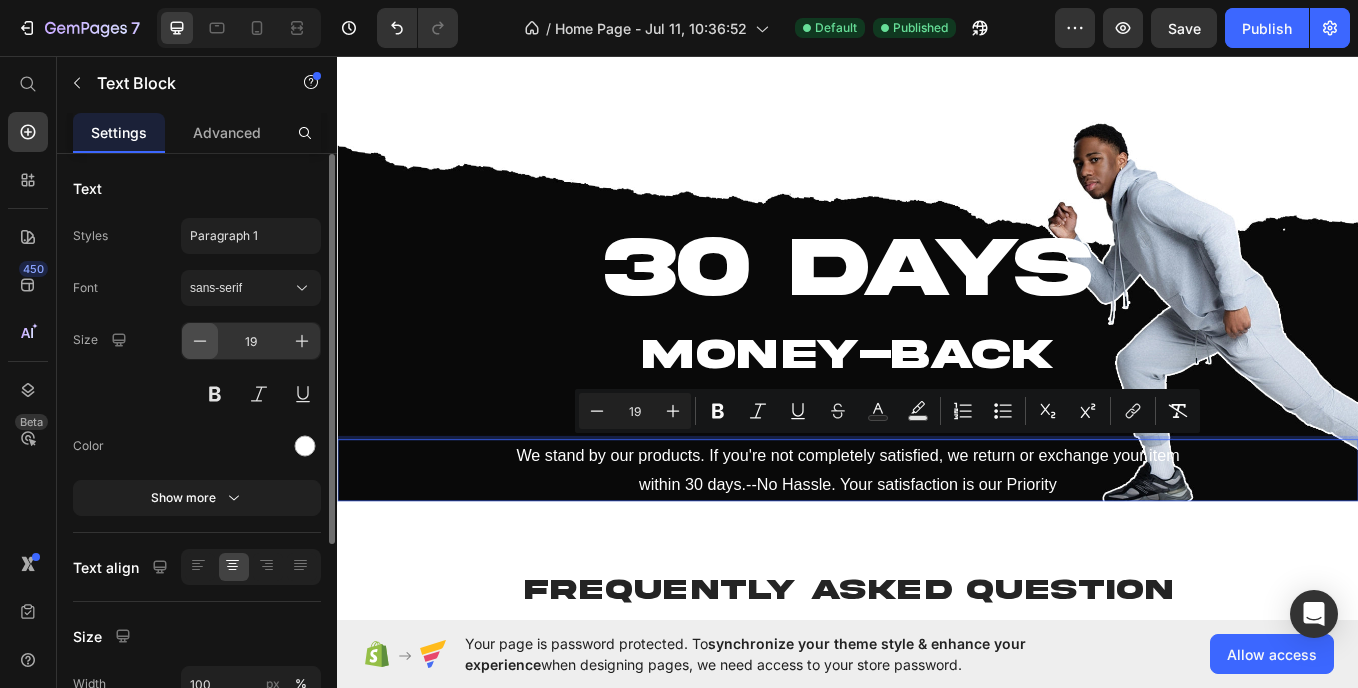 click 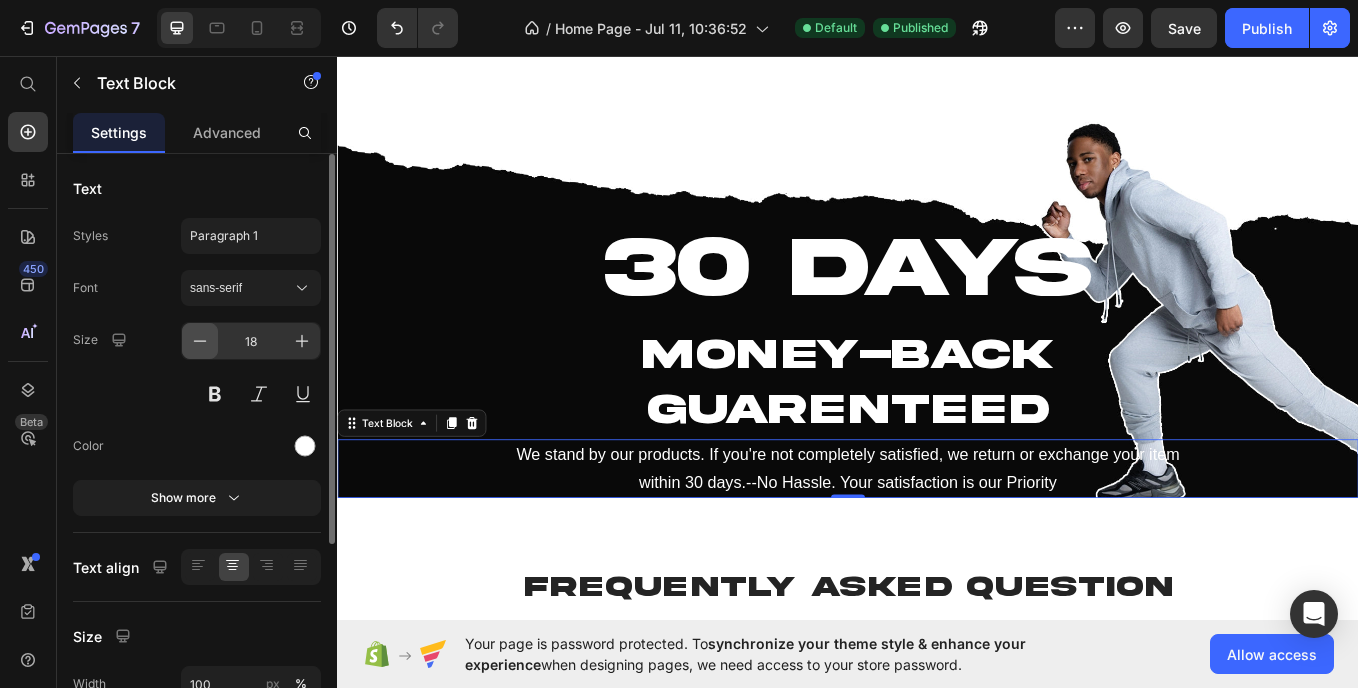 click 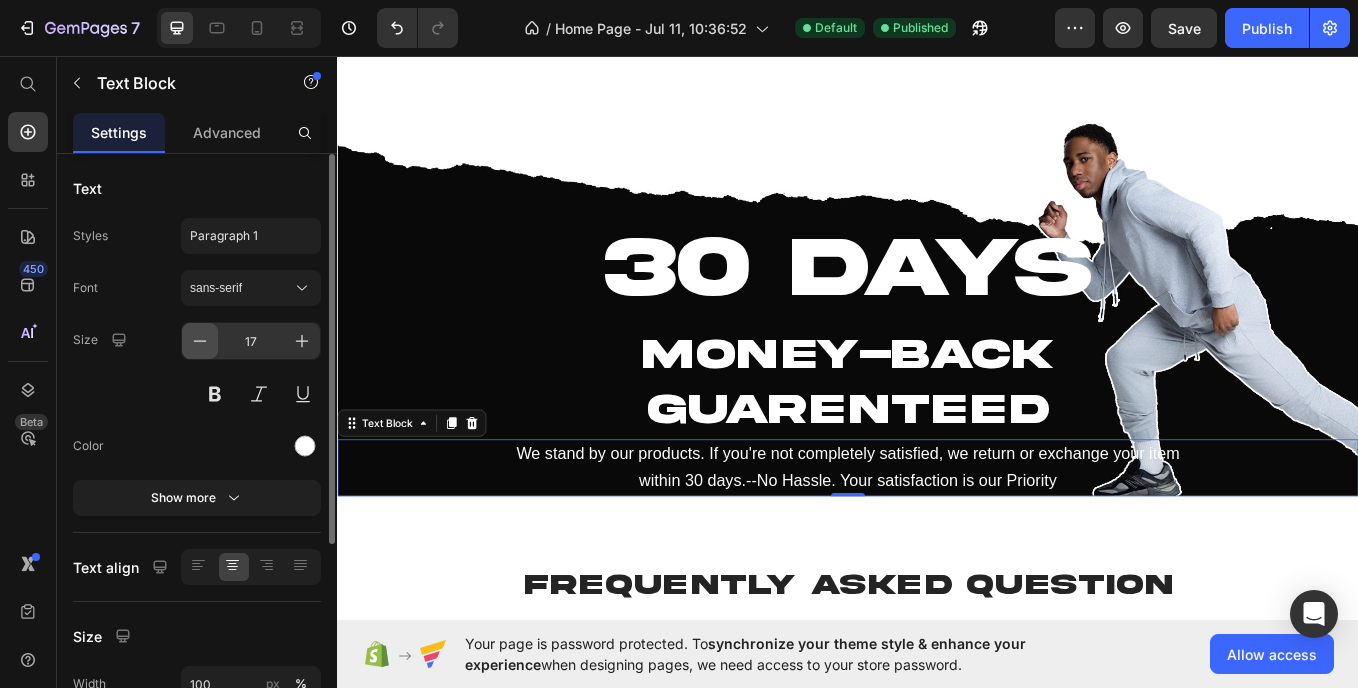 click 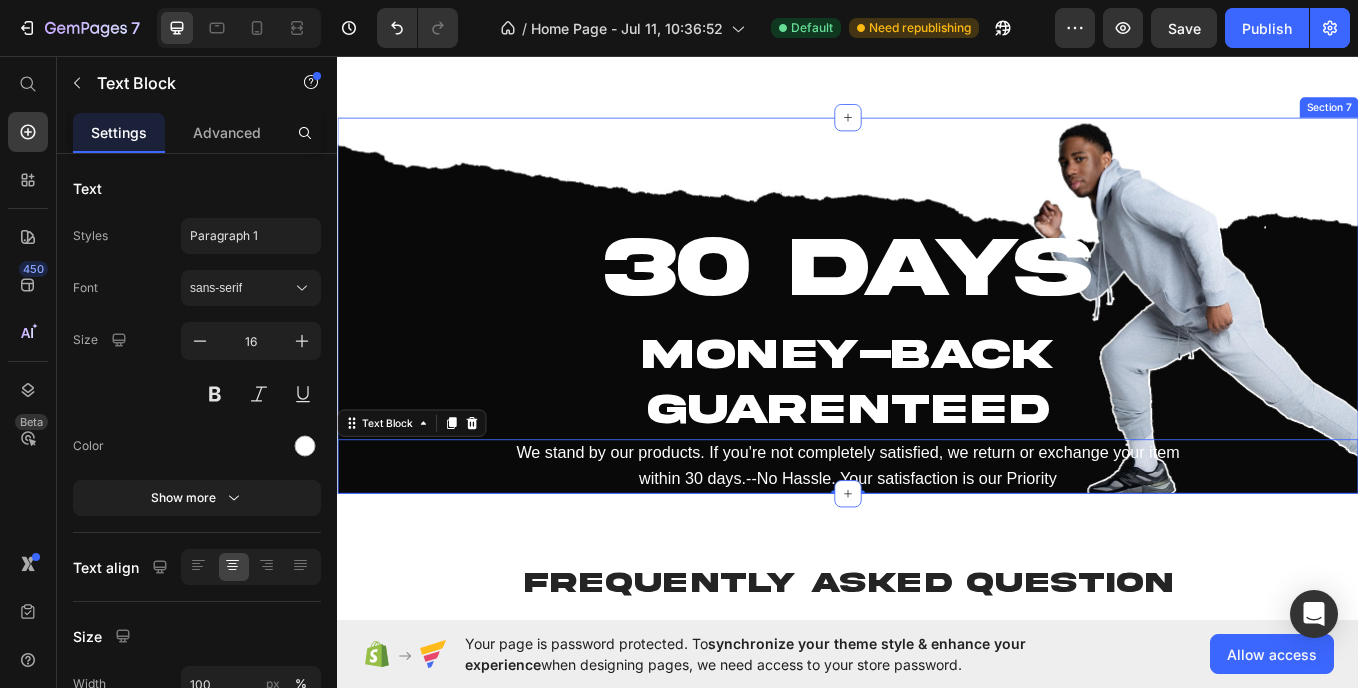 click on "30 DAYS Heading MONEY-BACK GUARENTEED Heading We stand by our products. If you're not completely satisfied, we return or exchange your item within 30 days.--No Hassle. Your satisfaction is our Priority Text Block   0" at bounding box center (937, 349) 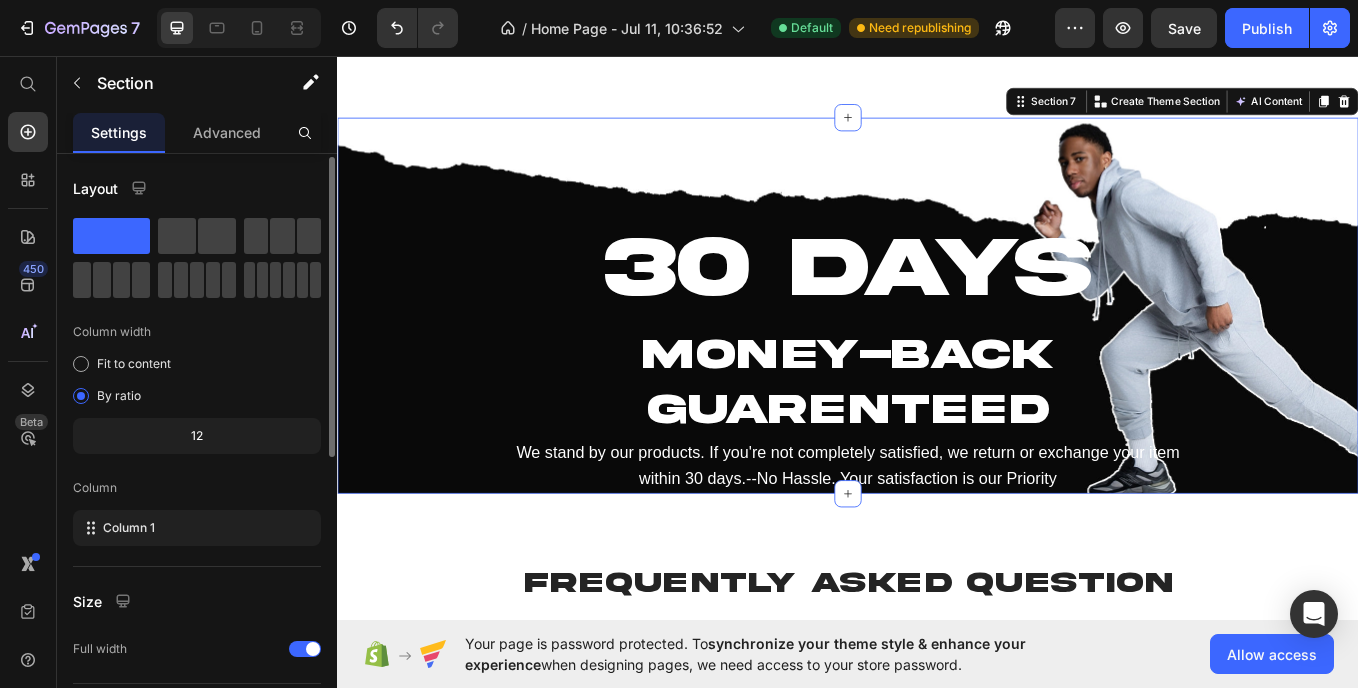 scroll, scrollTop: 573, scrollLeft: 0, axis: vertical 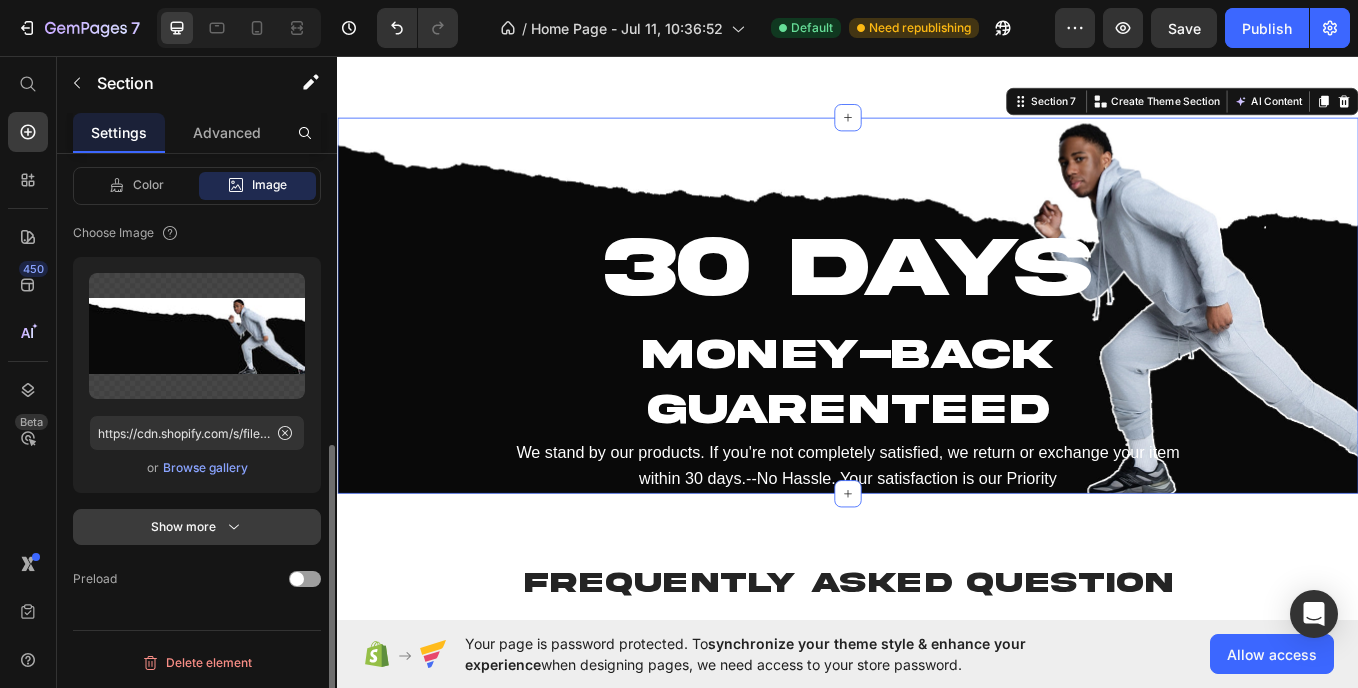 click 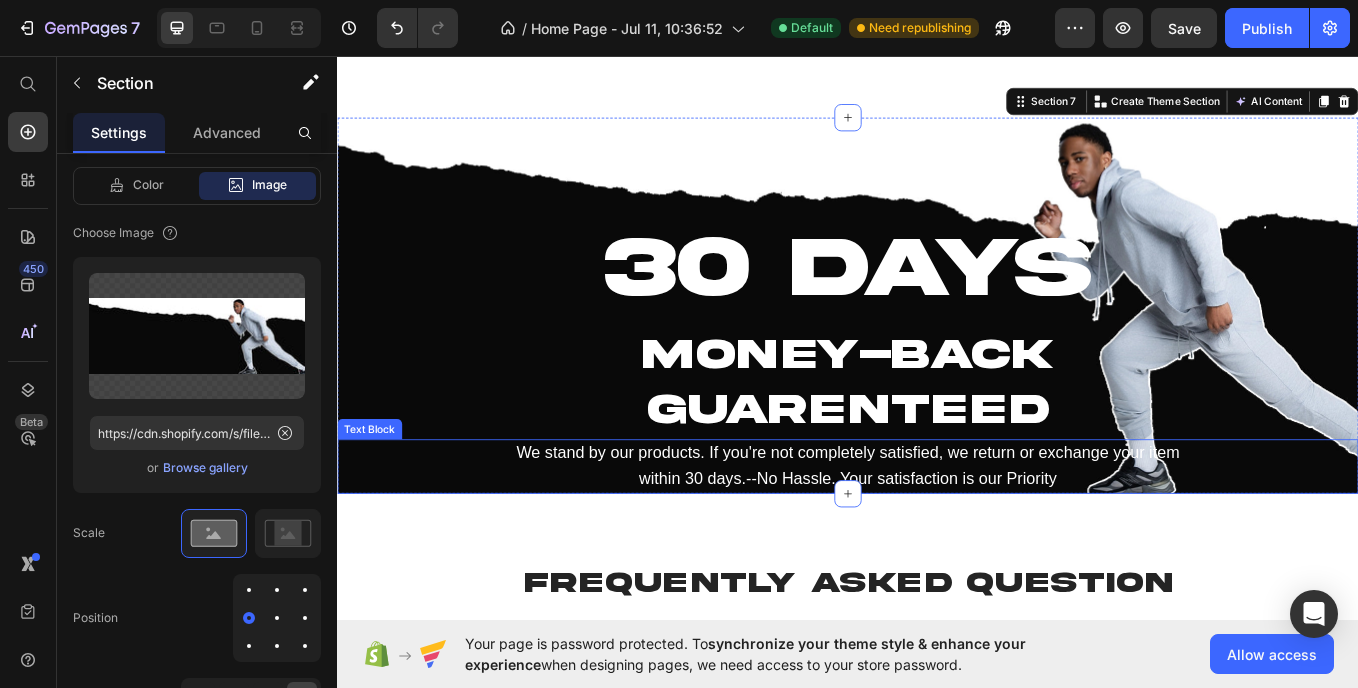 click on "We stand by our products. If you're not completely satisfied, we return or exchange your item within 30 days.--No Hassle. Your satisfaction is our Priority" at bounding box center (937, 536) 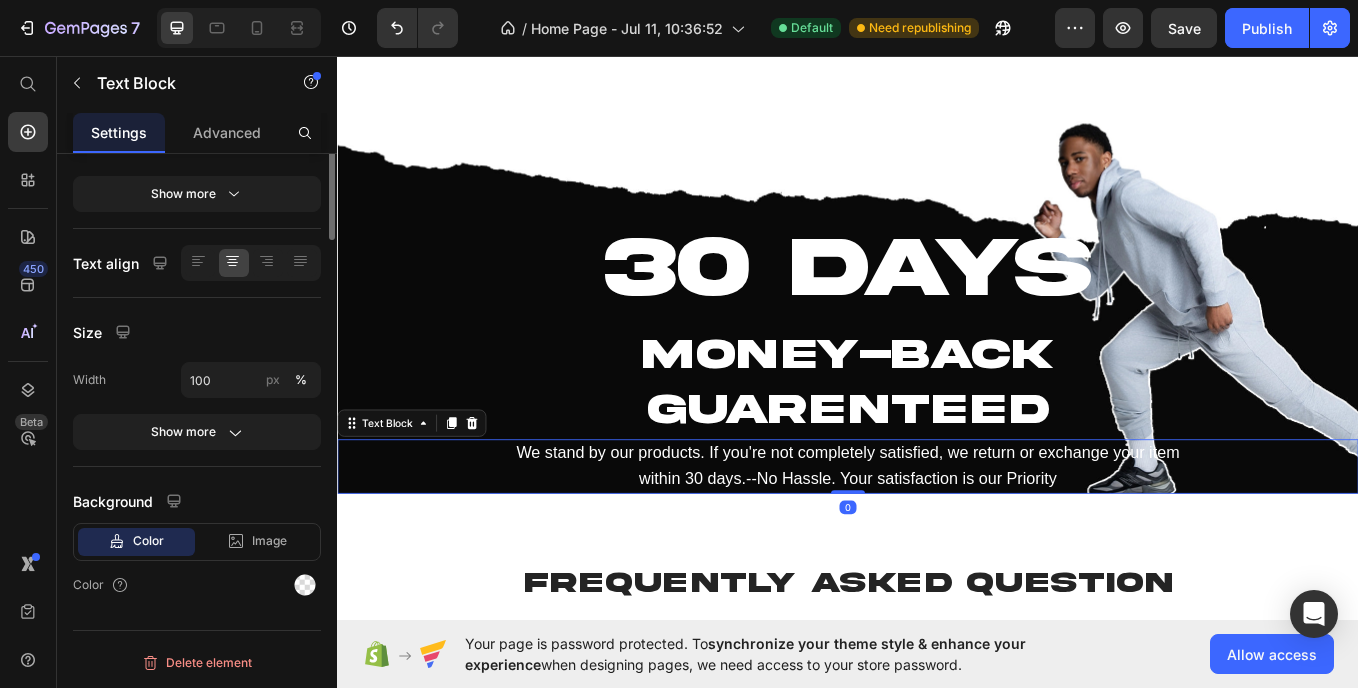 scroll, scrollTop: 0, scrollLeft: 0, axis: both 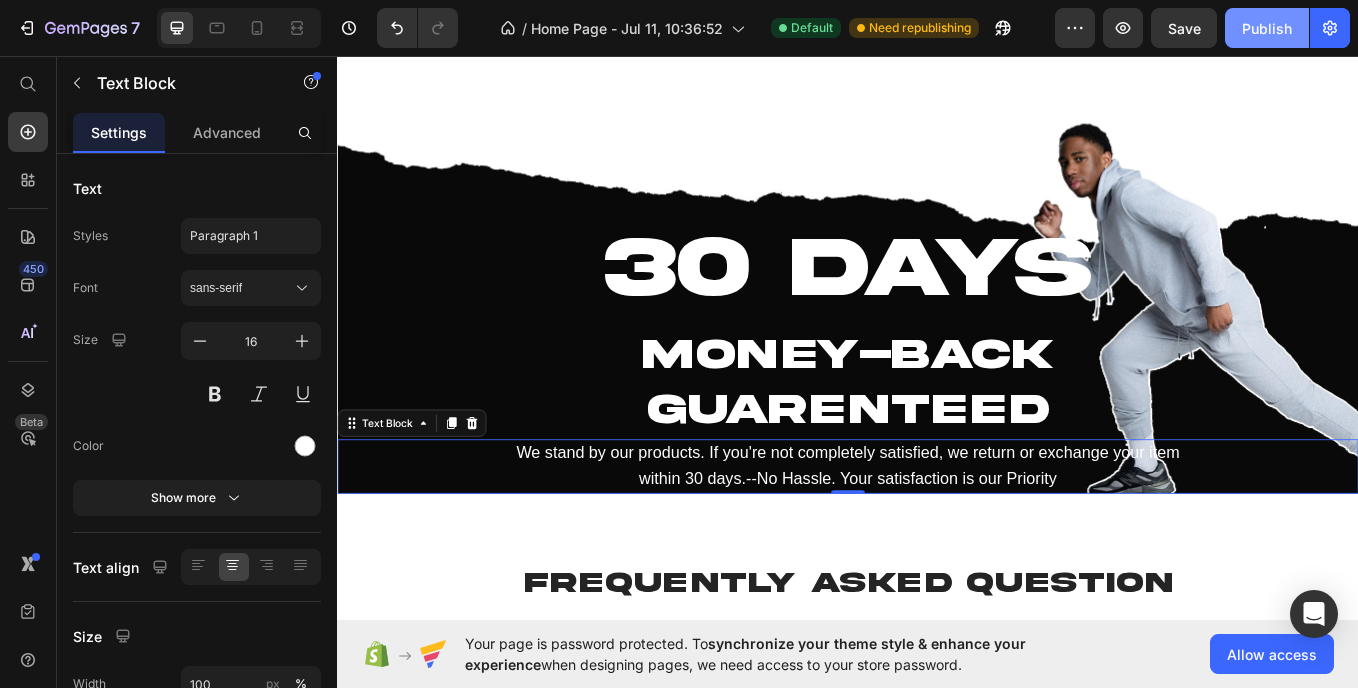 click on "Publish" at bounding box center [1267, 28] 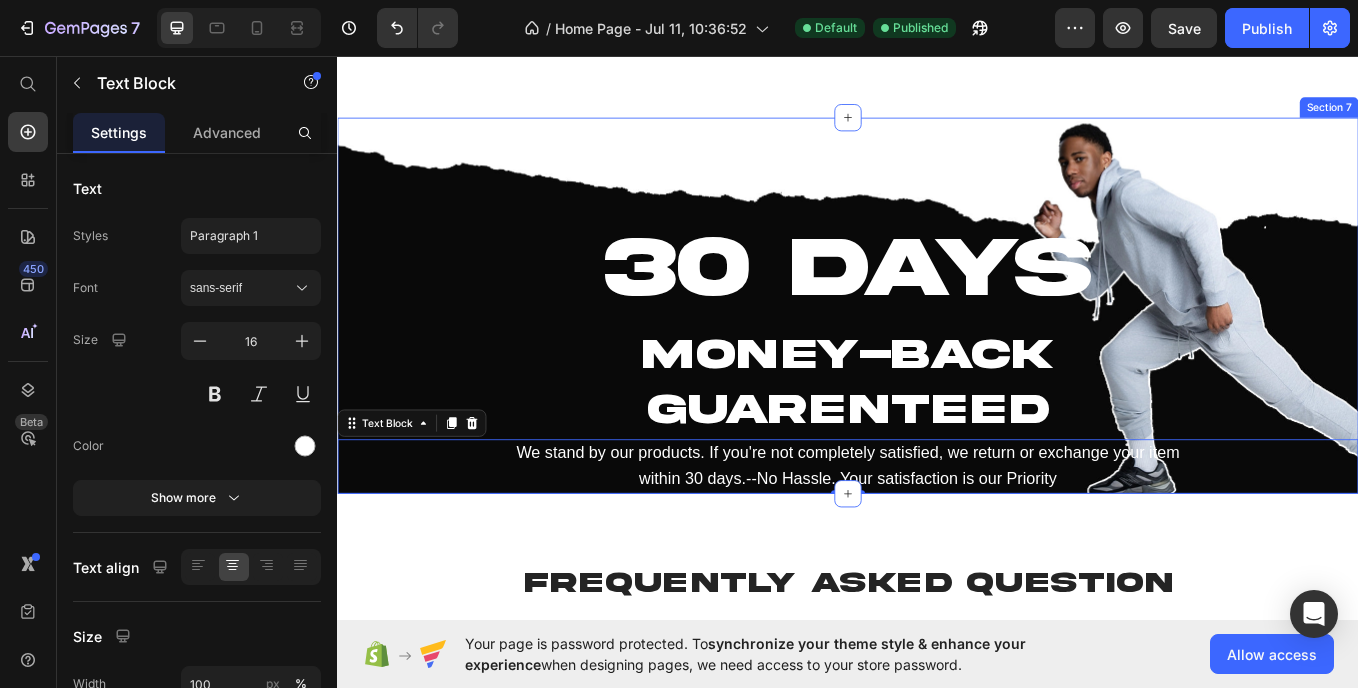 click on "30 DAYS Heading MONEY-BACK GUARENTEED Heading We stand by our products. If you're not completely satisfied, we return or exchange your item within 30 days.--No Hassle. Your satisfaction is our Priority Text Block   0" at bounding box center [937, 349] 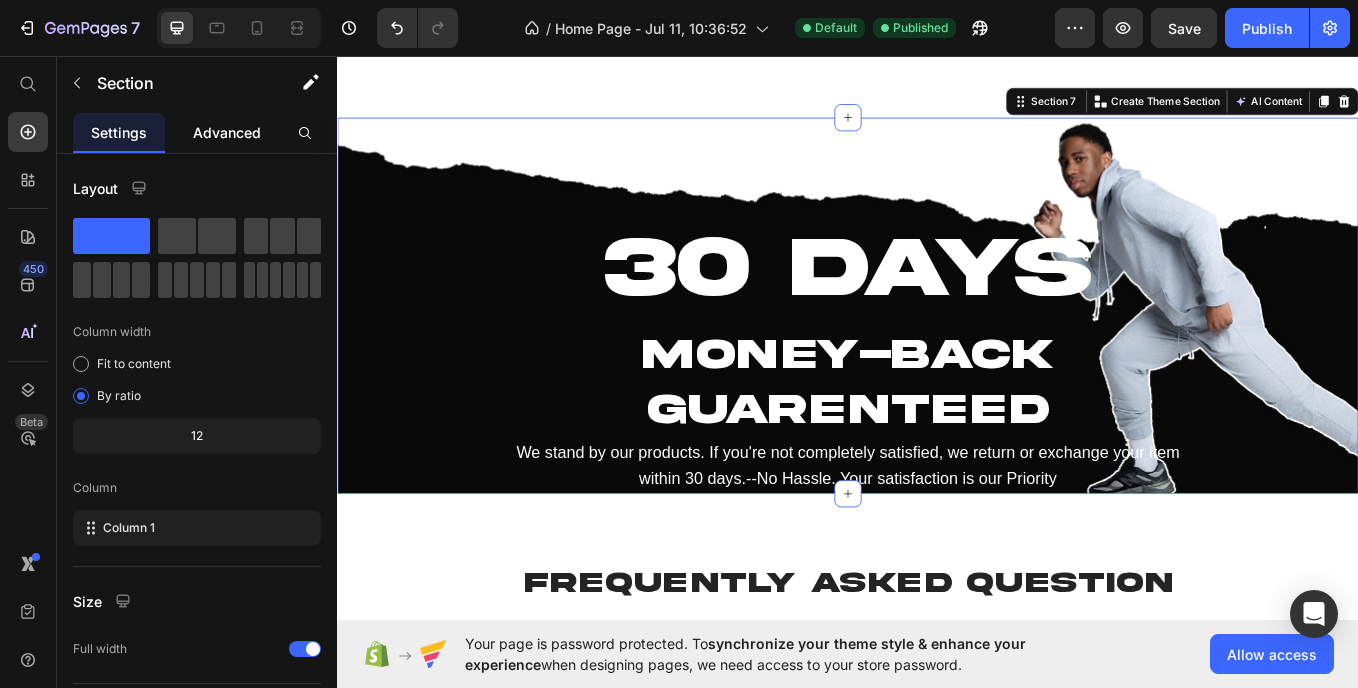 click on "Advanced" at bounding box center (227, 132) 